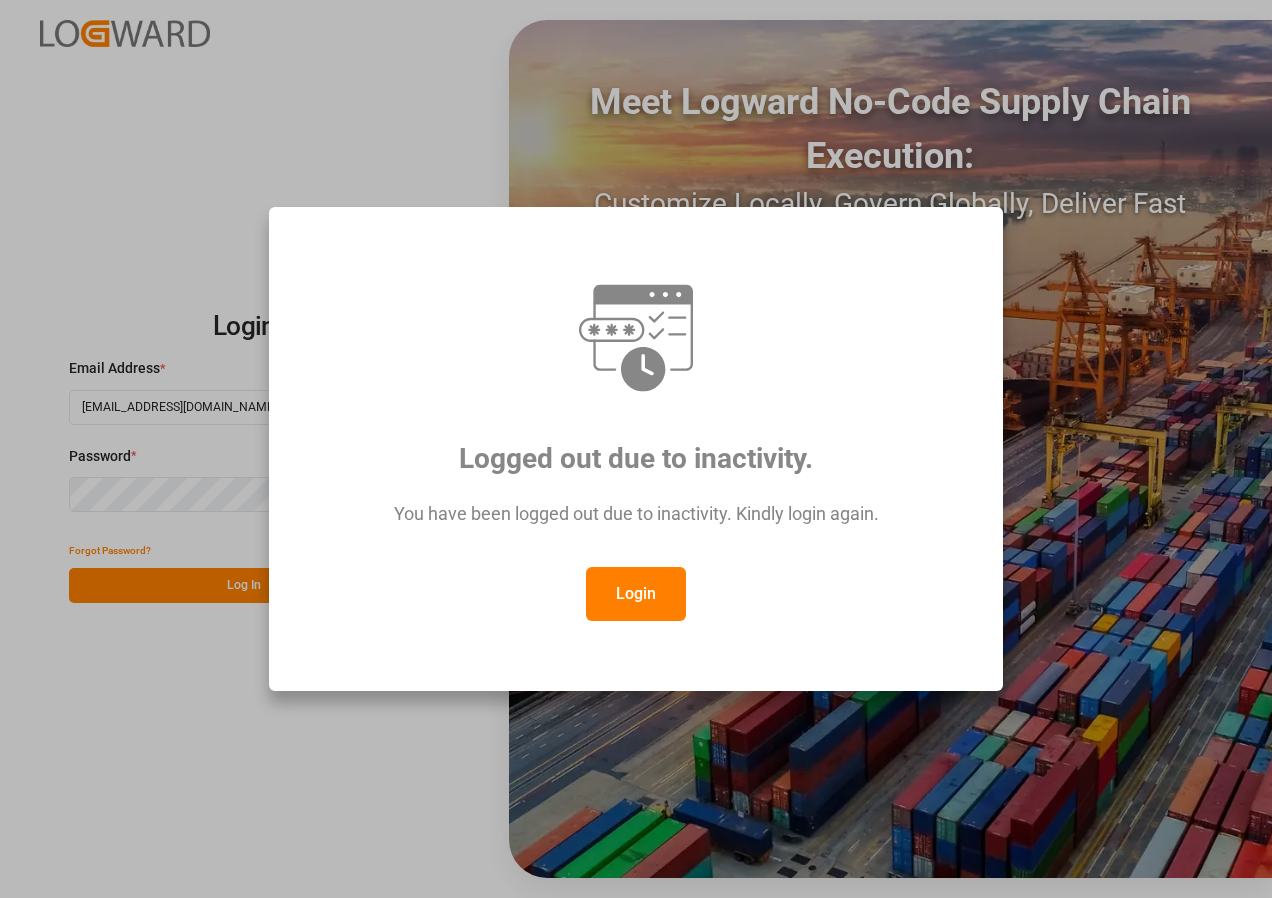 scroll, scrollTop: 0, scrollLeft: 0, axis: both 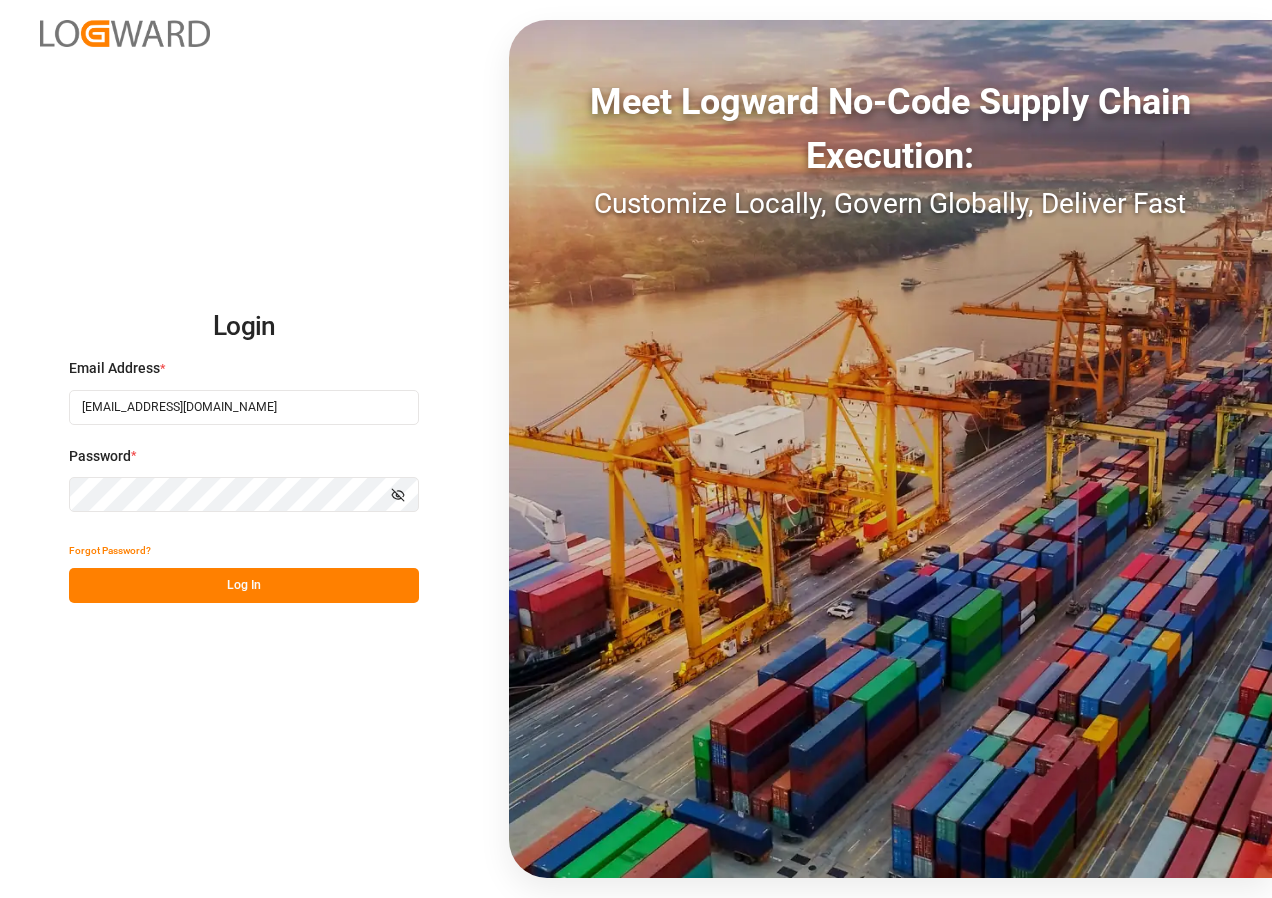 click on "Log In" at bounding box center (244, 585) 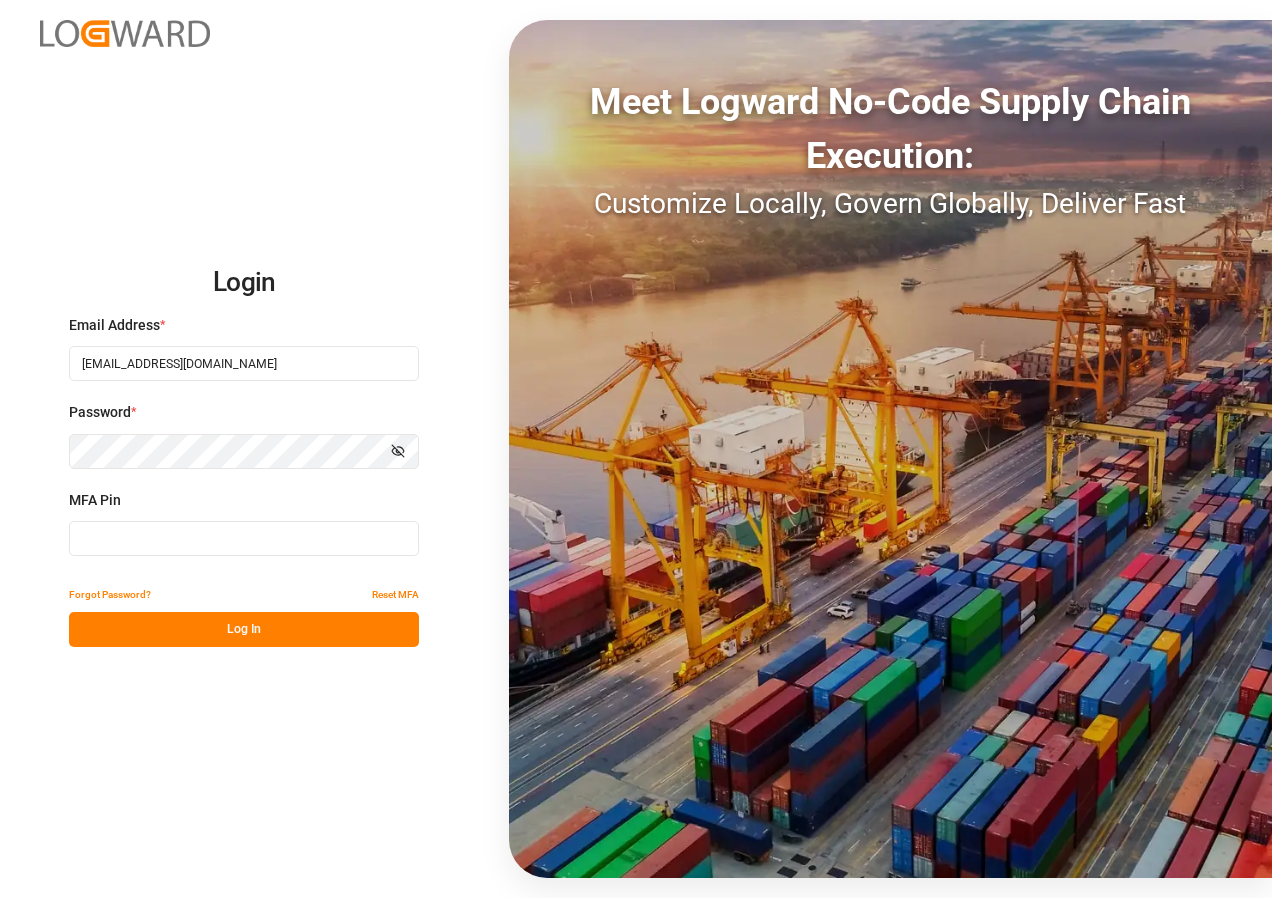 click at bounding box center (244, 538) 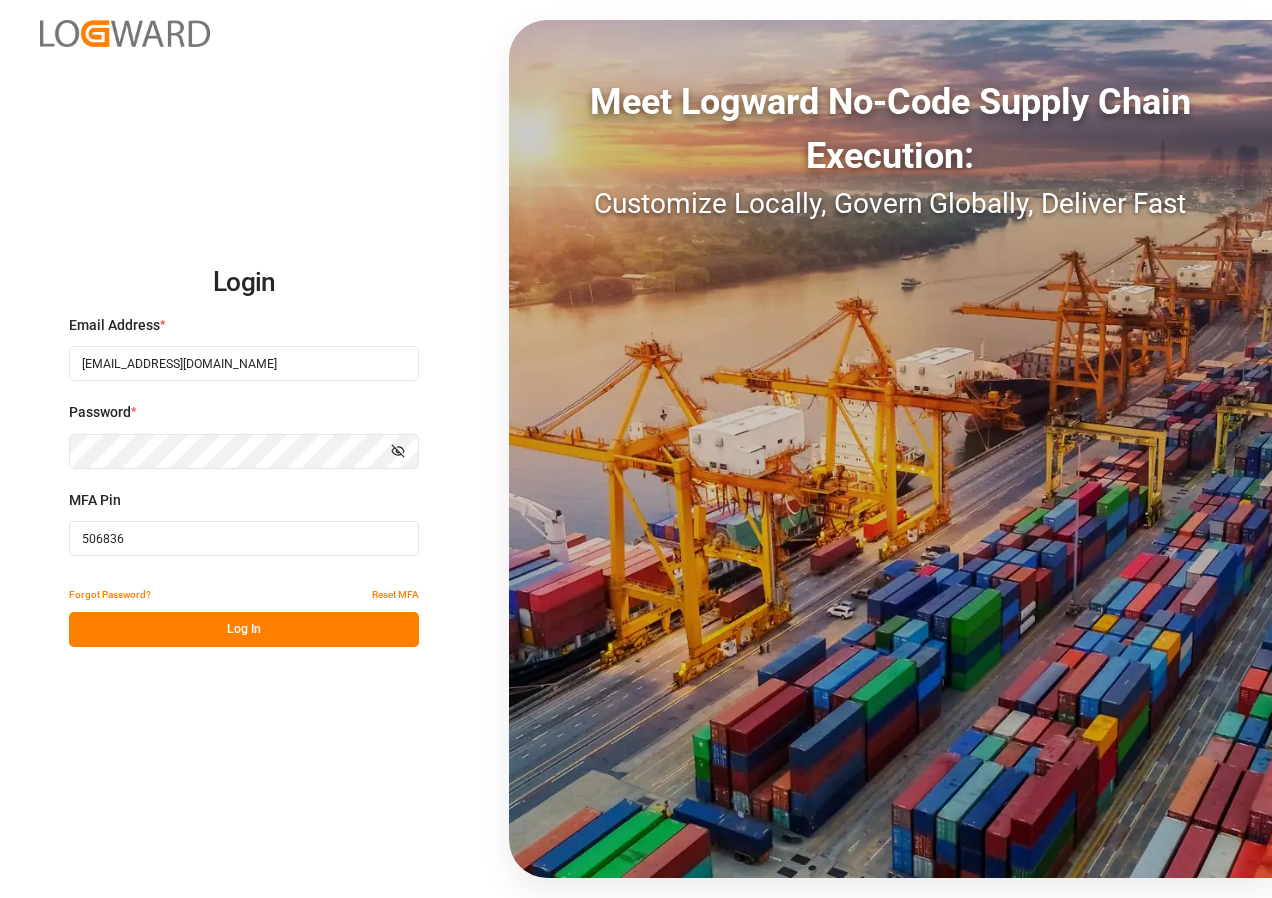 type on "506836" 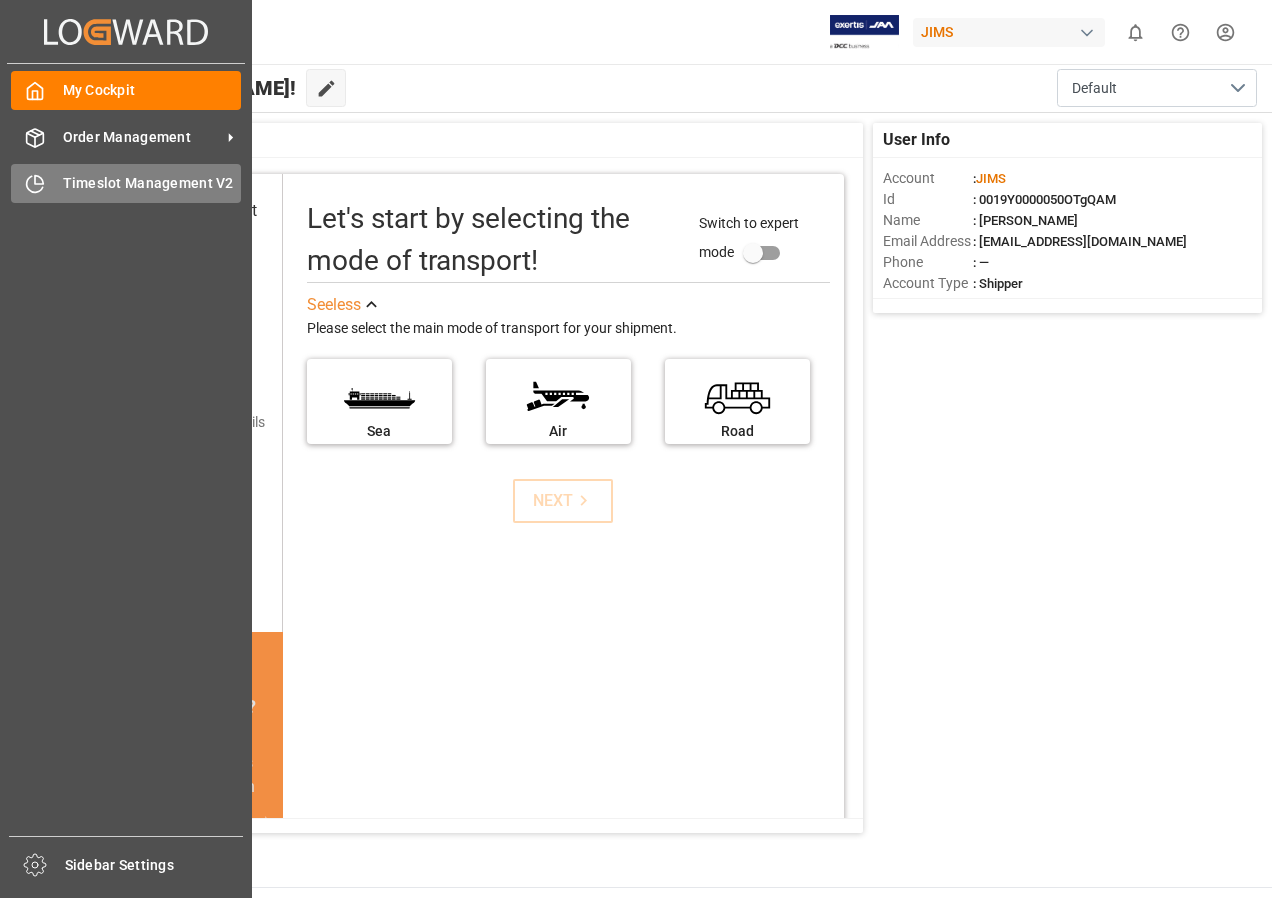 click on "Timeslot Management V2" at bounding box center (152, 183) 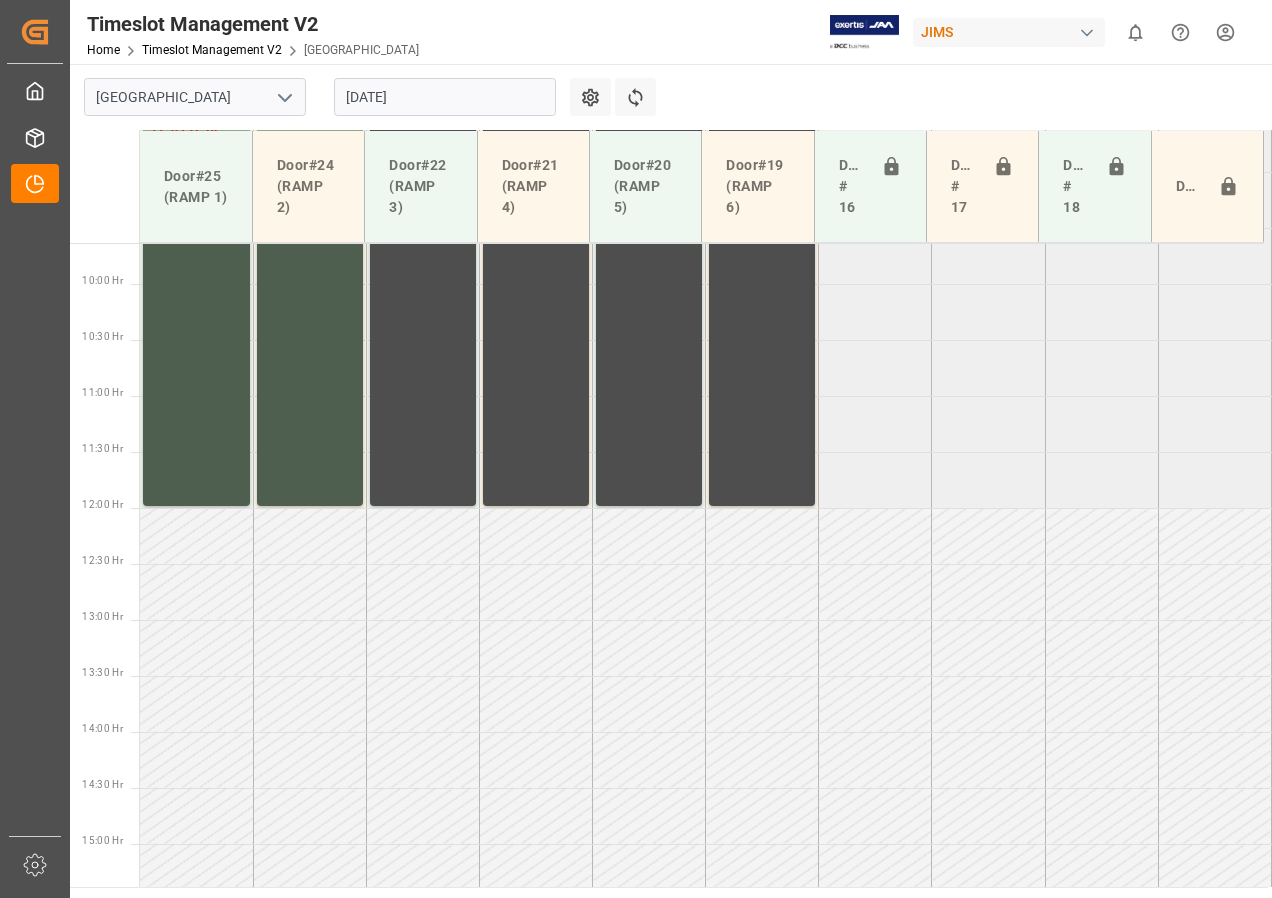 scroll, scrollTop: 1149, scrollLeft: 0, axis: vertical 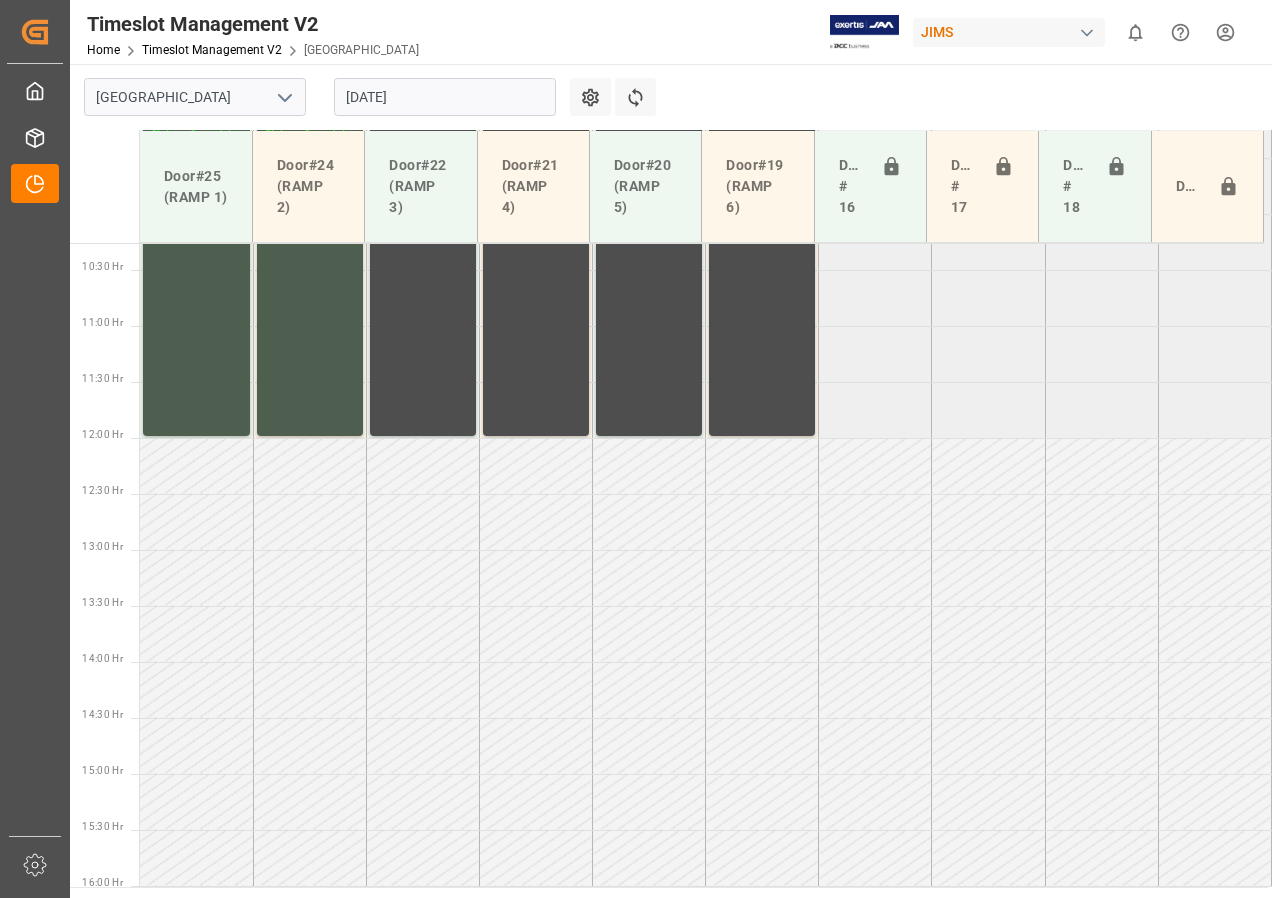 click on "[DATE]" at bounding box center [445, 97] 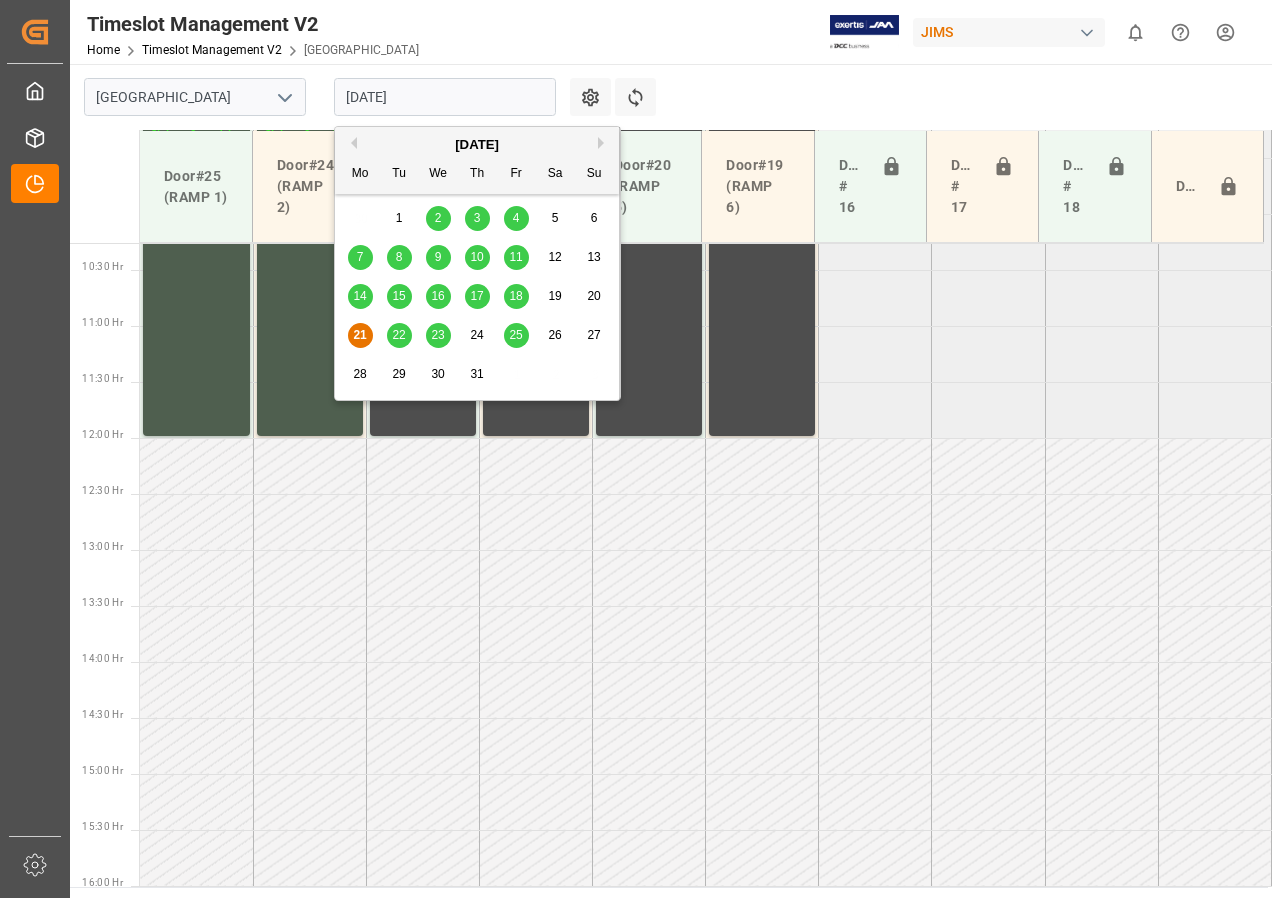 click on "21" at bounding box center [359, 335] 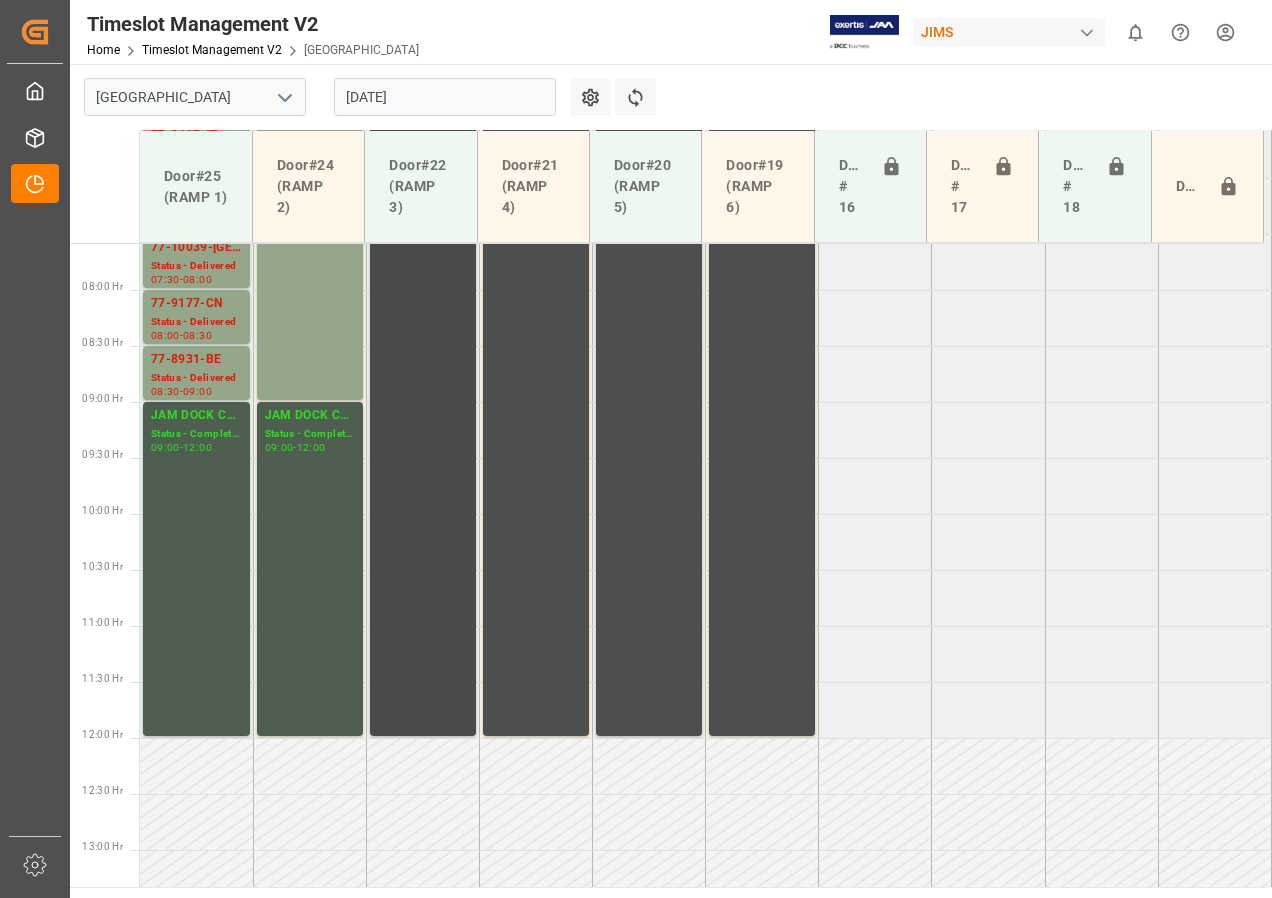 scroll, scrollTop: 549, scrollLeft: 0, axis: vertical 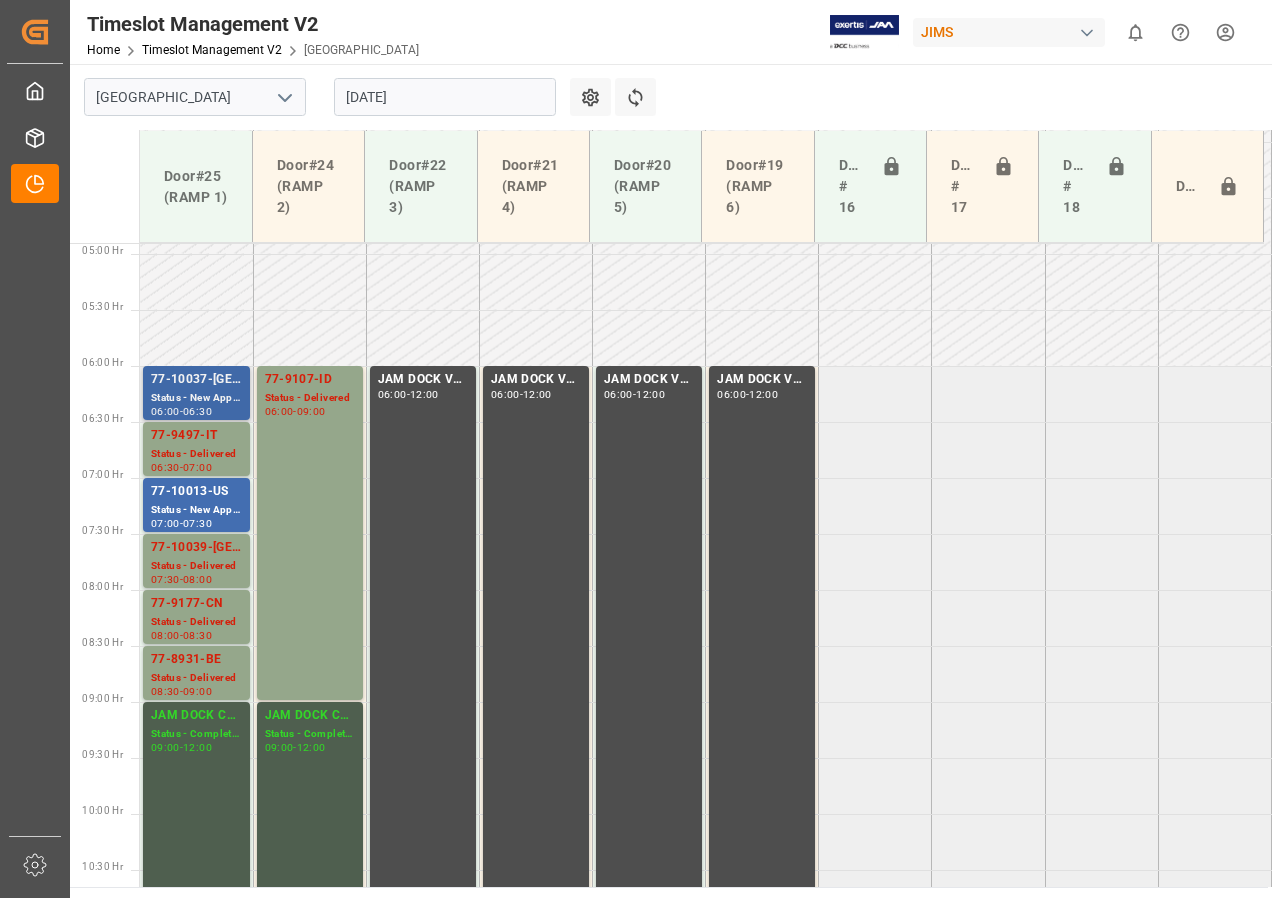 click on "Status - New Appointment" at bounding box center (196, 398) 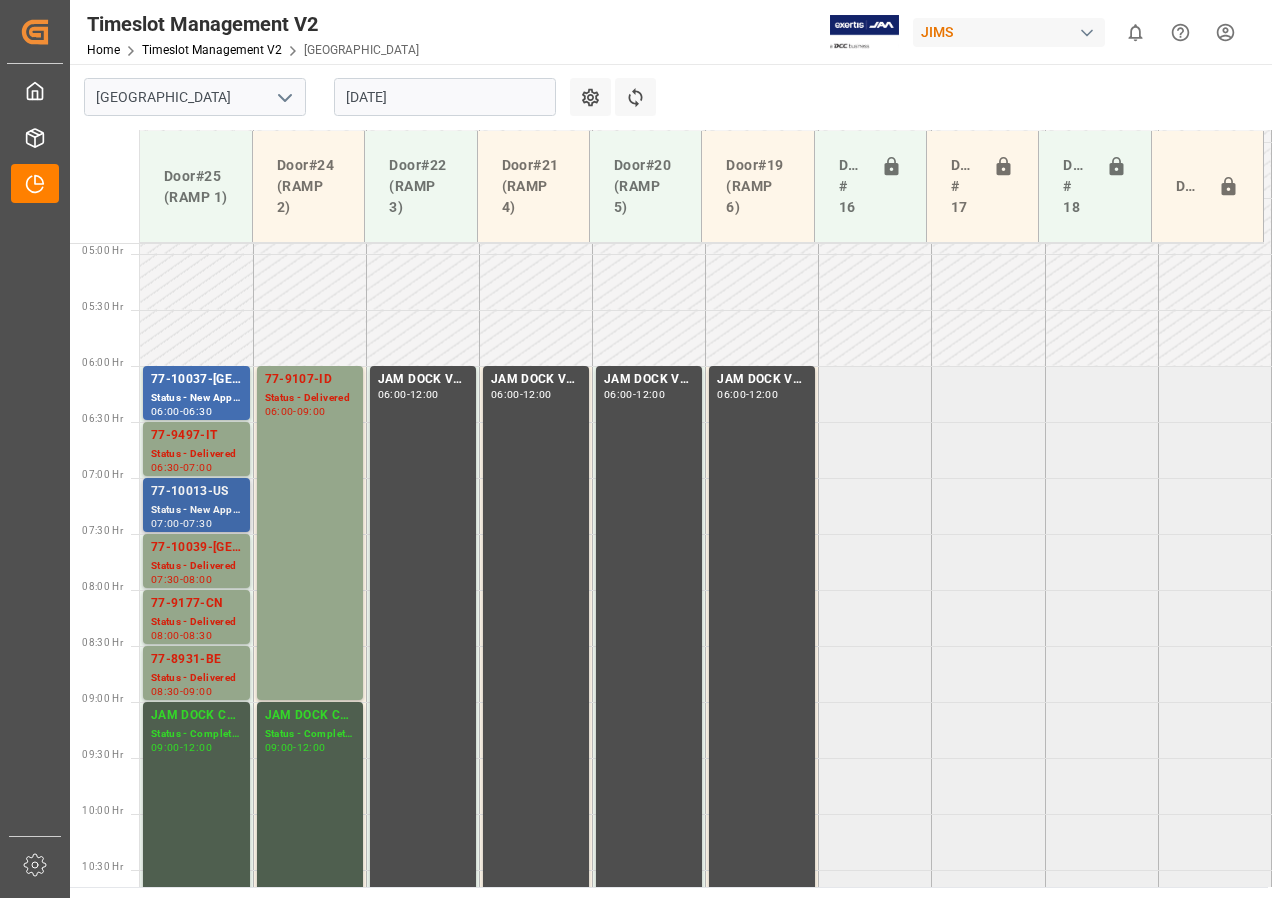 click on "77-10013-US" at bounding box center [196, 492] 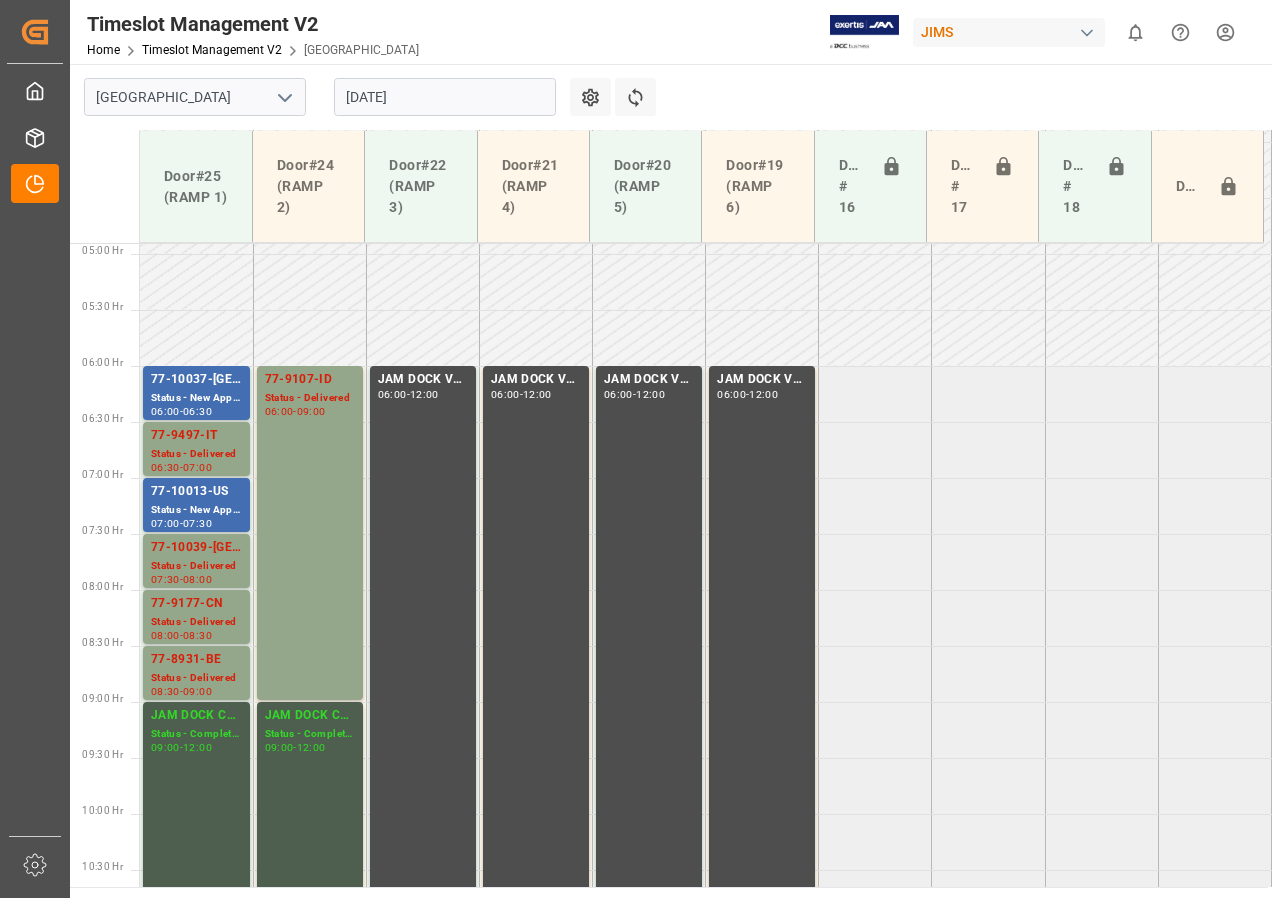 click on "Status - New Appointment" at bounding box center (196, 398) 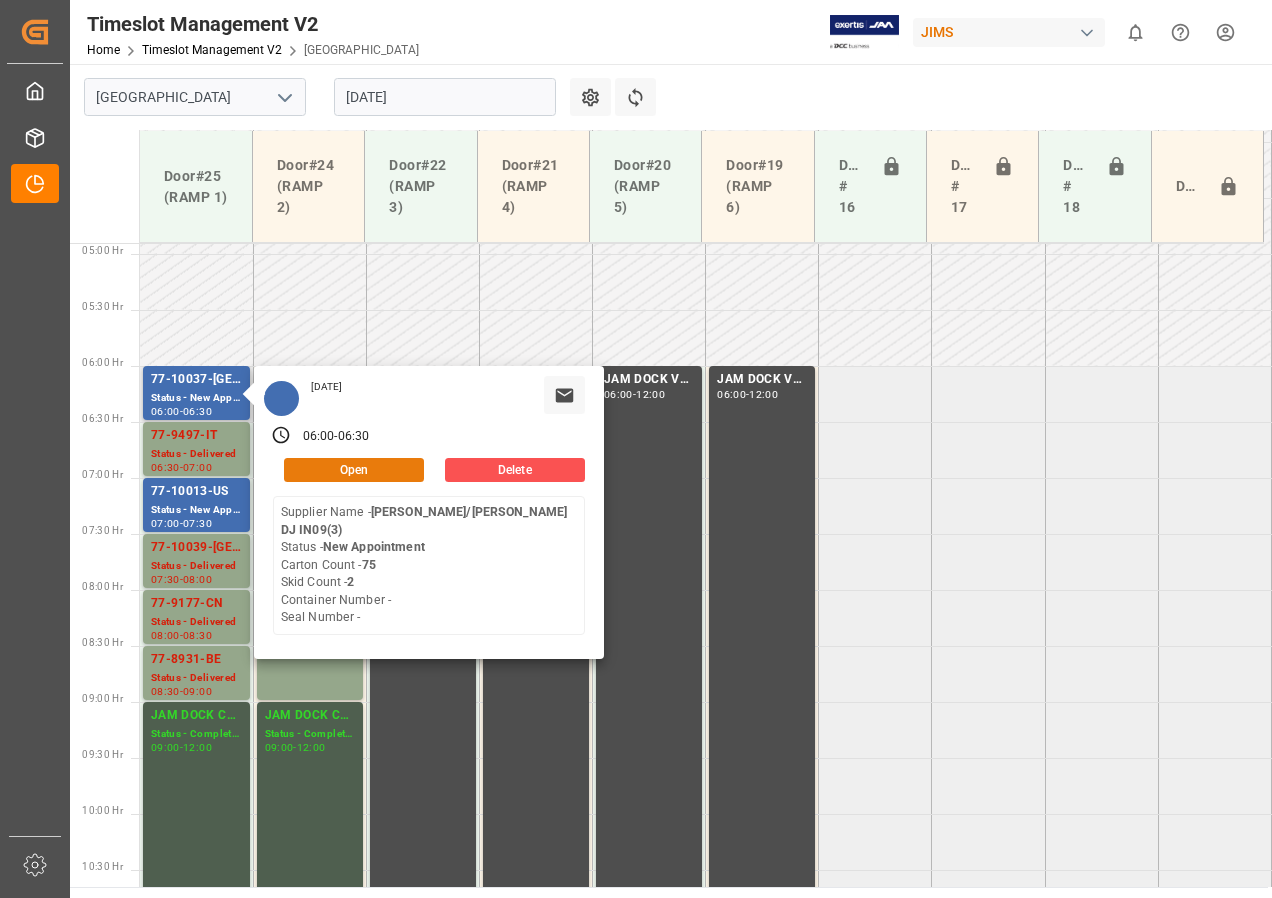 click on "Open" at bounding box center [354, 470] 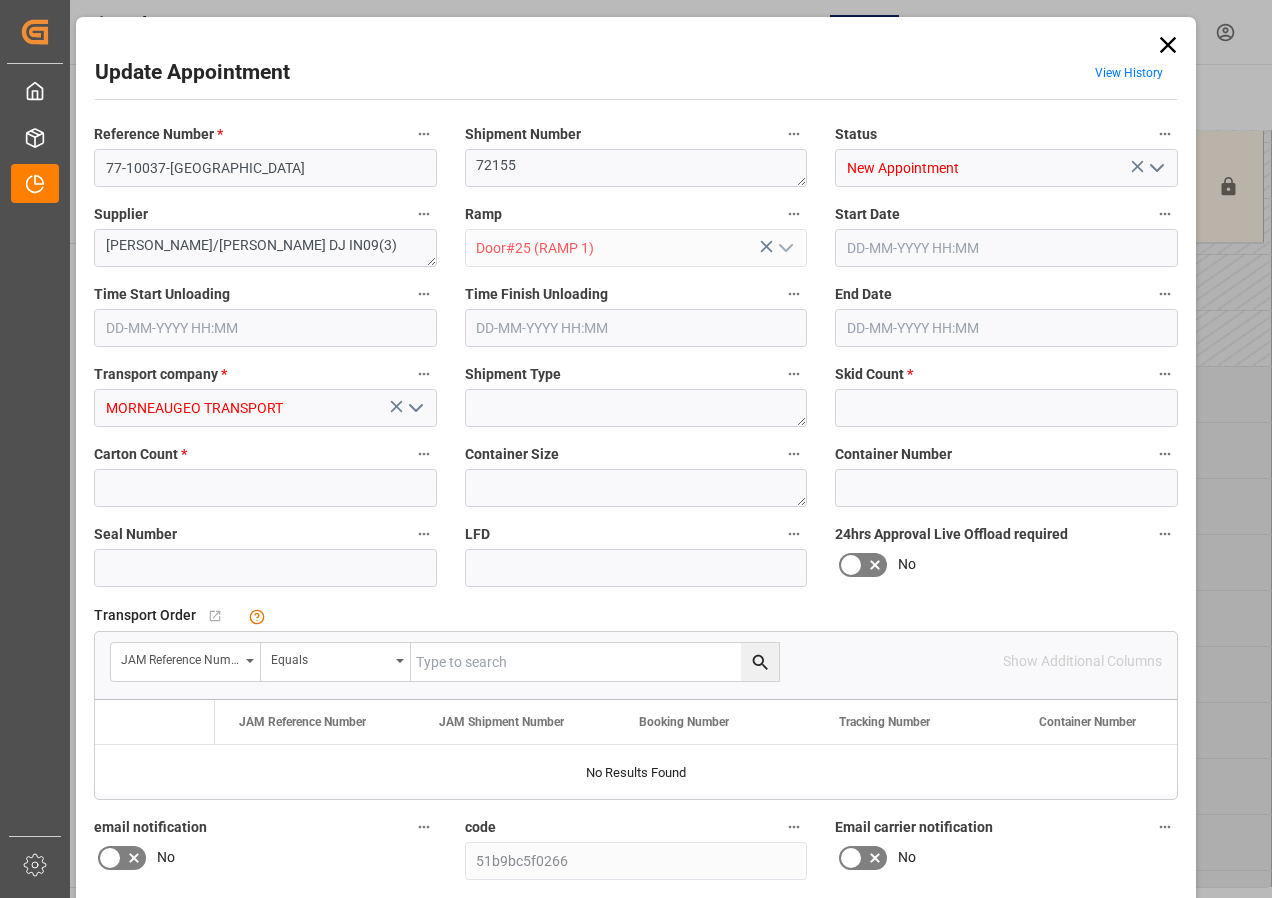 type on "2" 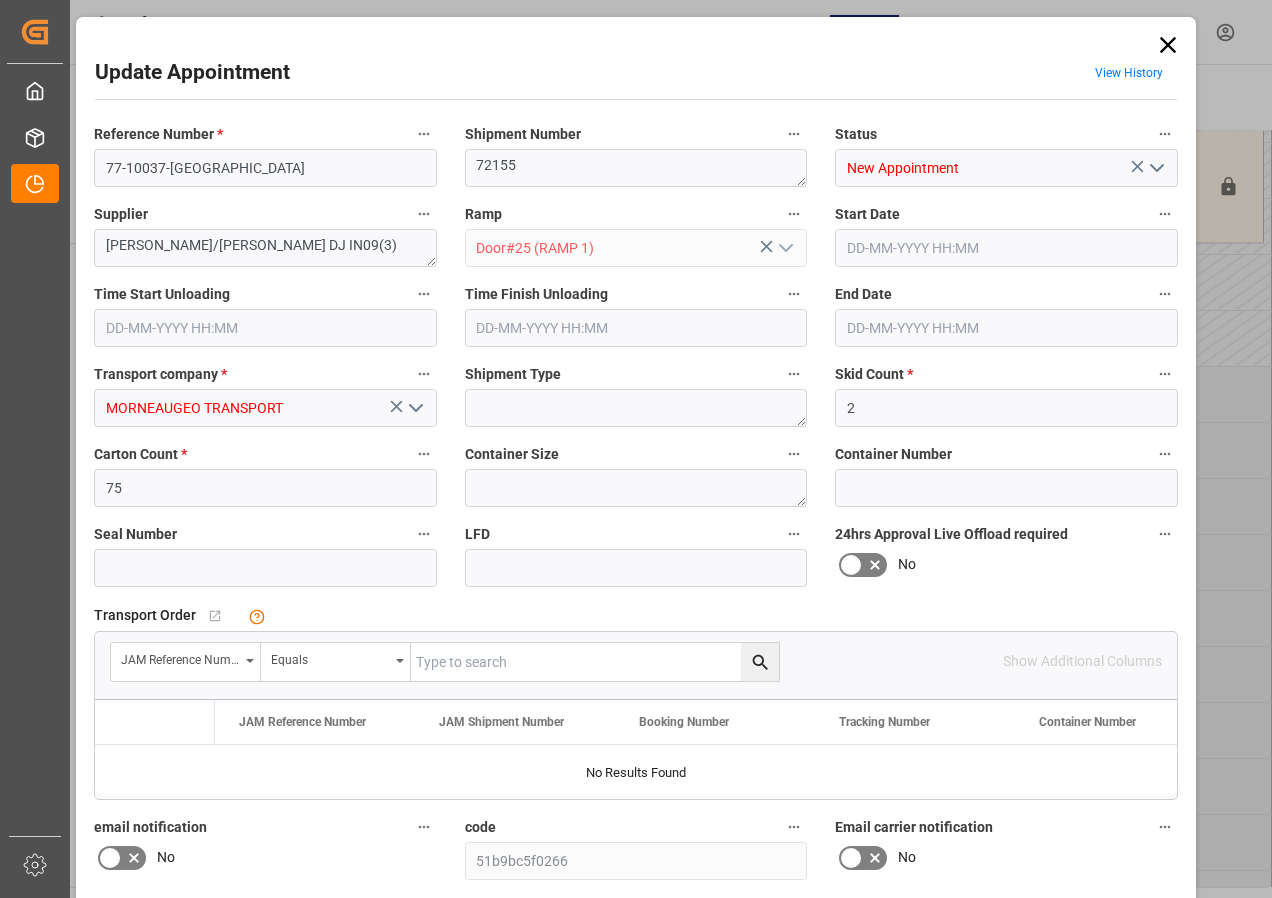type on "[DATE] 06:00" 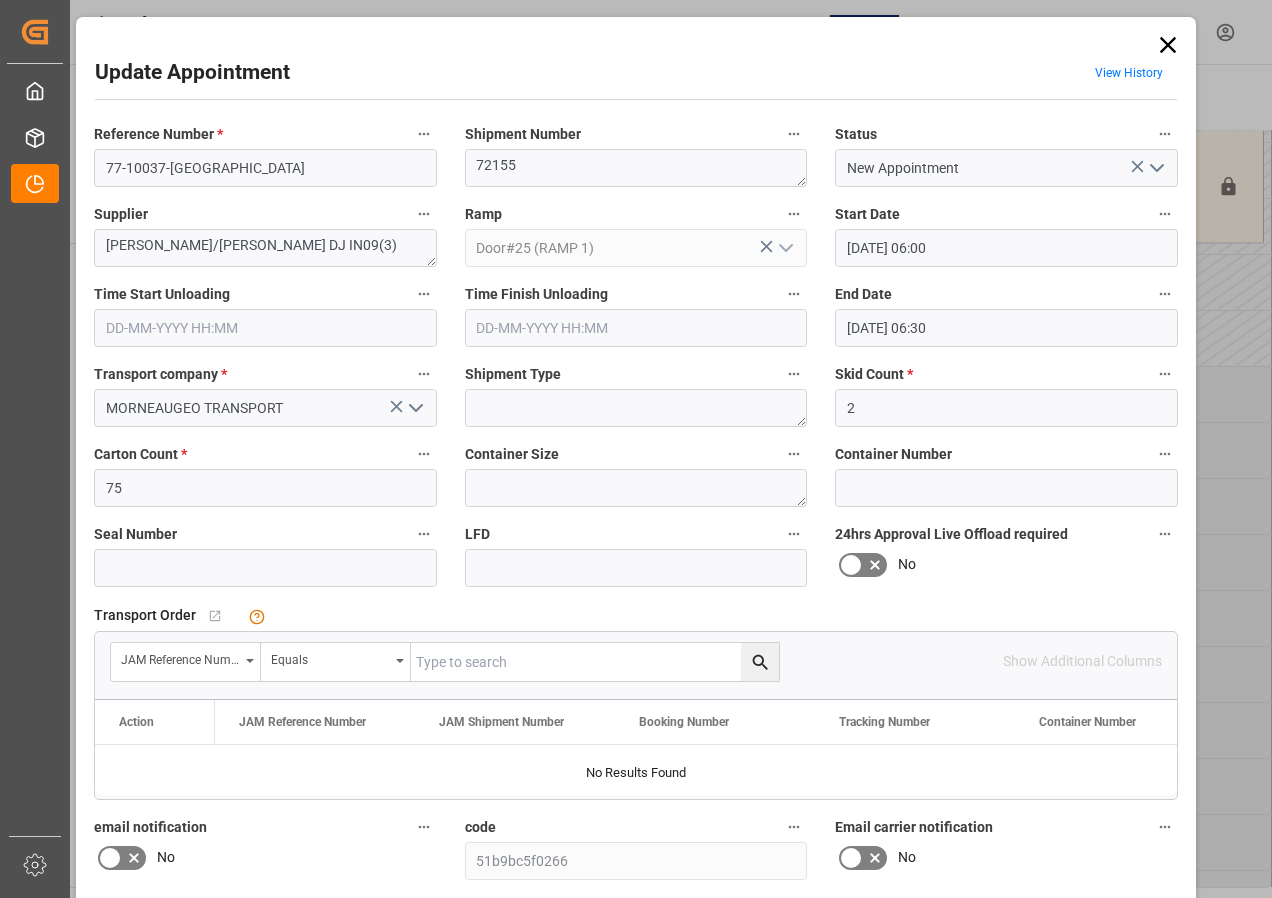 click 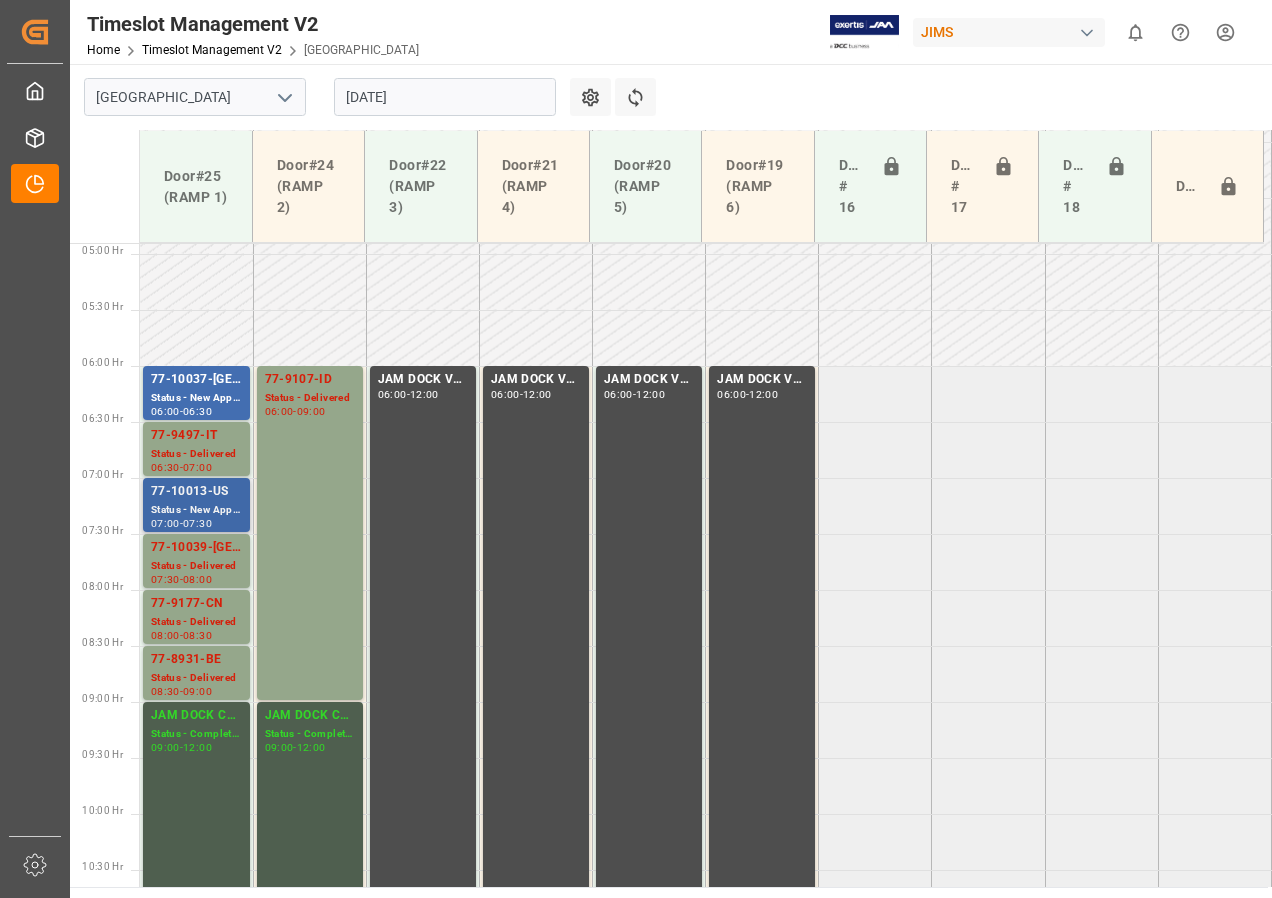 click on "77-10013-US" at bounding box center [196, 492] 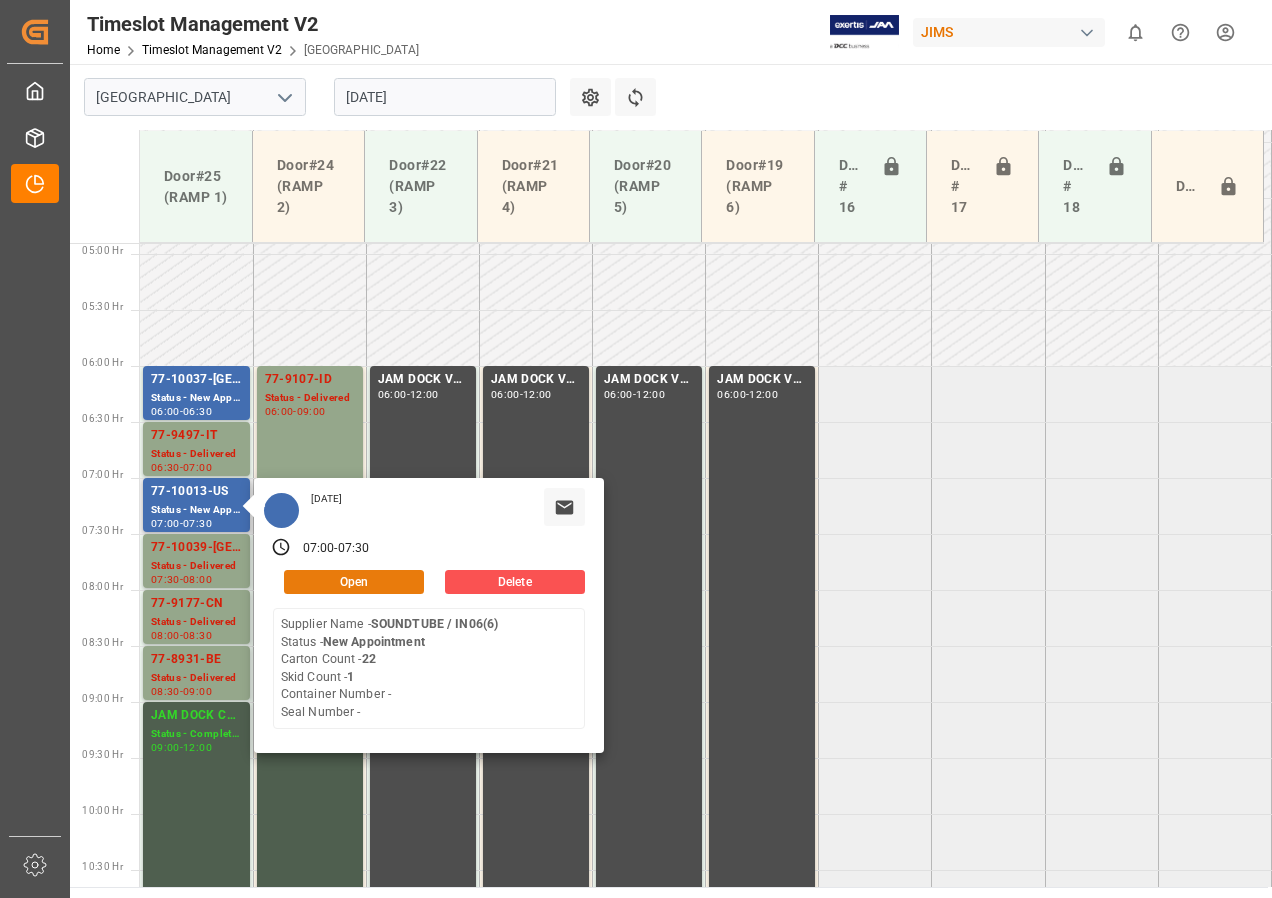 click on "Open" at bounding box center (354, 582) 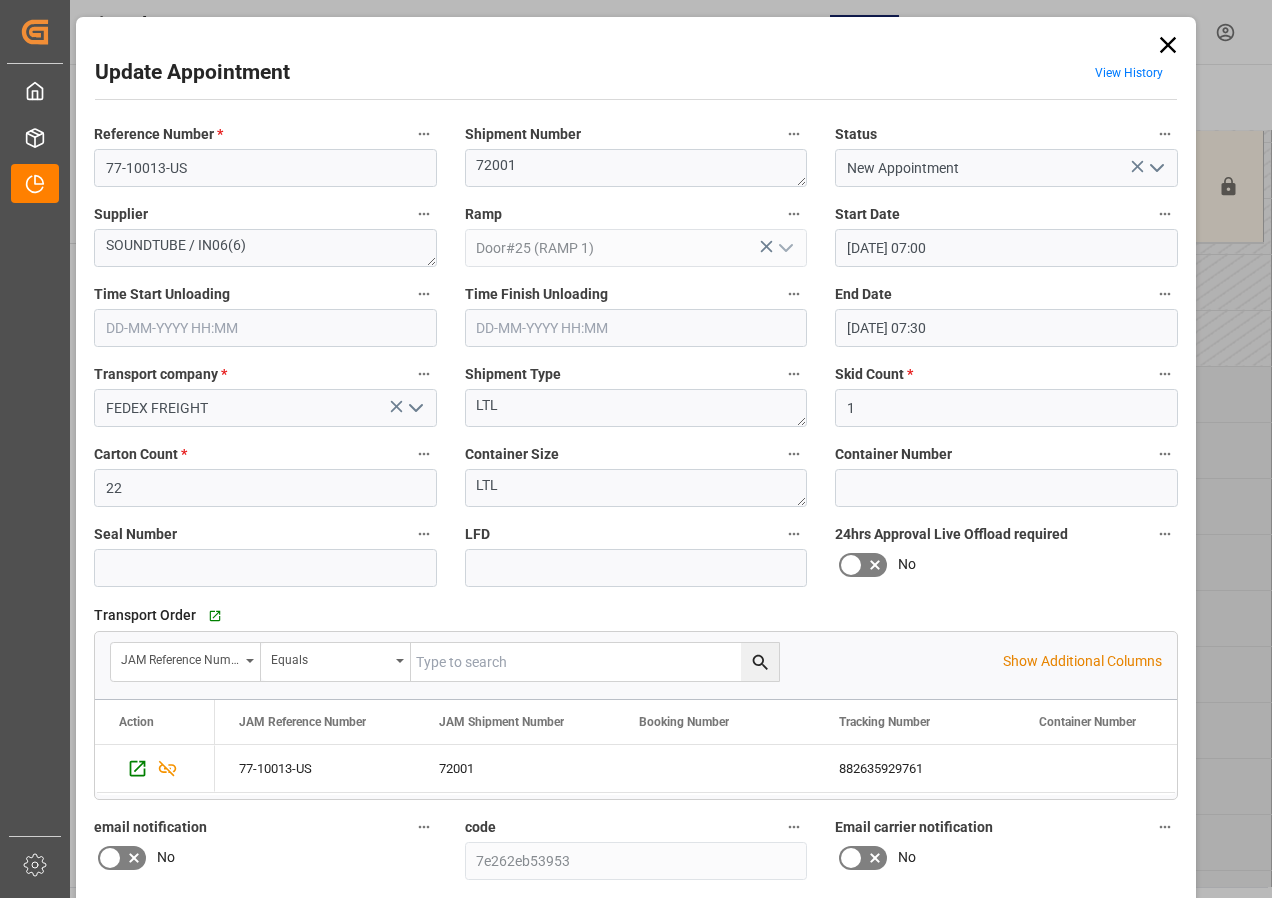 click 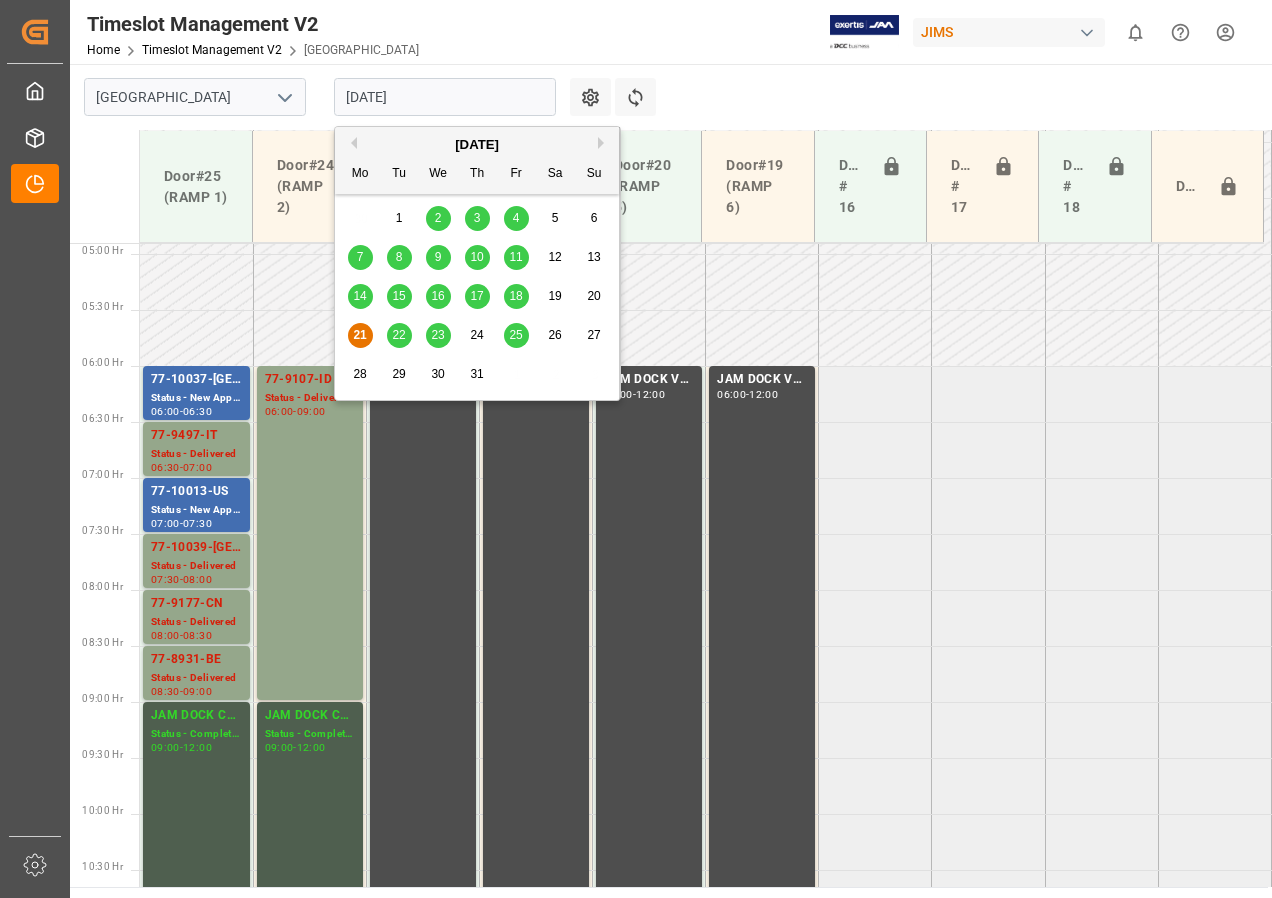click on "[DATE]" at bounding box center (445, 97) 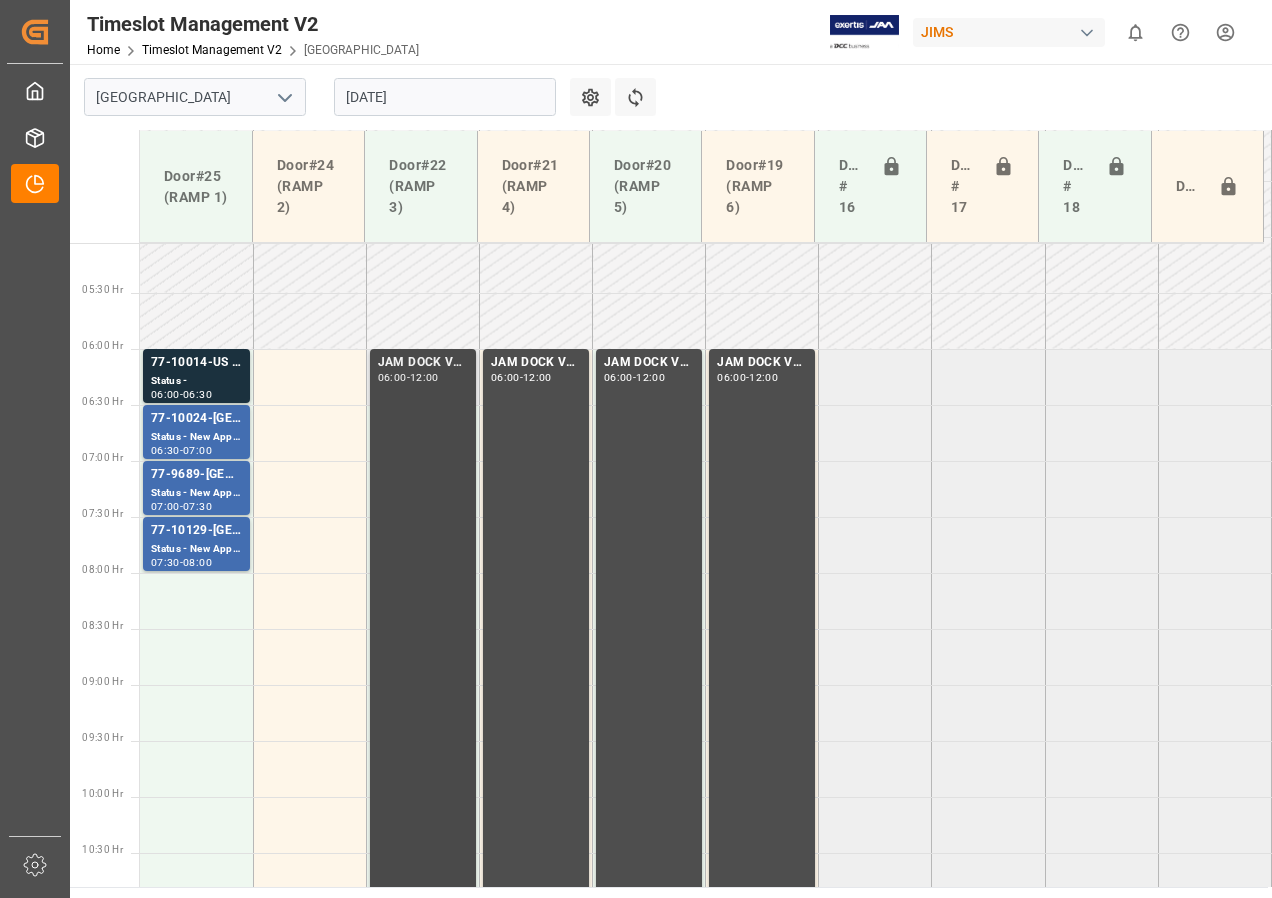 scroll, scrollTop: 549, scrollLeft: 0, axis: vertical 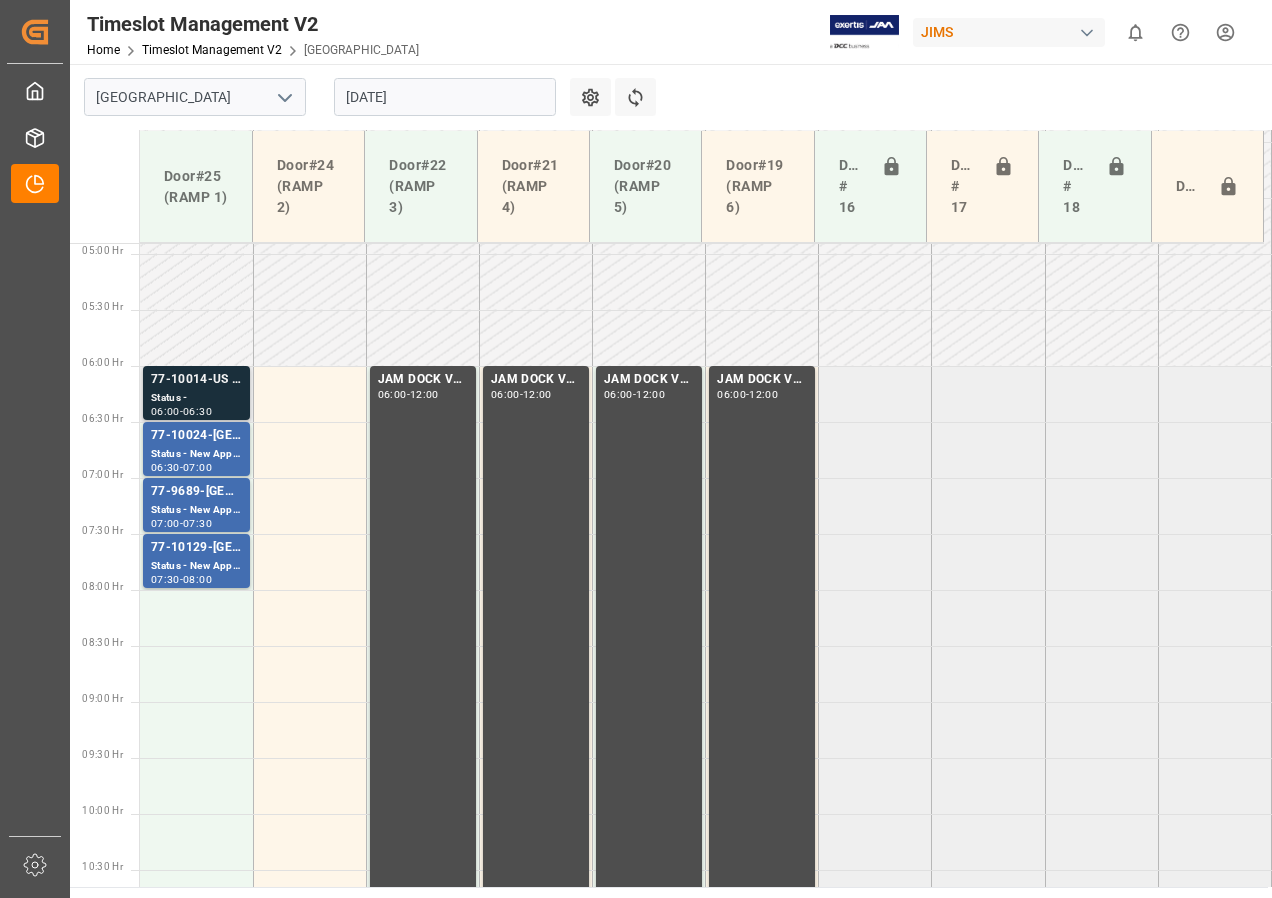 click on "Status -" at bounding box center [196, 398] 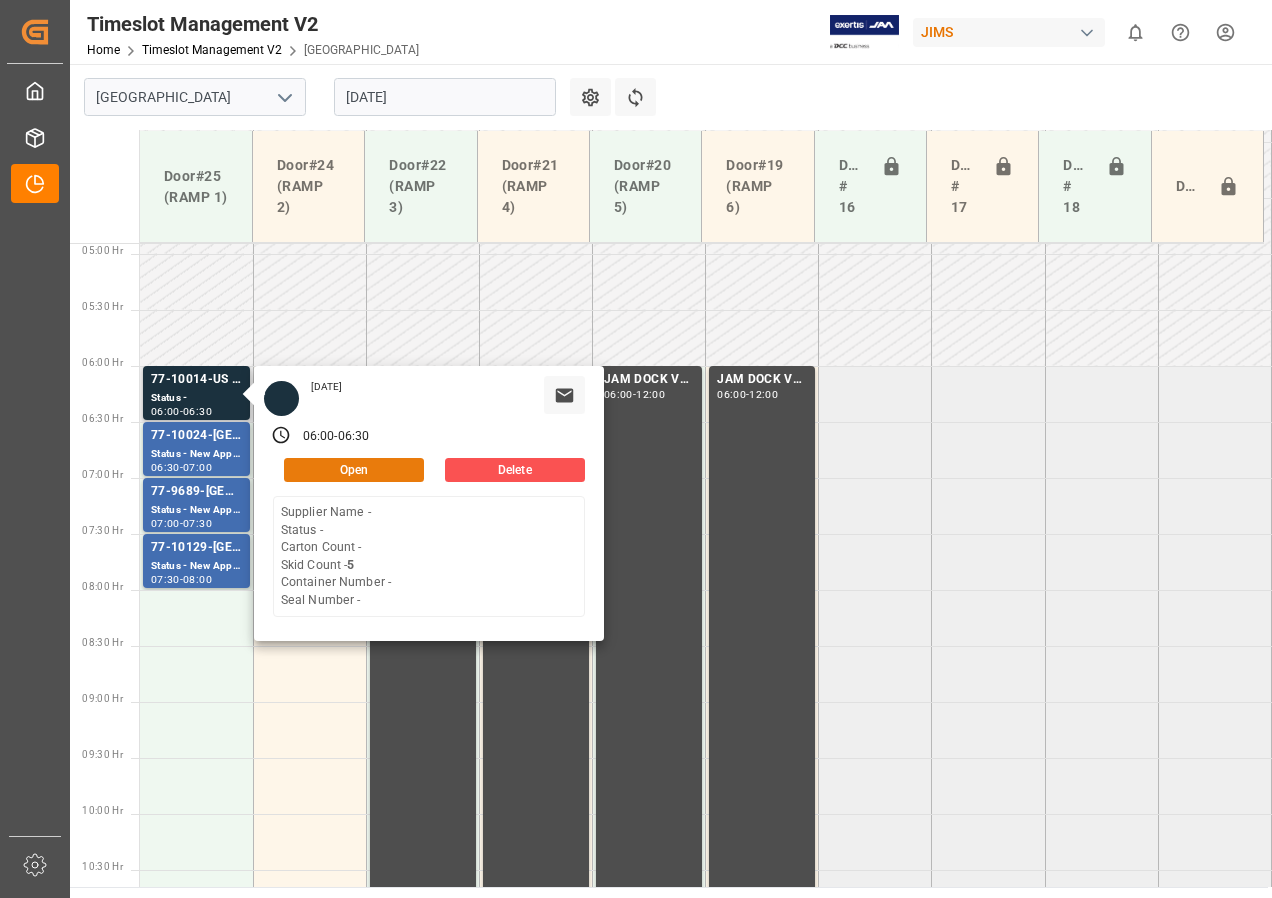 click on "Open" at bounding box center [354, 470] 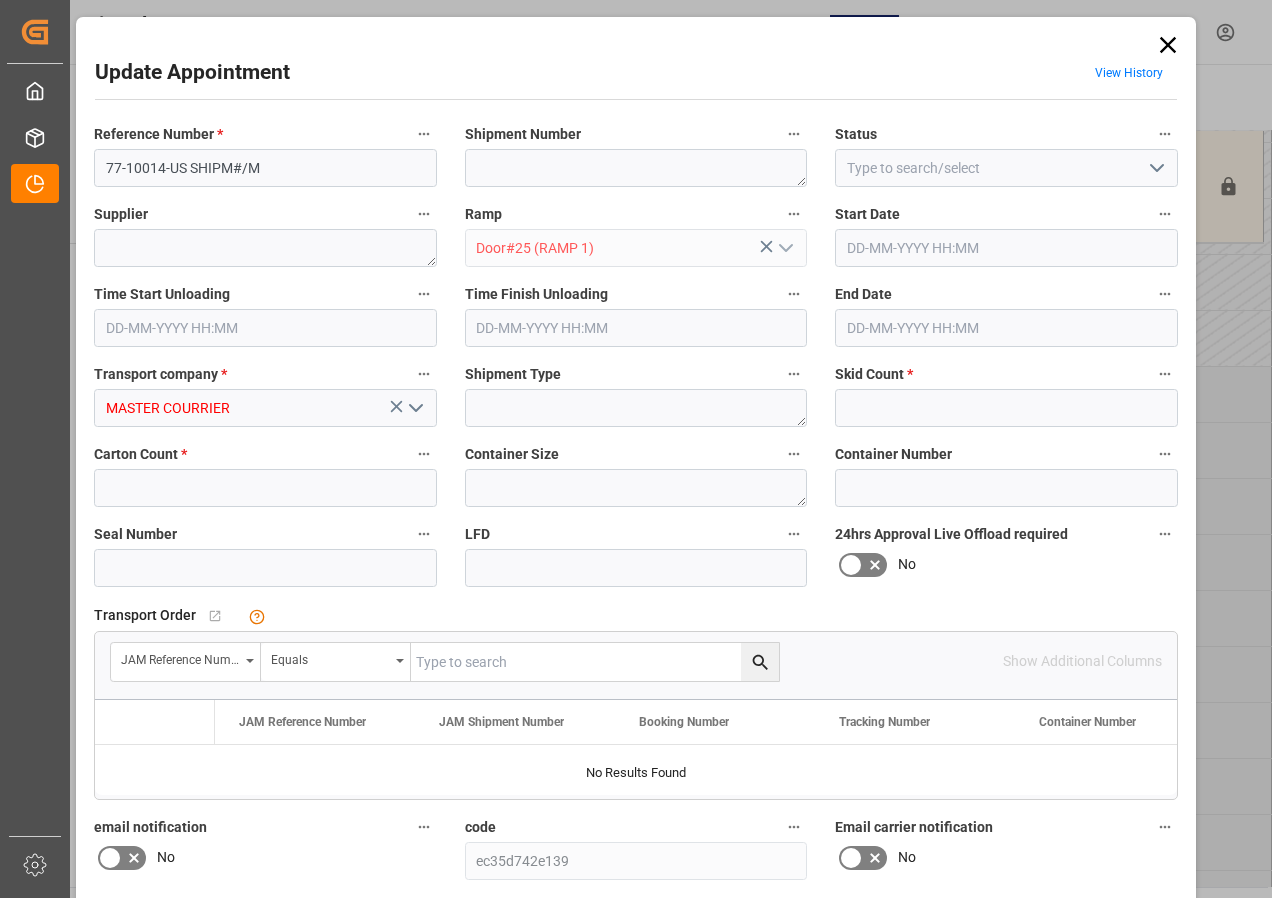 type on "5" 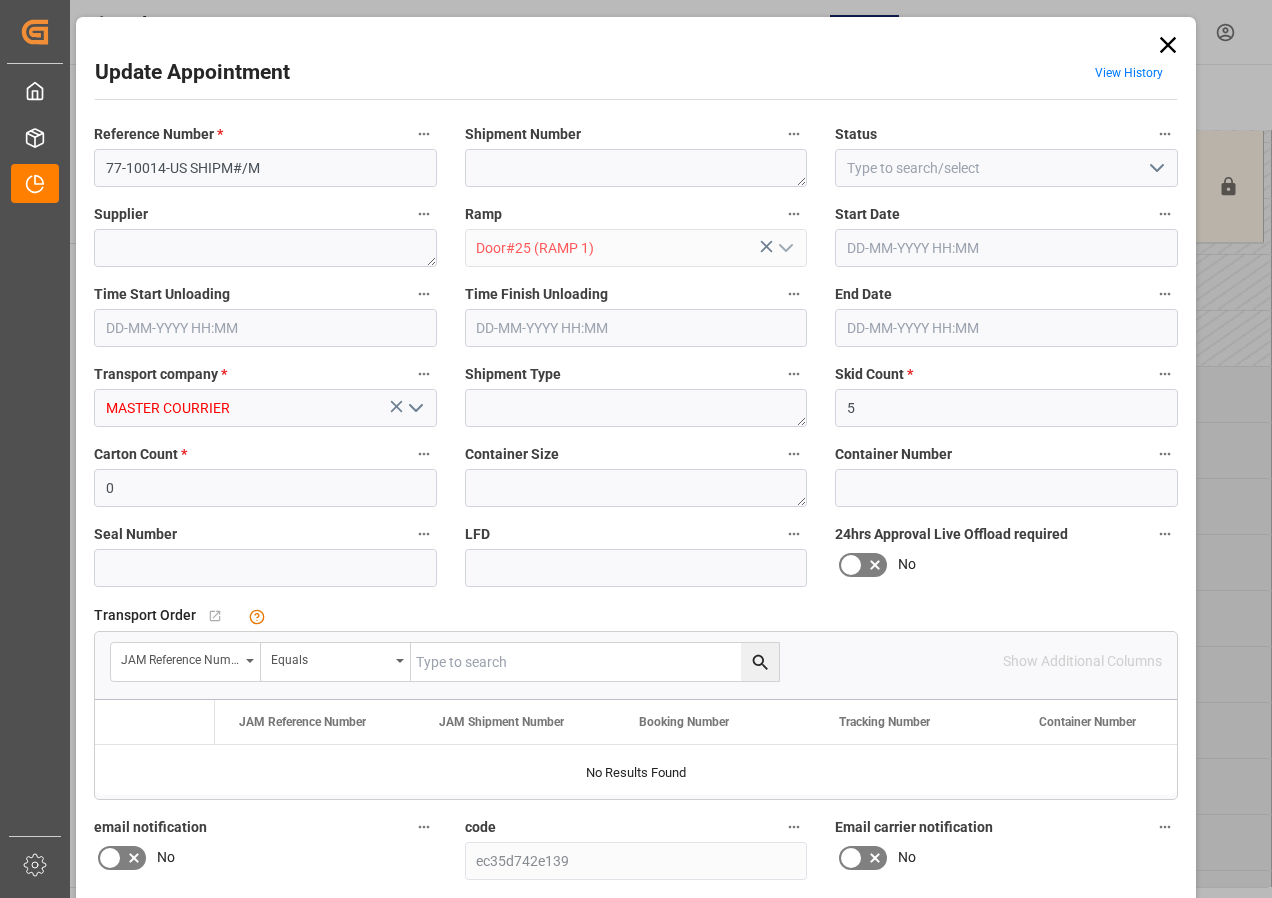 type on "[DATE] 06:00" 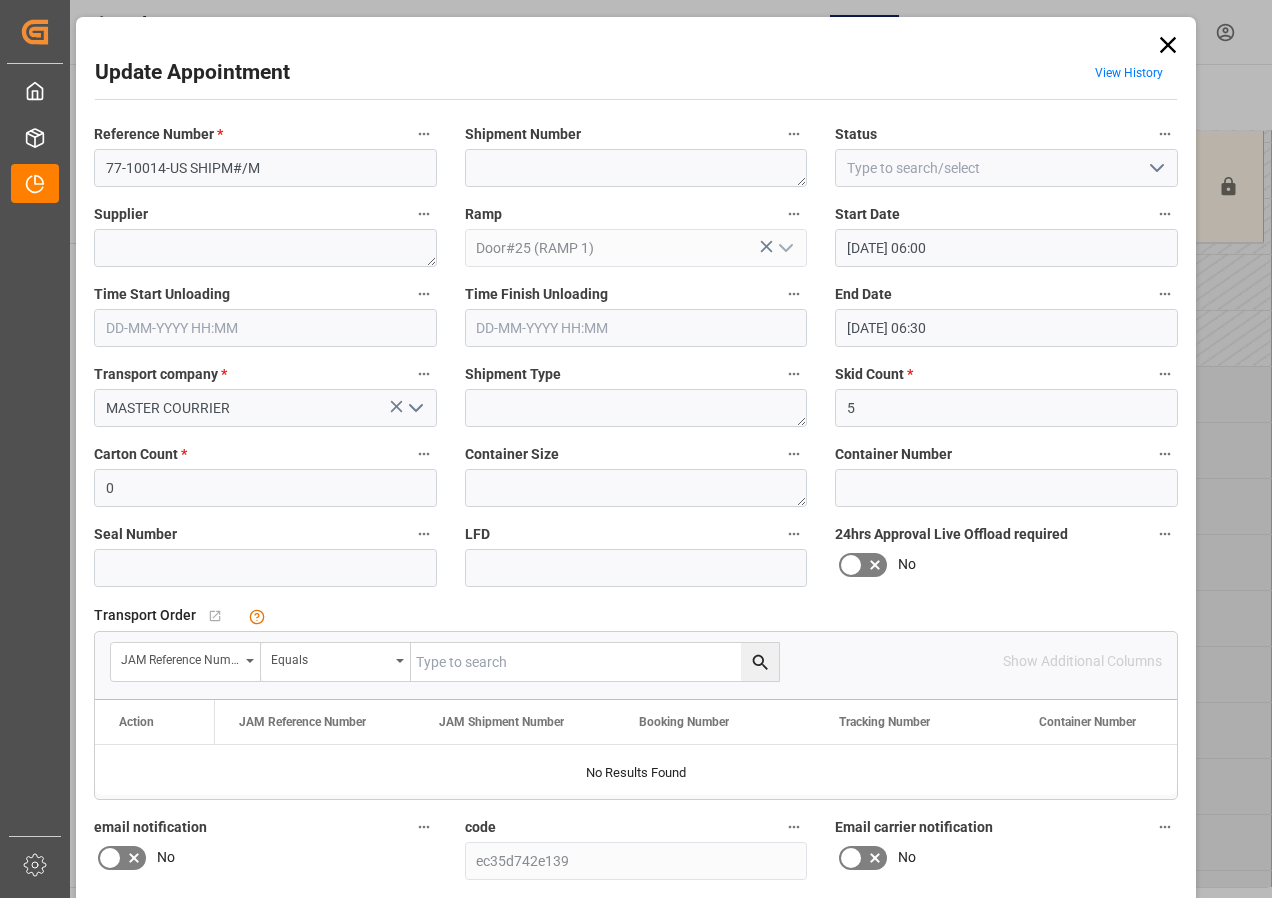 click 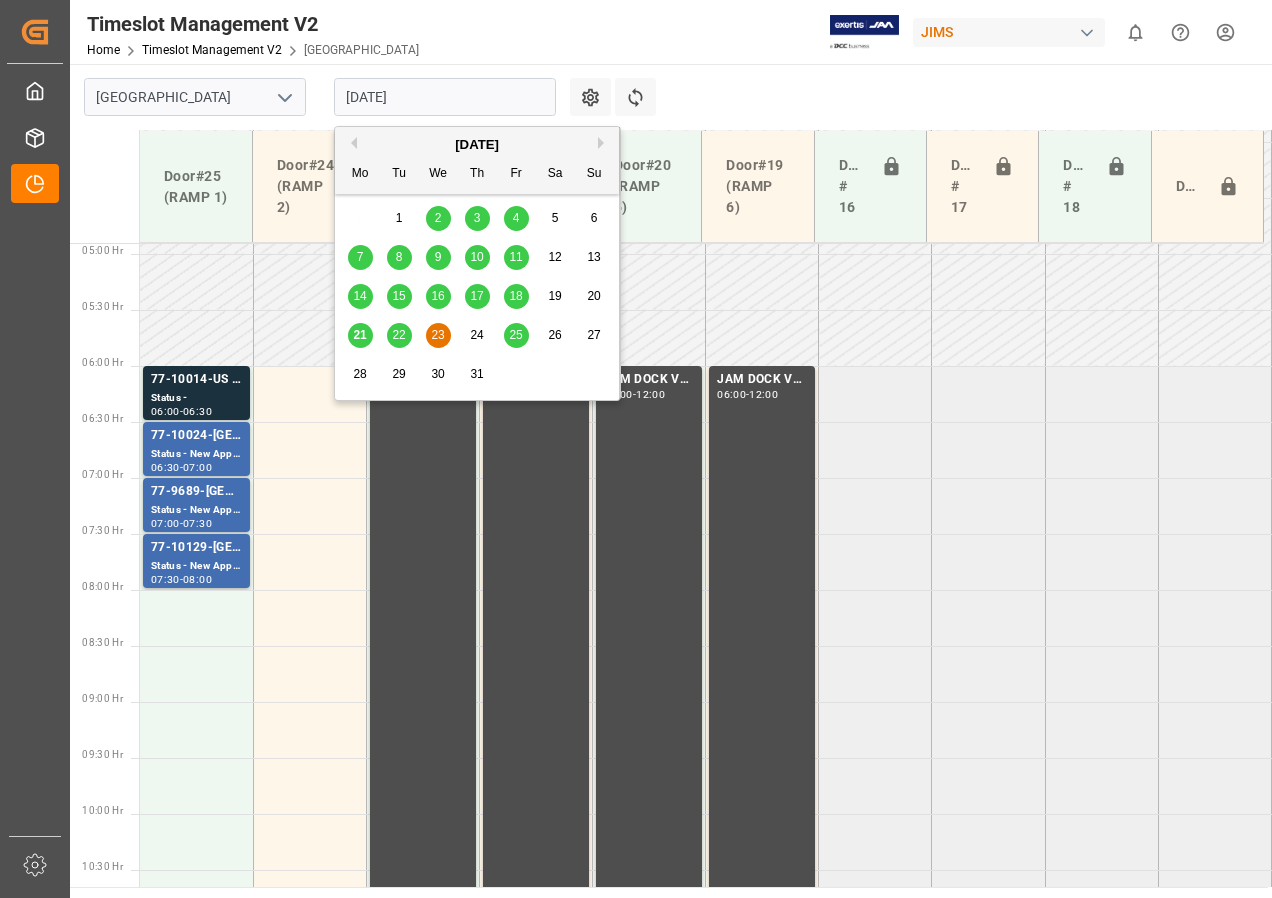 click on "[DATE]" at bounding box center (445, 97) 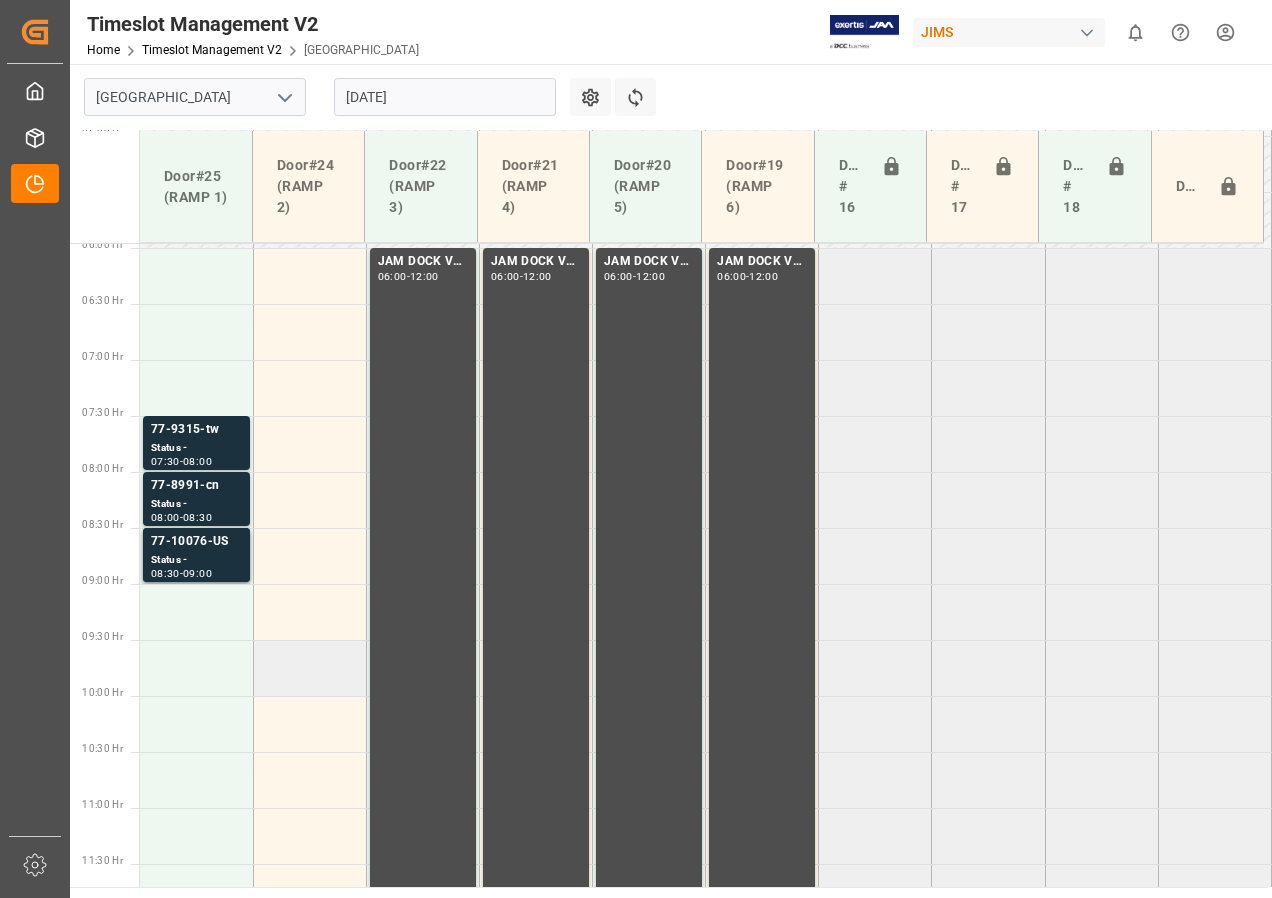 scroll, scrollTop: 649, scrollLeft: 0, axis: vertical 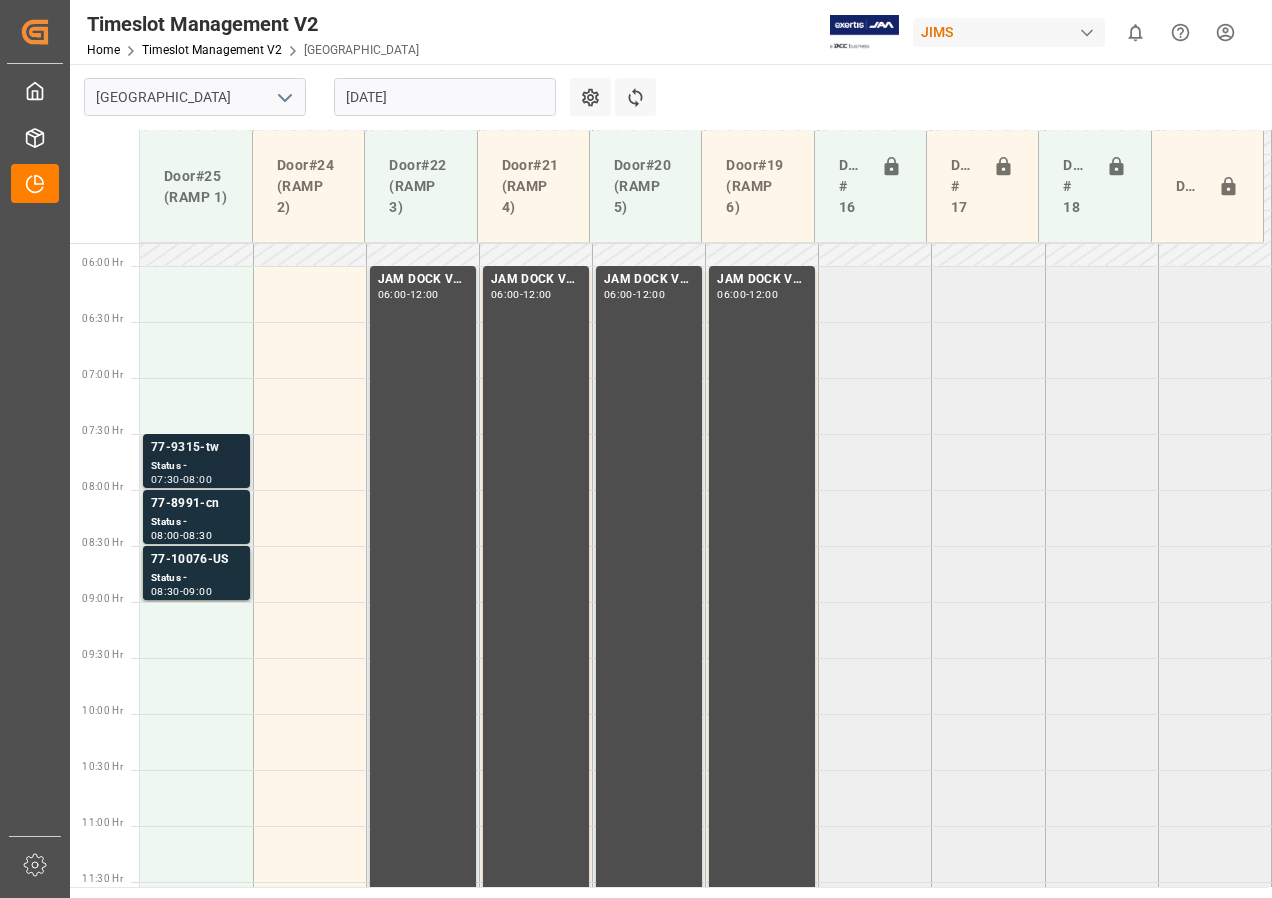 click on "77-9315-tw" at bounding box center [196, 448] 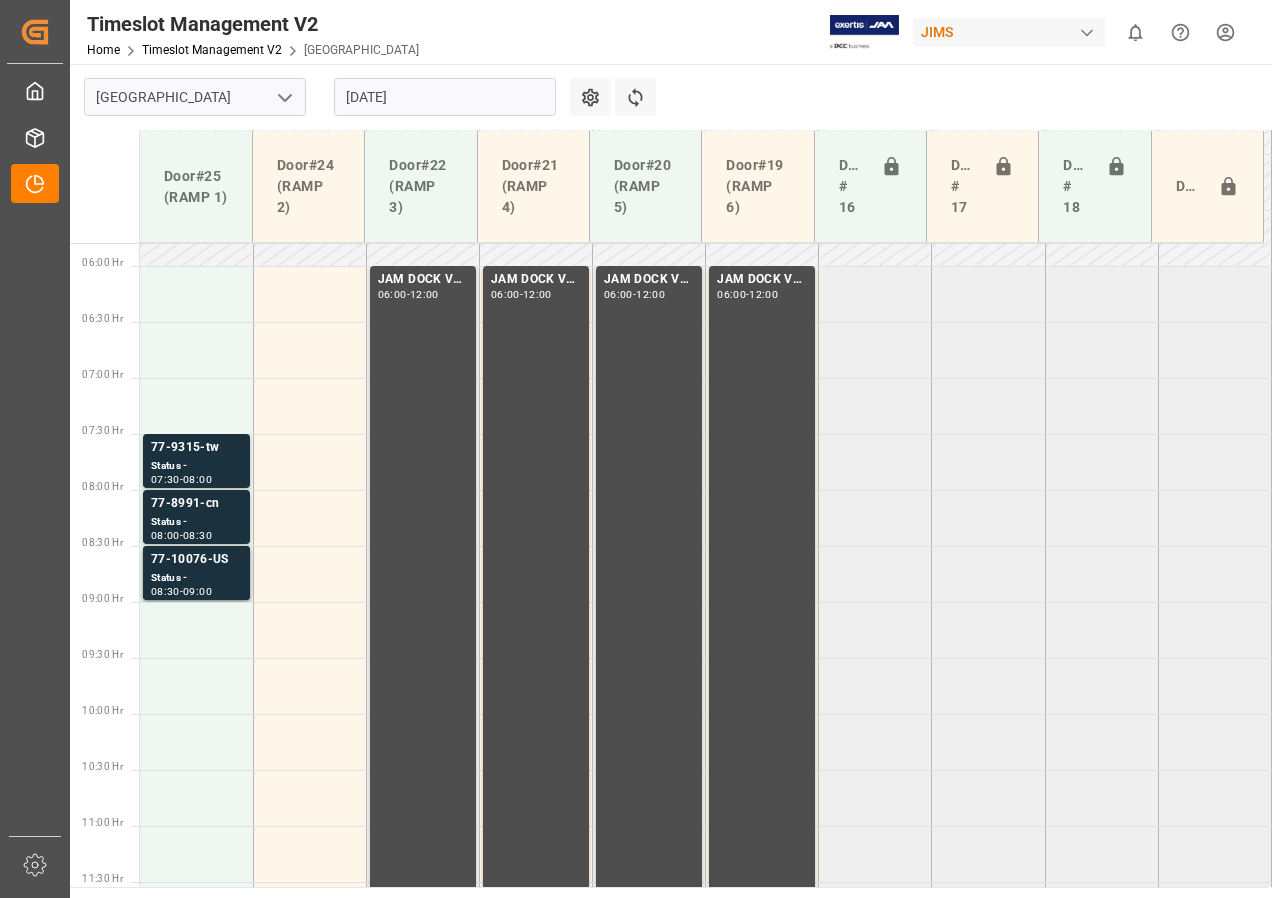click on "77-9315-tw" at bounding box center (196, 448) 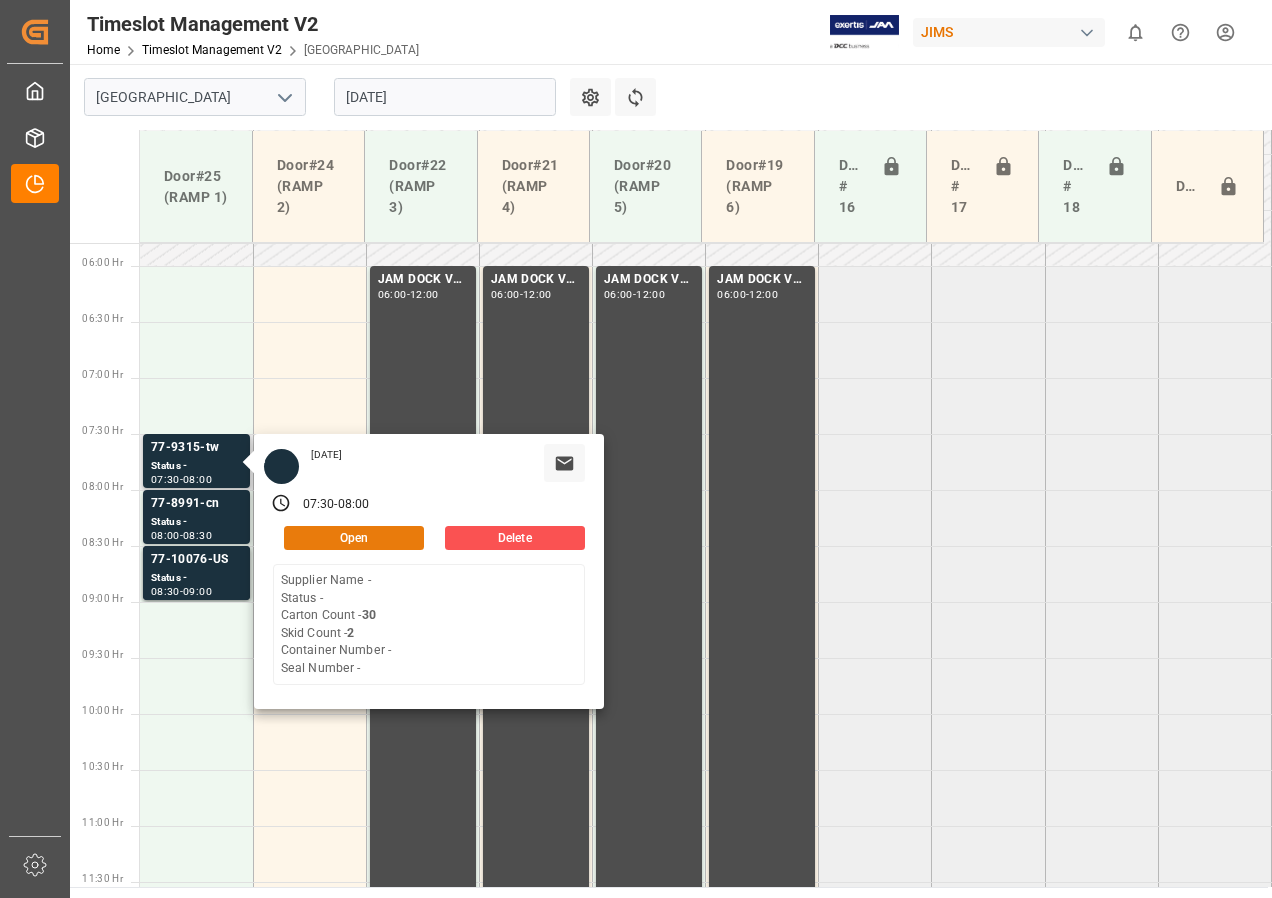 click on "Open" at bounding box center (354, 538) 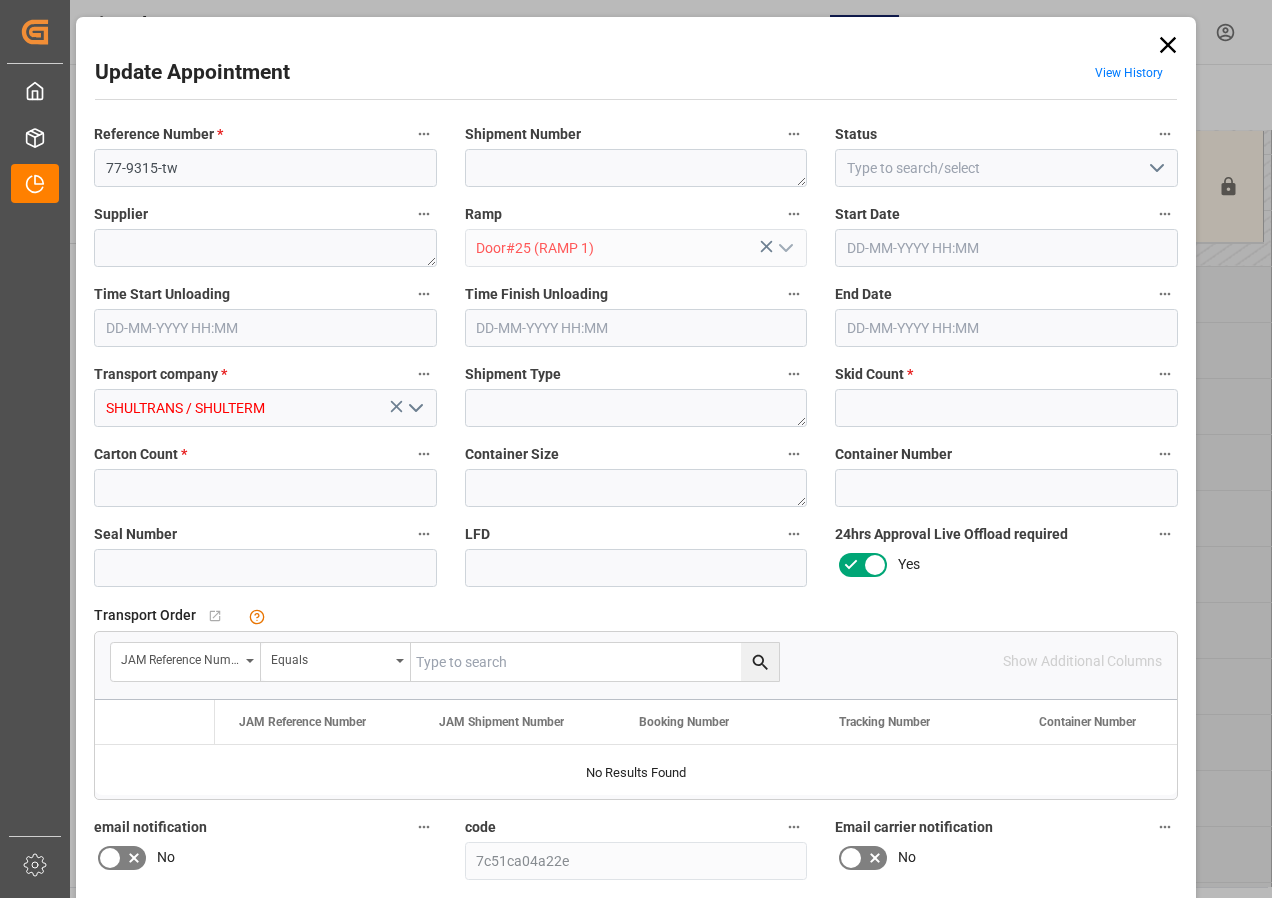 type on "2" 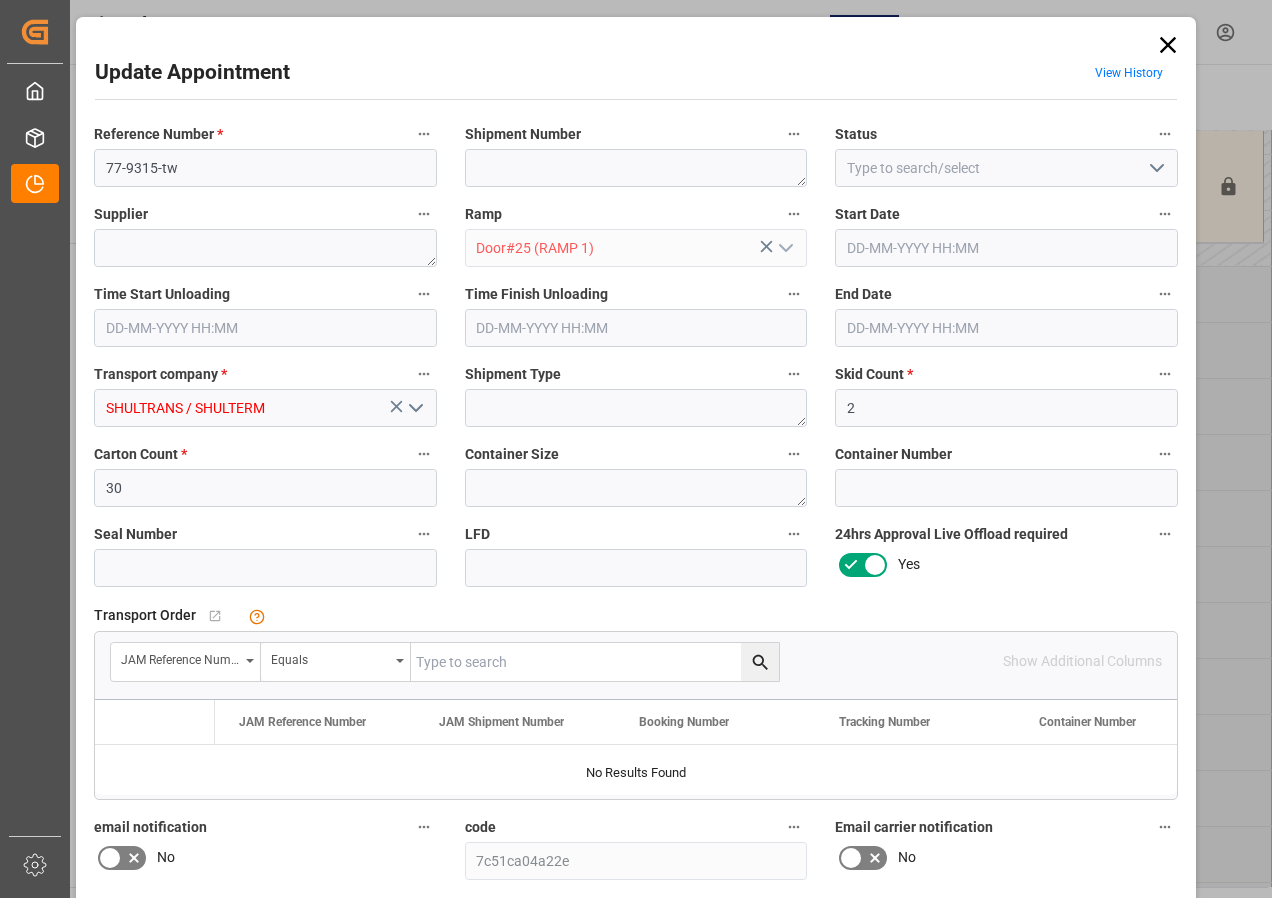 type on "[DATE] 07:30" 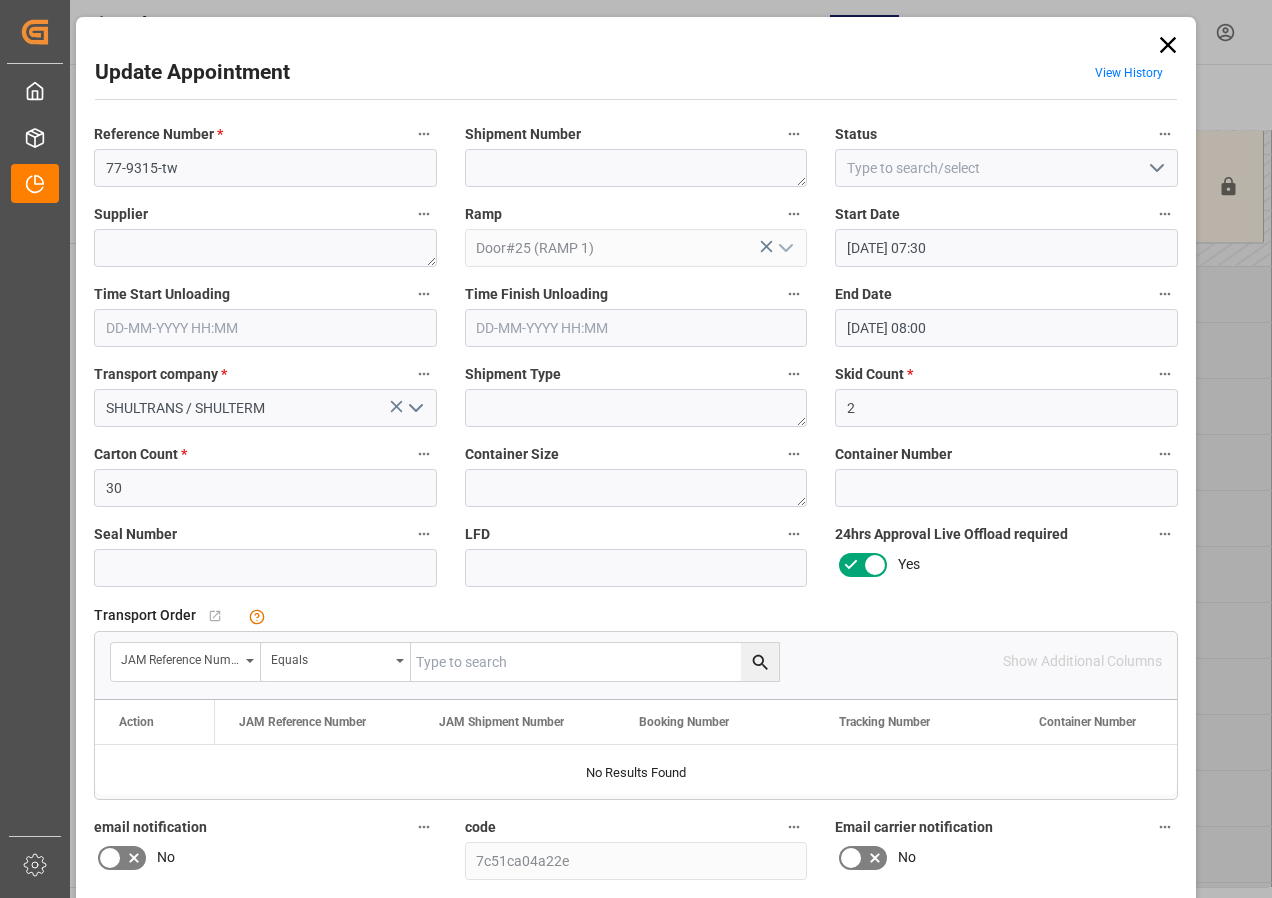 click on "[DATE] 07:30" at bounding box center (1006, 248) 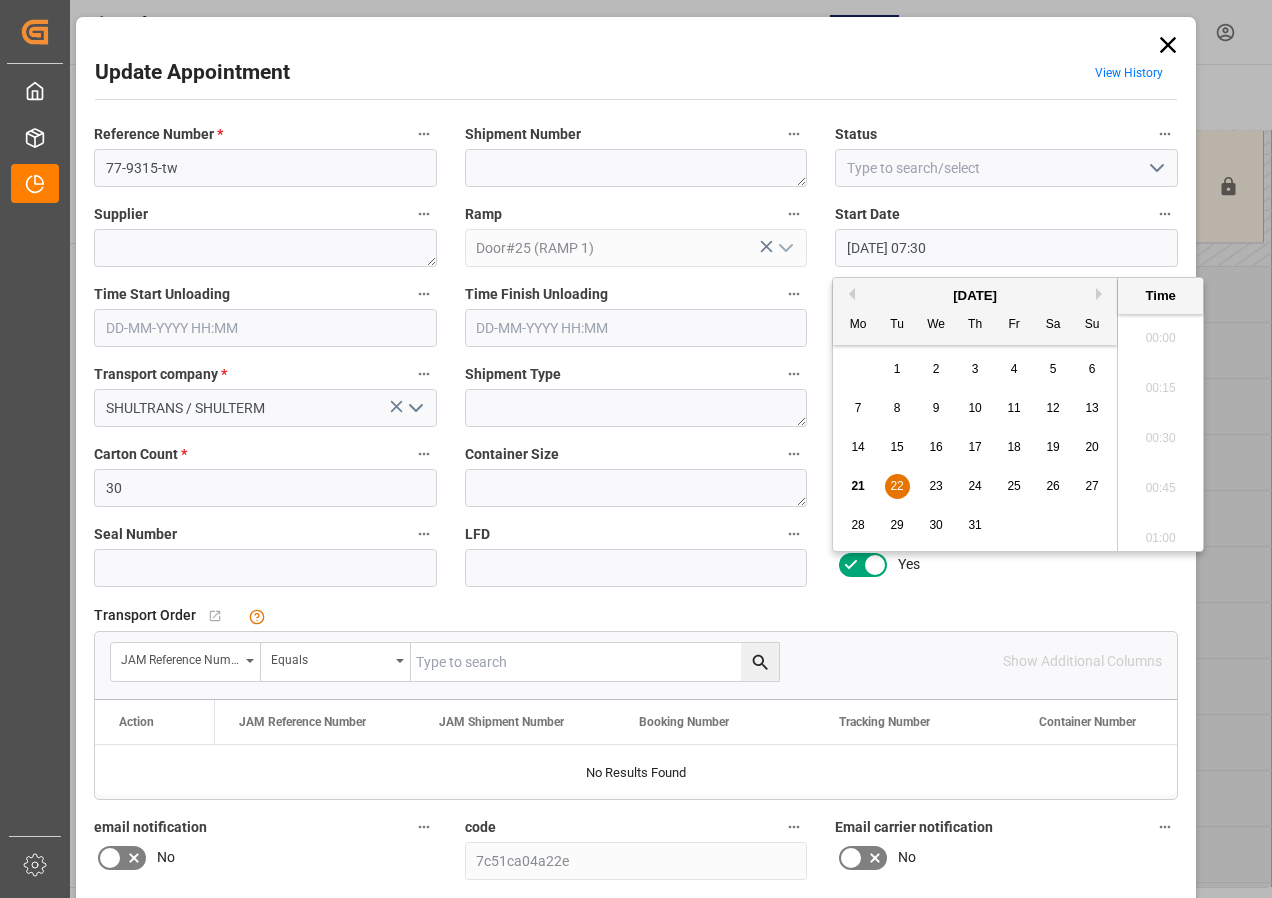 scroll, scrollTop: 1407, scrollLeft: 0, axis: vertical 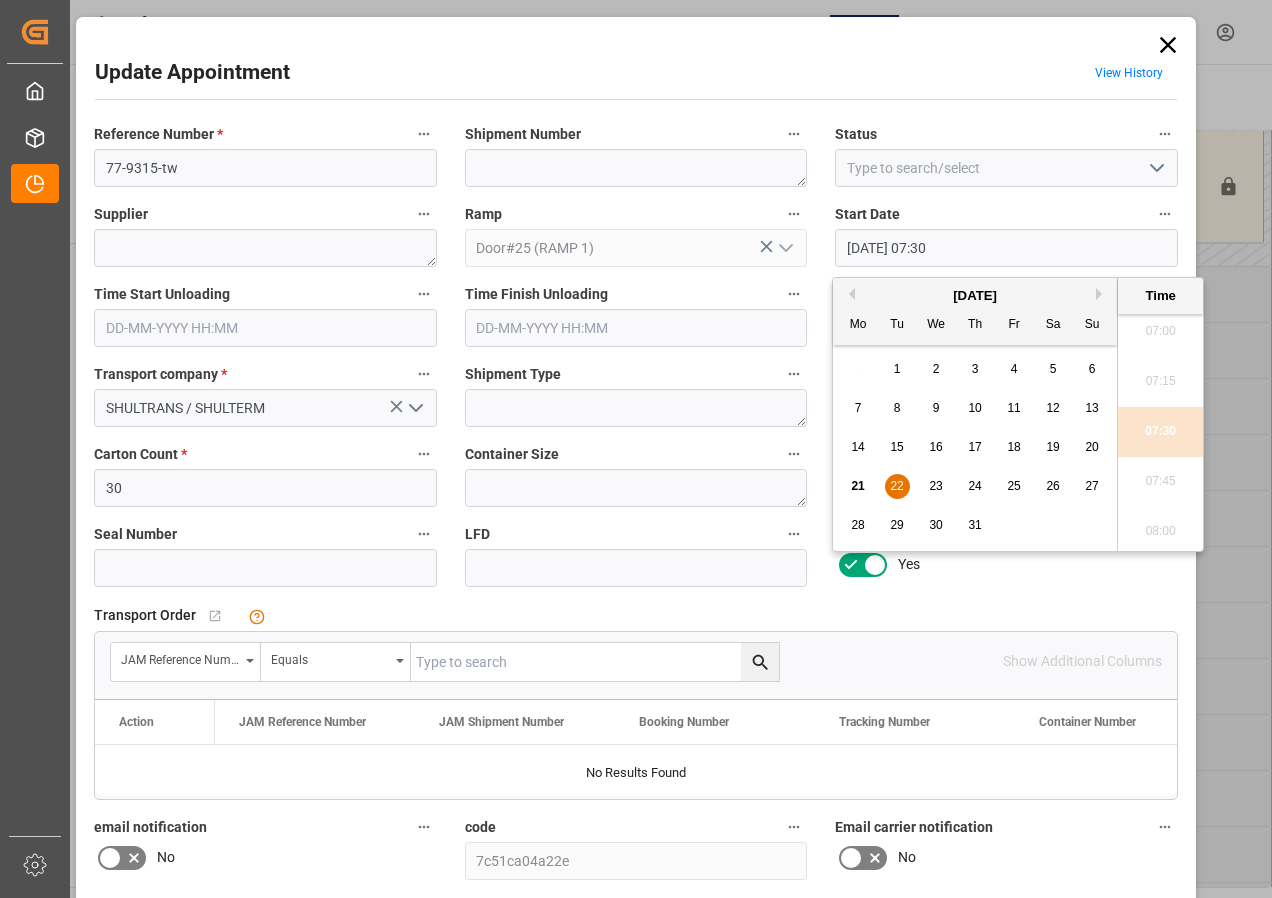 click on "22" at bounding box center (896, 486) 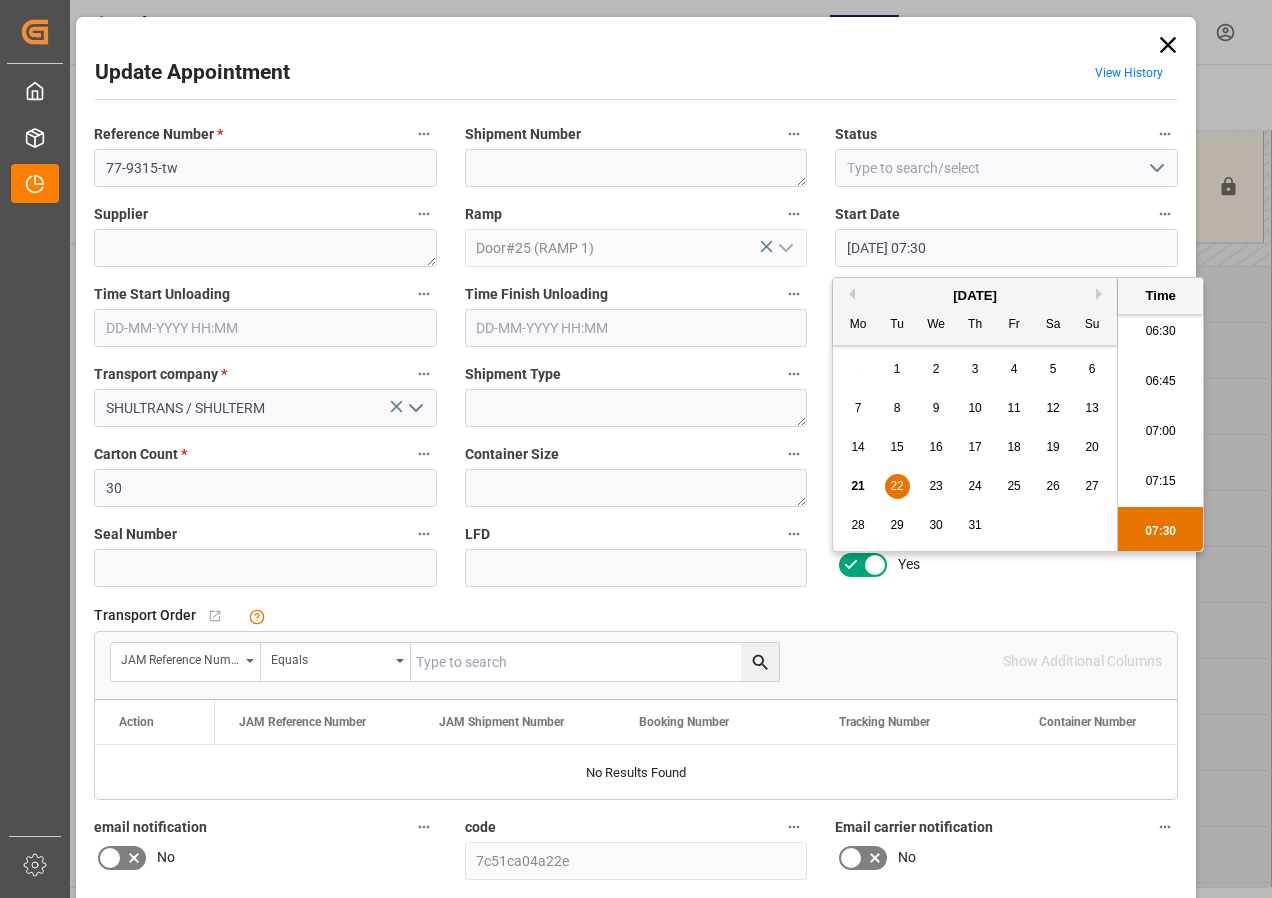 scroll, scrollTop: 1107, scrollLeft: 0, axis: vertical 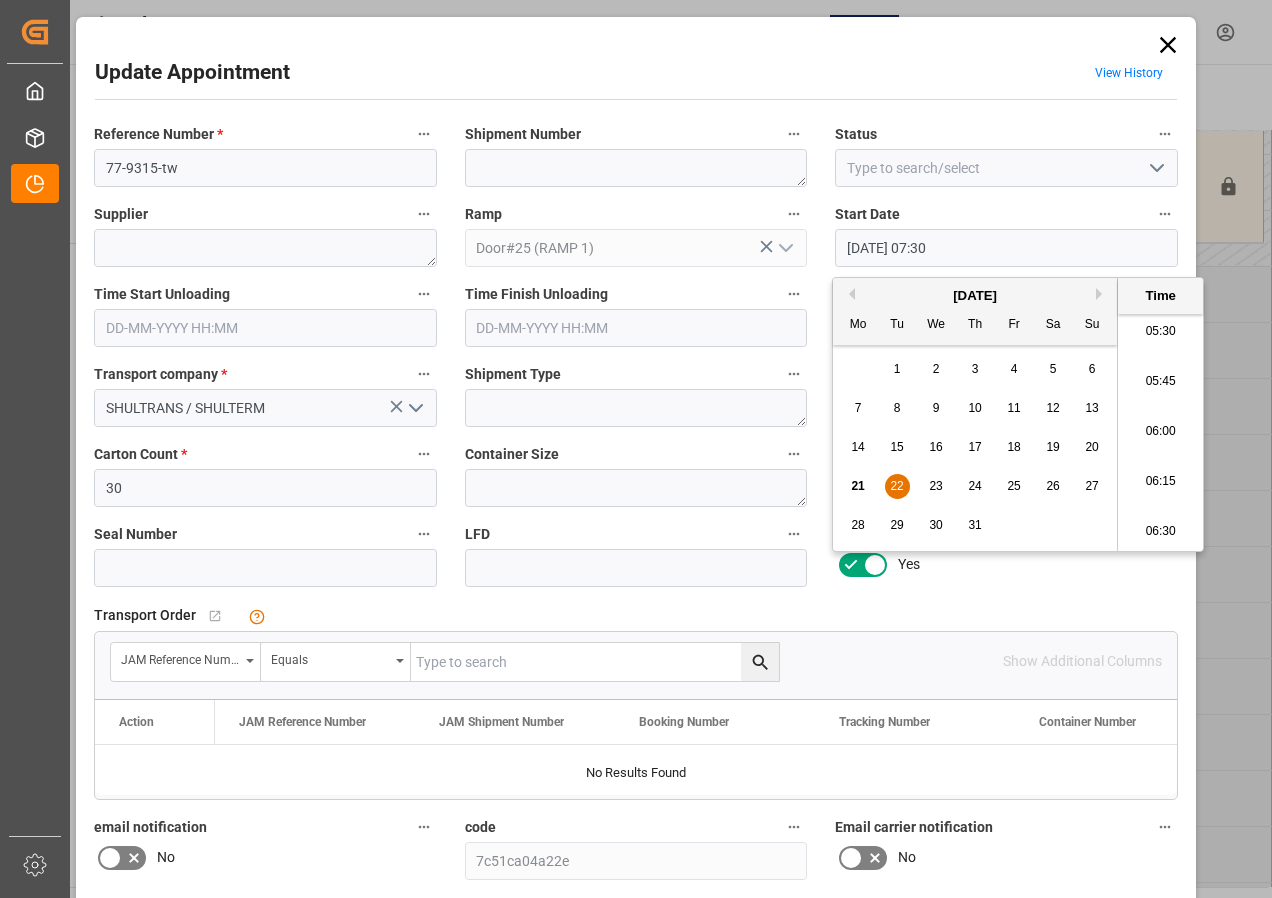 click on "06:00" at bounding box center [1160, 432] 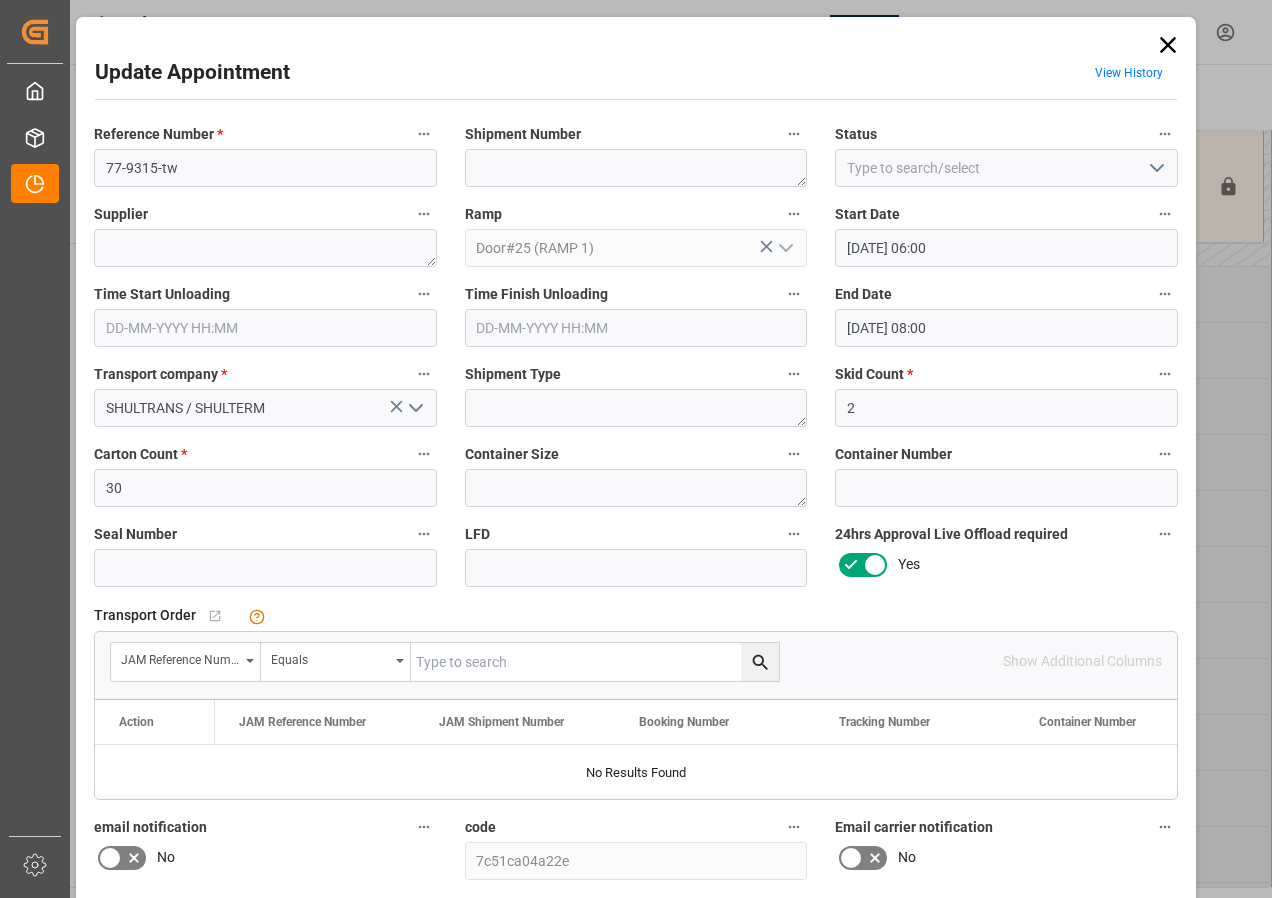 click on "[DATE] 08:00" at bounding box center (1006, 328) 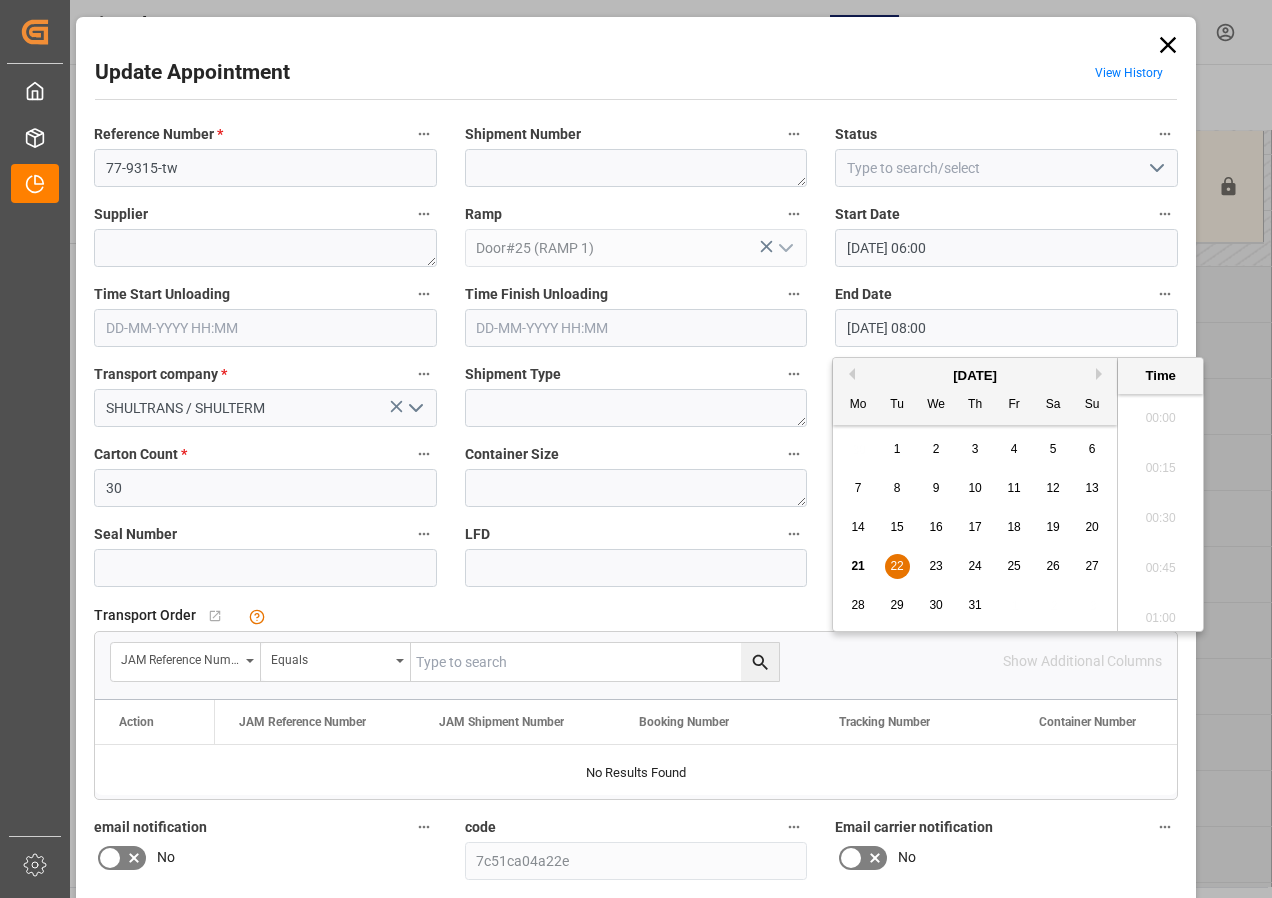 scroll, scrollTop: 1507, scrollLeft: 0, axis: vertical 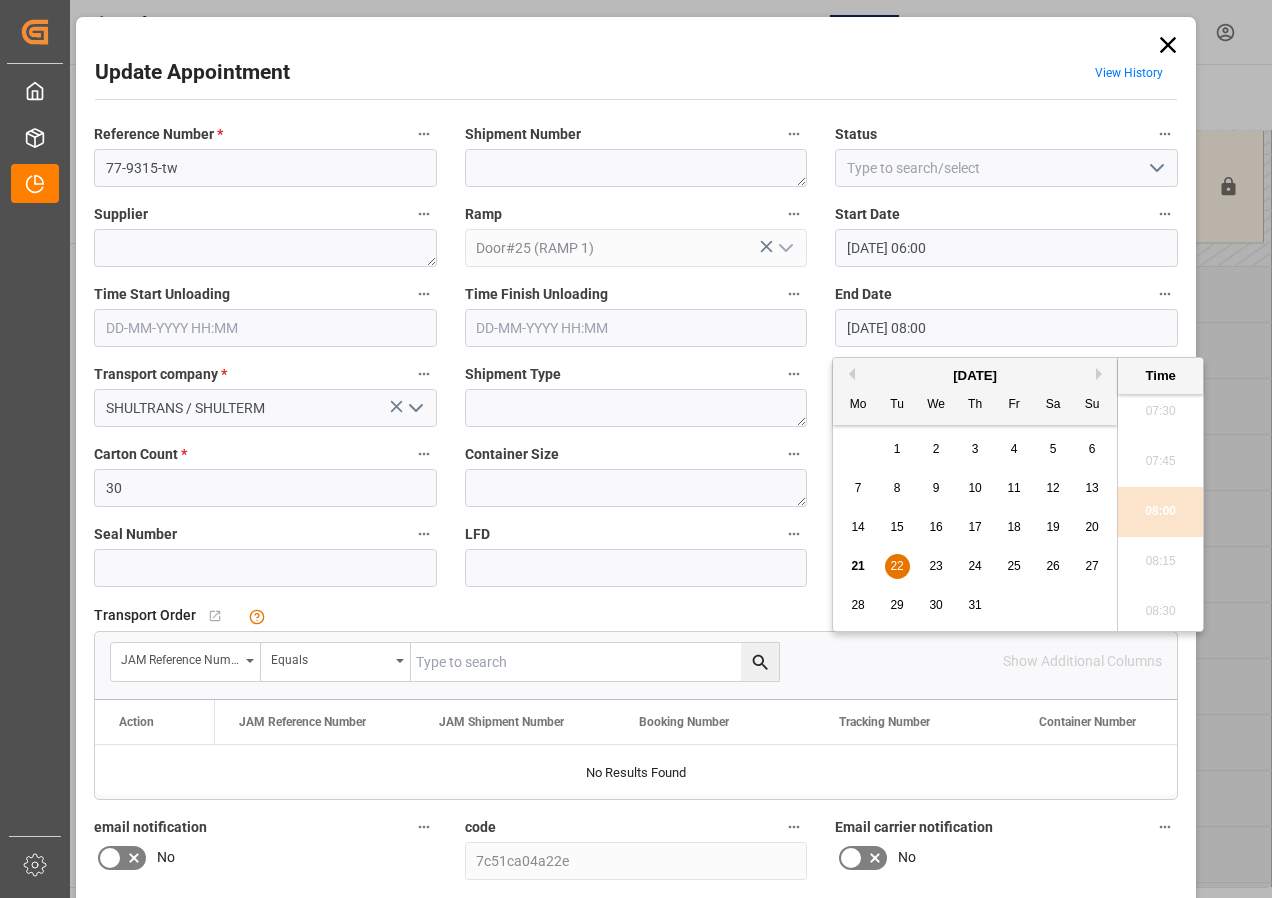 click on "22" at bounding box center (896, 566) 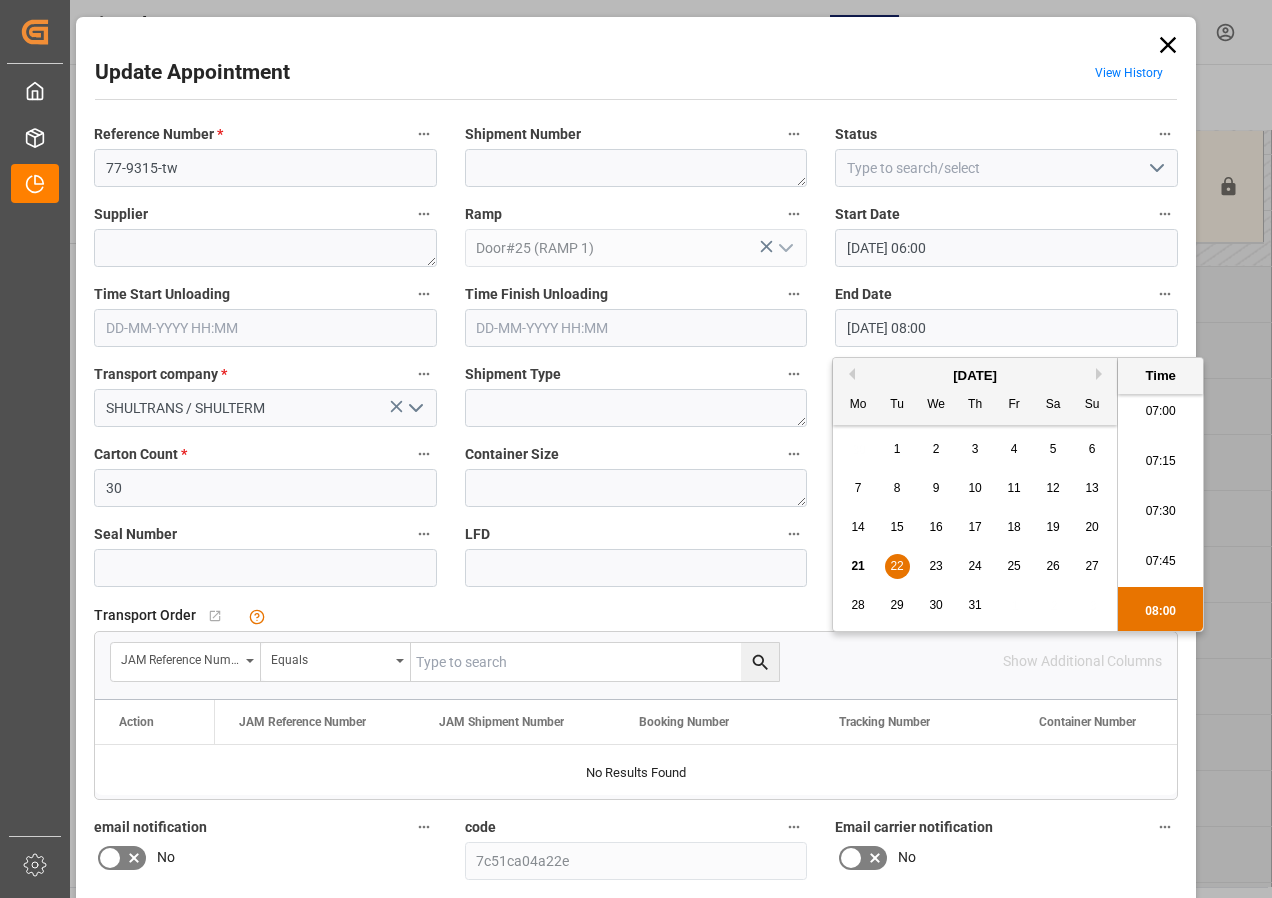scroll, scrollTop: 1307, scrollLeft: 0, axis: vertical 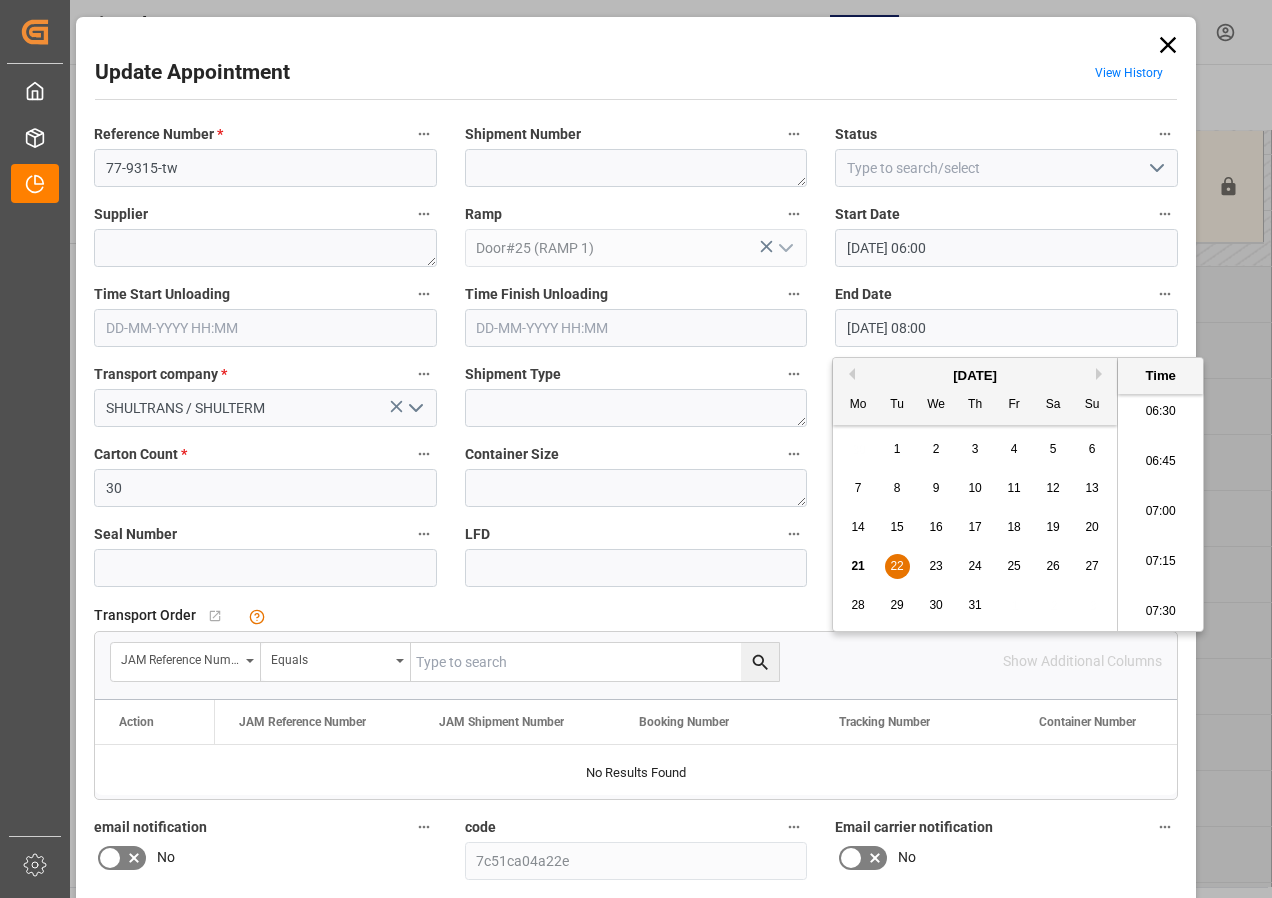 click on "06:30" at bounding box center (1160, 412) 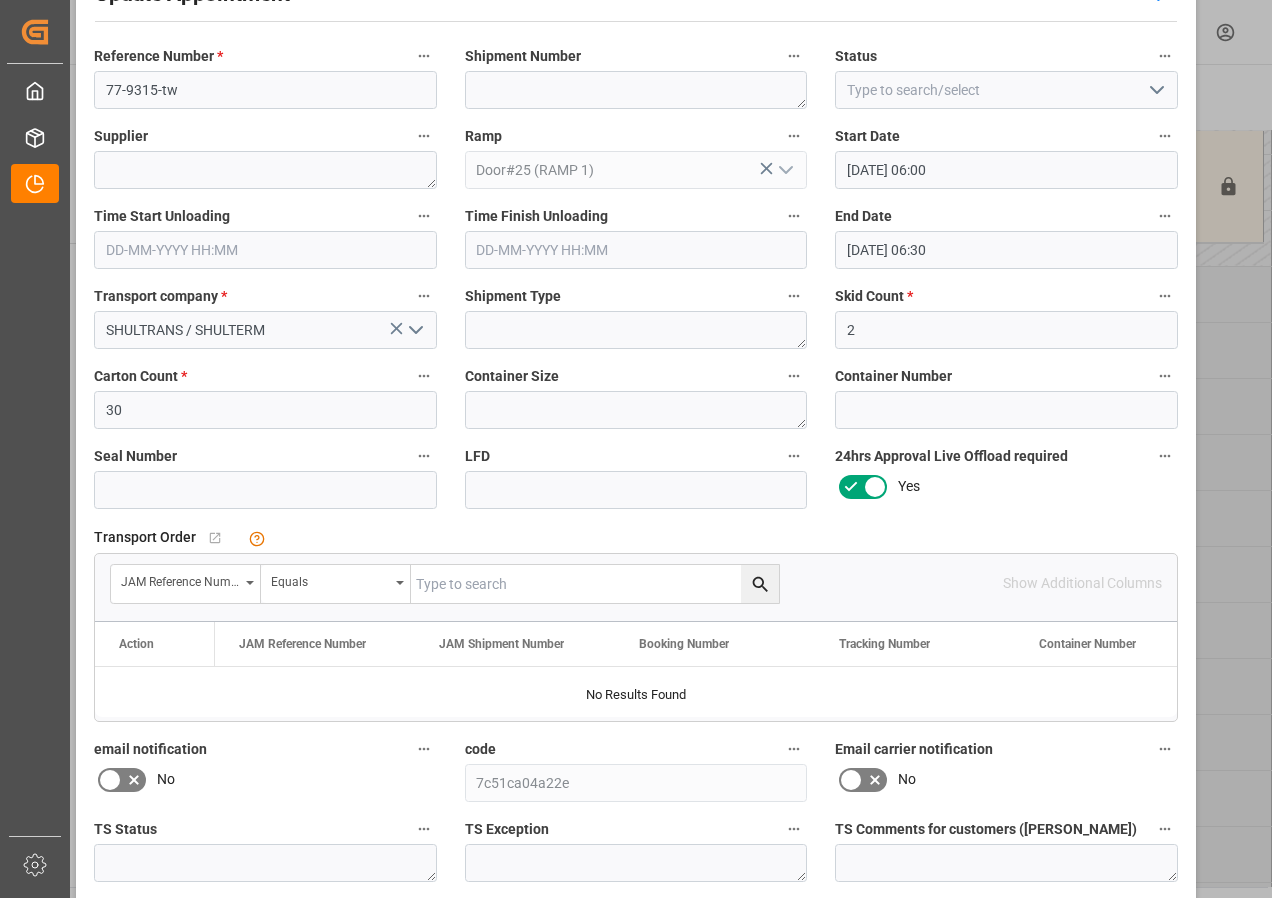scroll, scrollTop: 244, scrollLeft: 0, axis: vertical 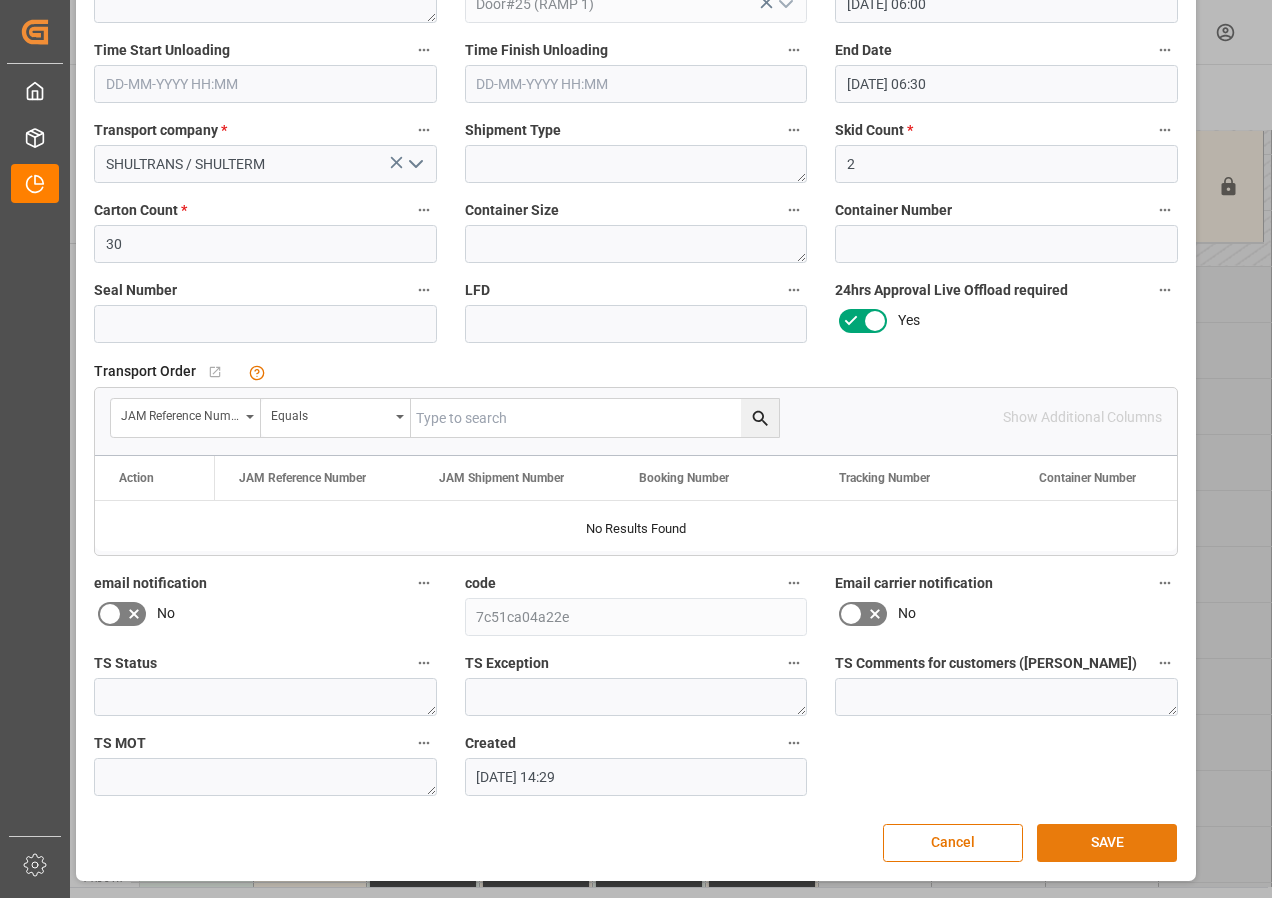 drag, startPoint x: 1088, startPoint y: 837, endPoint x: 1072, endPoint y: 825, distance: 20 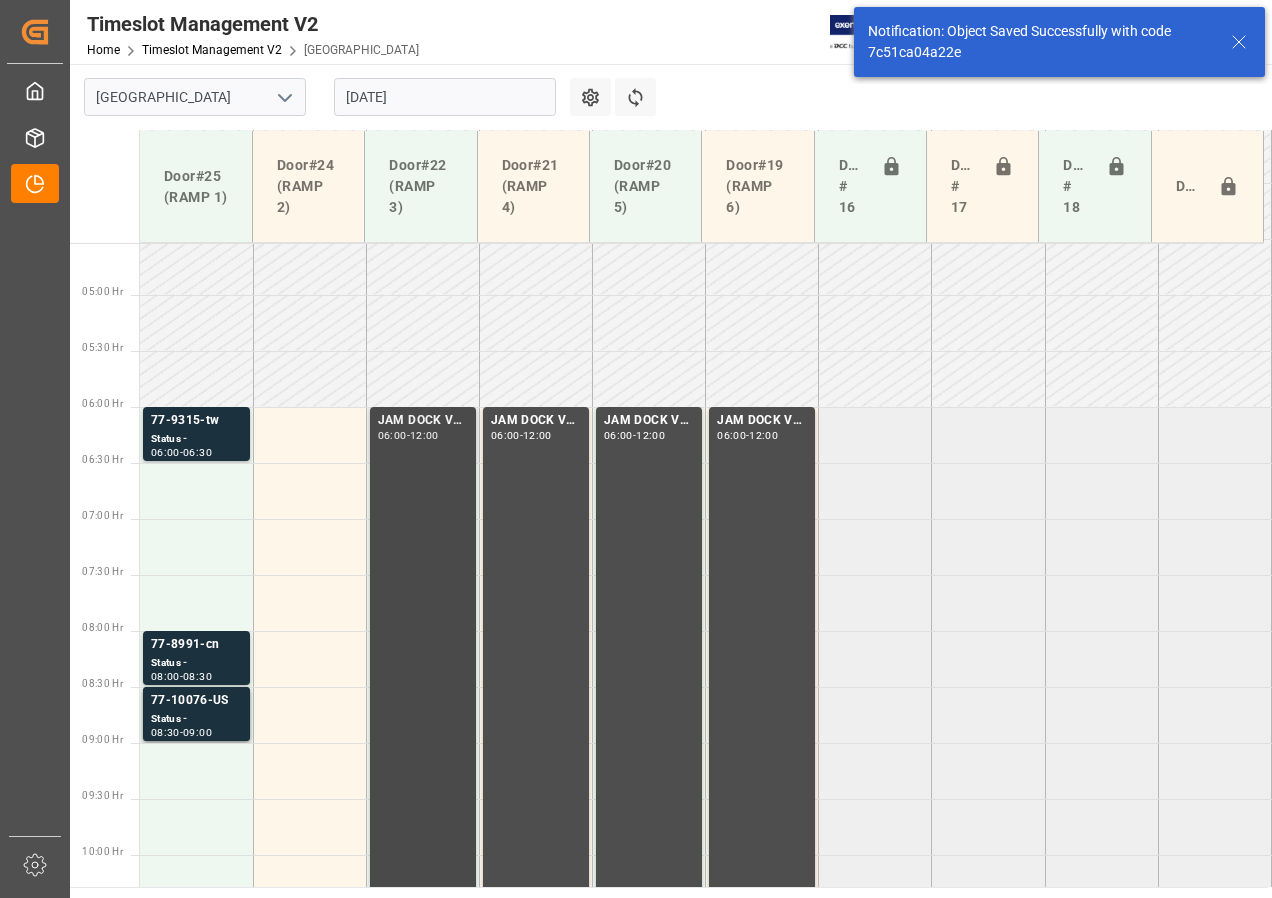 scroll, scrollTop: 589, scrollLeft: 0, axis: vertical 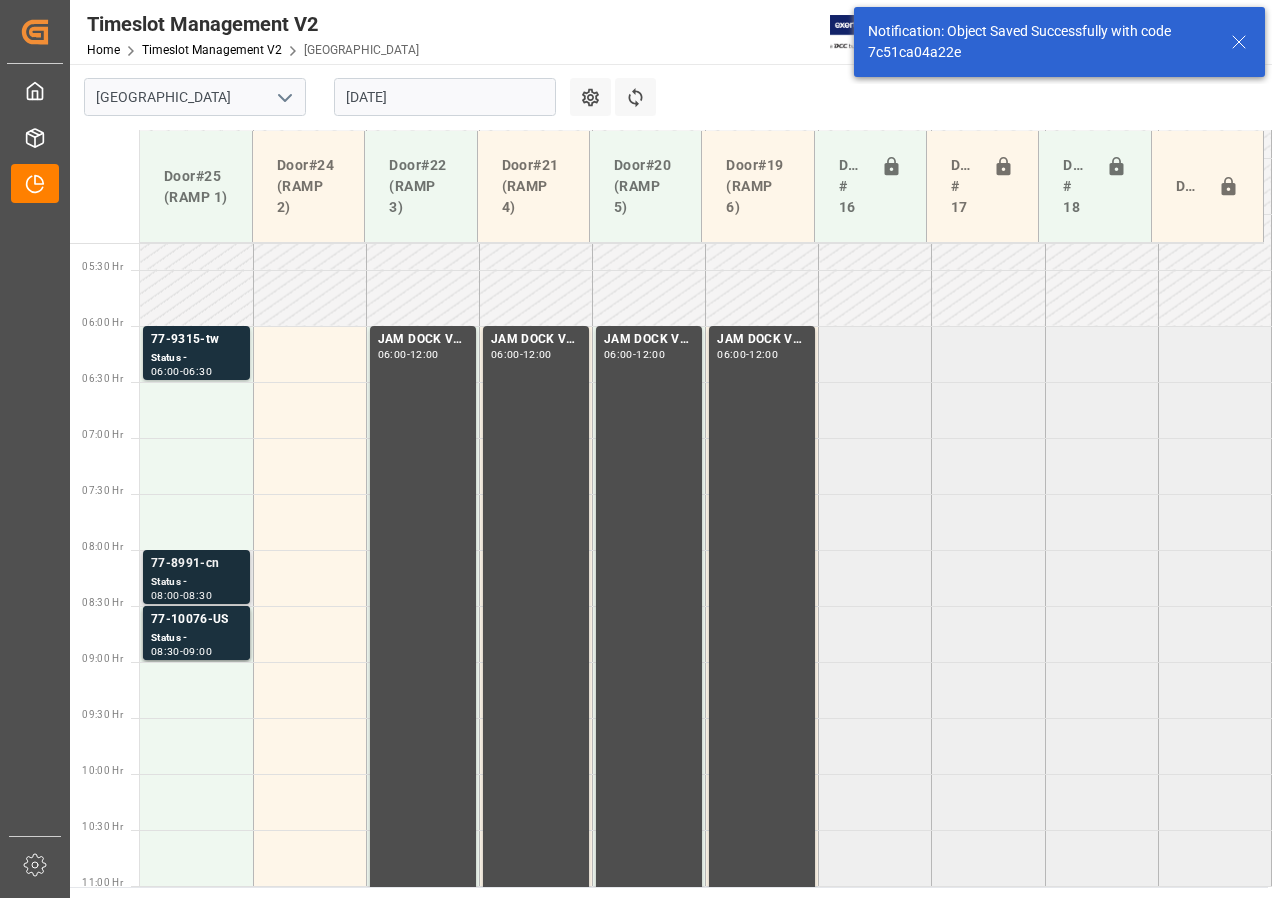 click on "Status -" at bounding box center (196, 582) 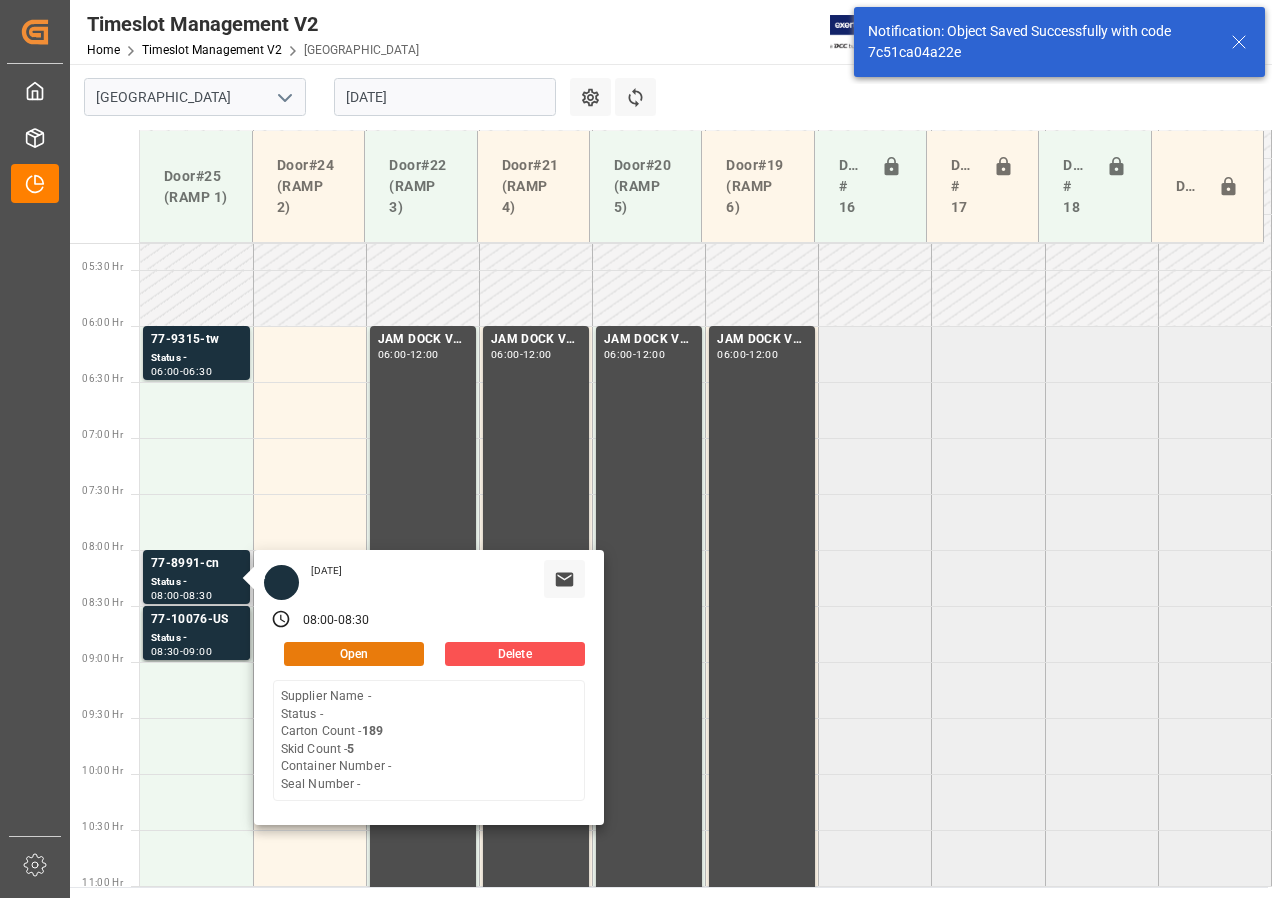 click on "Open" at bounding box center (354, 654) 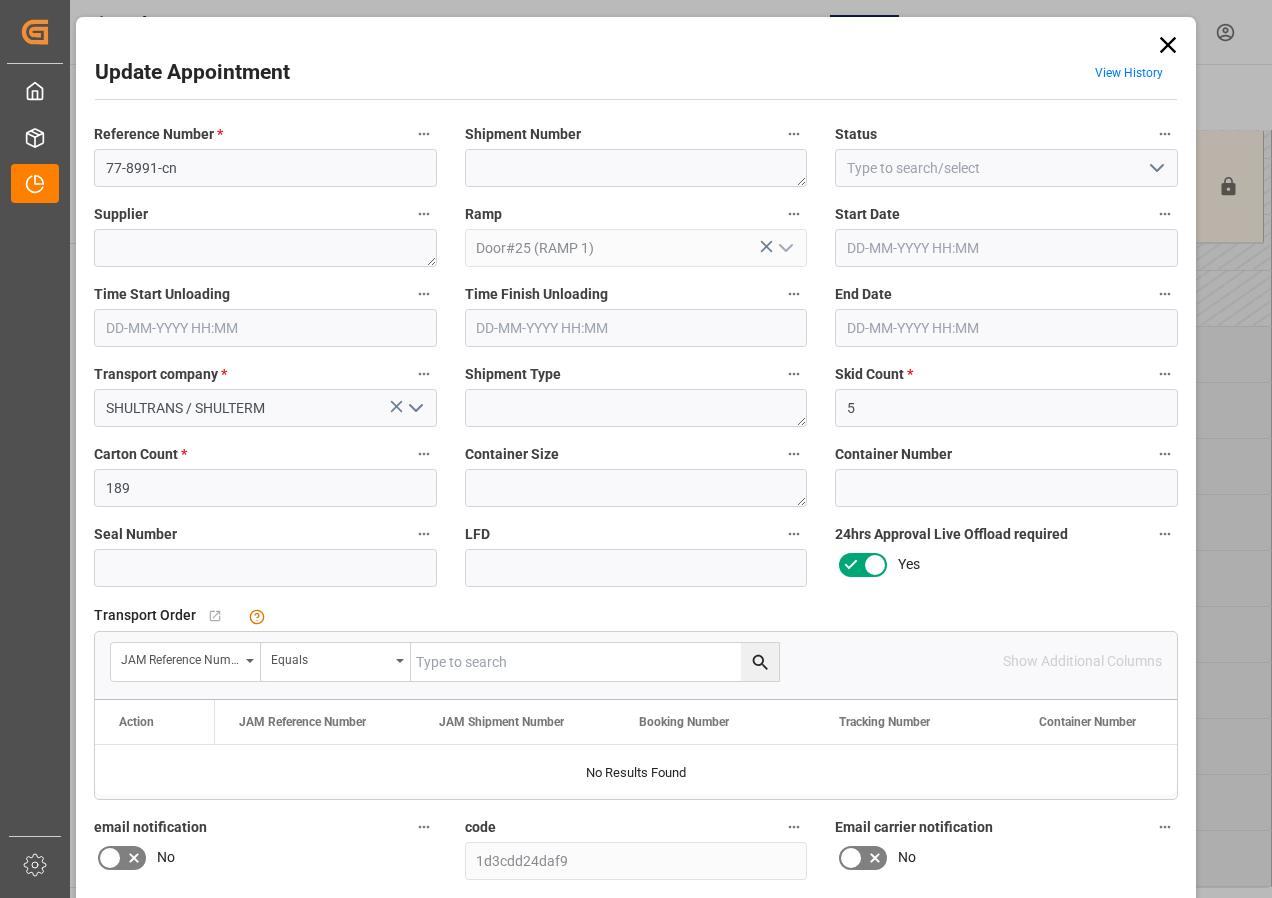 type on "[DATE] 08:00" 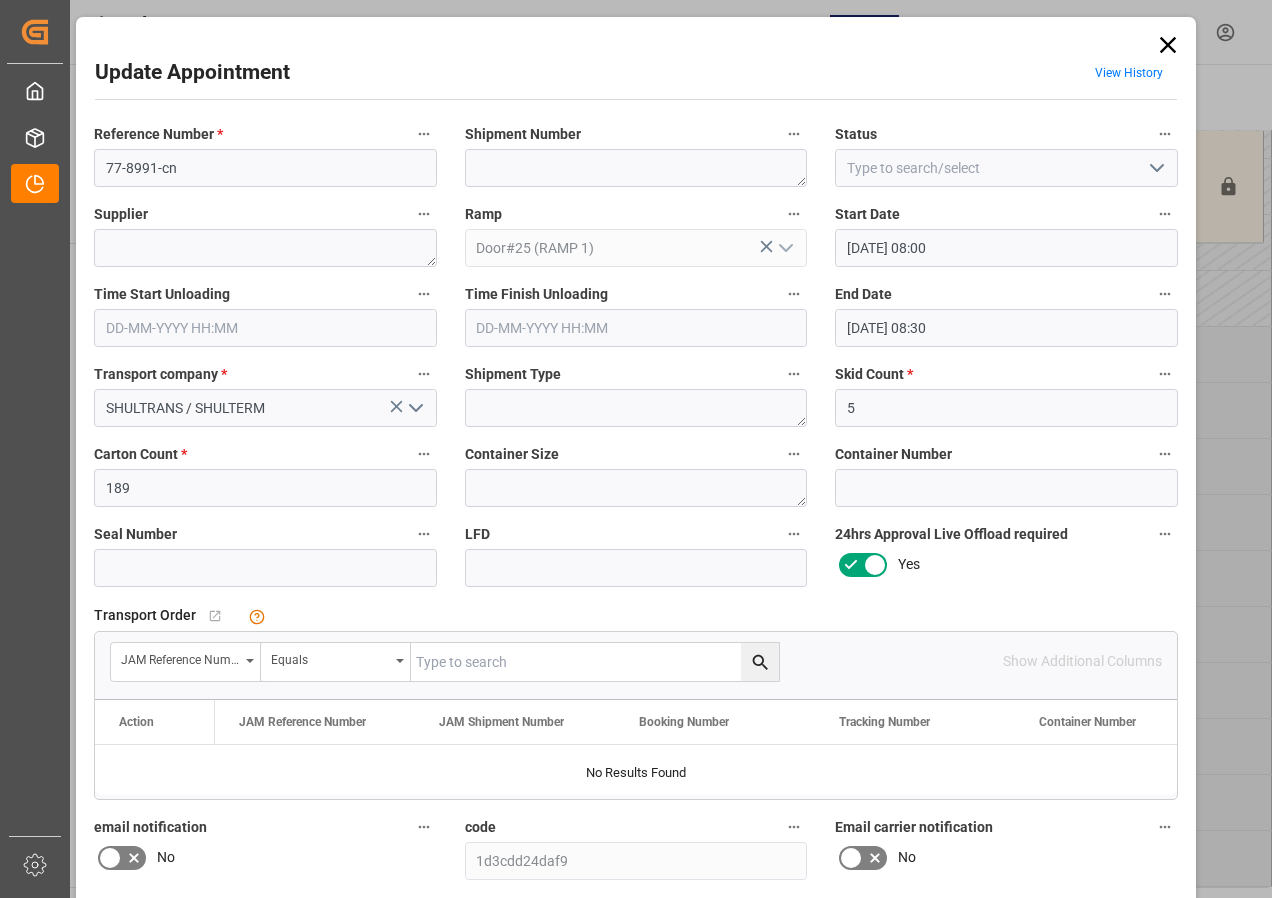 click on "[DATE] 08:00" at bounding box center (1006, 248) 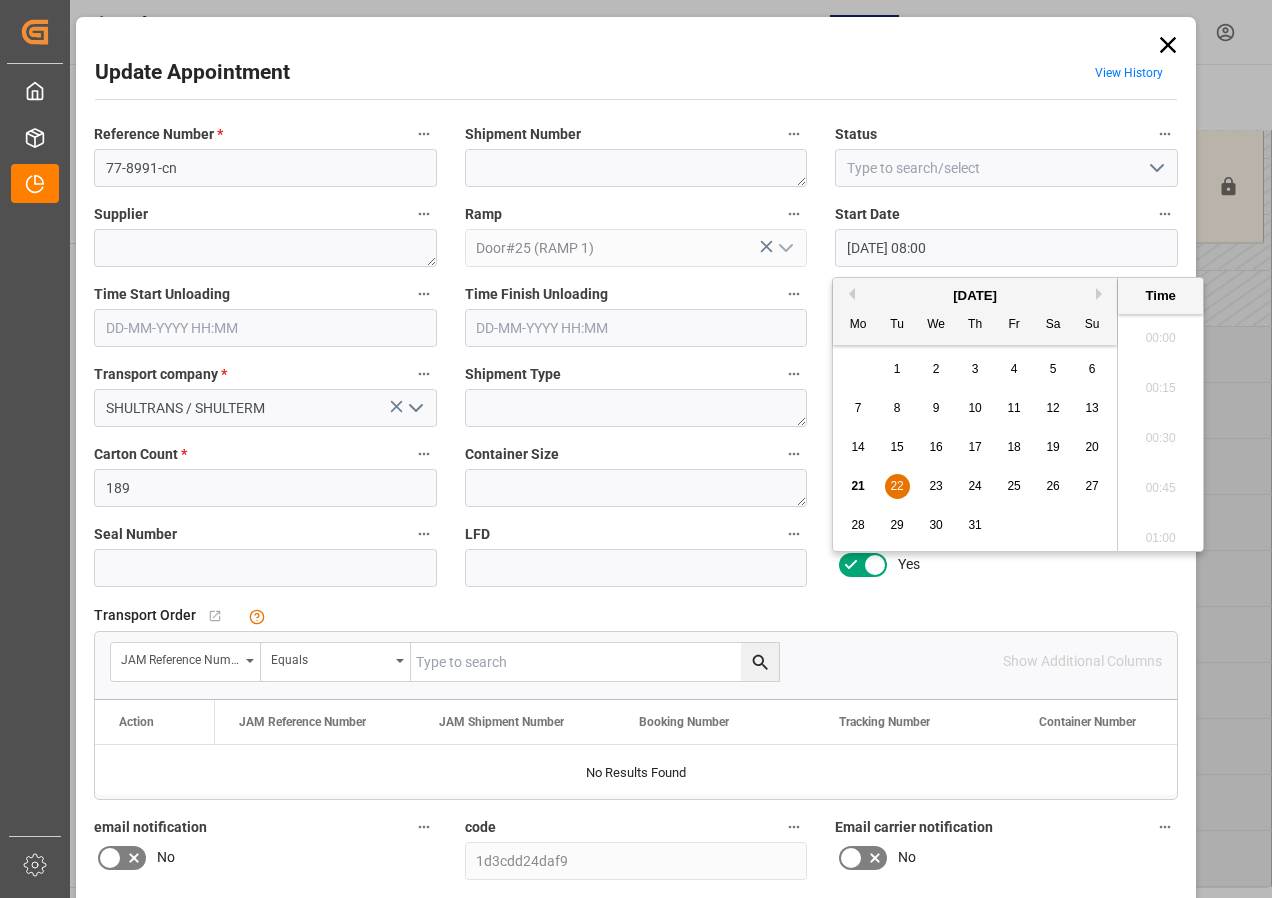 scroll, scrollTop: 1507, scrollLeft: 0, axis: vertical 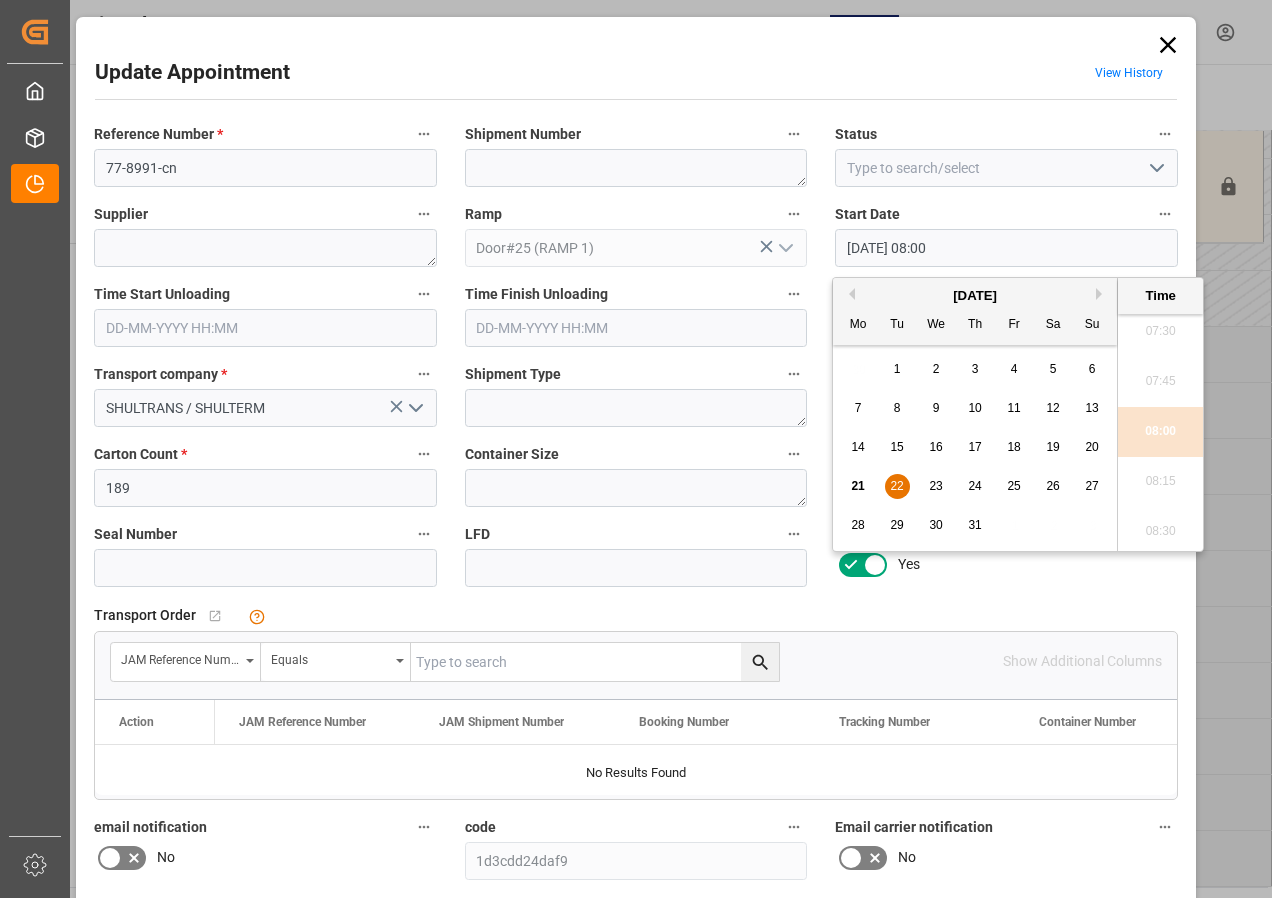 drag, startPoint x: 898, startPoint y: 488, endPoint x: 1045, endPoint y: 411, distance: 165.94577 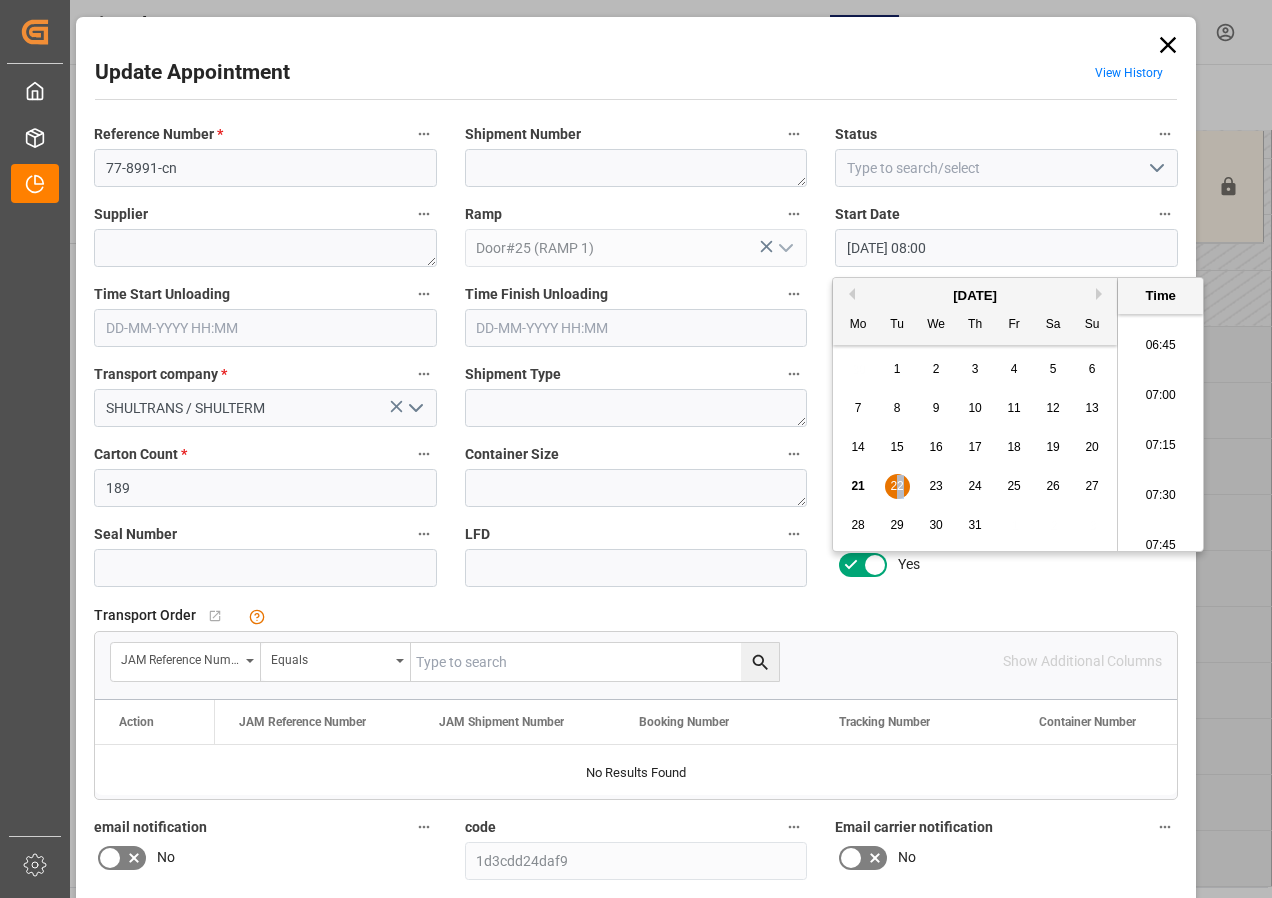 scroll, scrollTop: 1307, scrollLeft: 0, axis: vertical 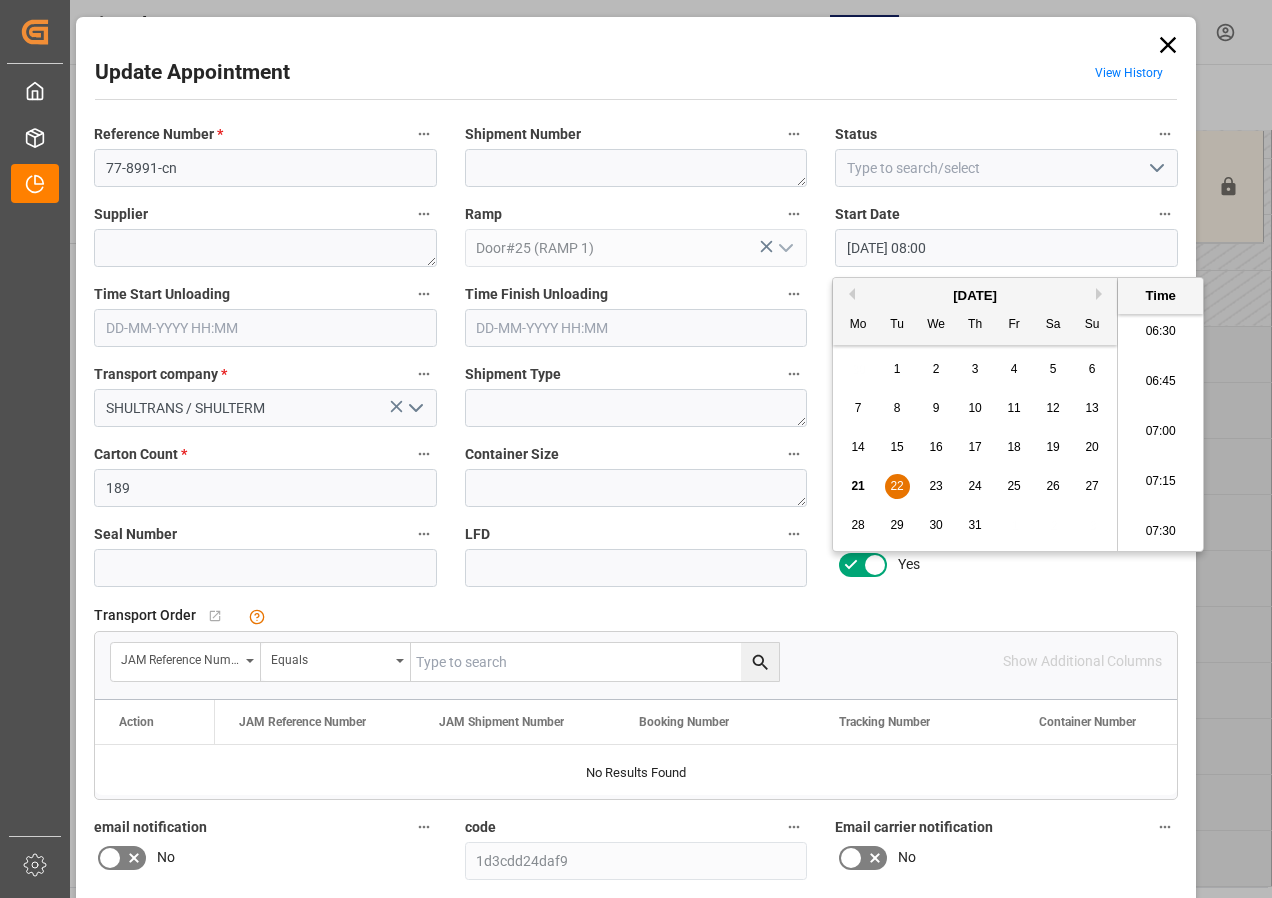 click on "06:30" at bounding box center (1160, 332) 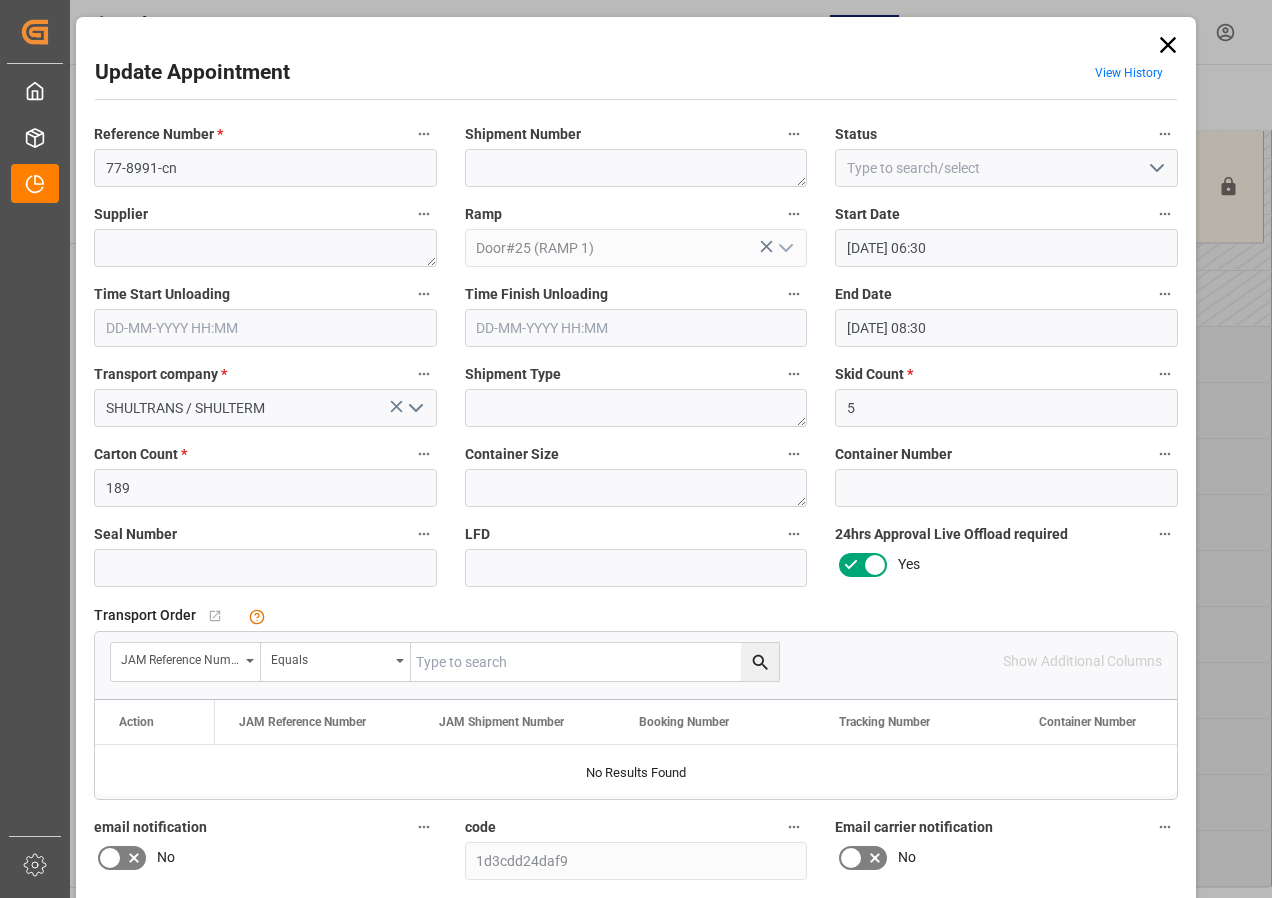 click on "[DATE] 08:30" at bounding box center [1006, 328] 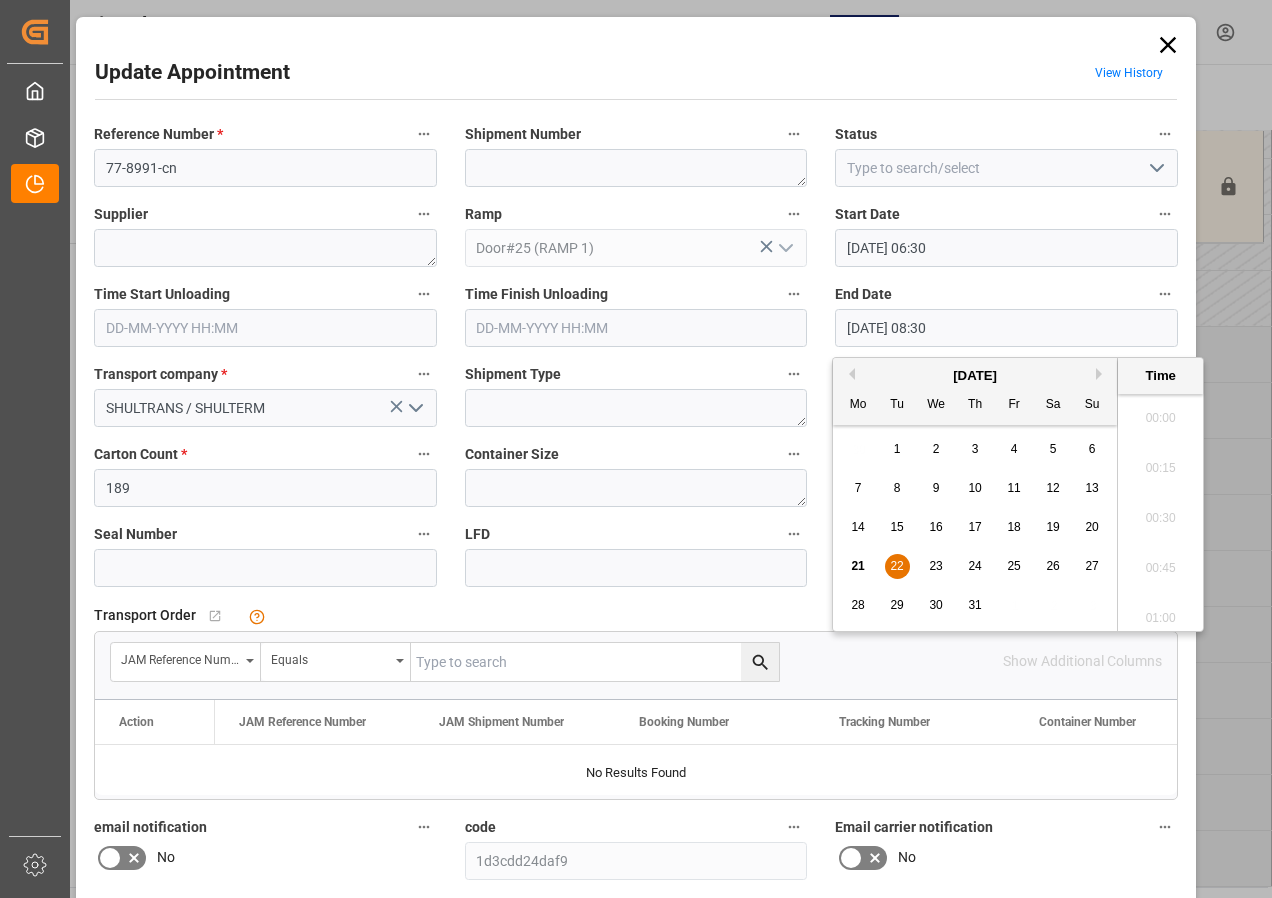 scroll, scrollTop: 1607, scrollLeft: 0, axis: vertical 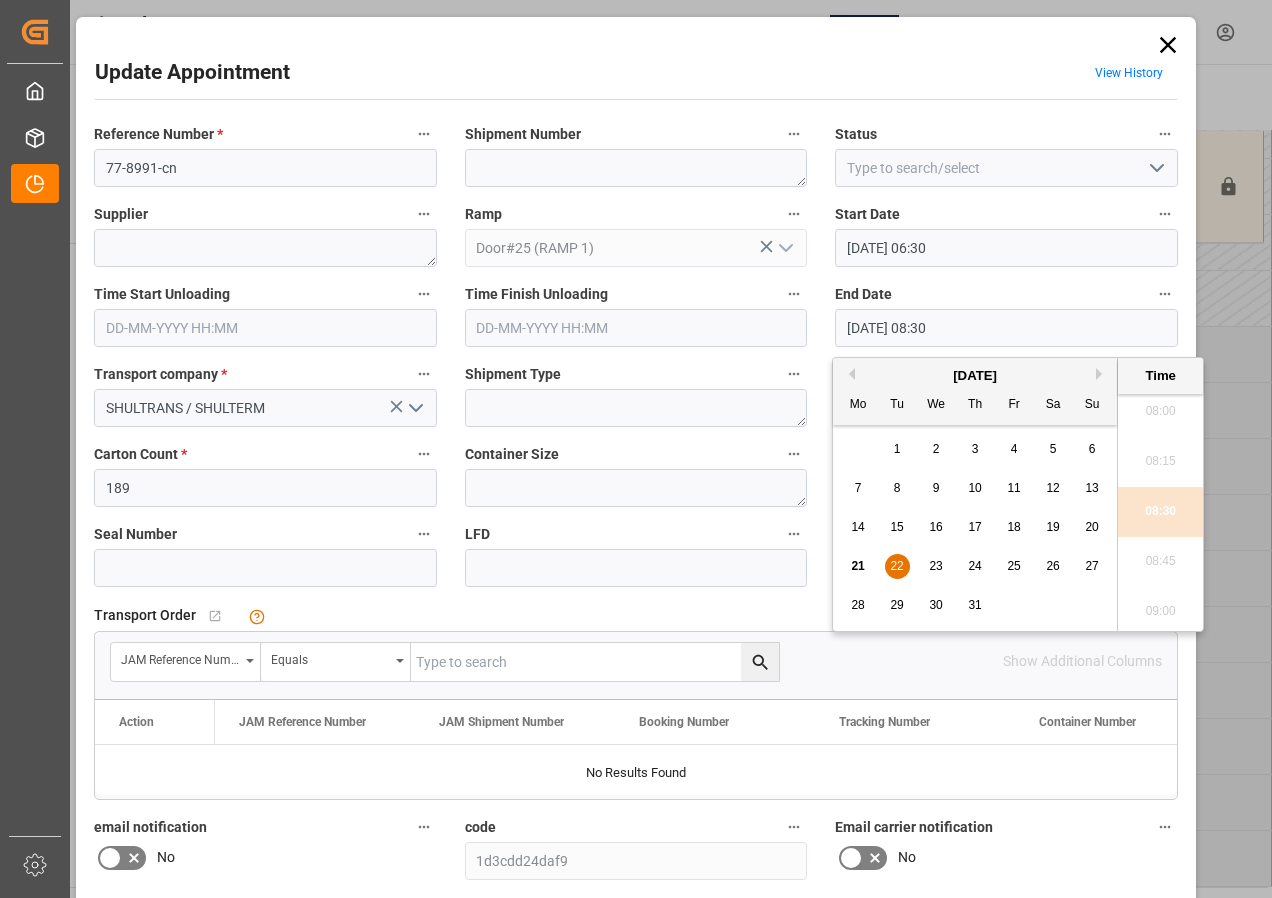 click on "22" at bounding box center [896, 566] 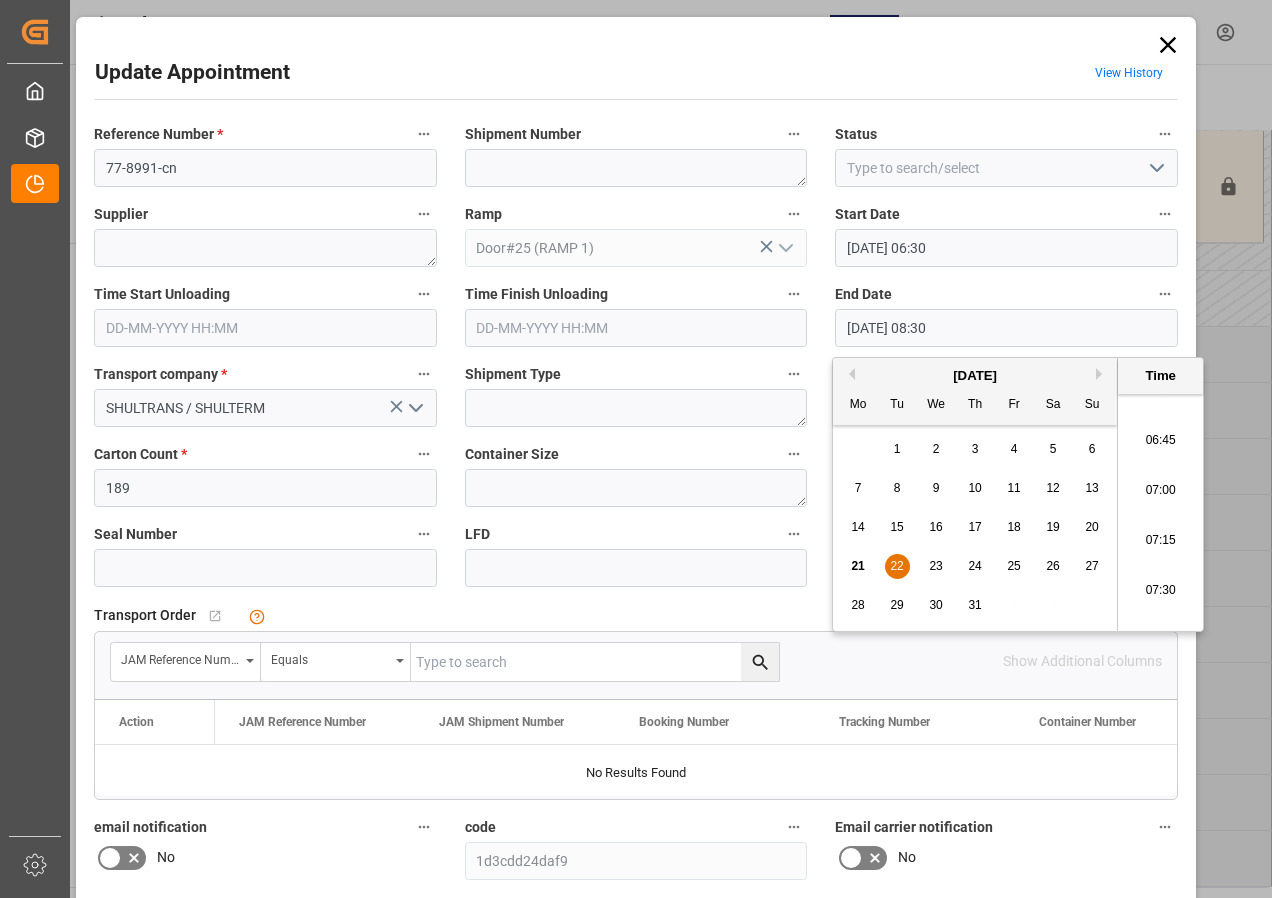 scroll, scrollTop: 1307, scrollLeft: 0, axis: vertical 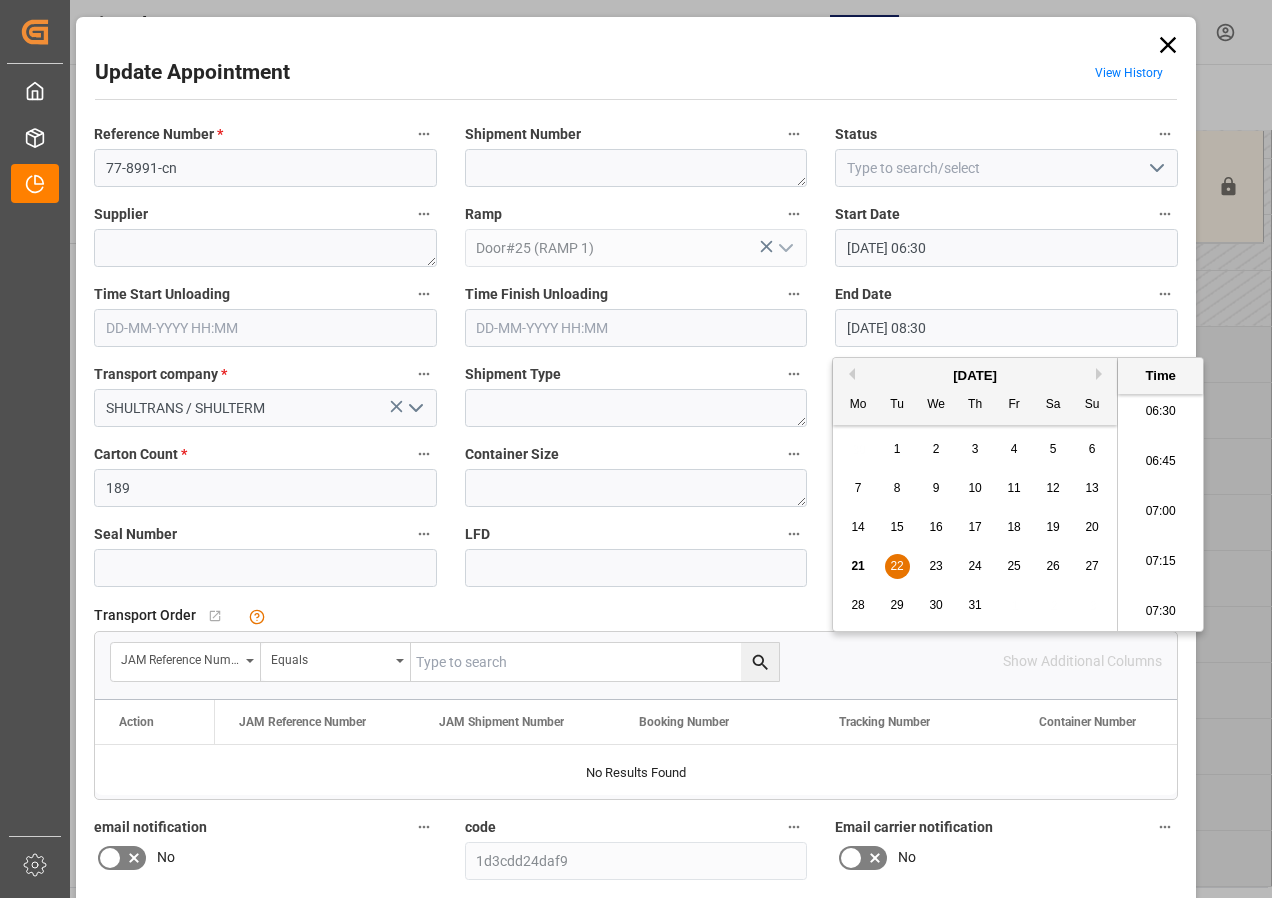 click on "07:00" at bounding box center [1160, 512] 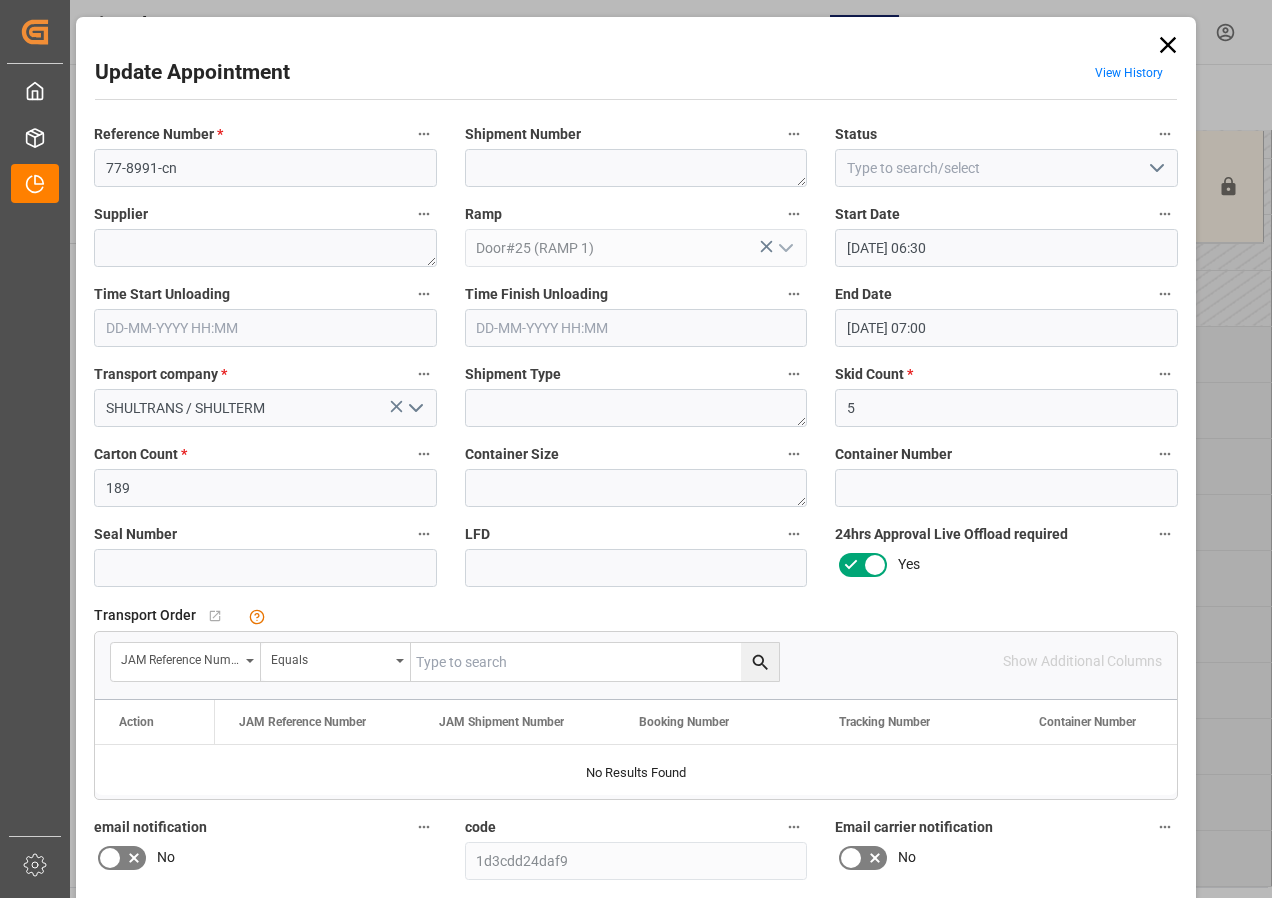 scroll, scrollTop: 244, scrollLeft: 0, axis: vertical 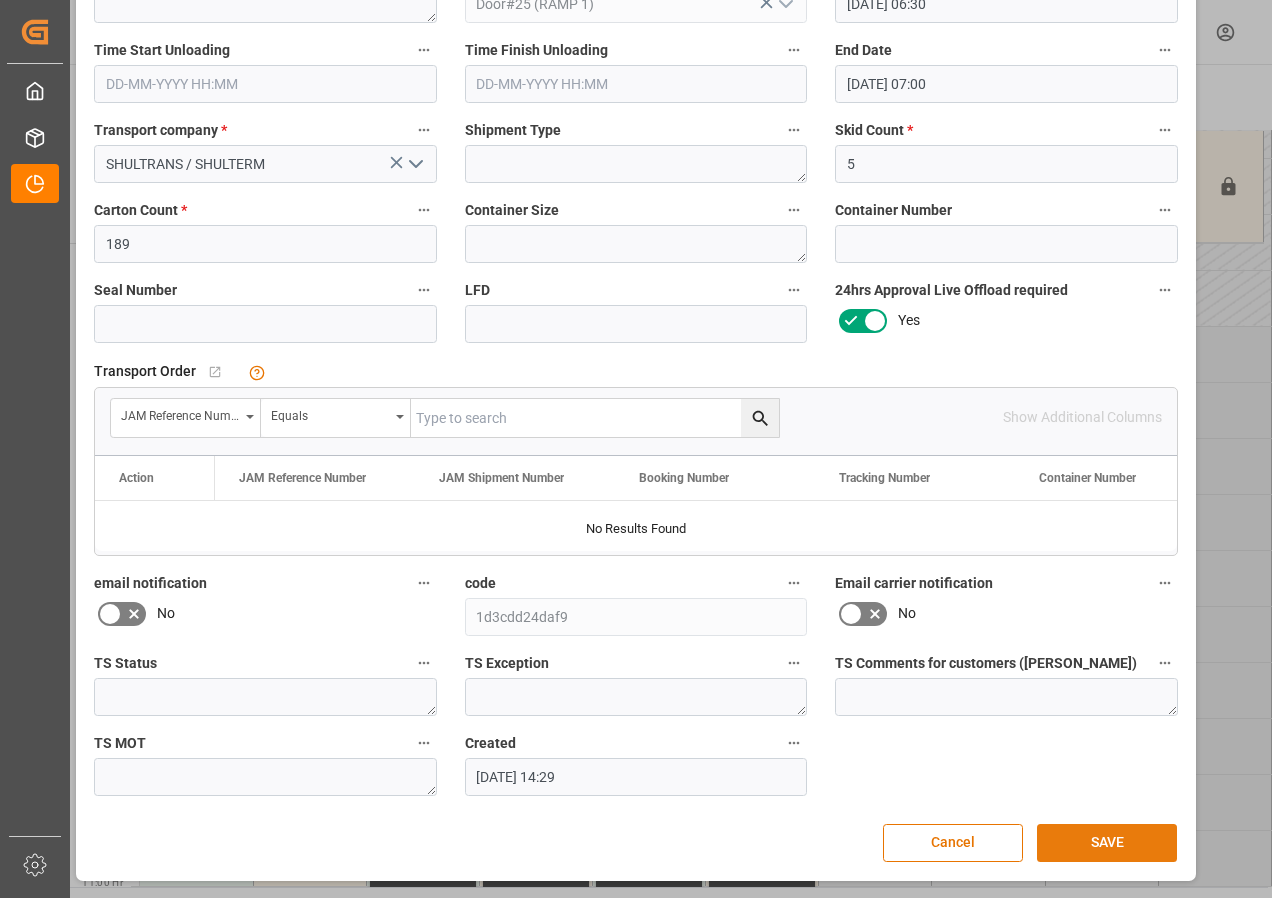 click on "SAVE" at bounding box center (1107, 843) 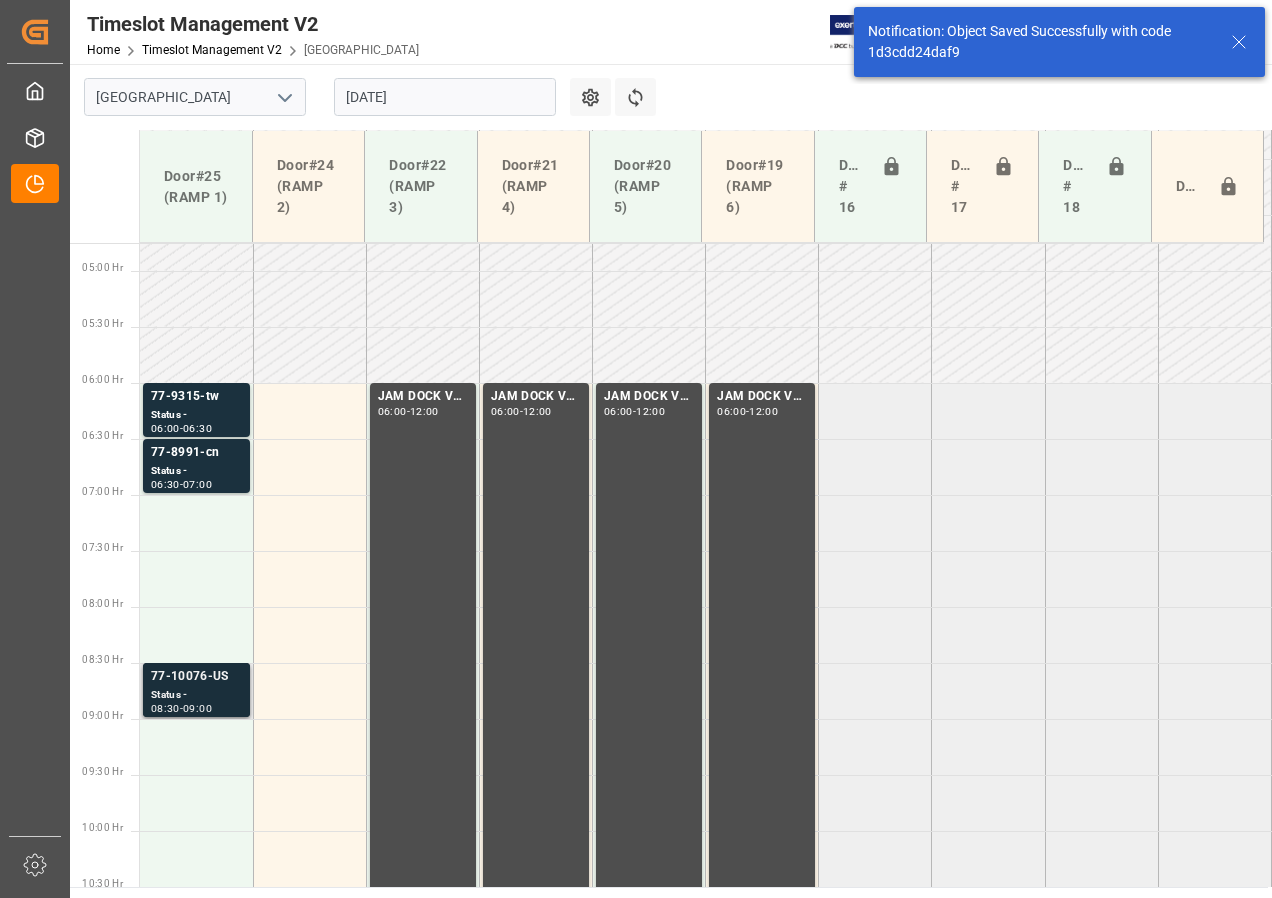 scroll, scrollTop: 589, scrollLeft: 0, axis: vertical 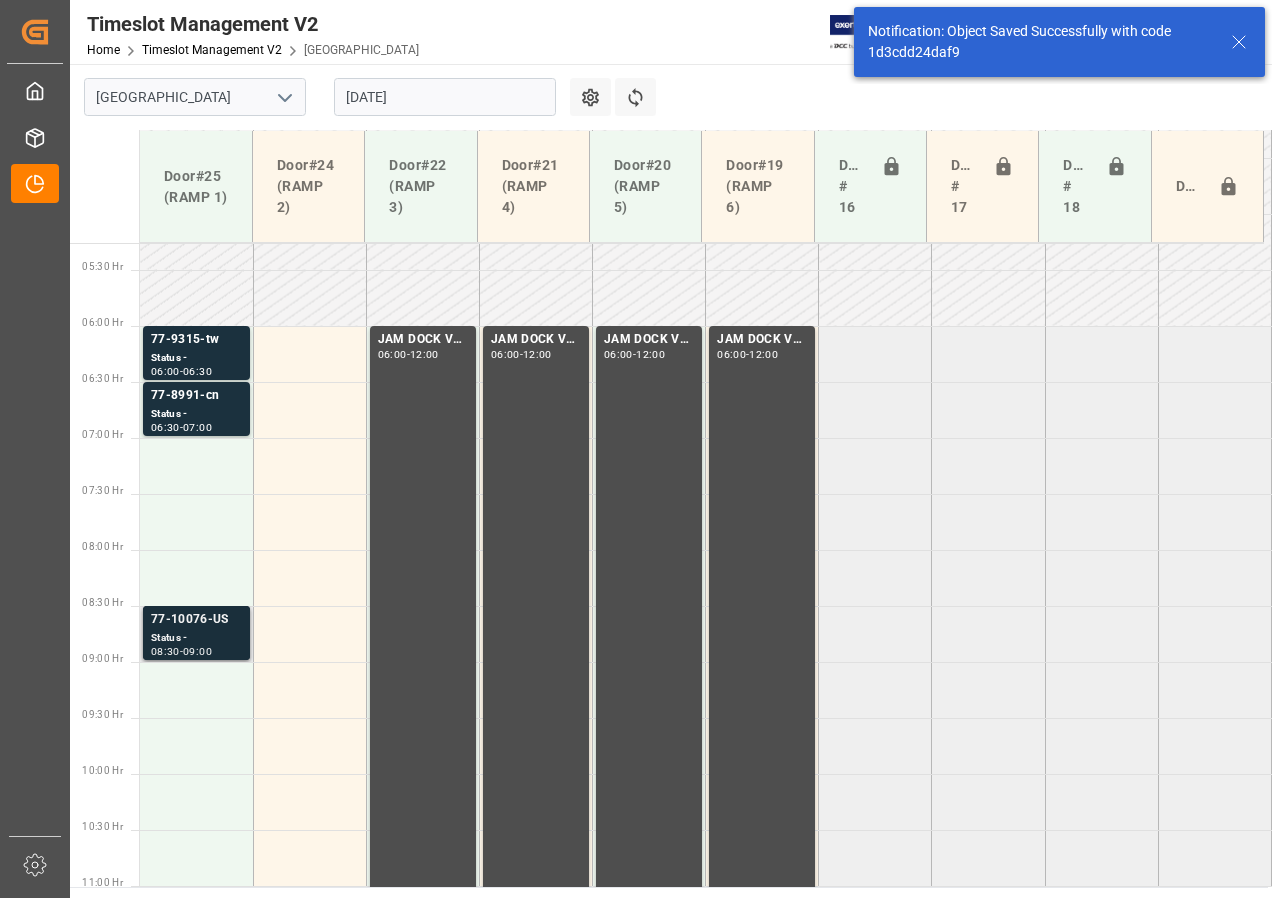 click on "Status -" at bounding box center (196, 638) 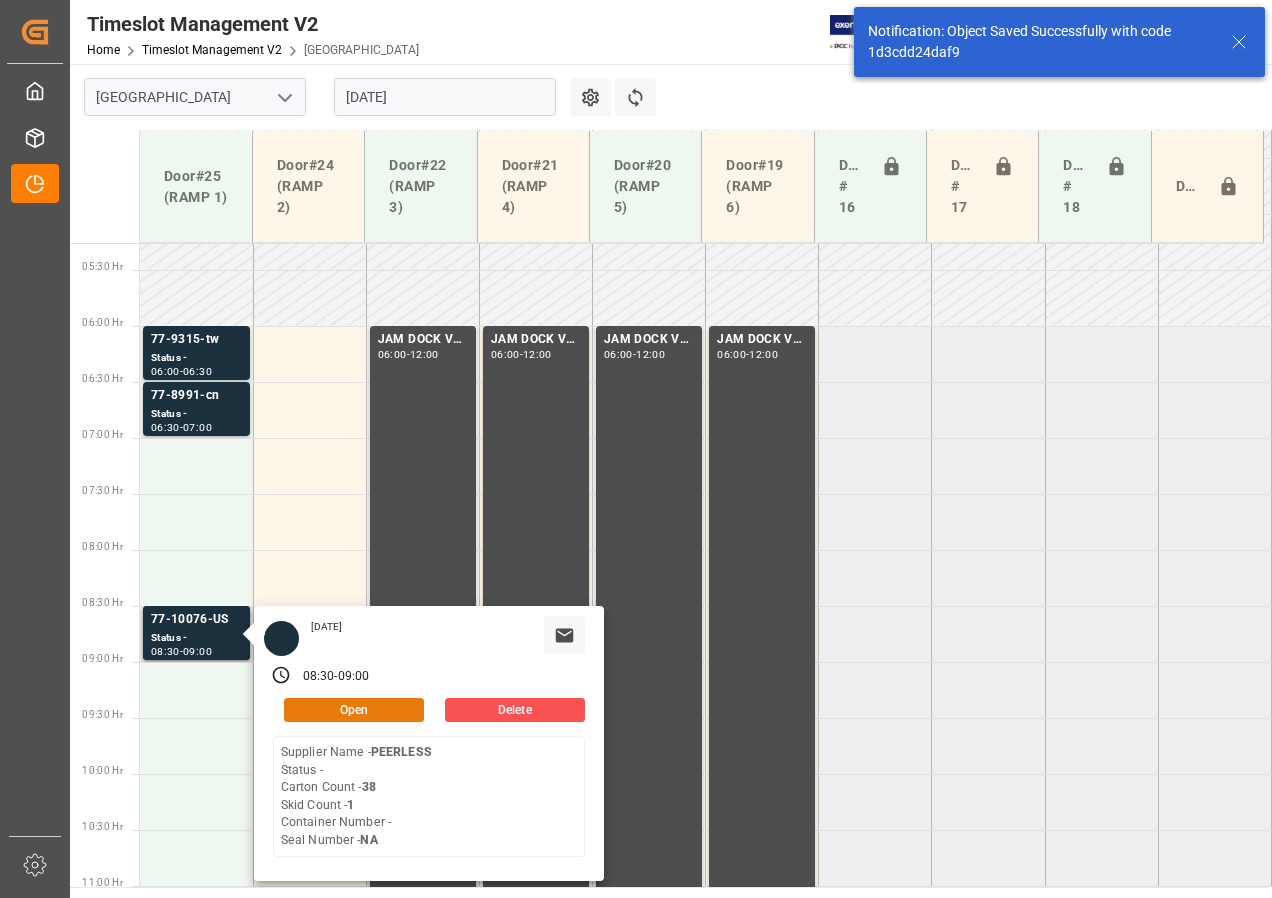 click on "Open" at bounding box center (354, 710) 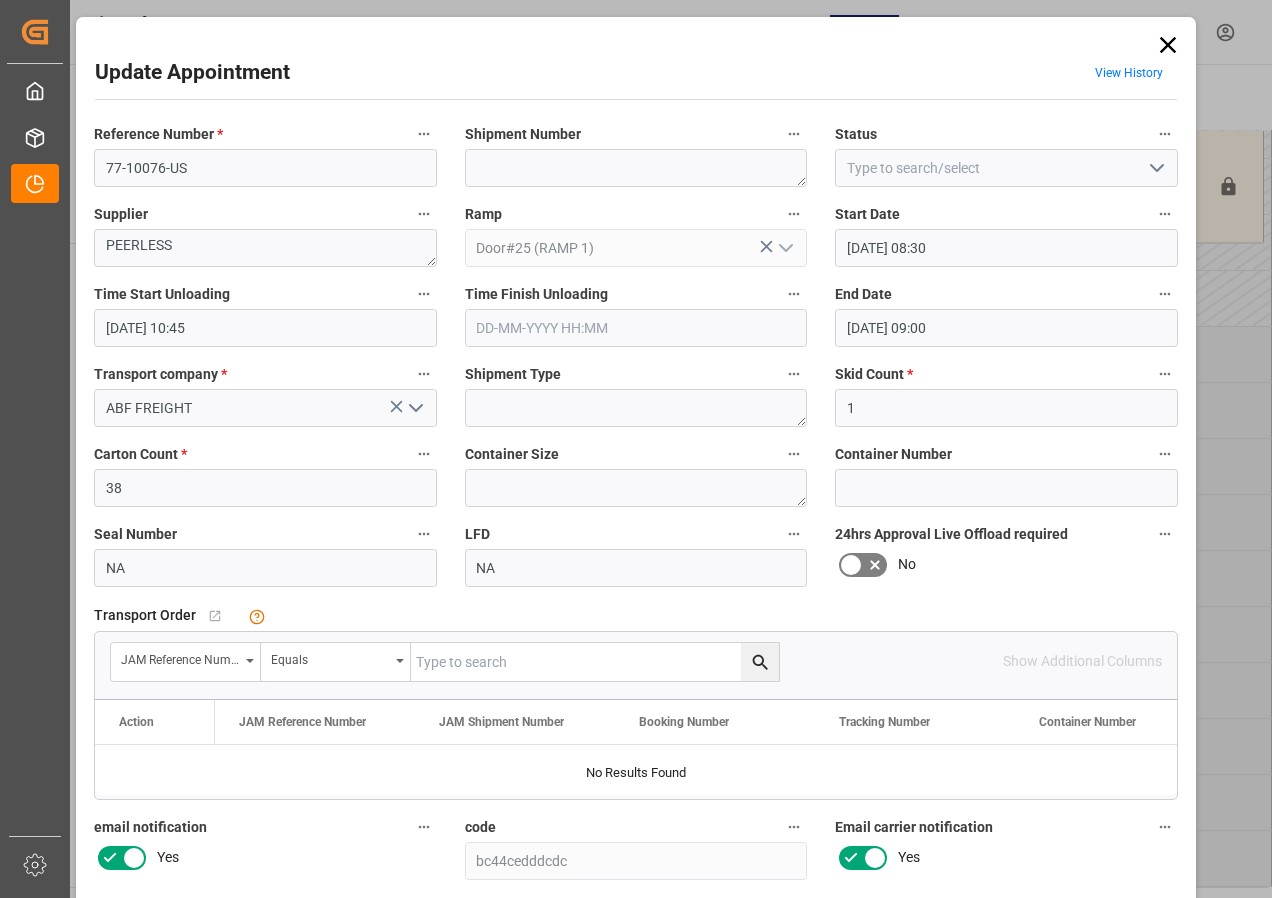 click on "[DATE] 08:30" at bounding box center (1006, 248) 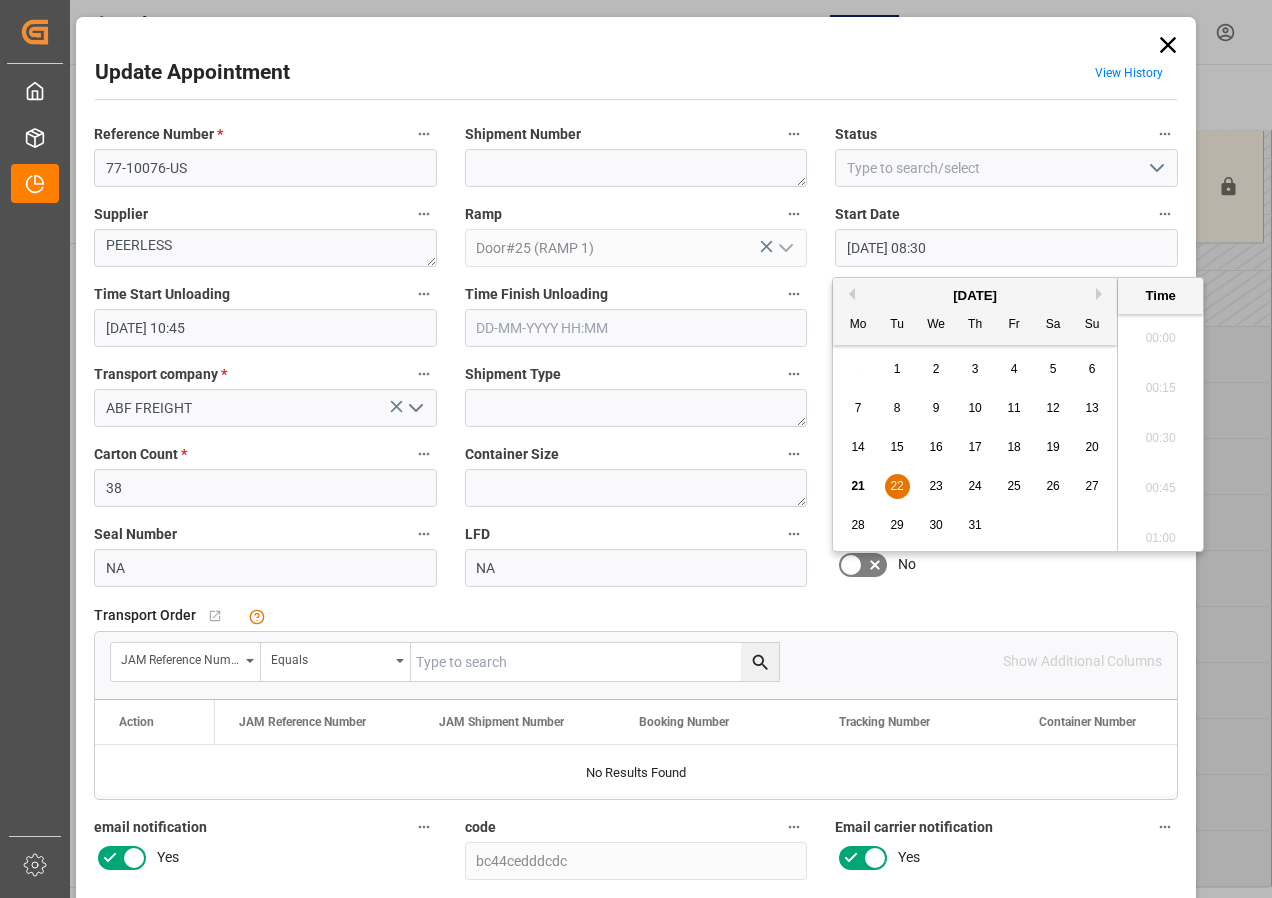 scroll, scrollTop: 1607, scrollLeft: 0, axis: vertical 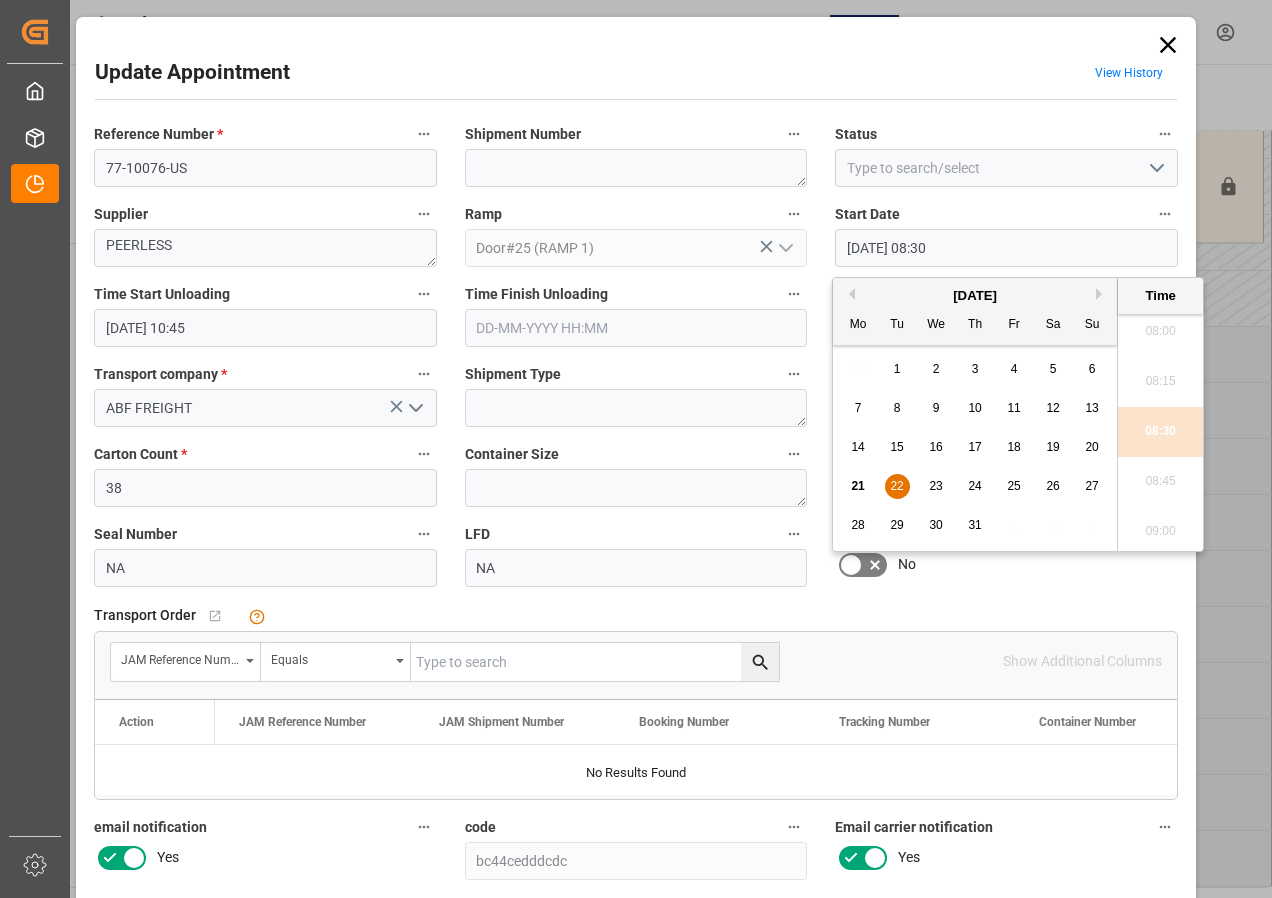 click on "22" at bounding box center (897, 487) 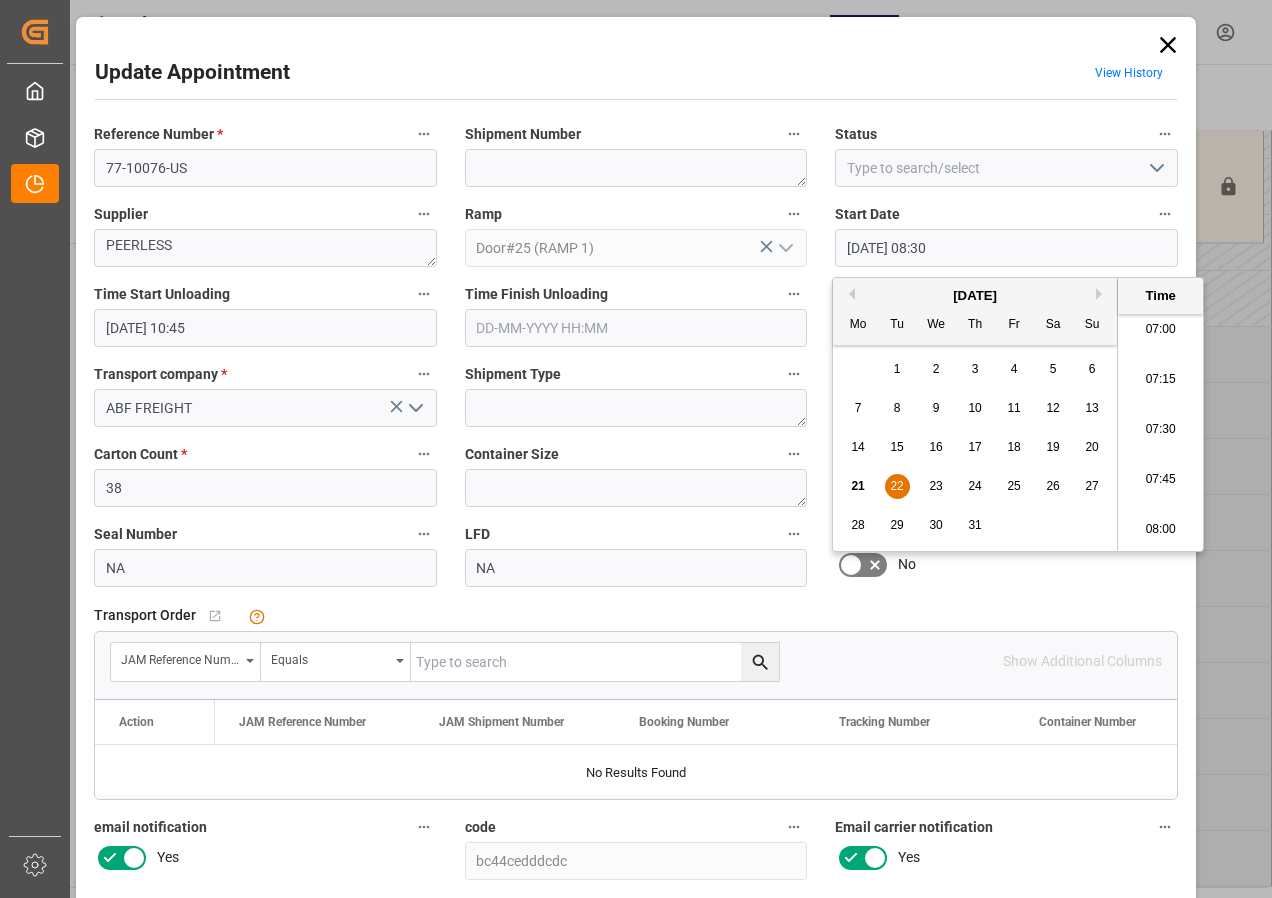 scroll, scrollTop: 1407, scrollLeft: 0, axis: vertical 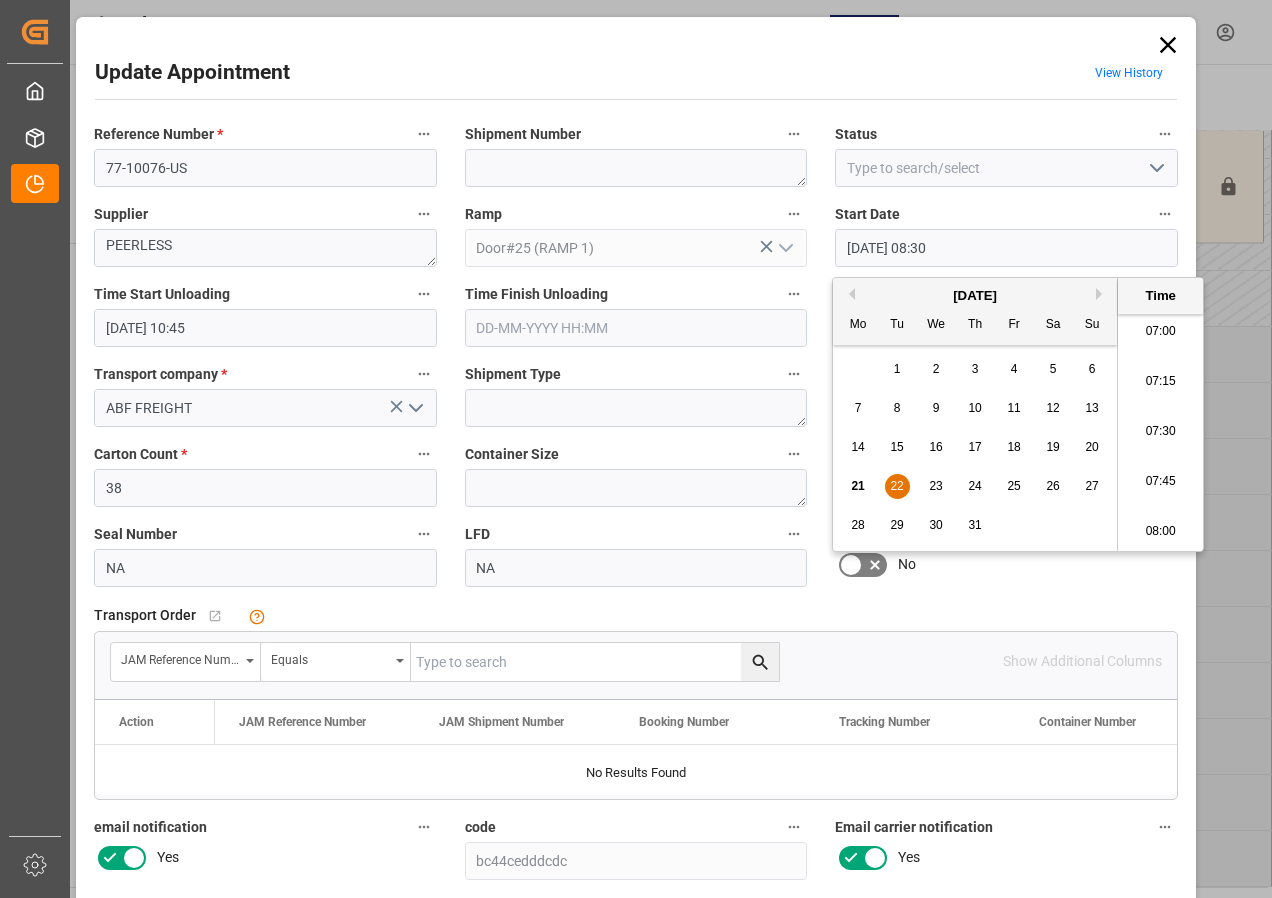 click on "07:00" at bounding box center (1160, 332) 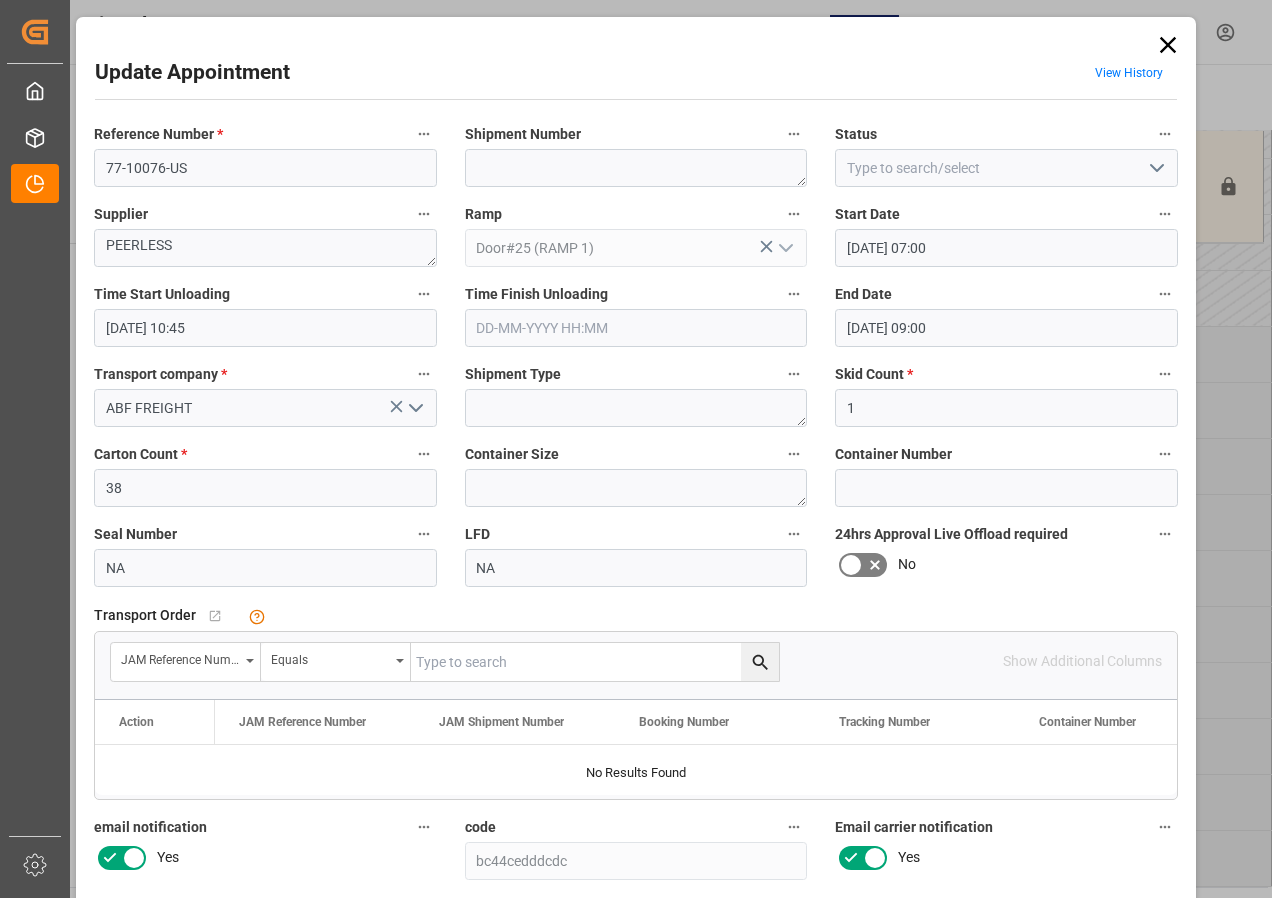click on "[DATE] 09:00" at bounding box center (1006, 328) 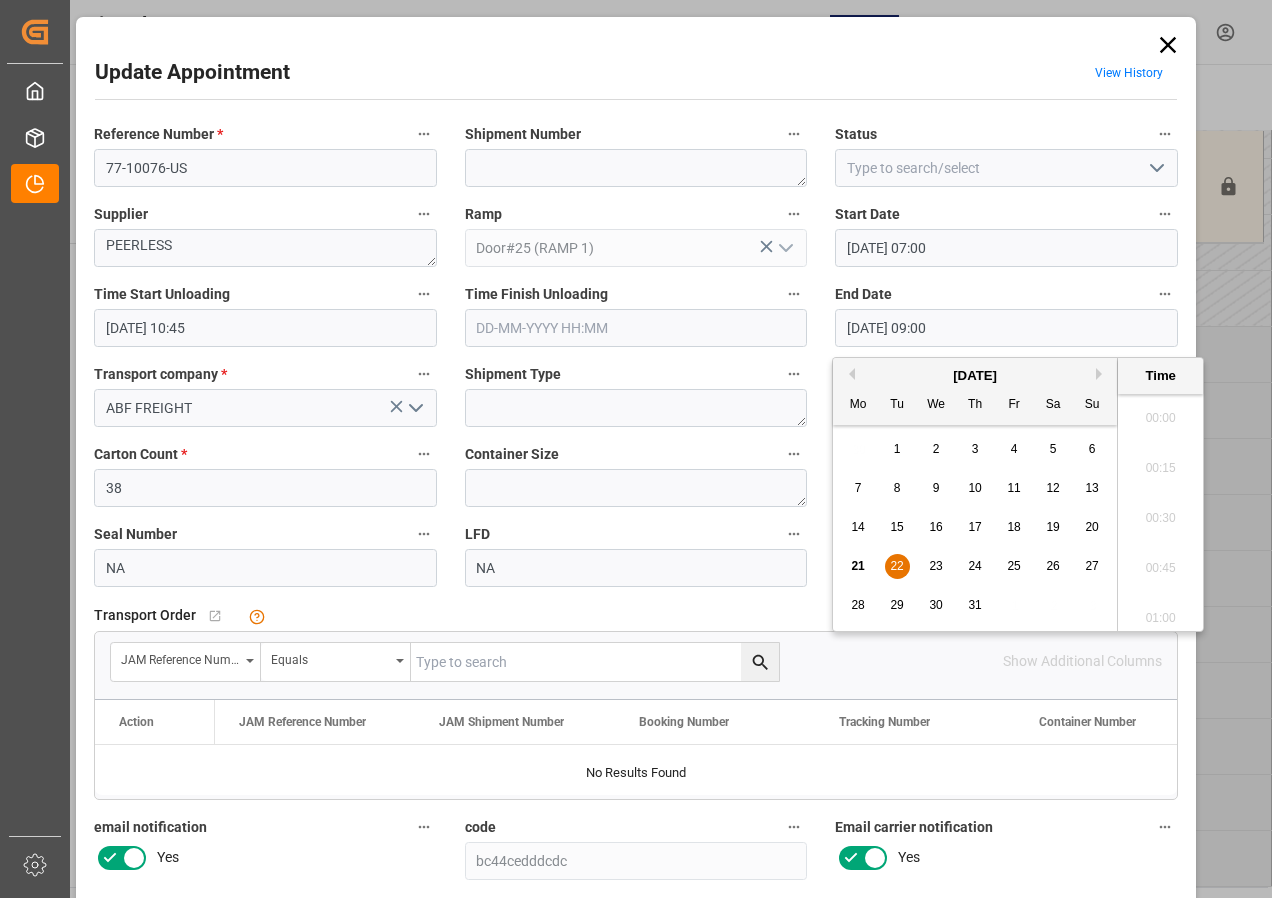 scroll, scrollTop: 1707, scrollLeft: 0, axis: vertical 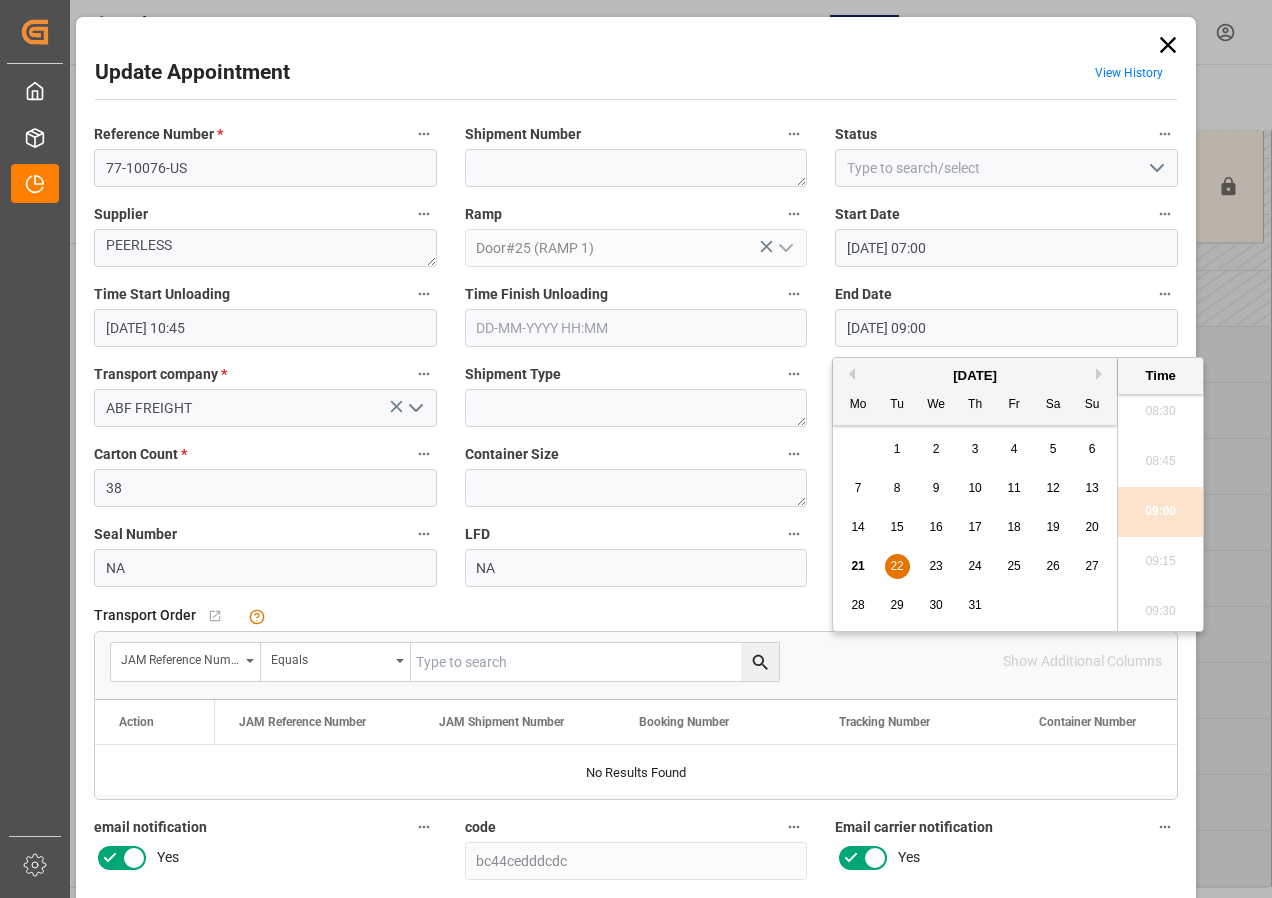 click on "22" at bounding box center [896, 566] 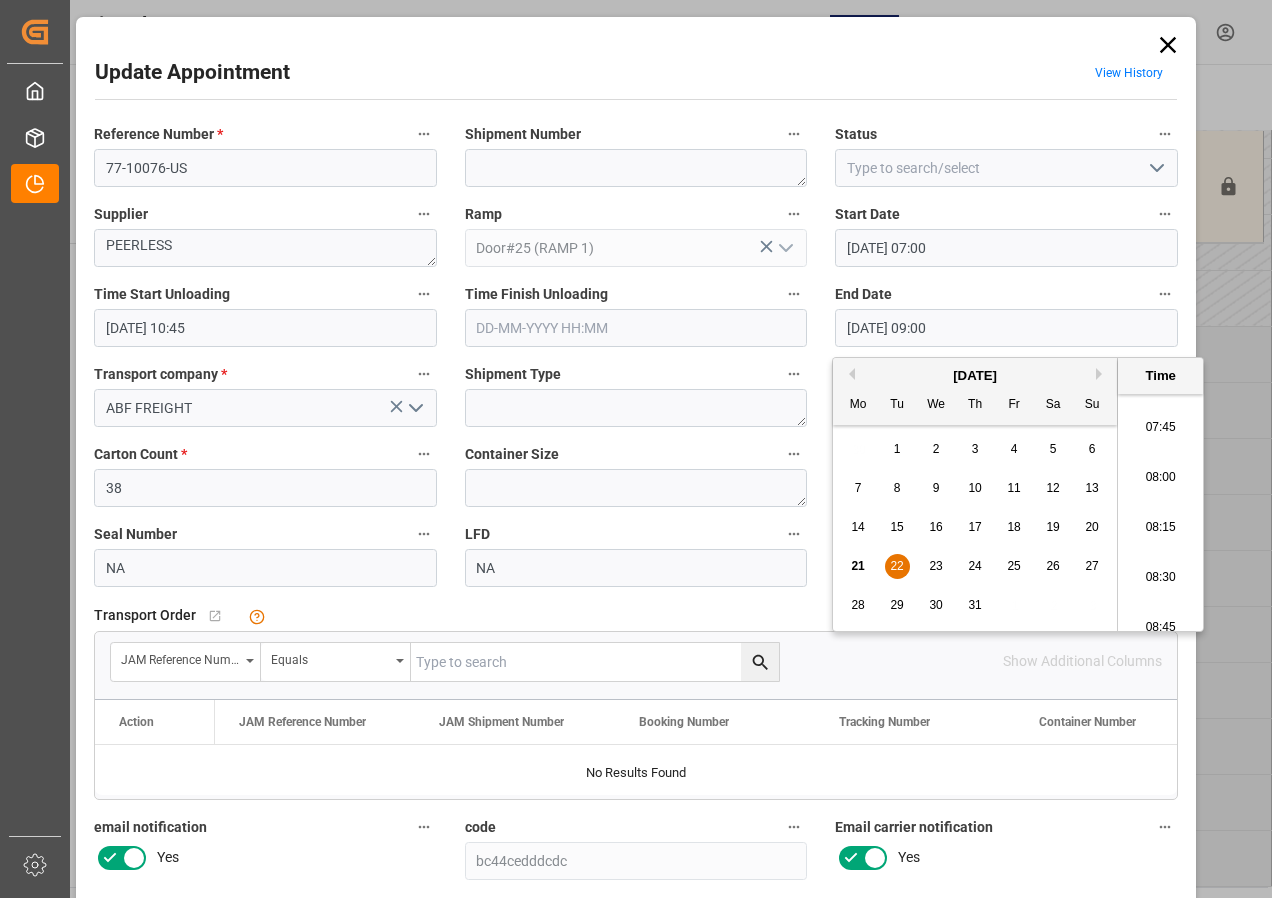 scroll, scrollTop: 1507, scrollLeft: 0, axis: vertical 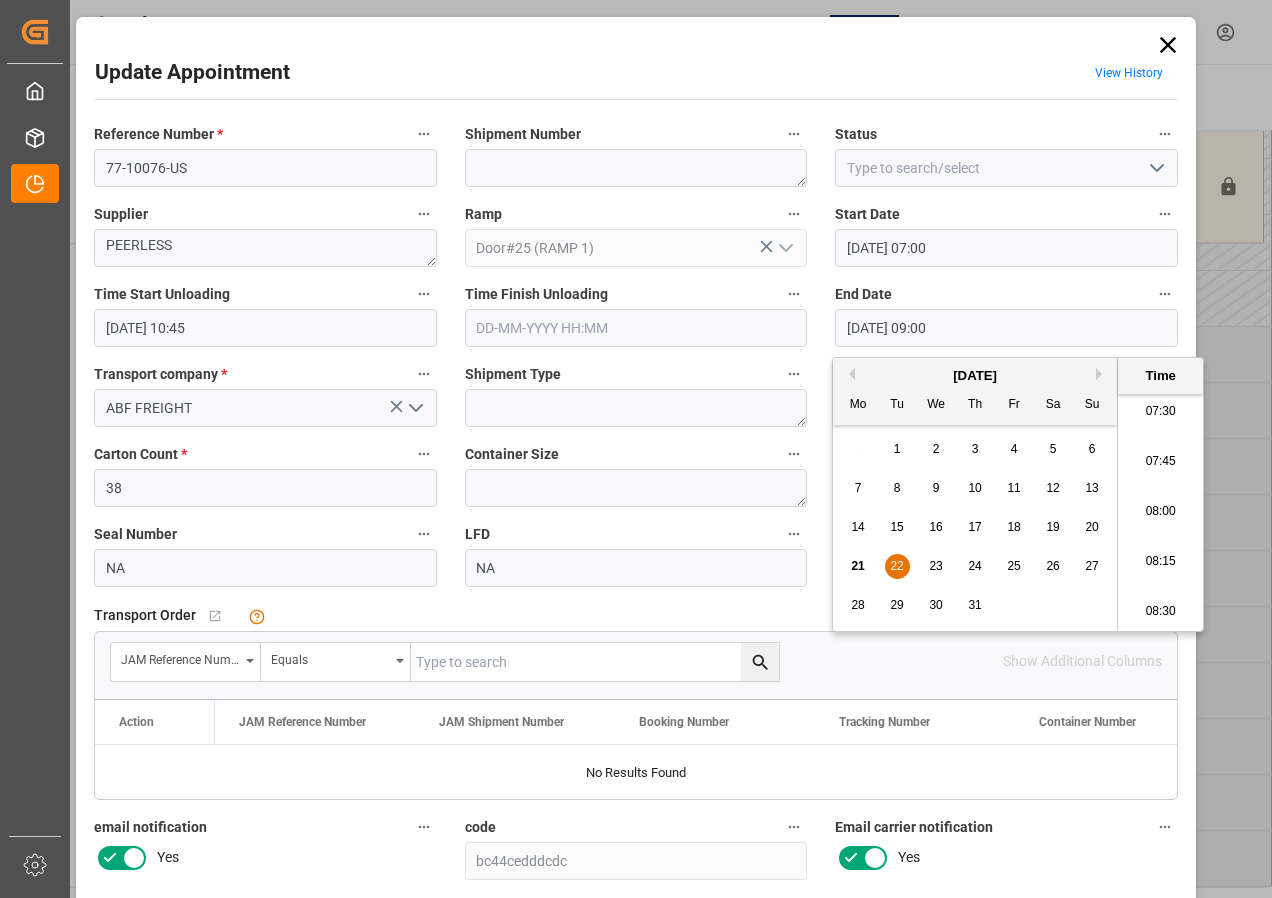click on "07:30" at bounding box center [1160, 412] 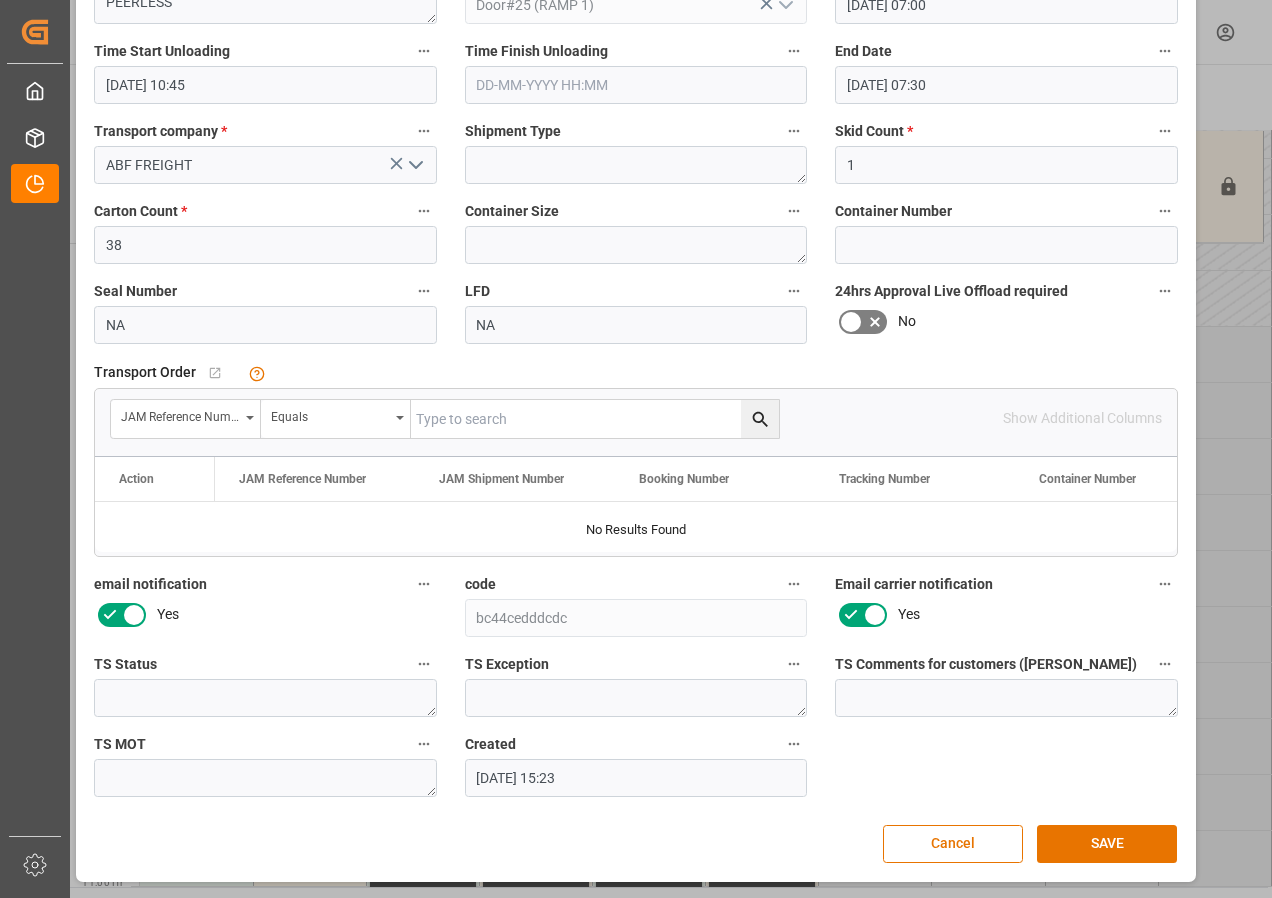 scroll, scrollTop: 244, scrollLeft: 0, axis: vertical 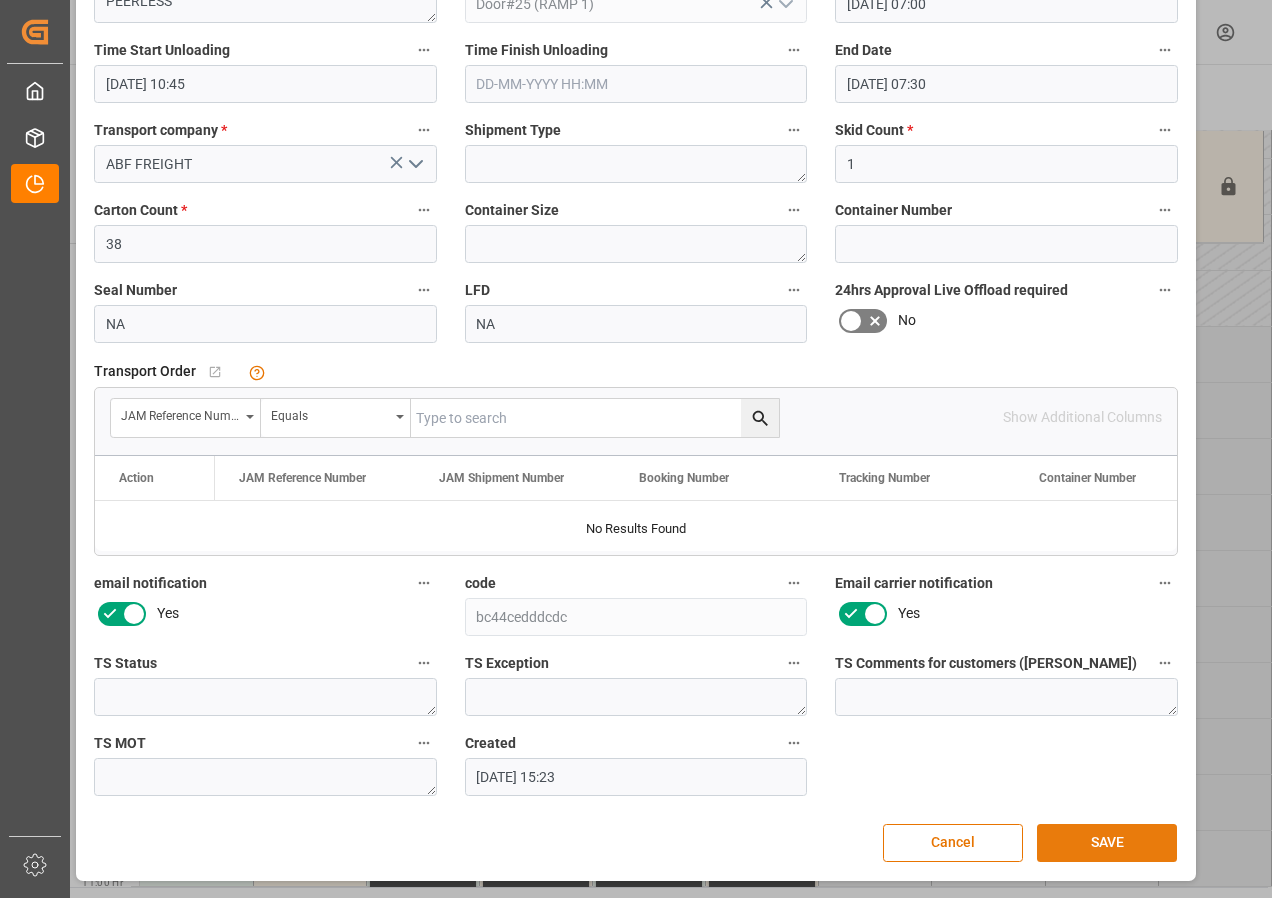 click on "SAVE" at bounding box center (1107, 843) 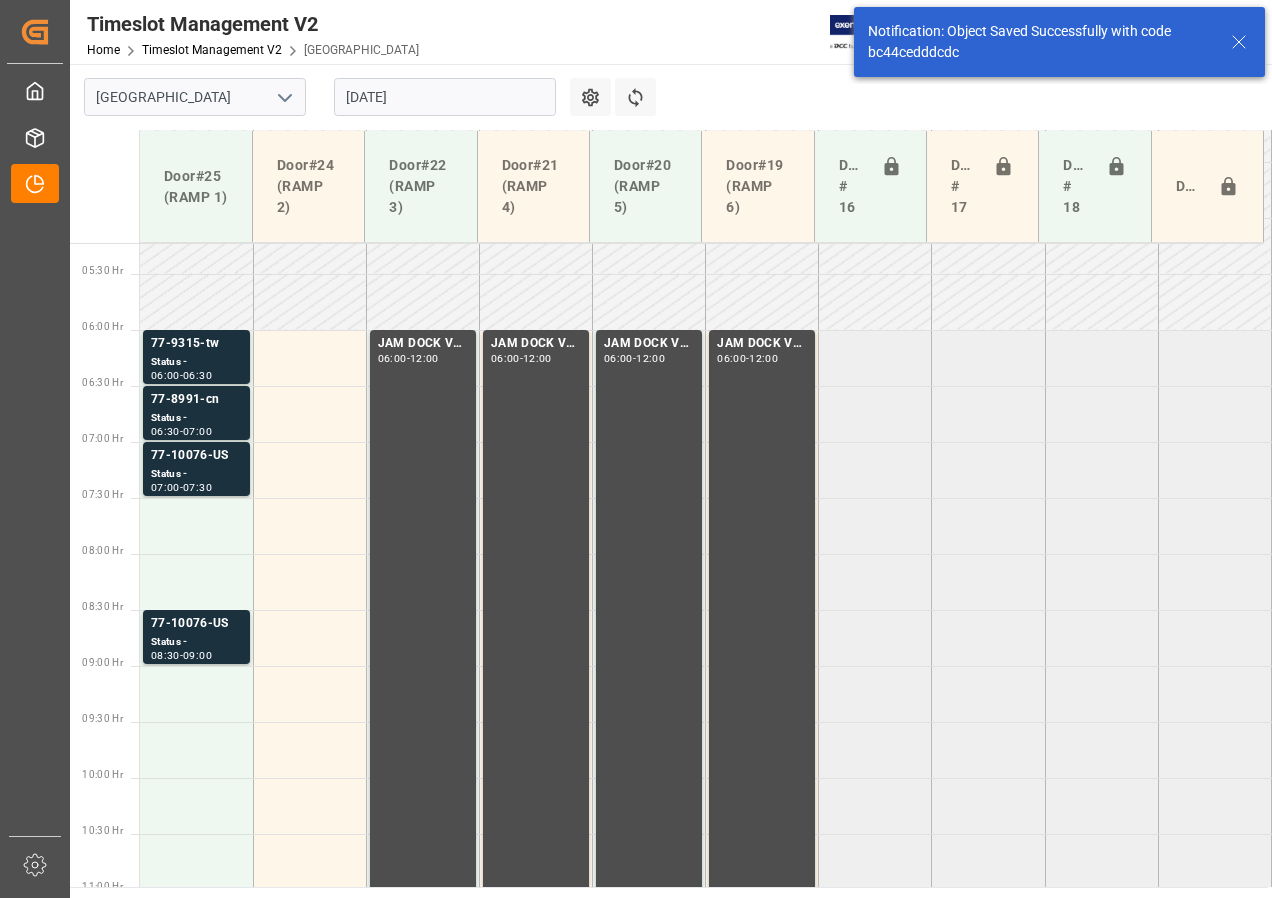 scroll, scrollTop: 701, scrollLeft: 0, axis: vertical 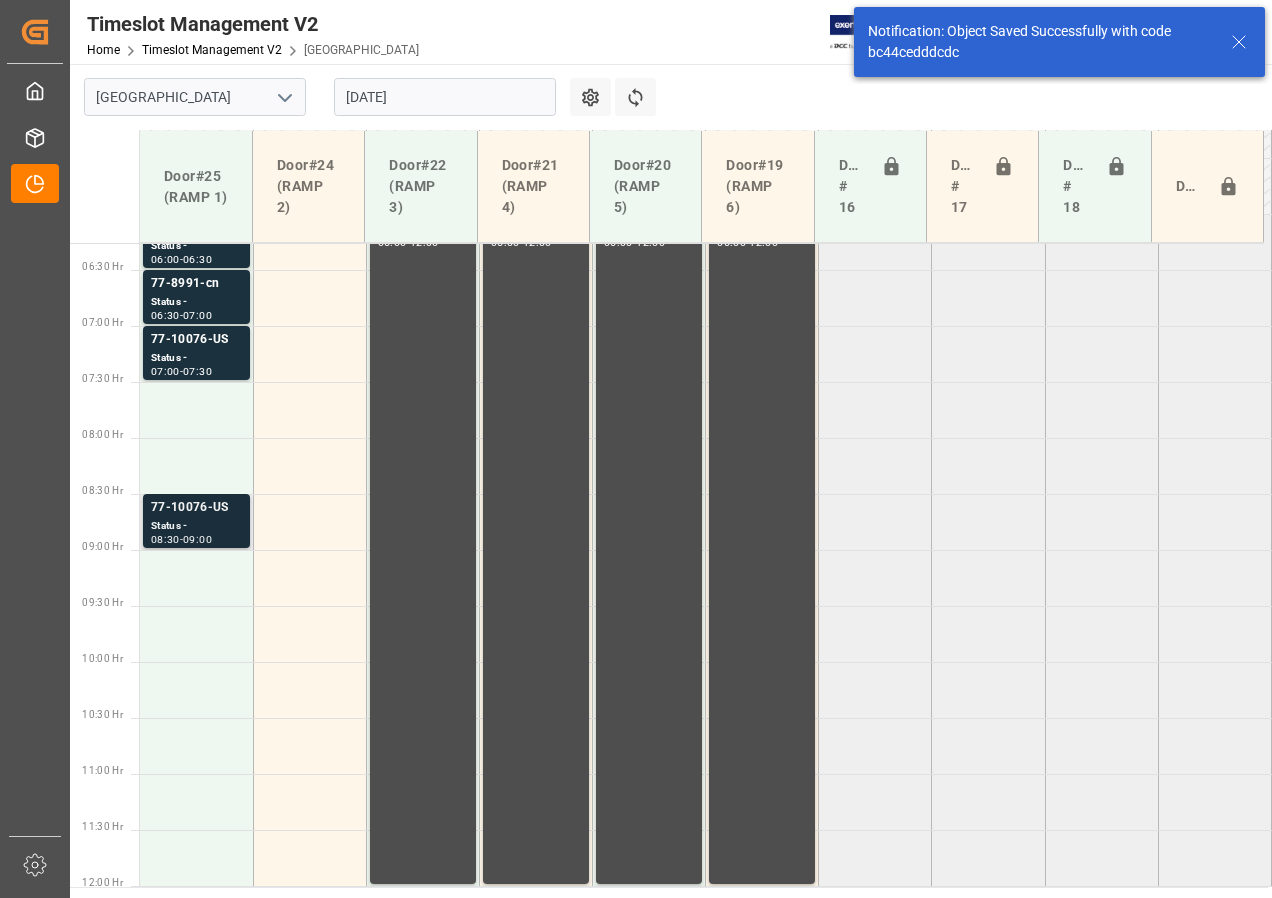 click on "Status -" at bounding box center [196, 526] 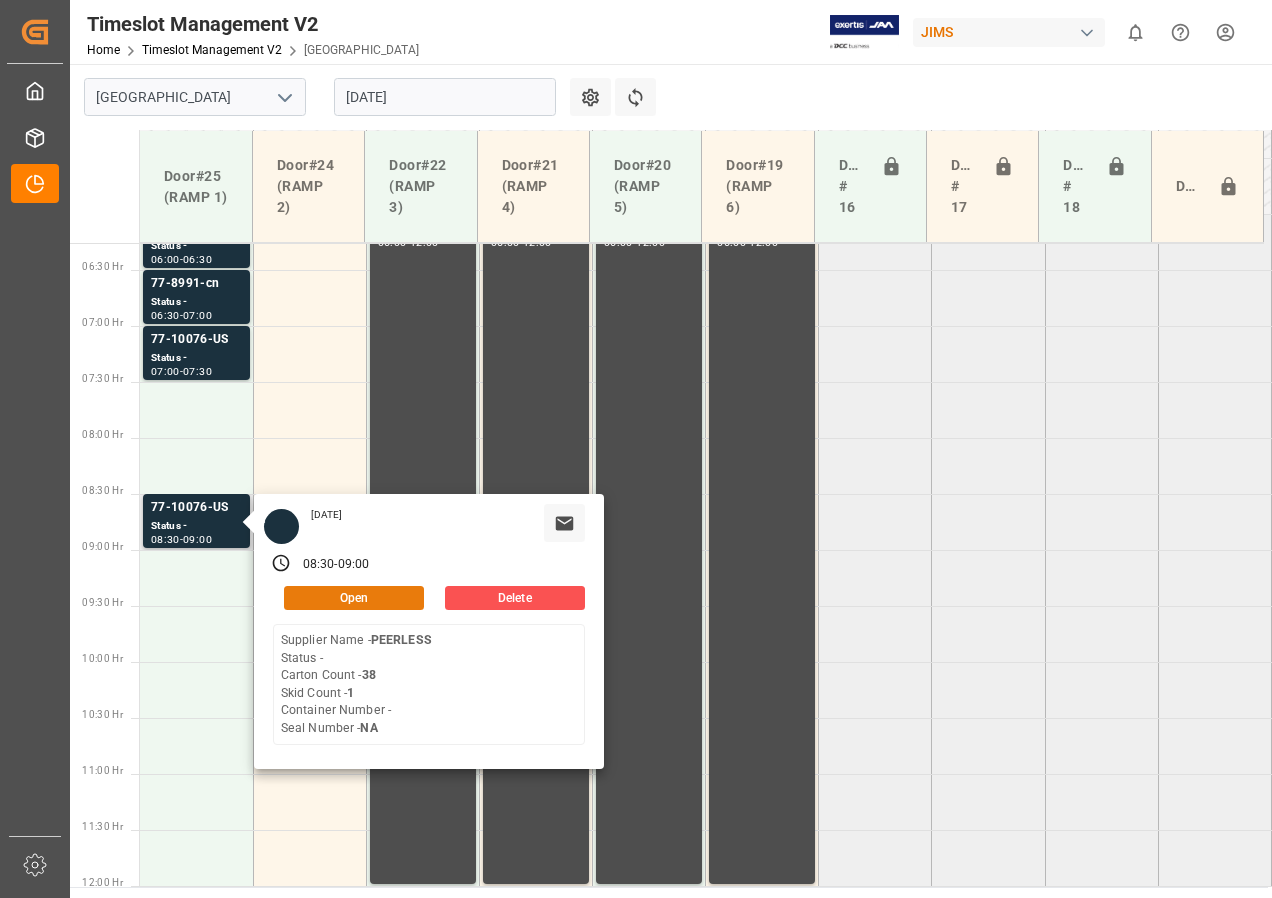 click on "Open" at bounding box center [354, 598] 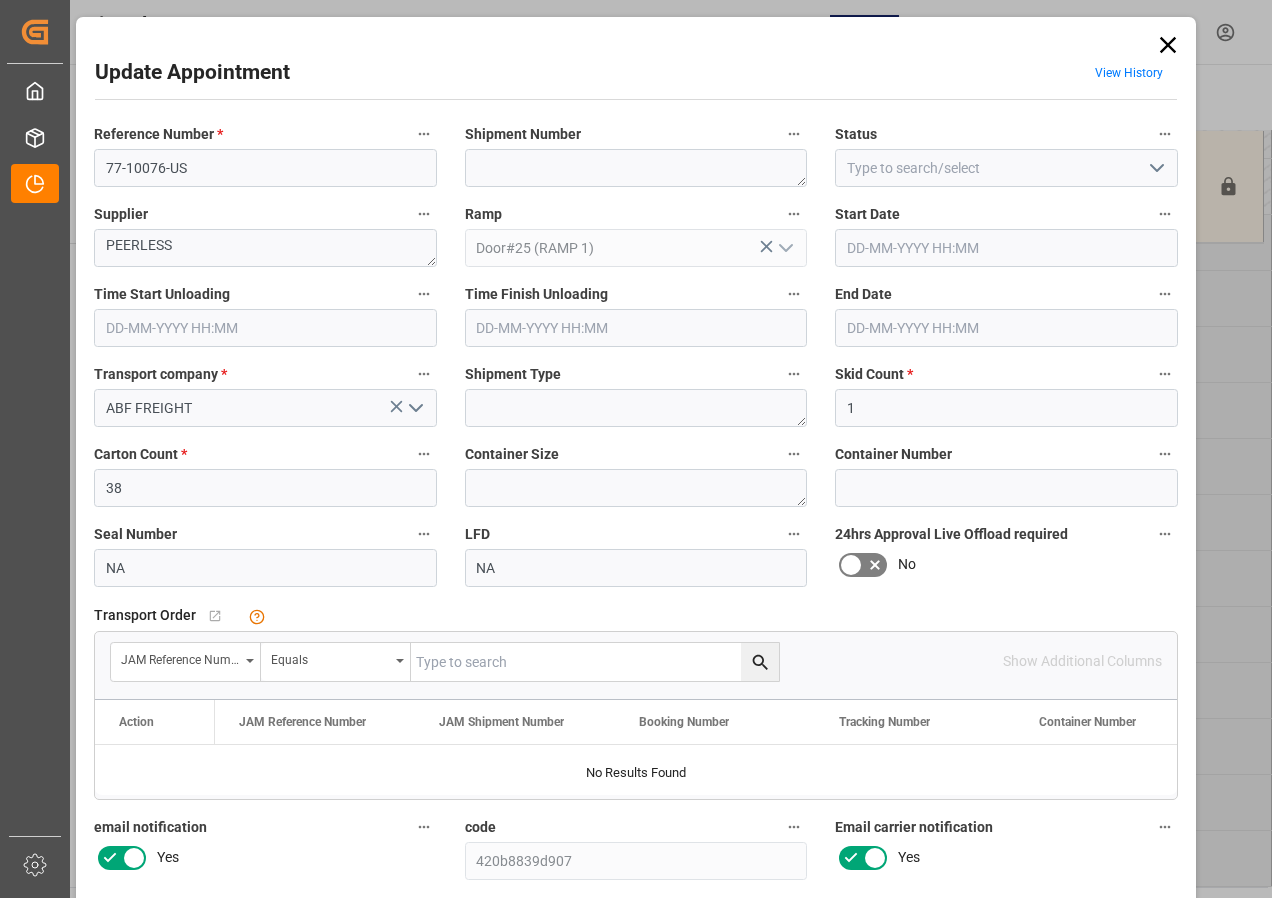type on "[DATE] 08:30" 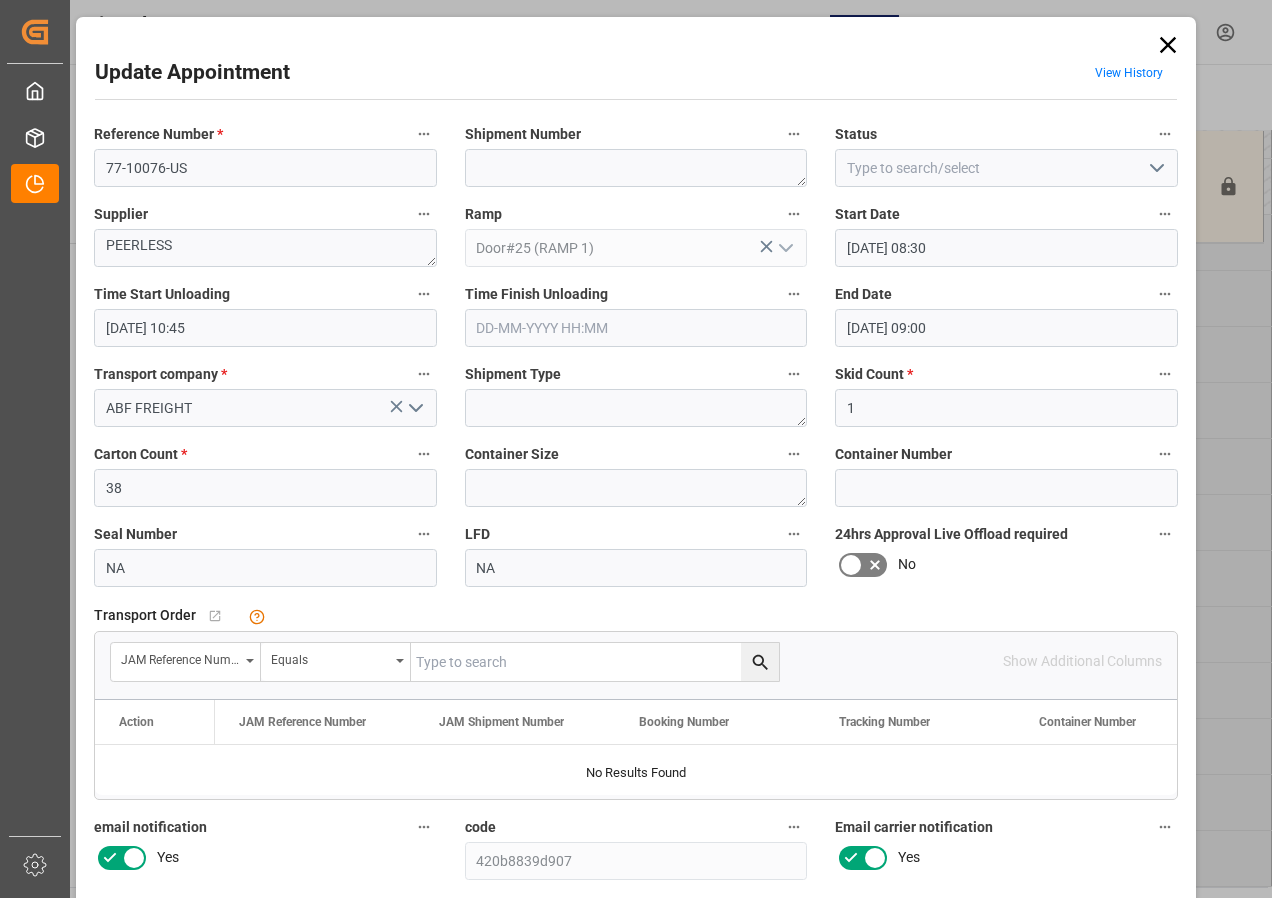 click on "[DATE] 08:30" at bounding box center (1006, 248) 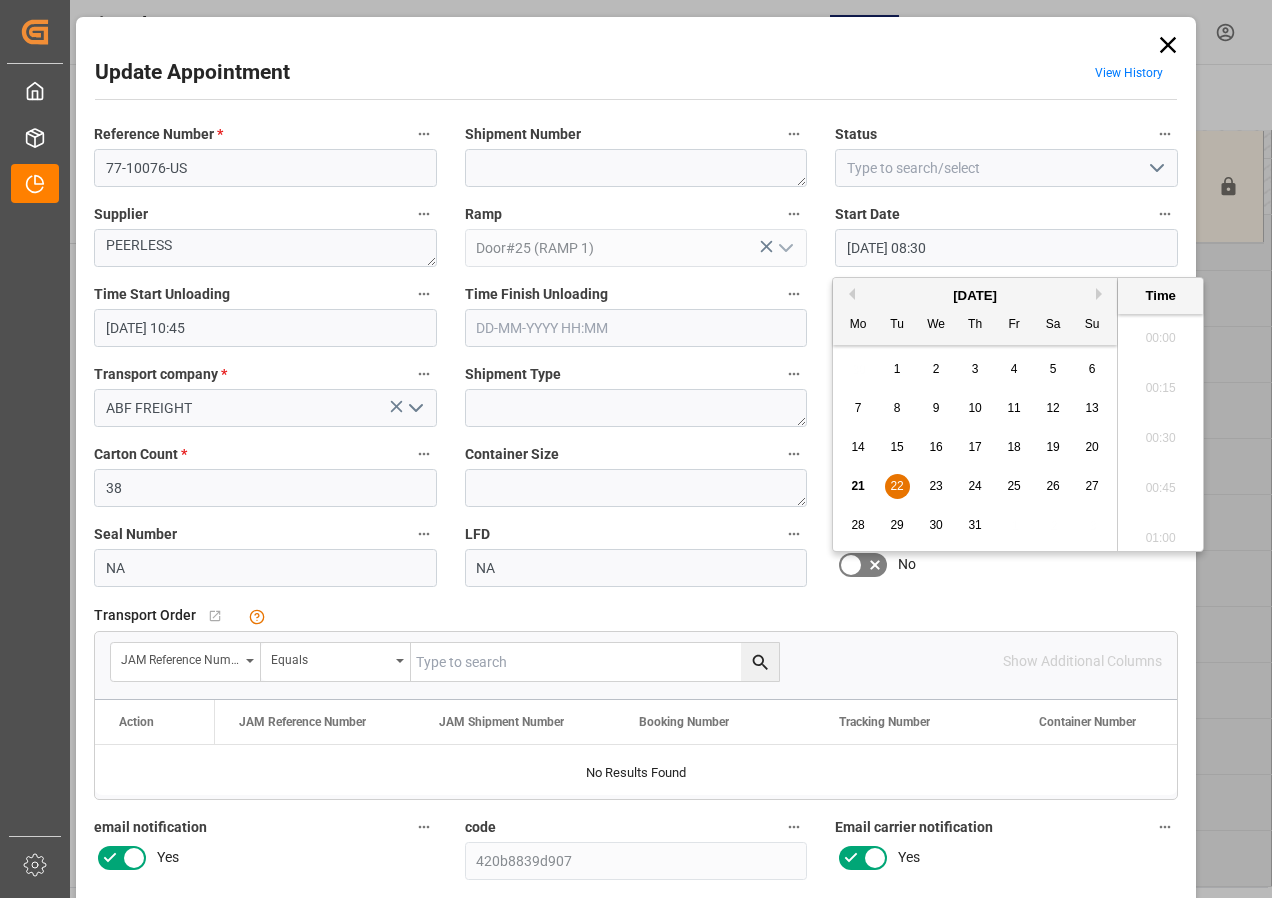 scroll, scrollTop: 1607, scrollLeft: 0, axis: vertical 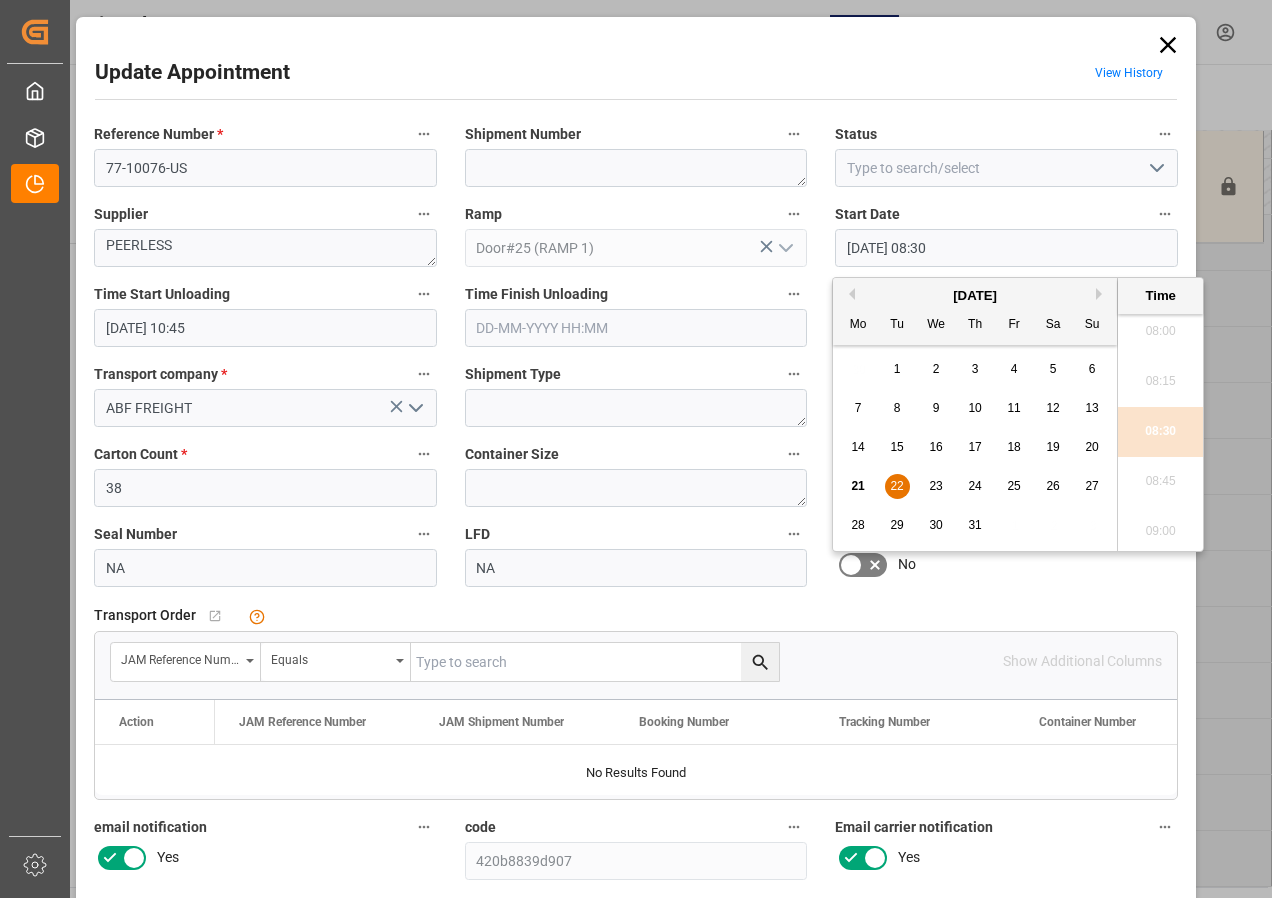 drag, startPoint x: 900, startPoint y: 484, endPoint x: 1035, endPoint y: 394, distance: 162.2498 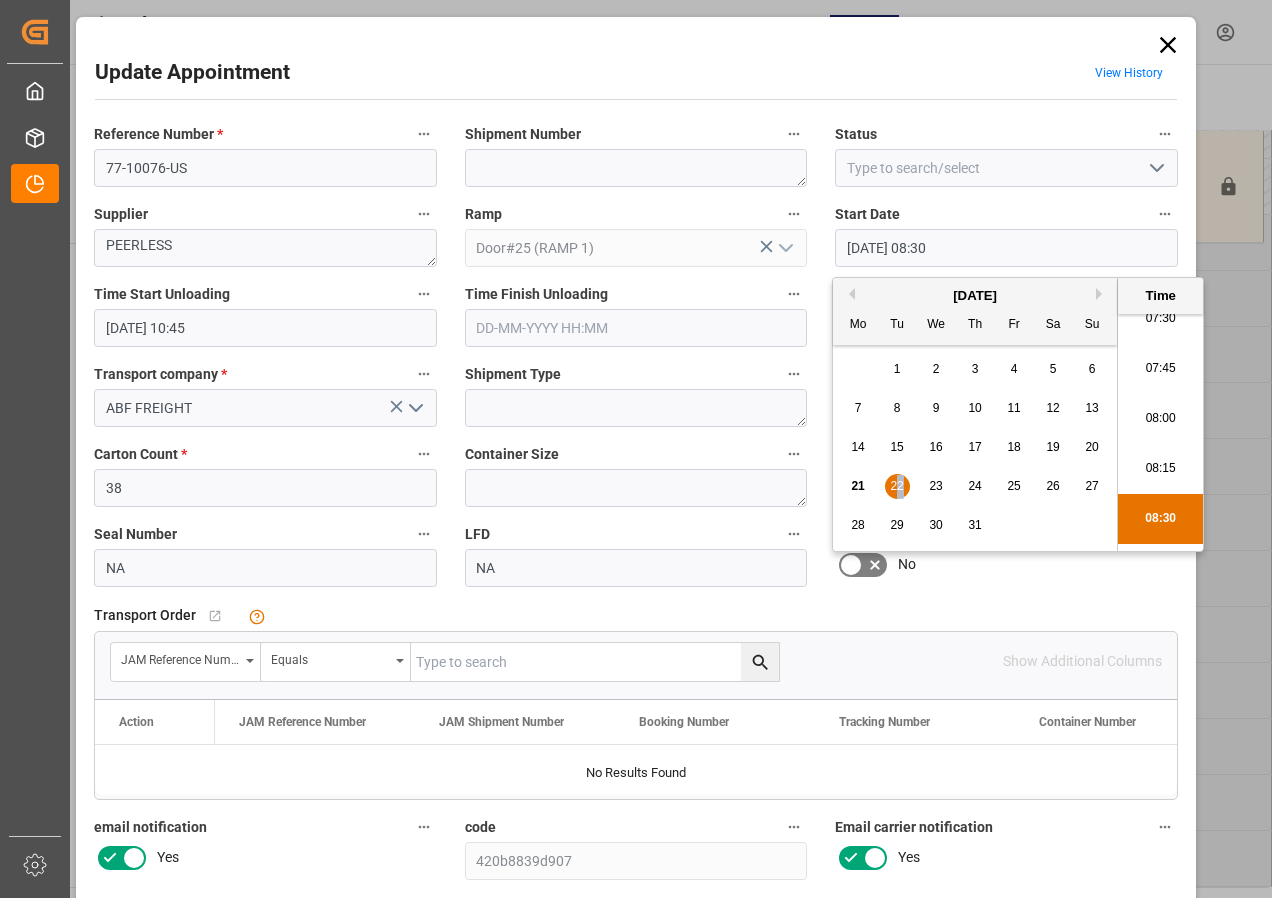 scroll, scrollTop: 1407, scrollLeft: 0, axis: vertical 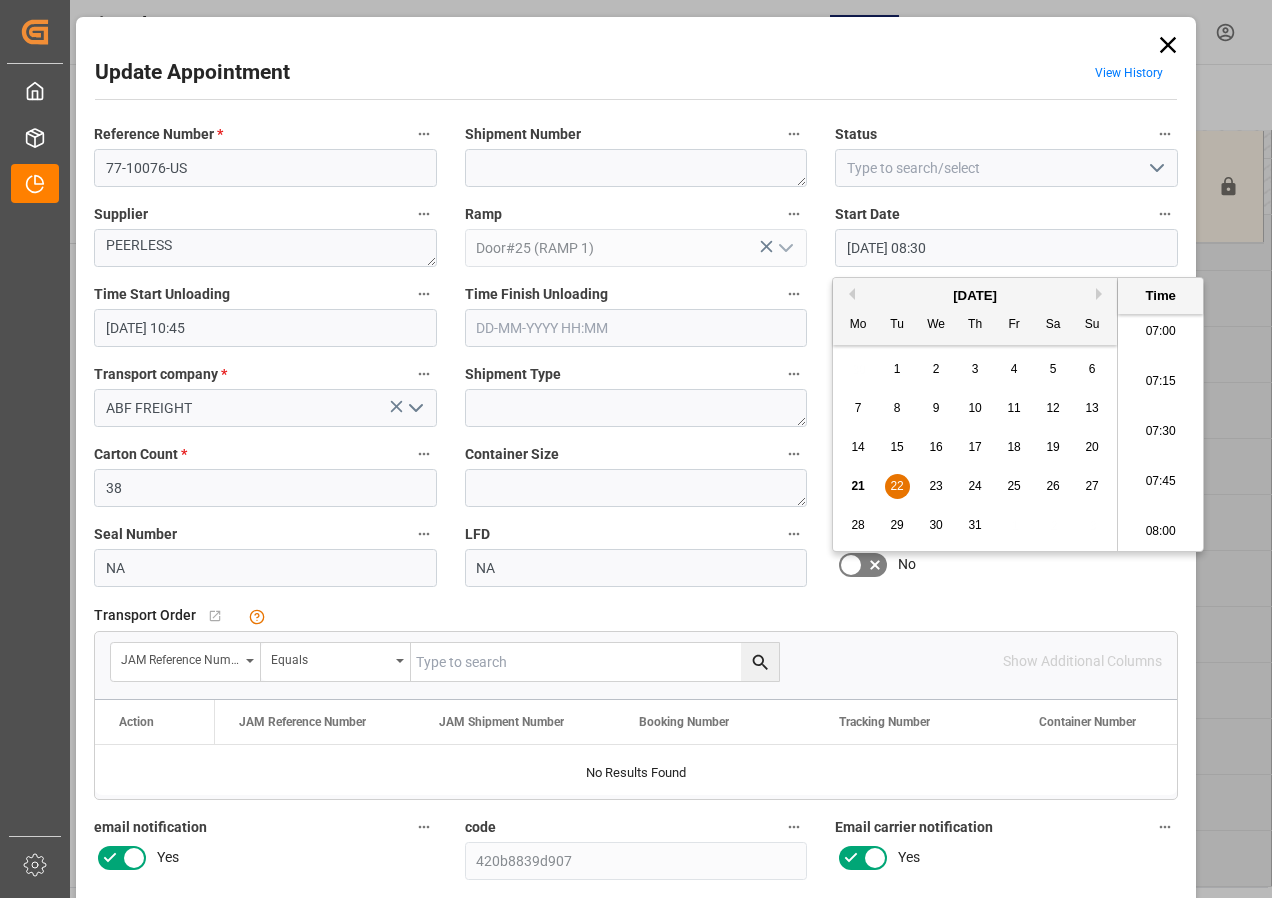 click on "07:30" at bounding box center (1160, 432) 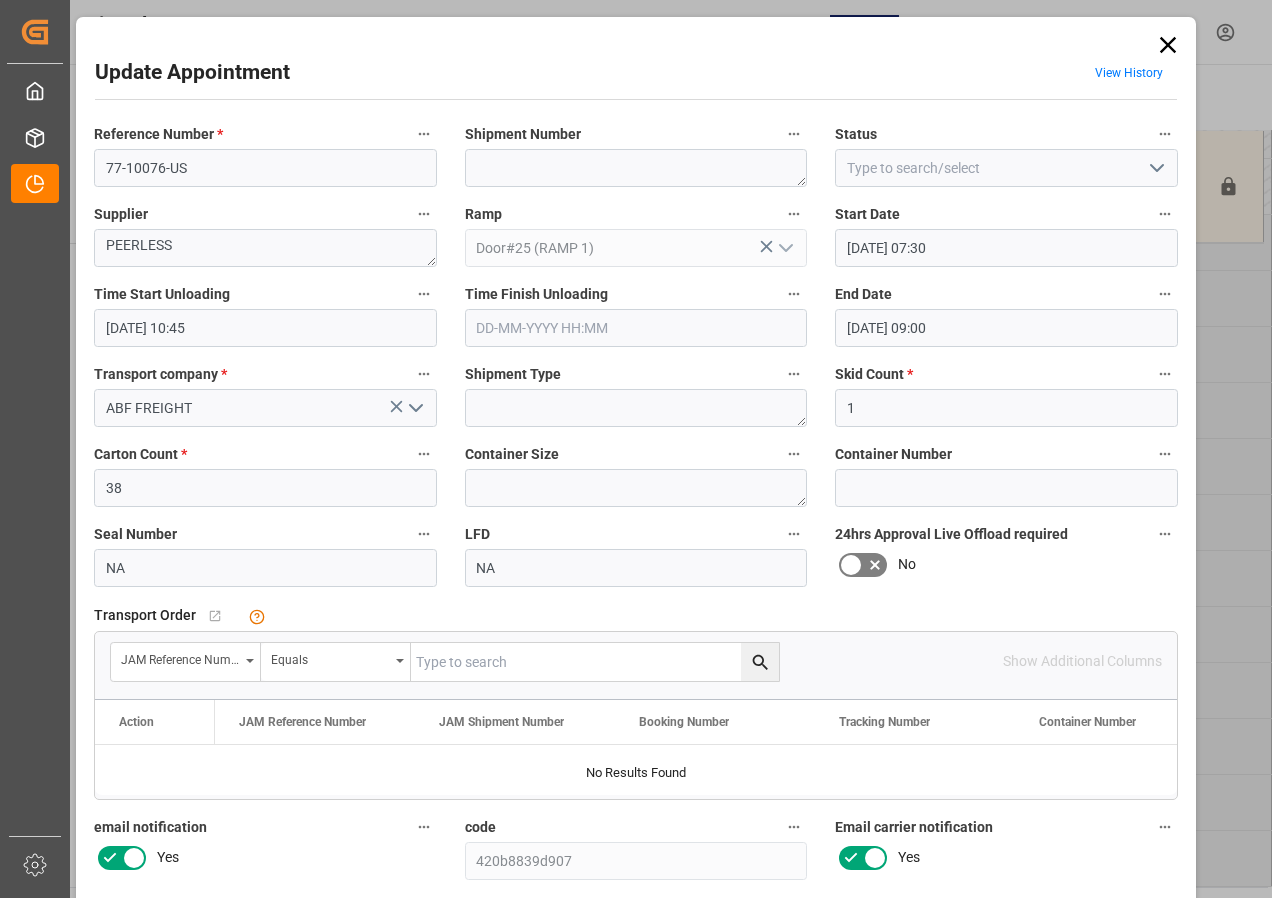 click on "[DATE] 09:00" at bounding box center [1006, 328] 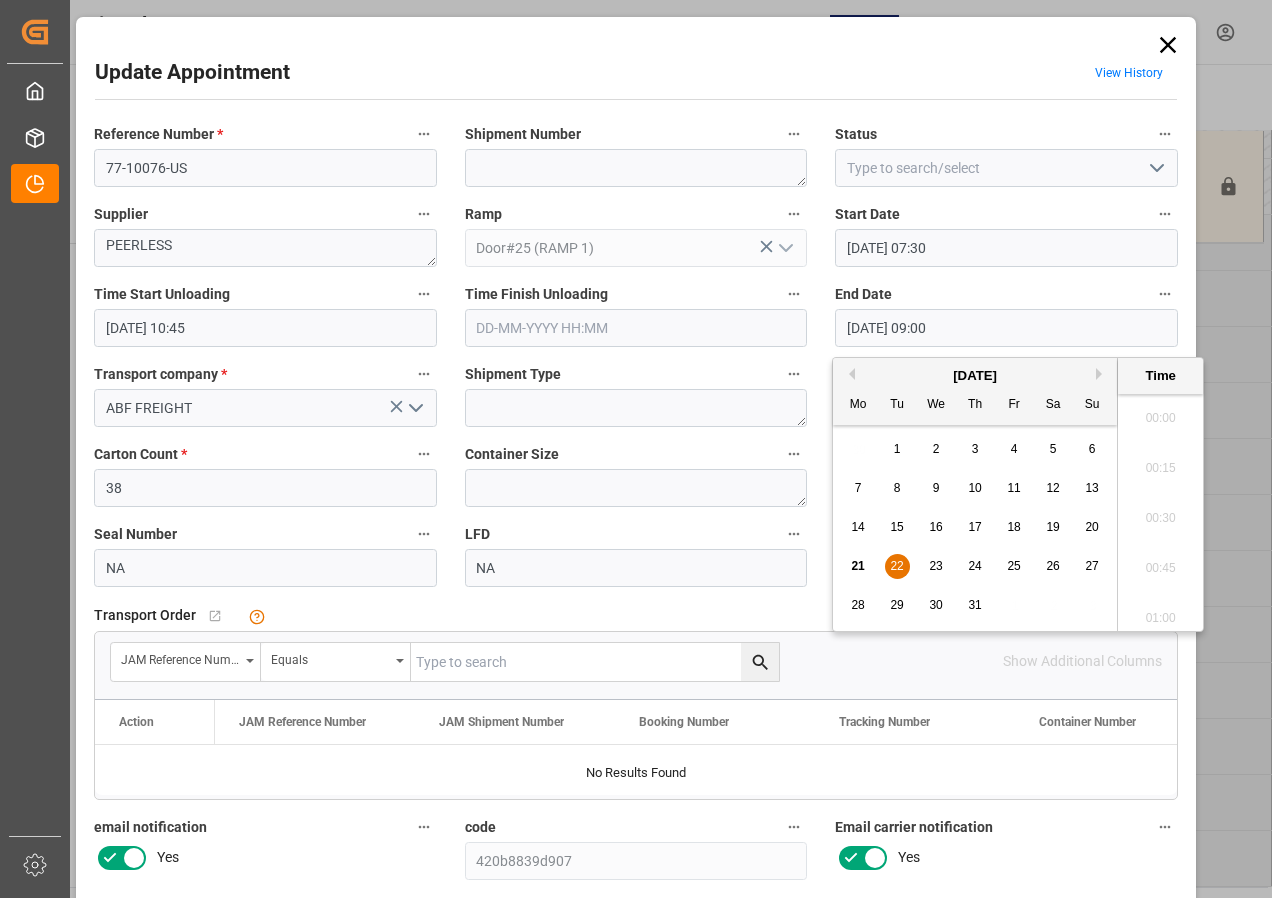 scroll, scrollTop: 1707, scrollLeft: 0, axis: vertical 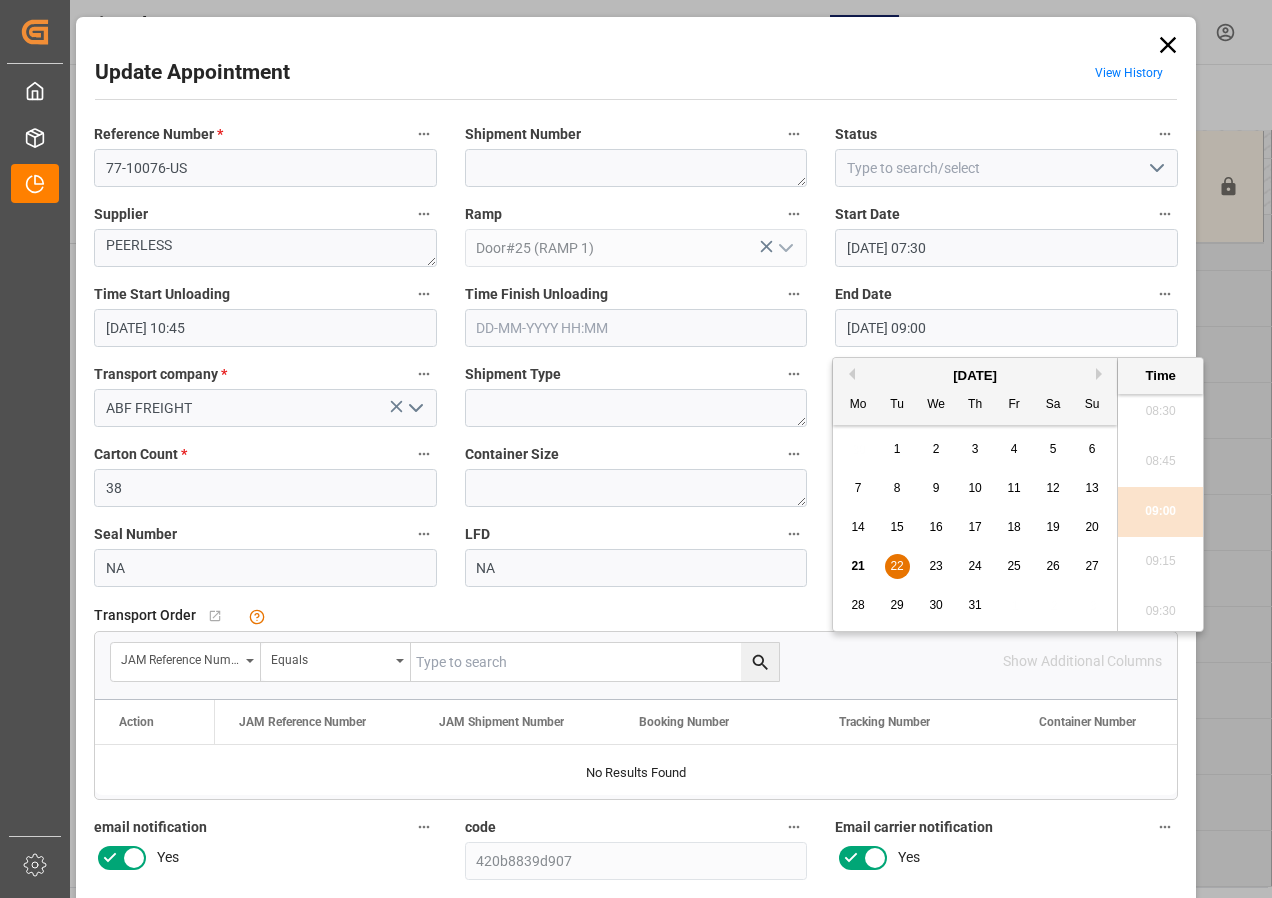 click on "22" at bounding box center [896, 566] 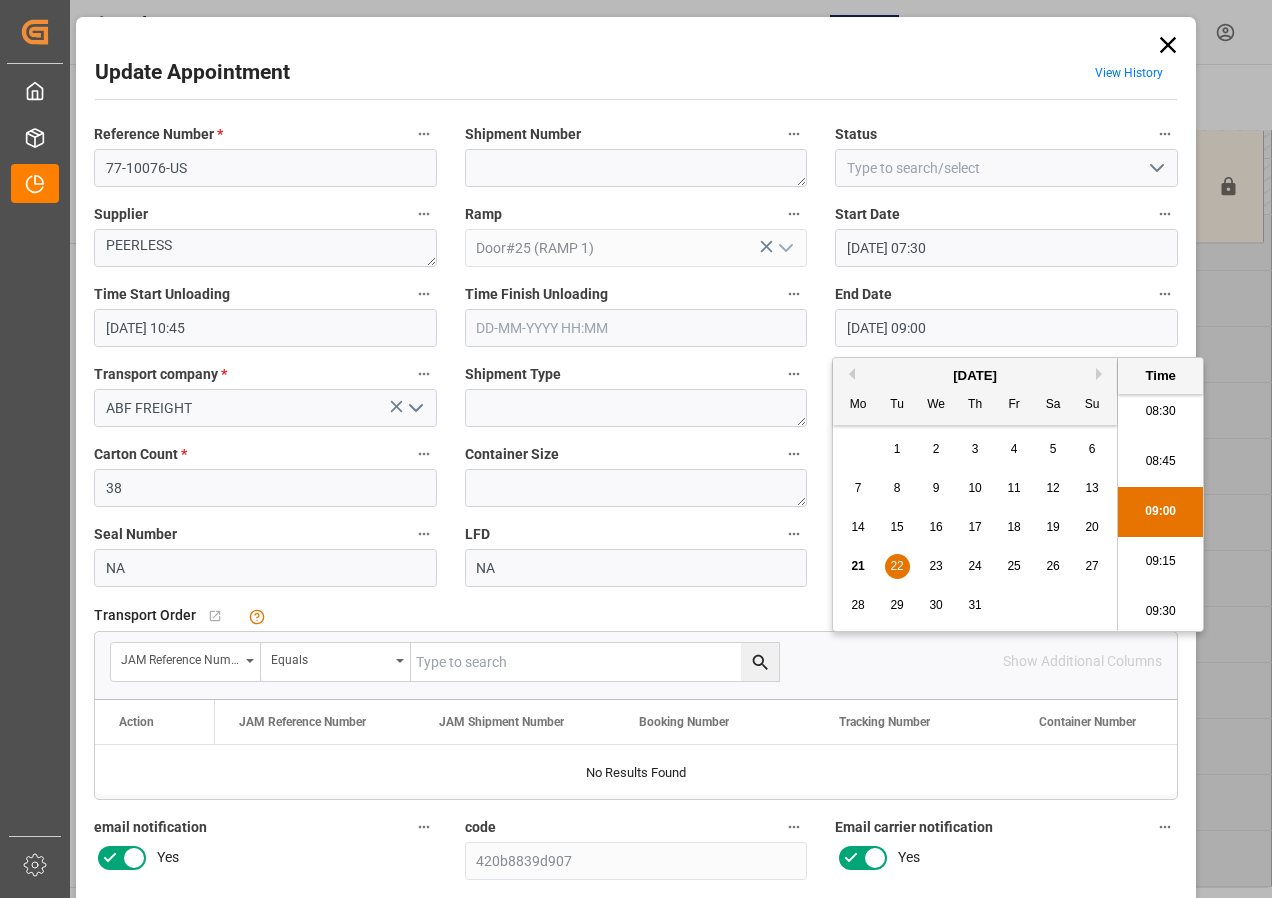 scroll, scrollTop: 1607, scrollLeft: 0, axis: vertical 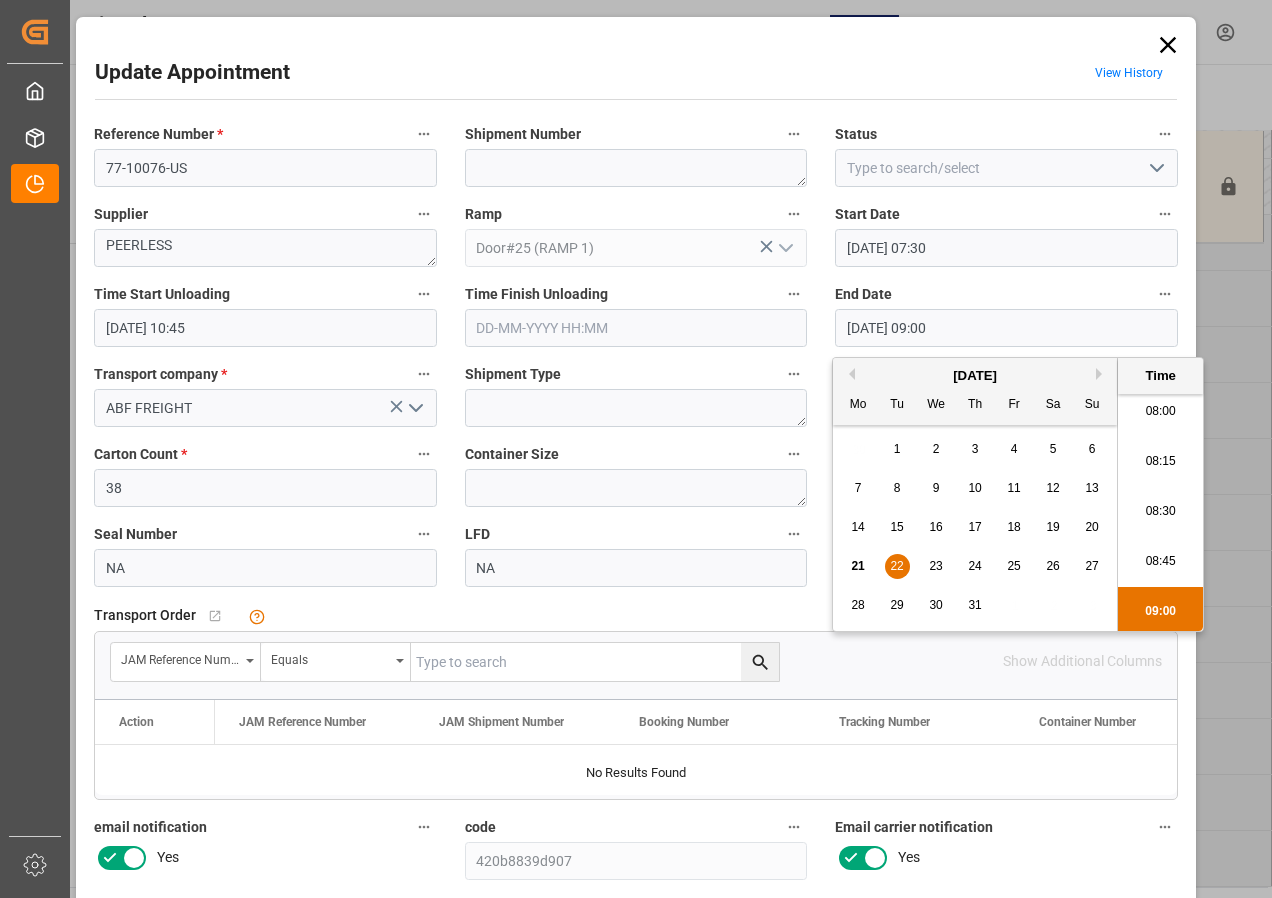 click on "08:00" at bounding box center (1160, 412) 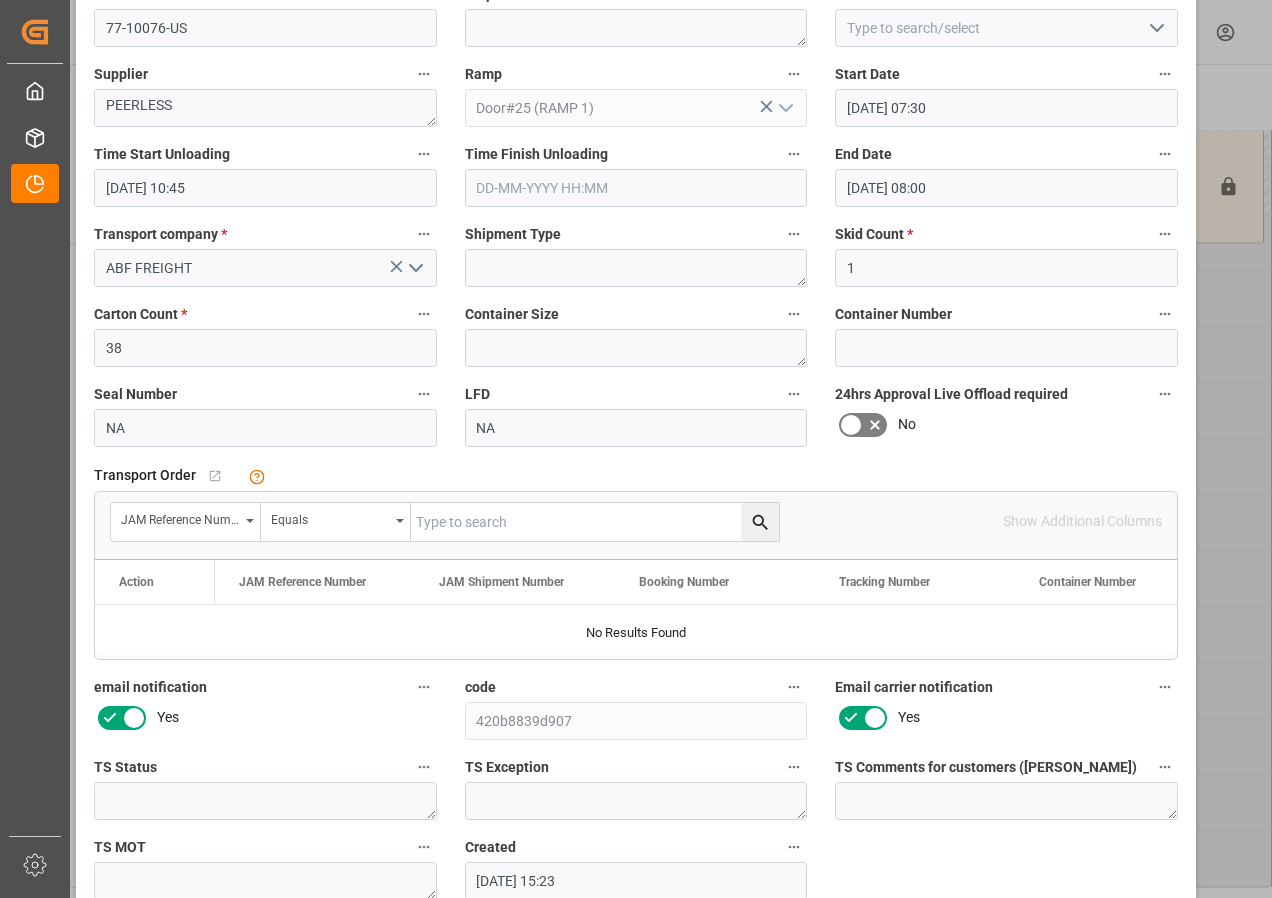 scroll, scrollTop: 244, scrollLeft: 0, axis: vertical 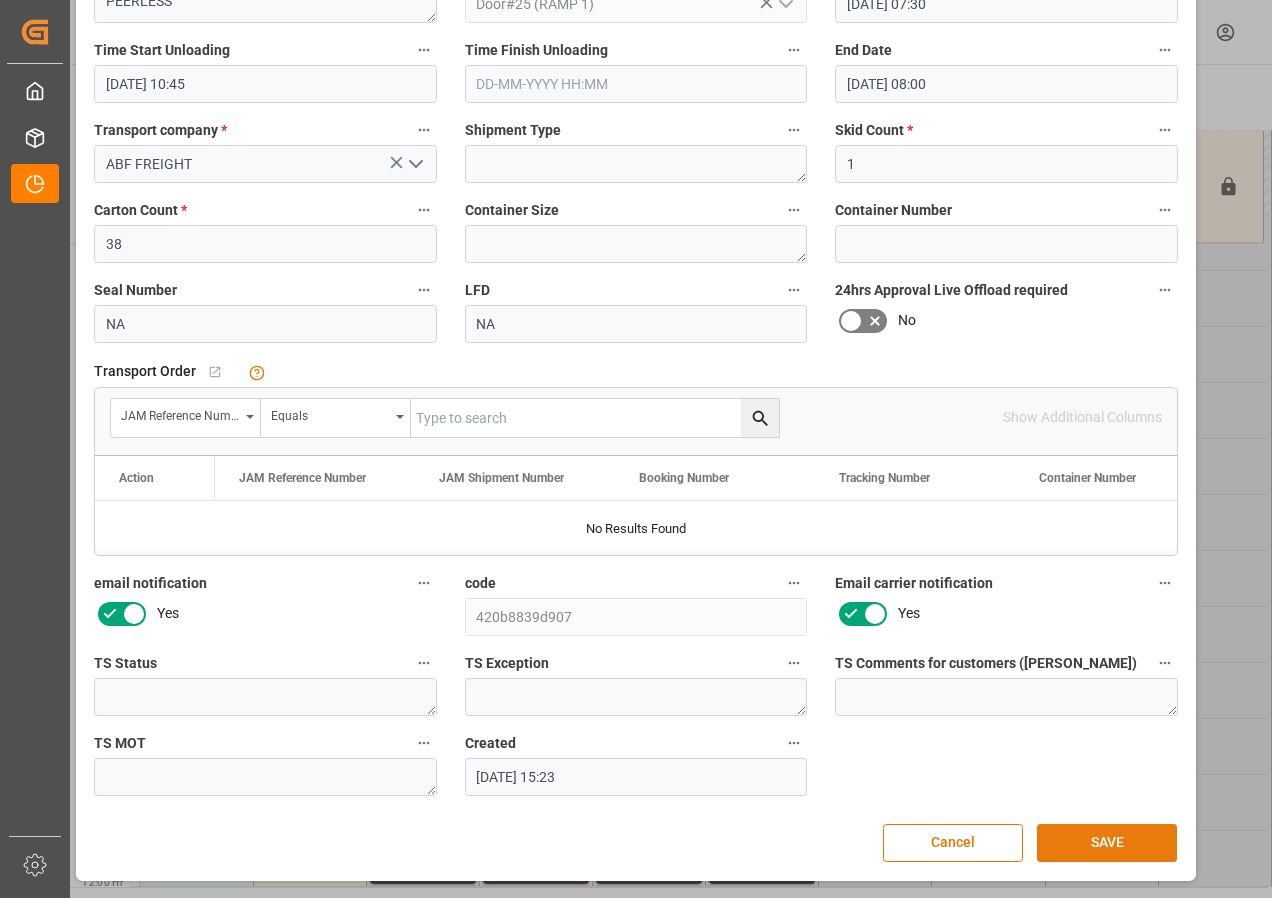 click on "SAVE" at bounding box center (1107, 843) 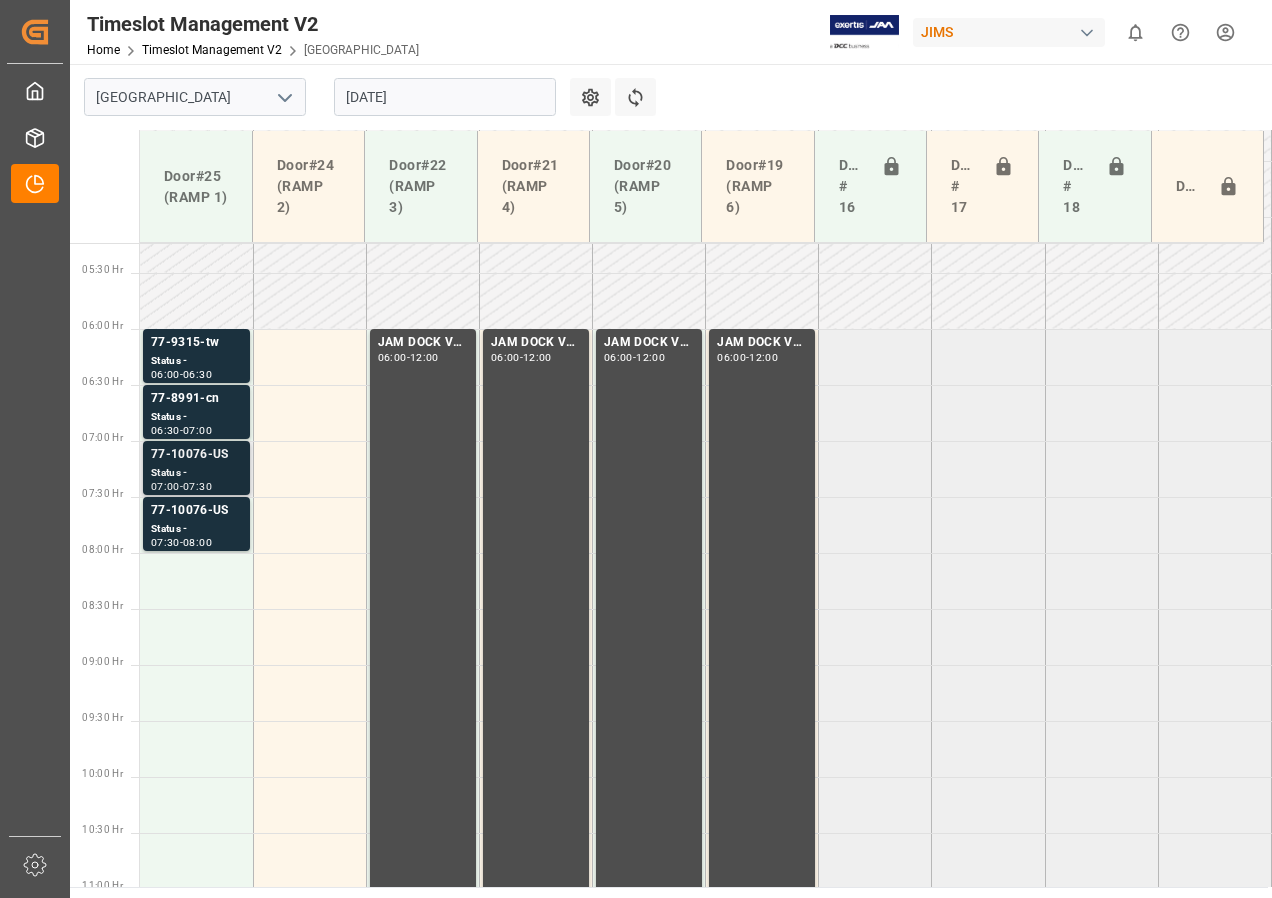 scroll, scrollTop: 601, scrollLeft: 0, axis: vertical 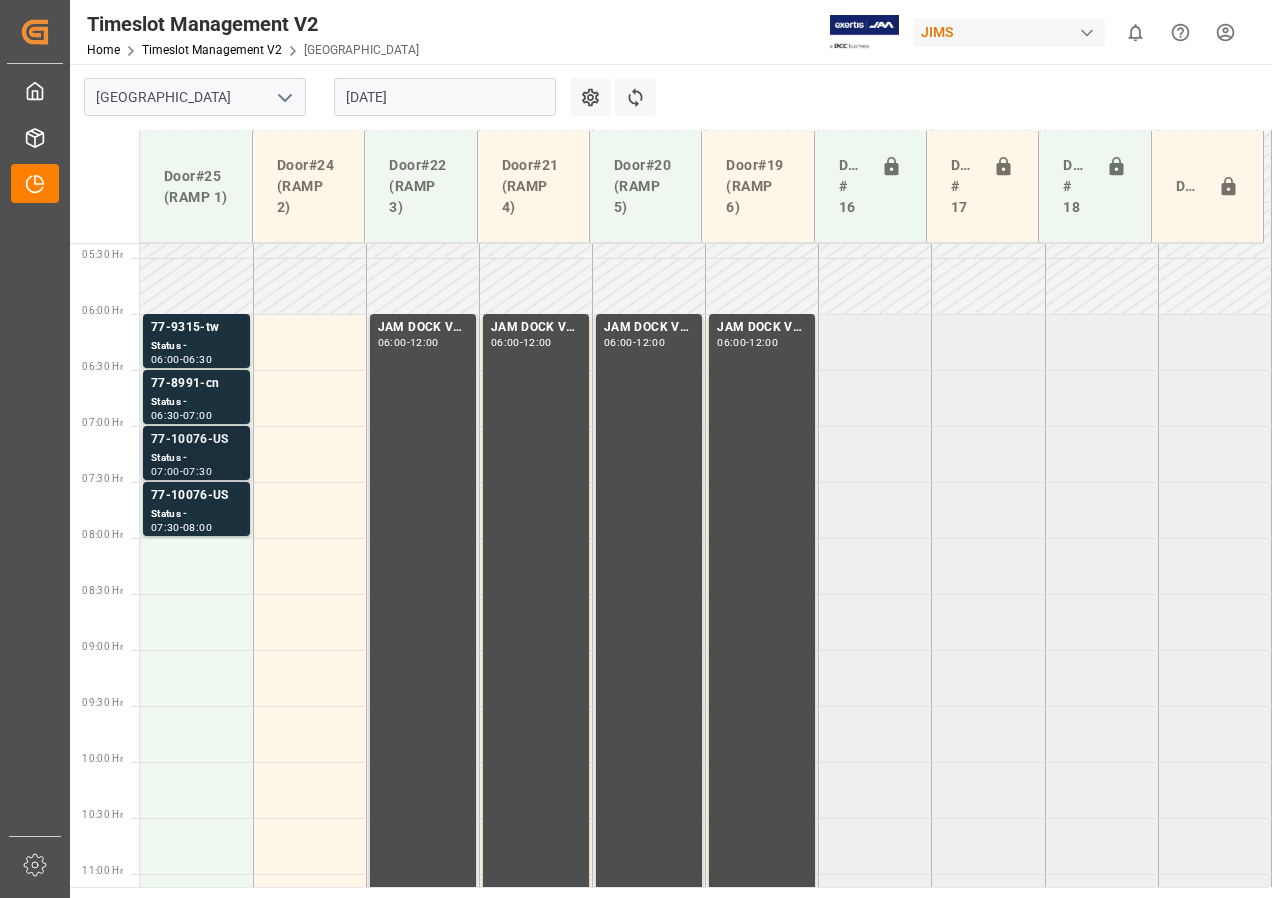 click on "Status -" at bounding box center (196, 458) 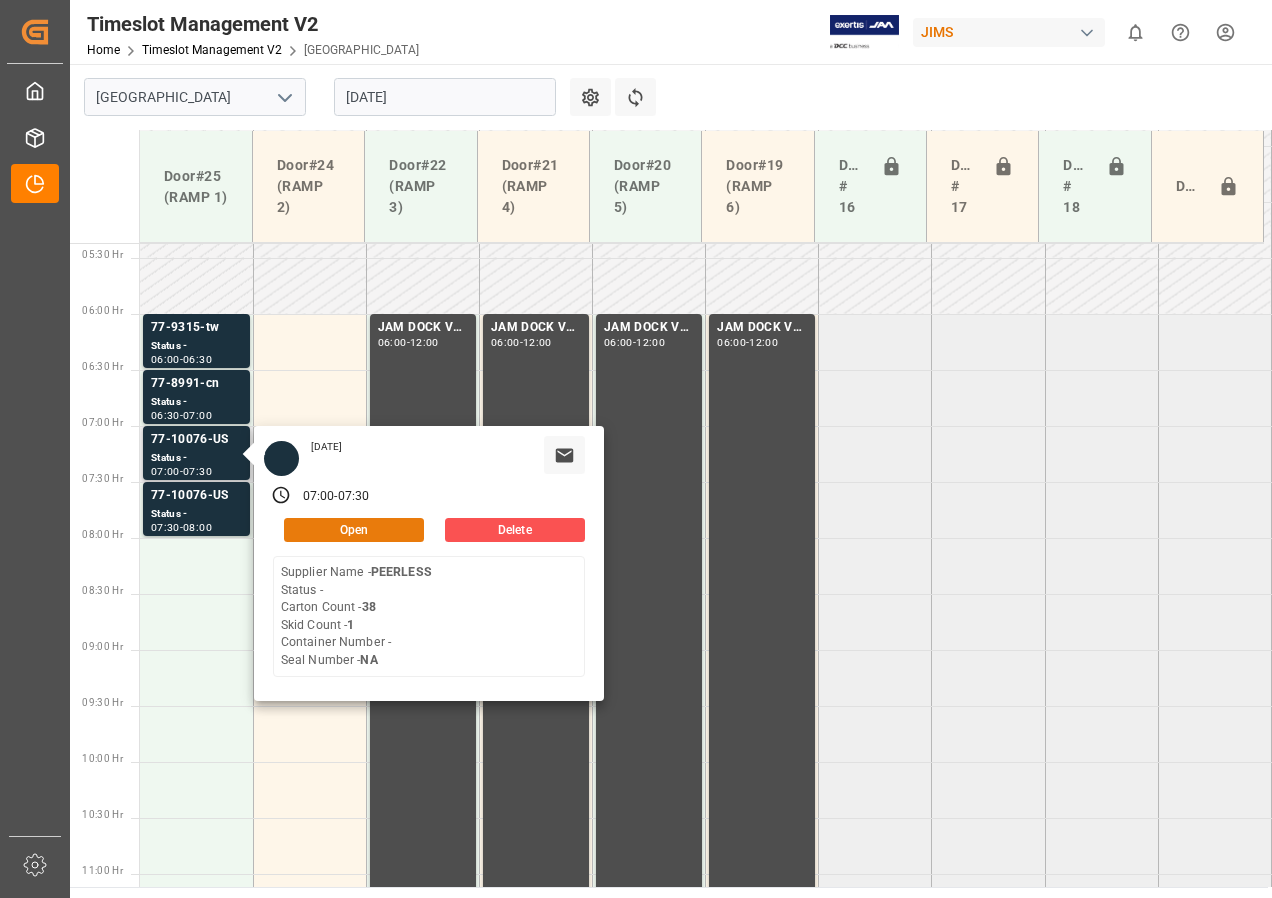 click on "Open" at bounding box center (354, 530) 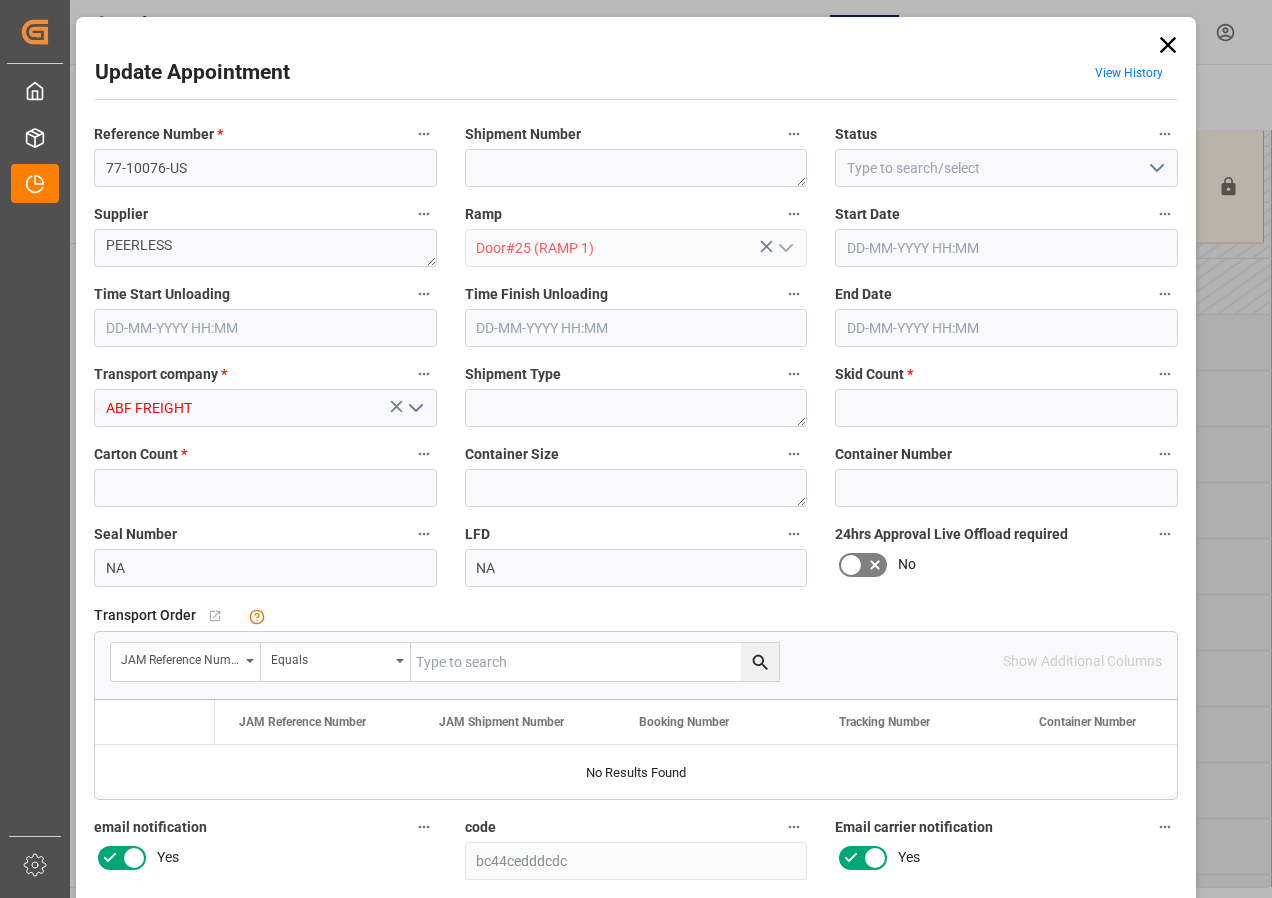 type on "1" 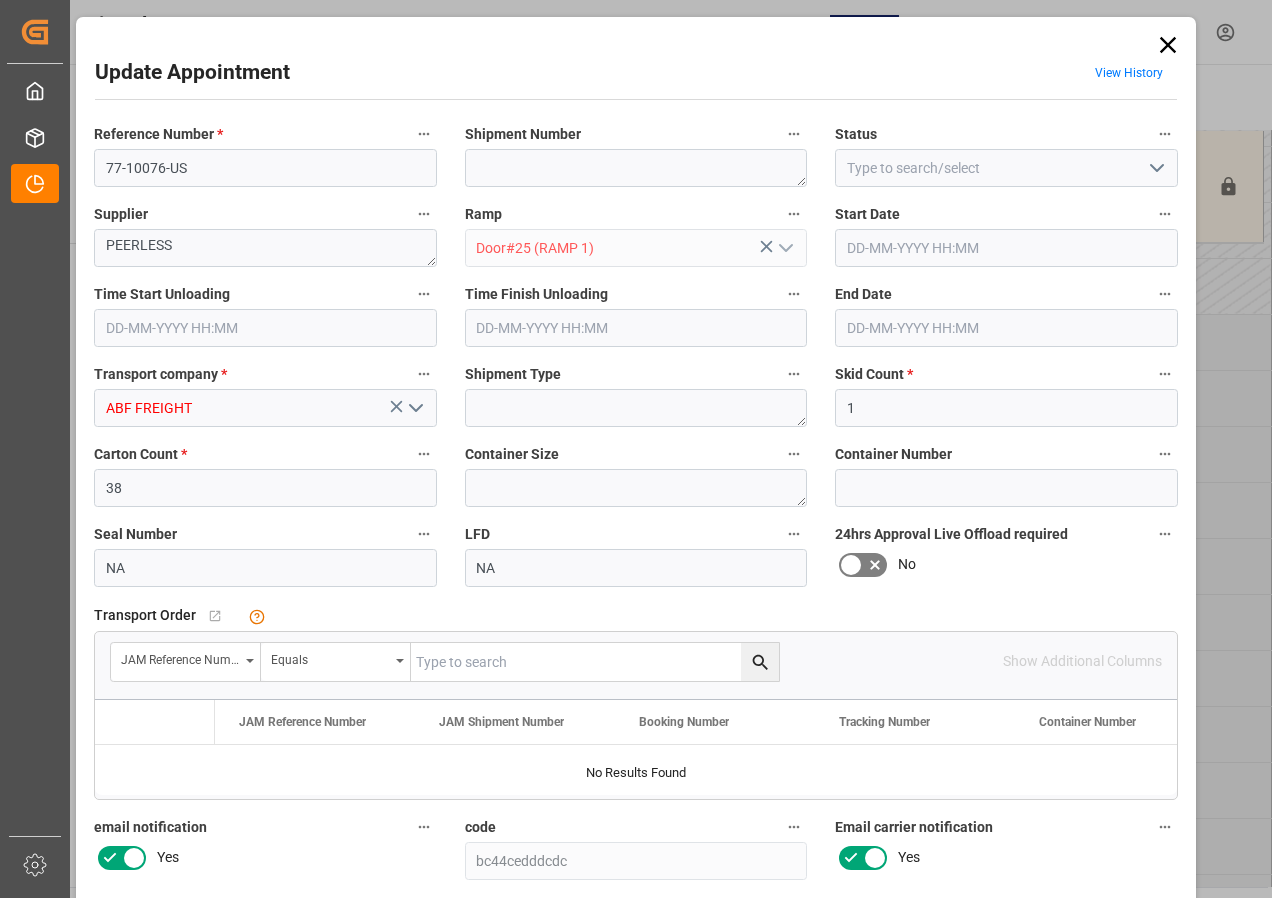 type on "[DATE] 07:00" 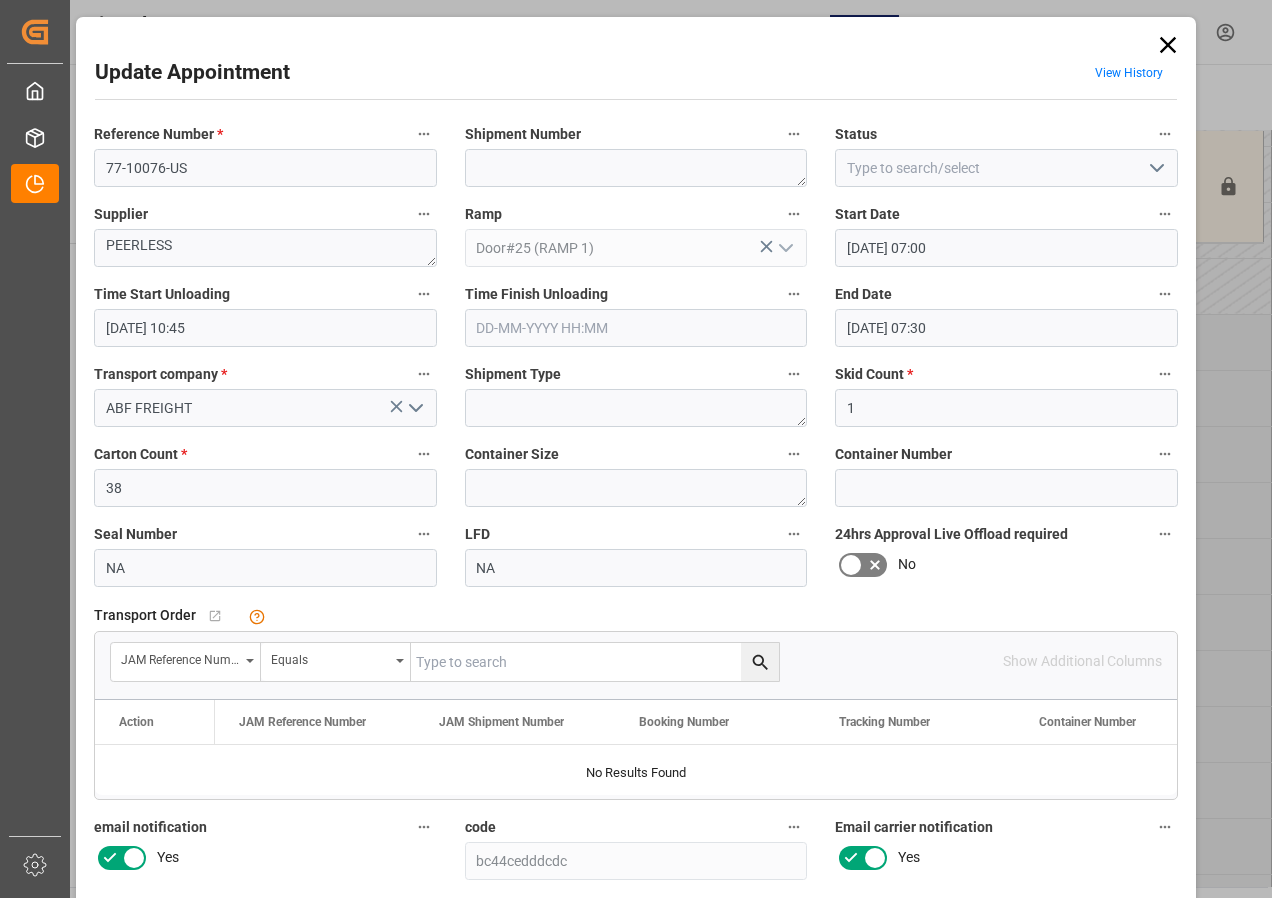 click 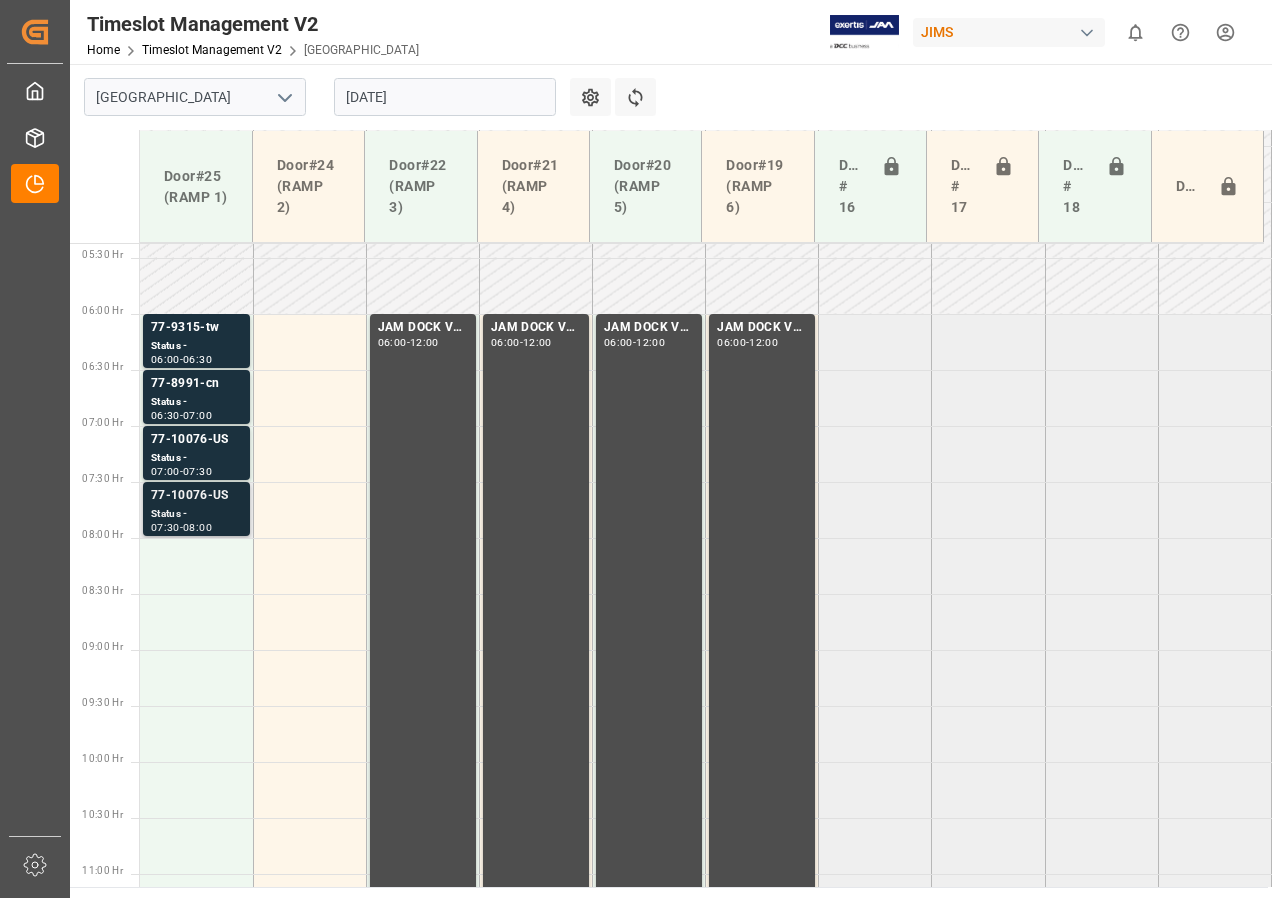 click on "Status -" at bounding box center (196, 514) 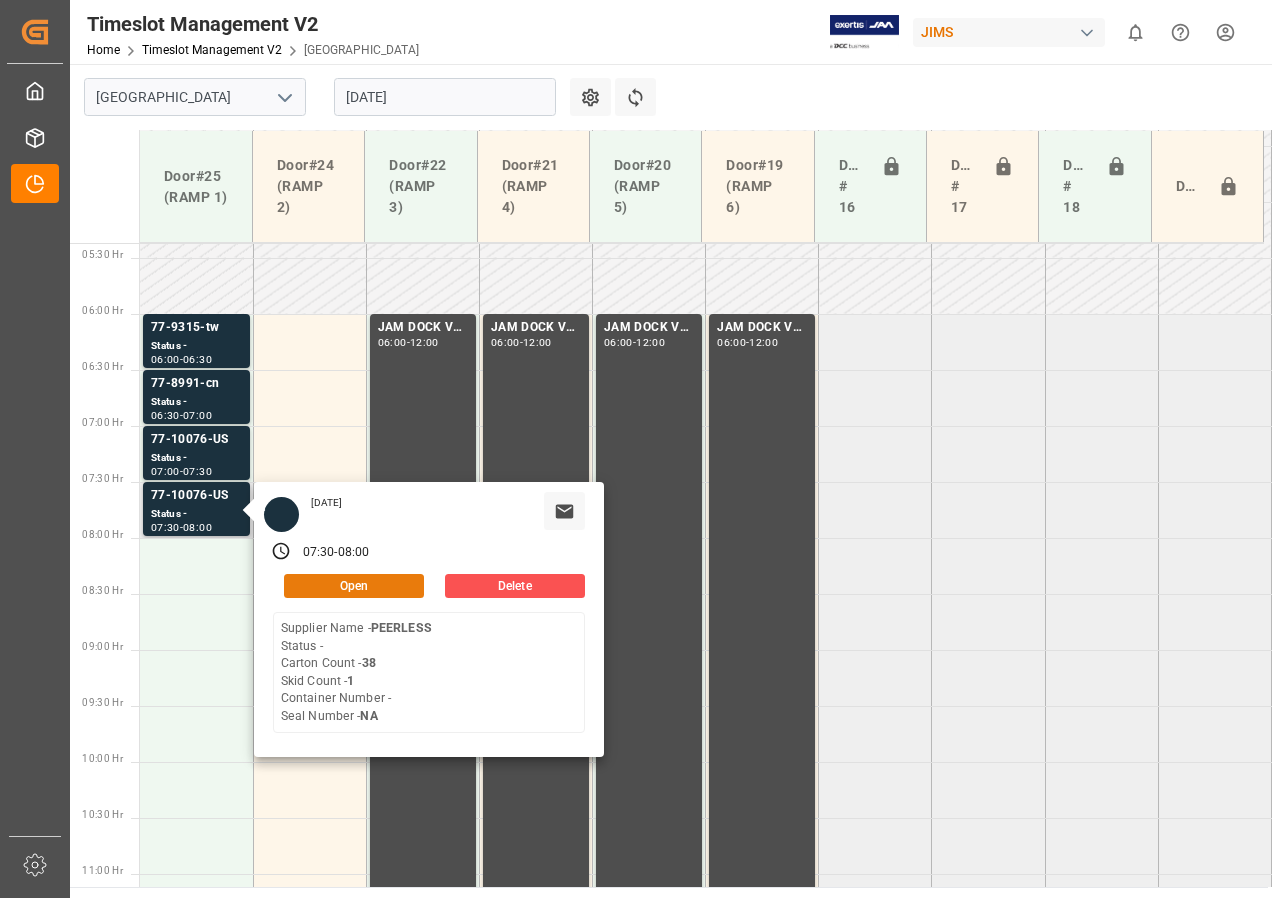 click on "Open" at bounding box center (354, 586) 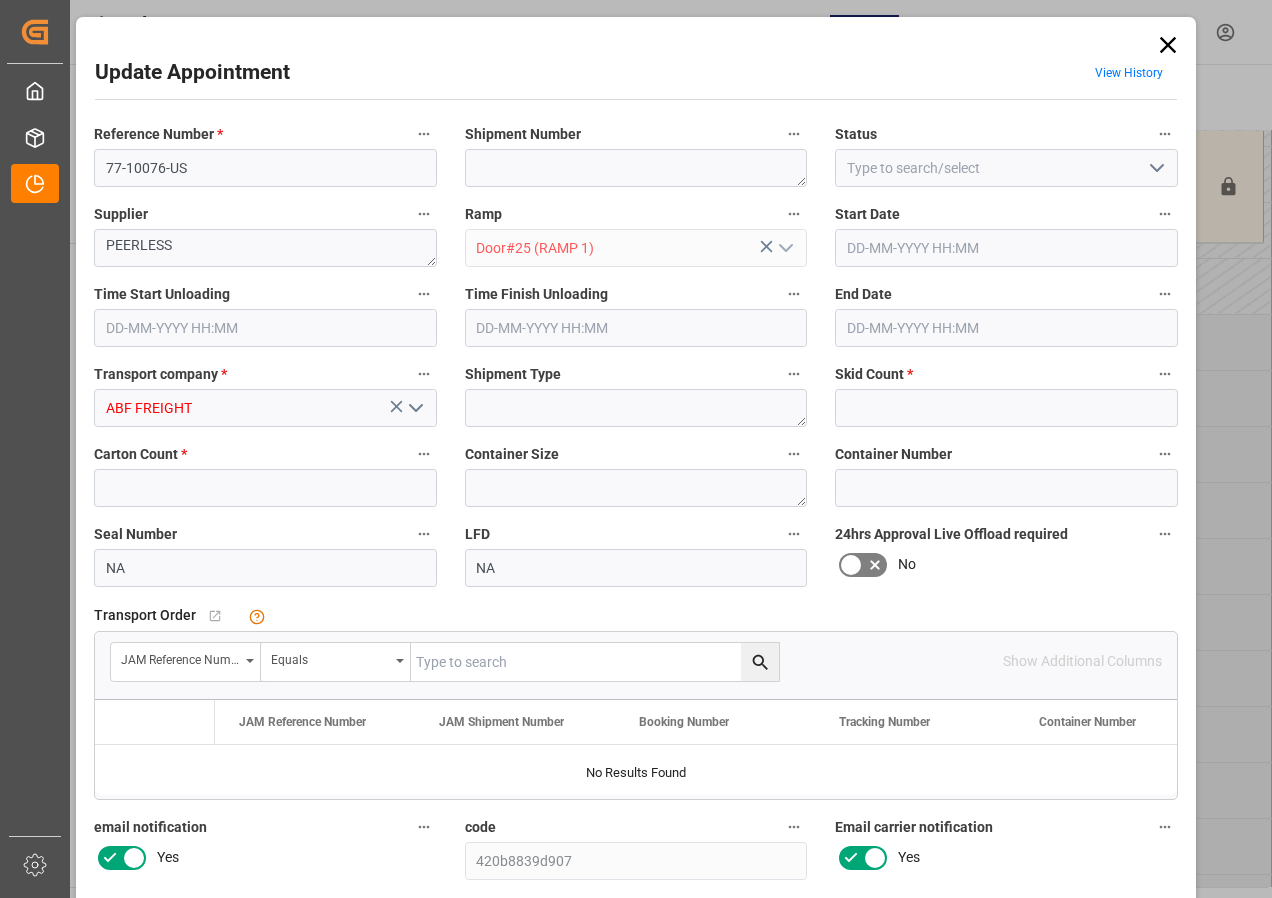 type on "1" 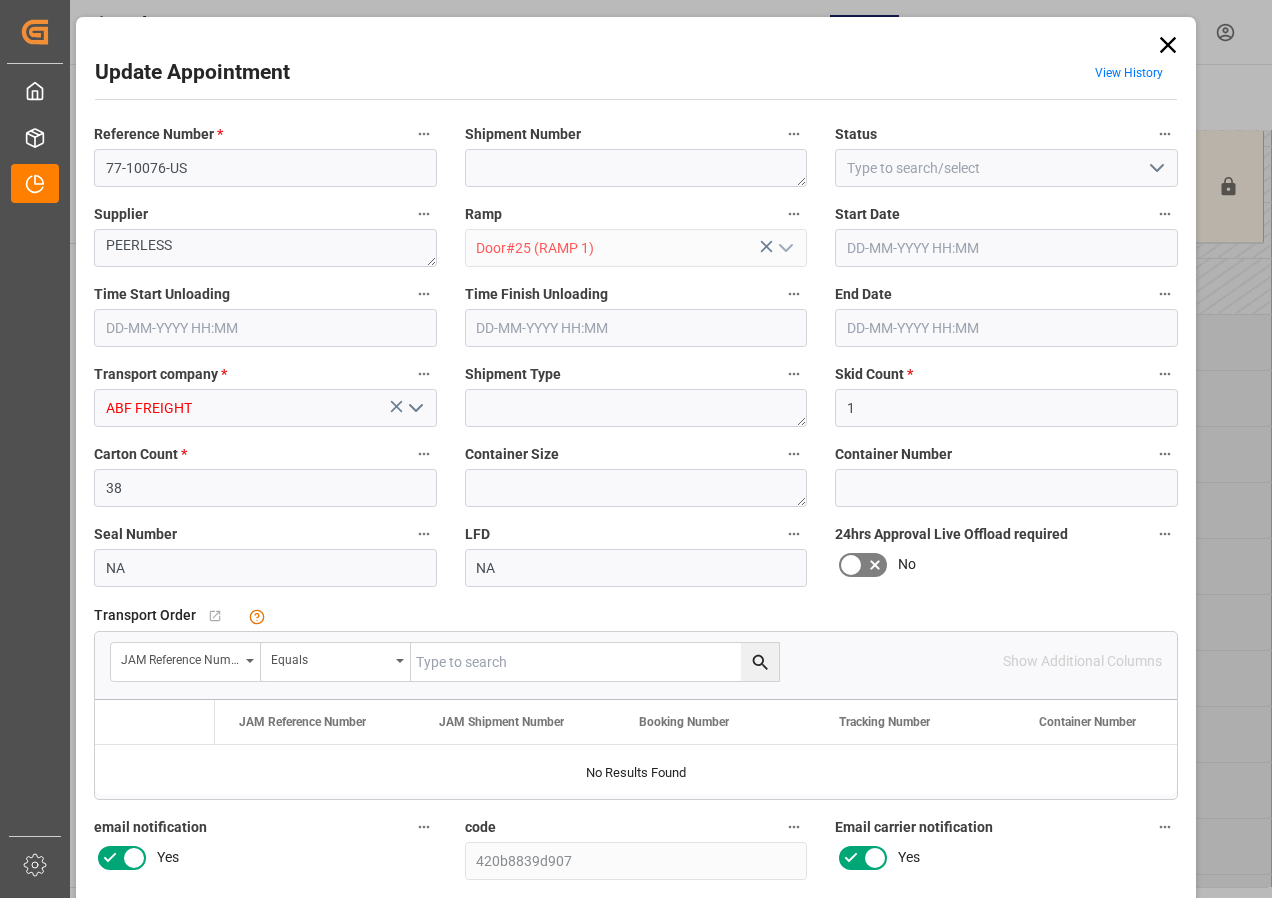 type on "[DATE] 07:30" 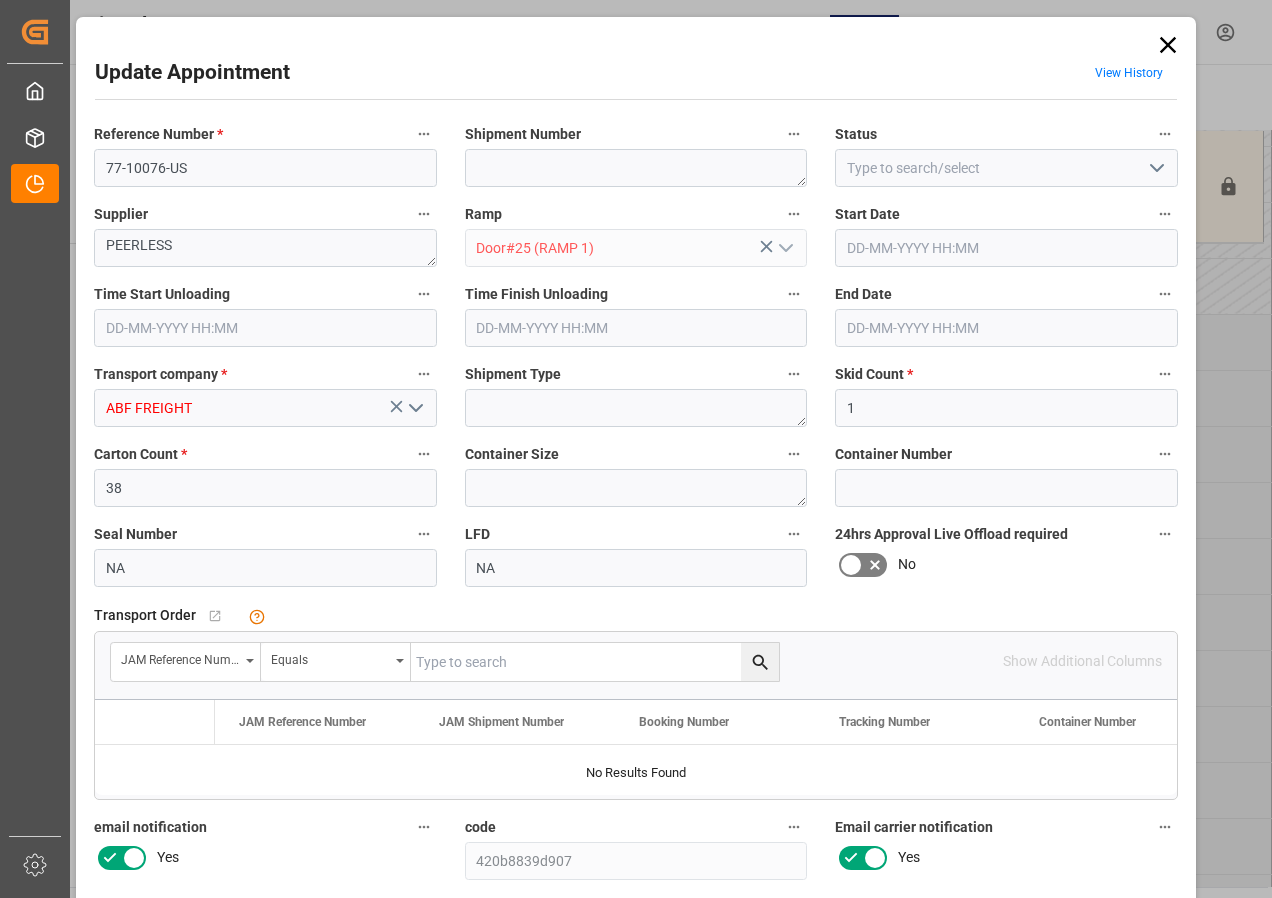 type on "[DATE] 15:23" 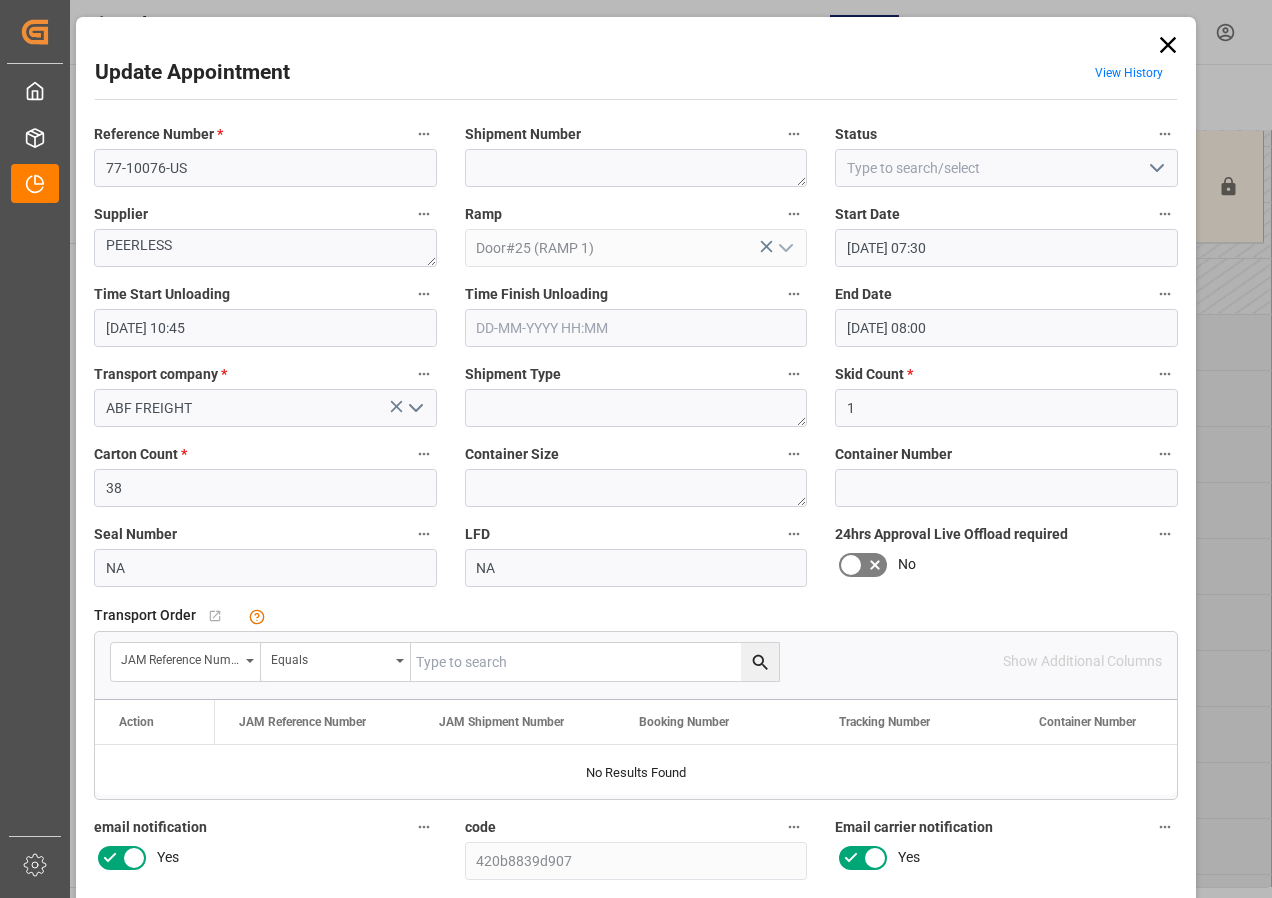 click 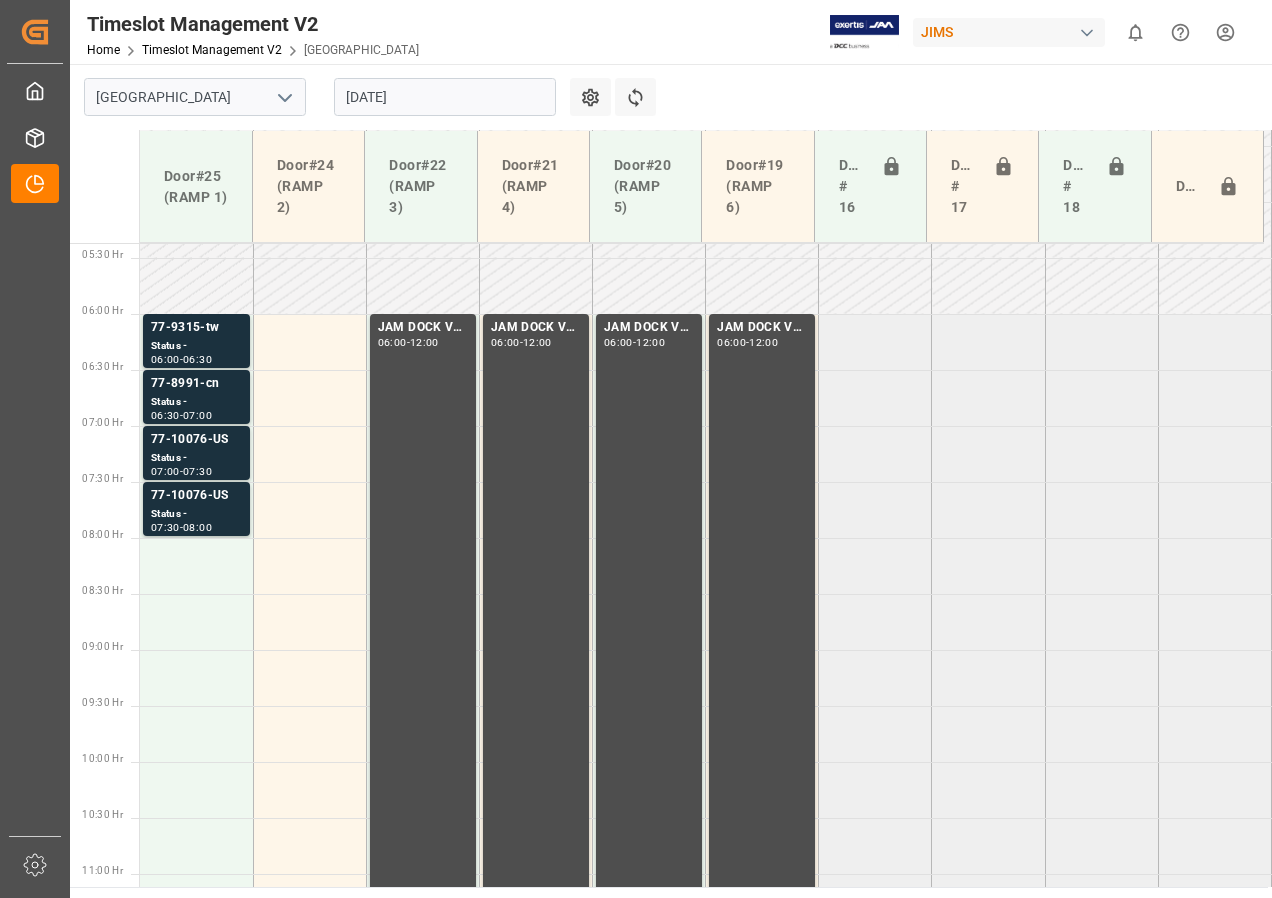 click on "[DATE]" at bounding box center [445, 97] 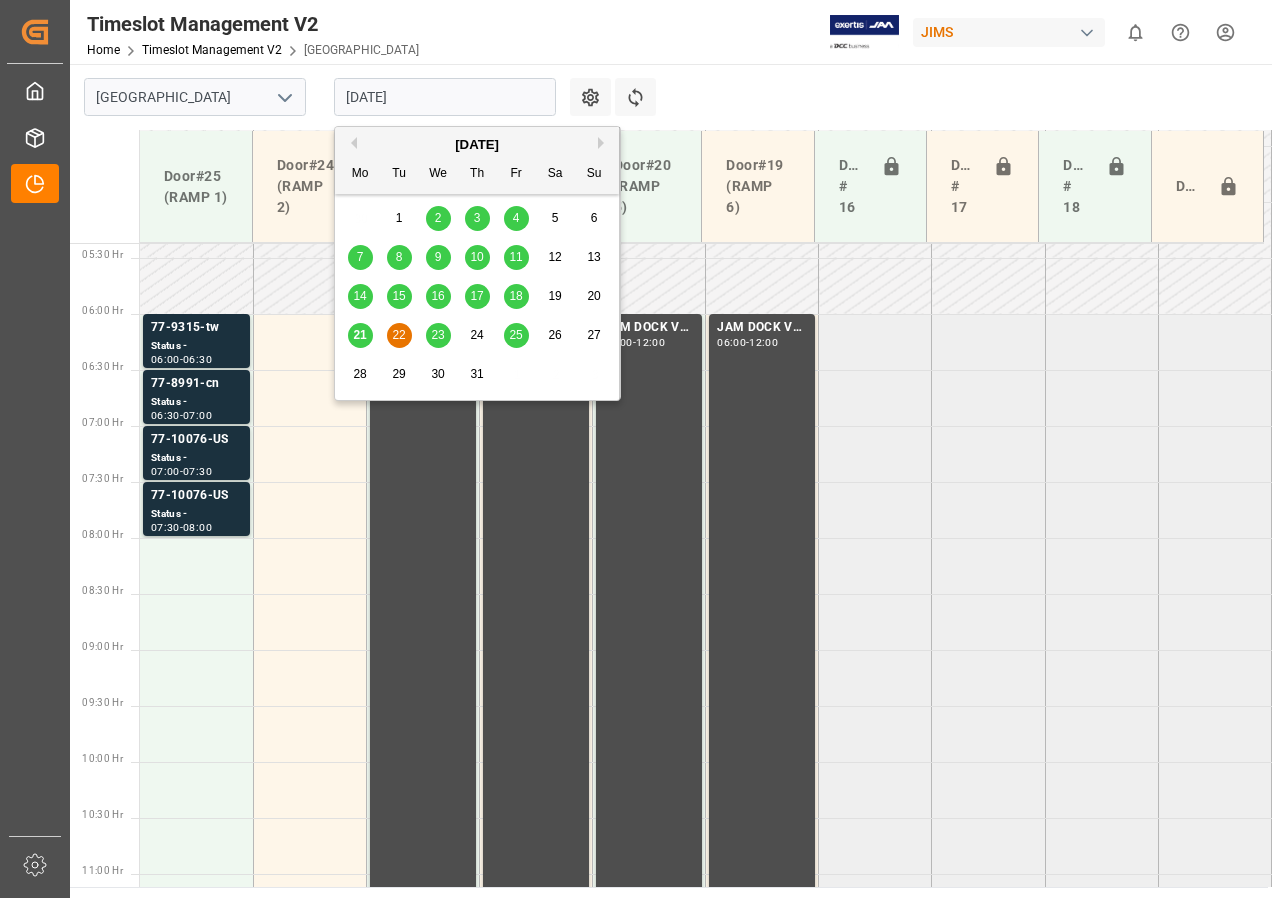 click on "23" at bounding box center [437, 335] 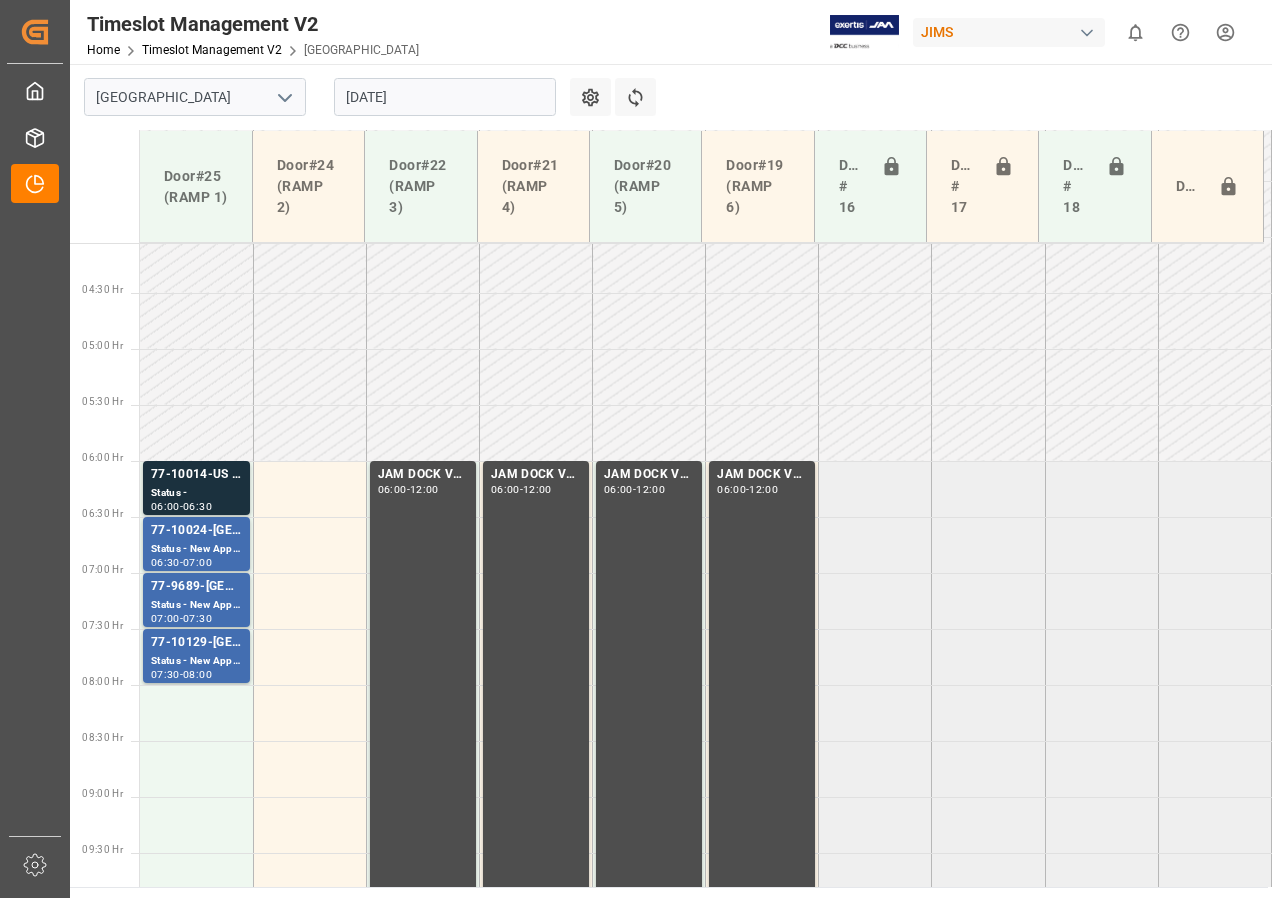 scroll, scrollTop: 449, scrollLeft: 0, axis: vertical 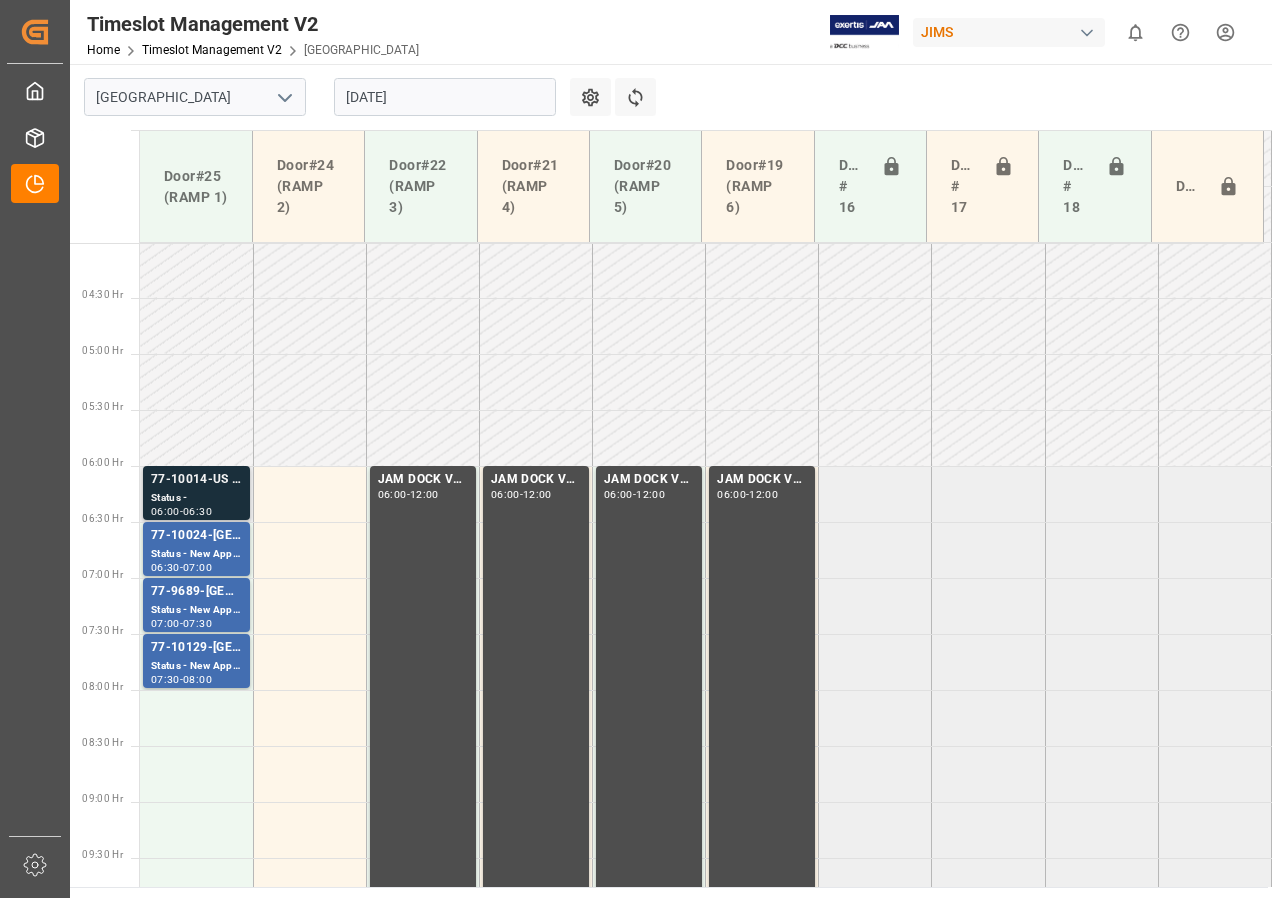 click on "Status -" at bounding box center (196, 498) 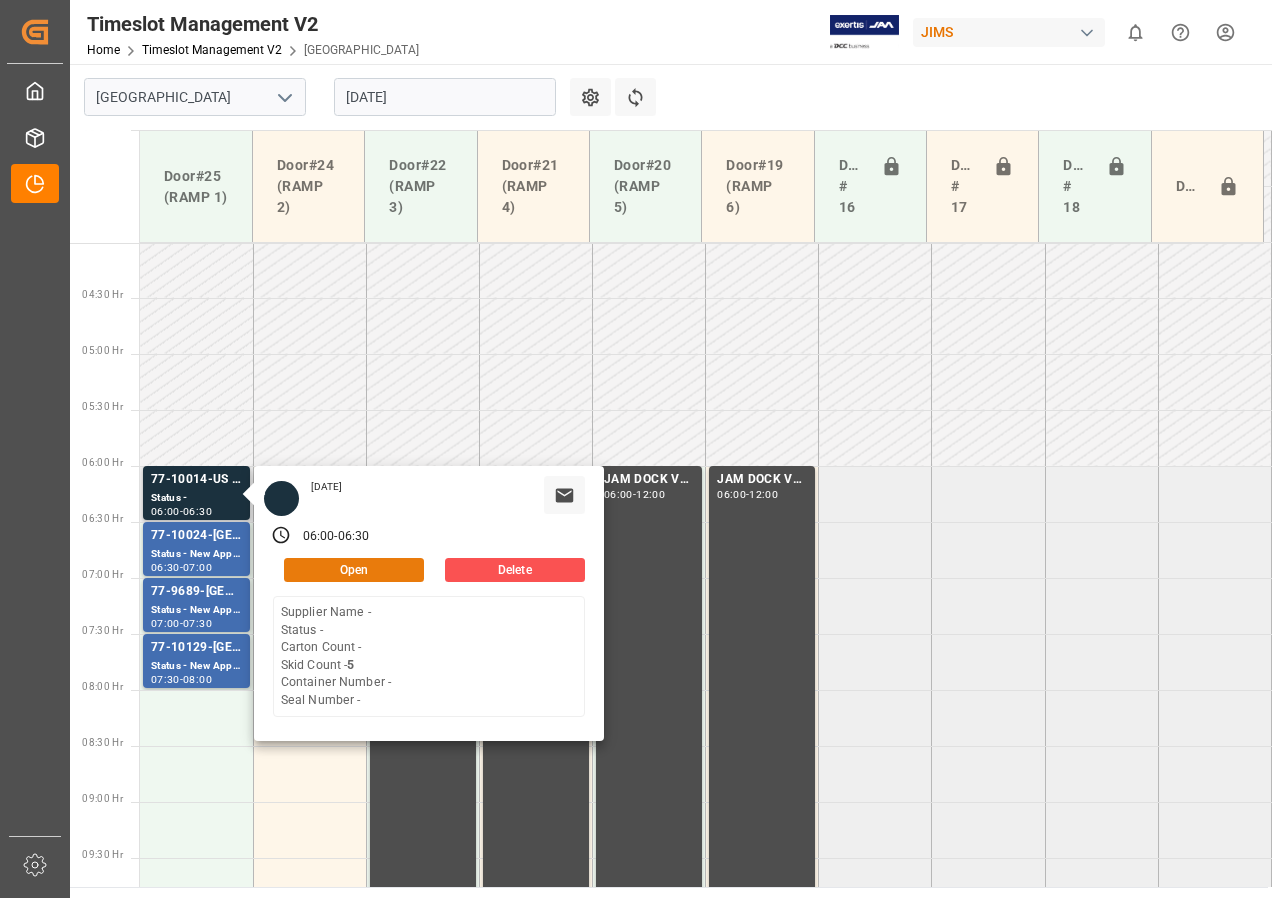 click on "Open" at bounding box center (354, 570) 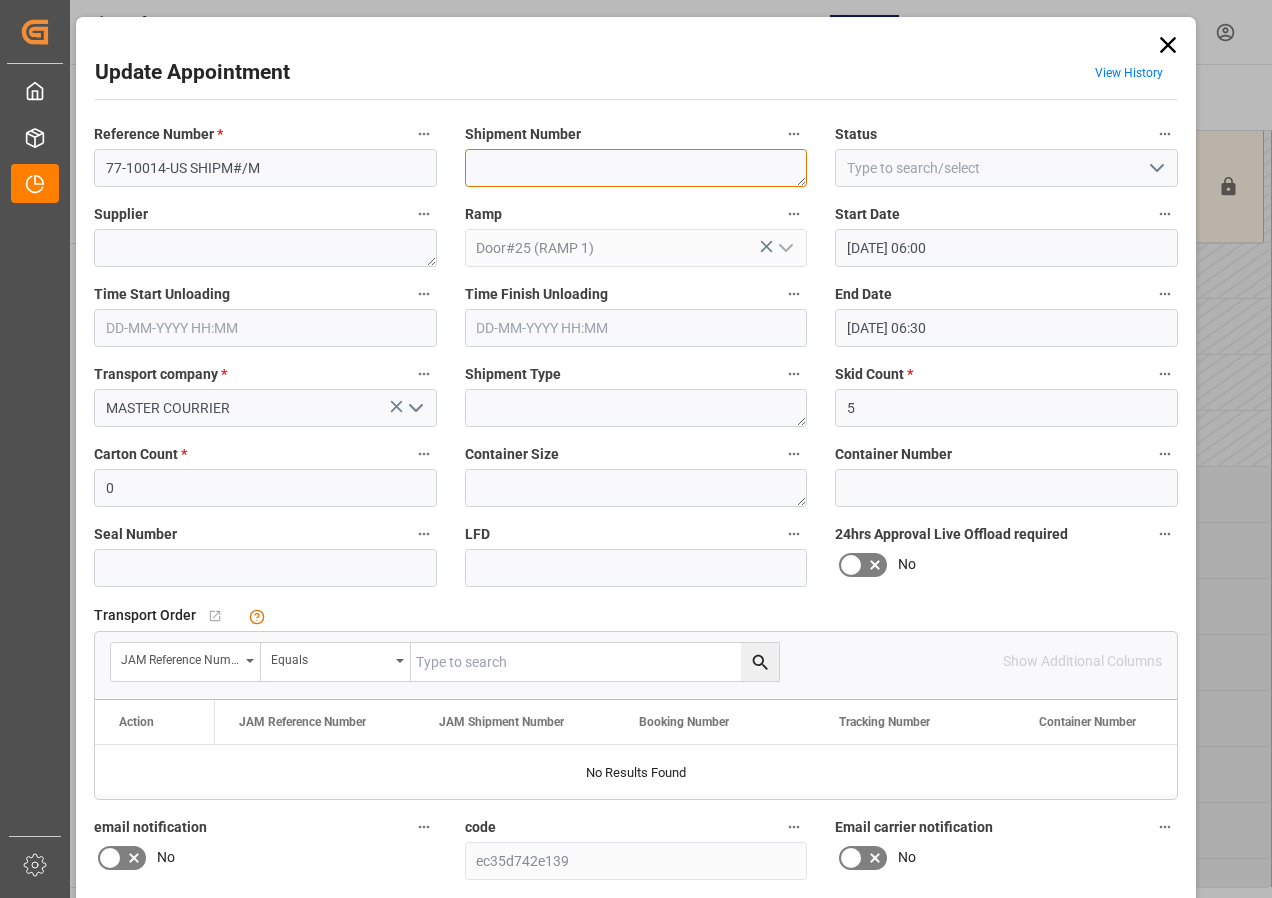 click at bounding box center [636, 168] 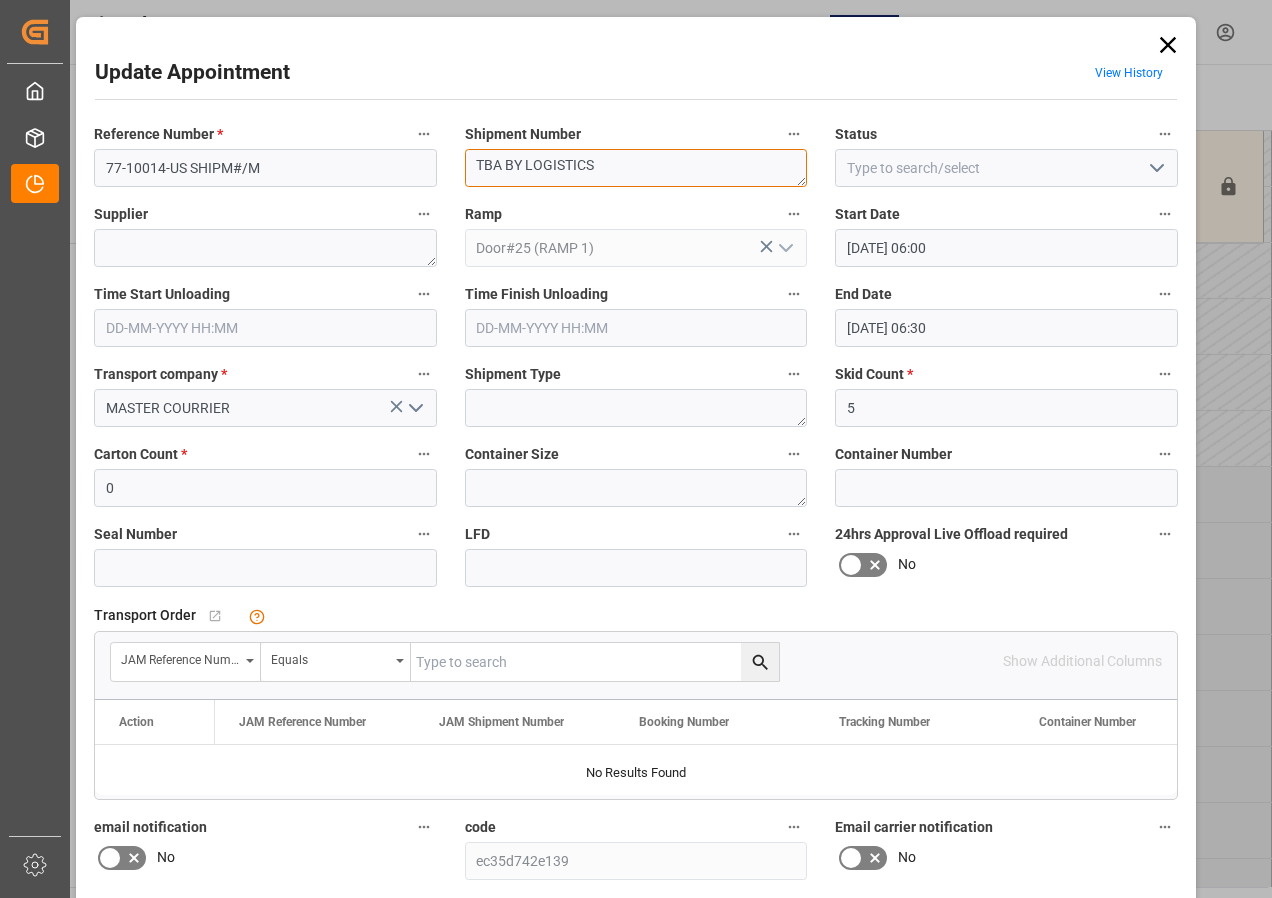 type on "TBA BY LOGISTICS" 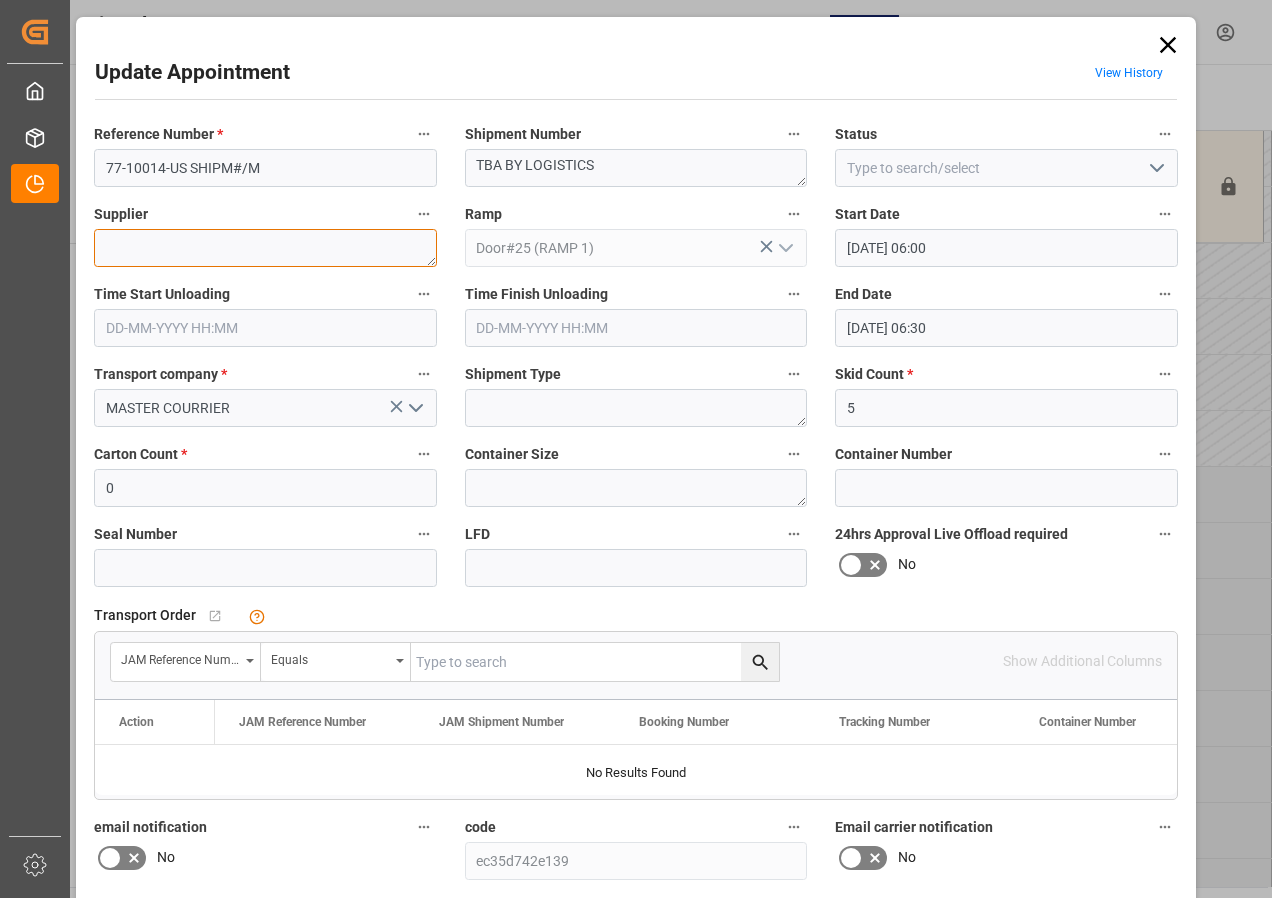 click at bounding box center (265, 248) 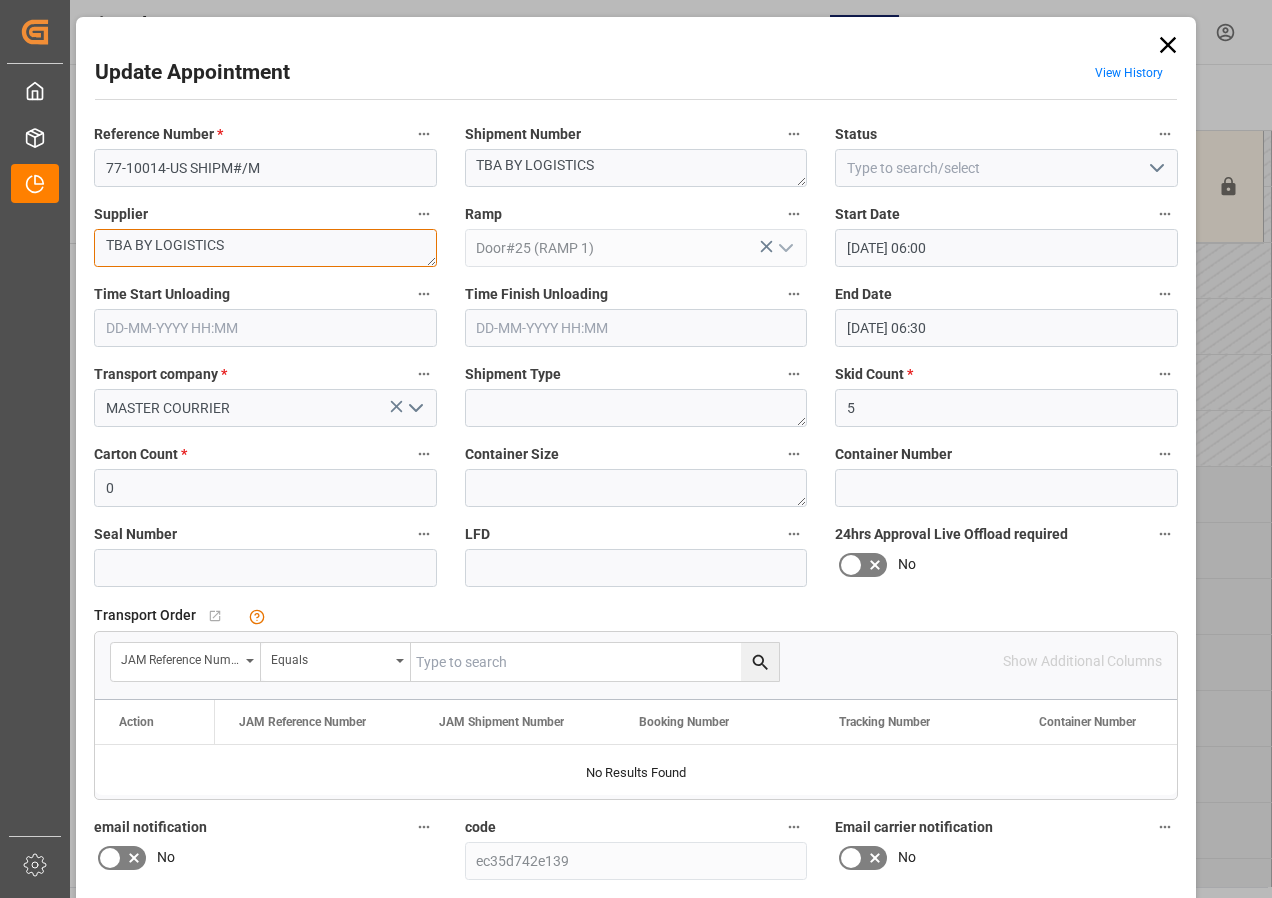 type on "TBA BY LOGISTICS" 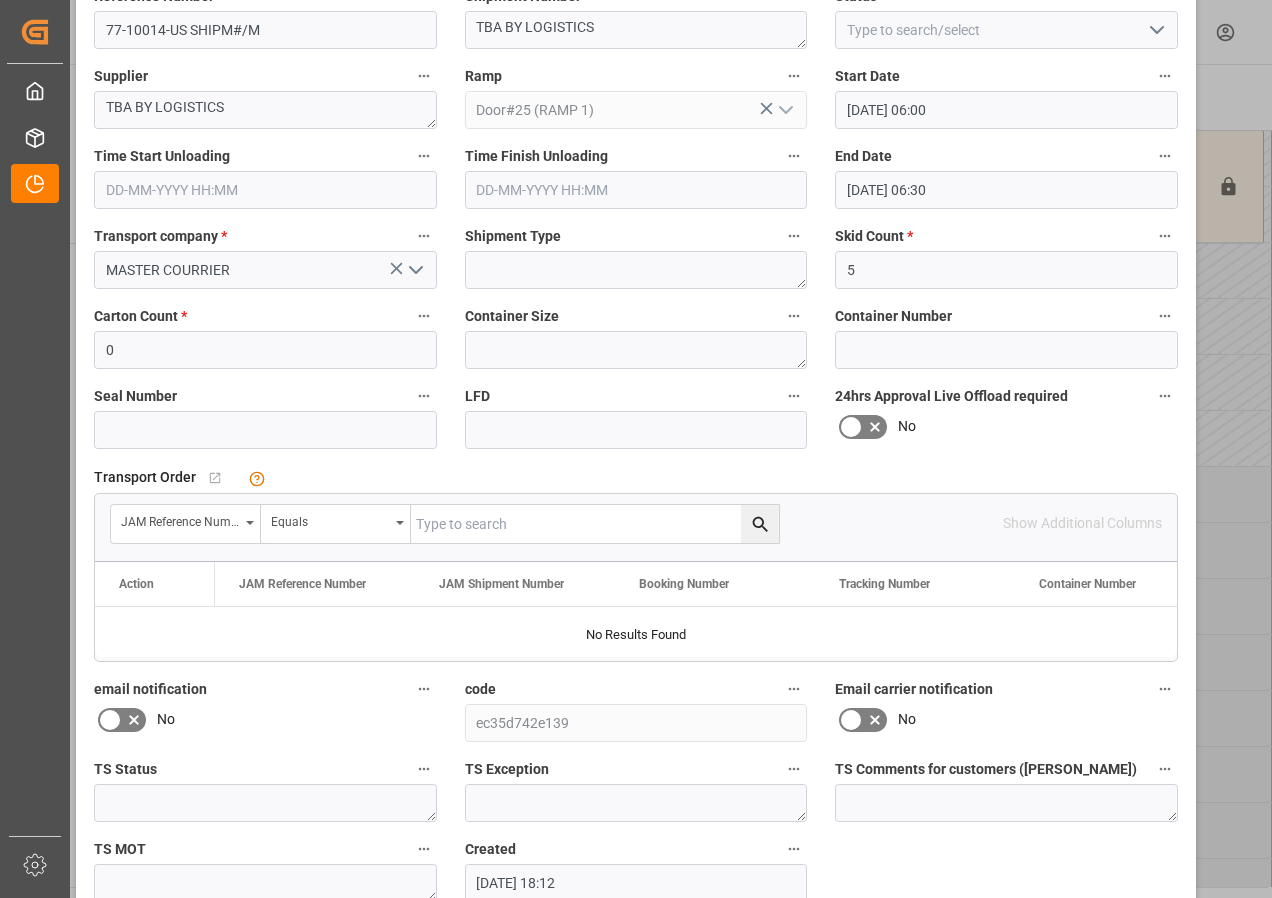 scroll, scrollTop: 244, scrollLeft: 0, axis: vertical 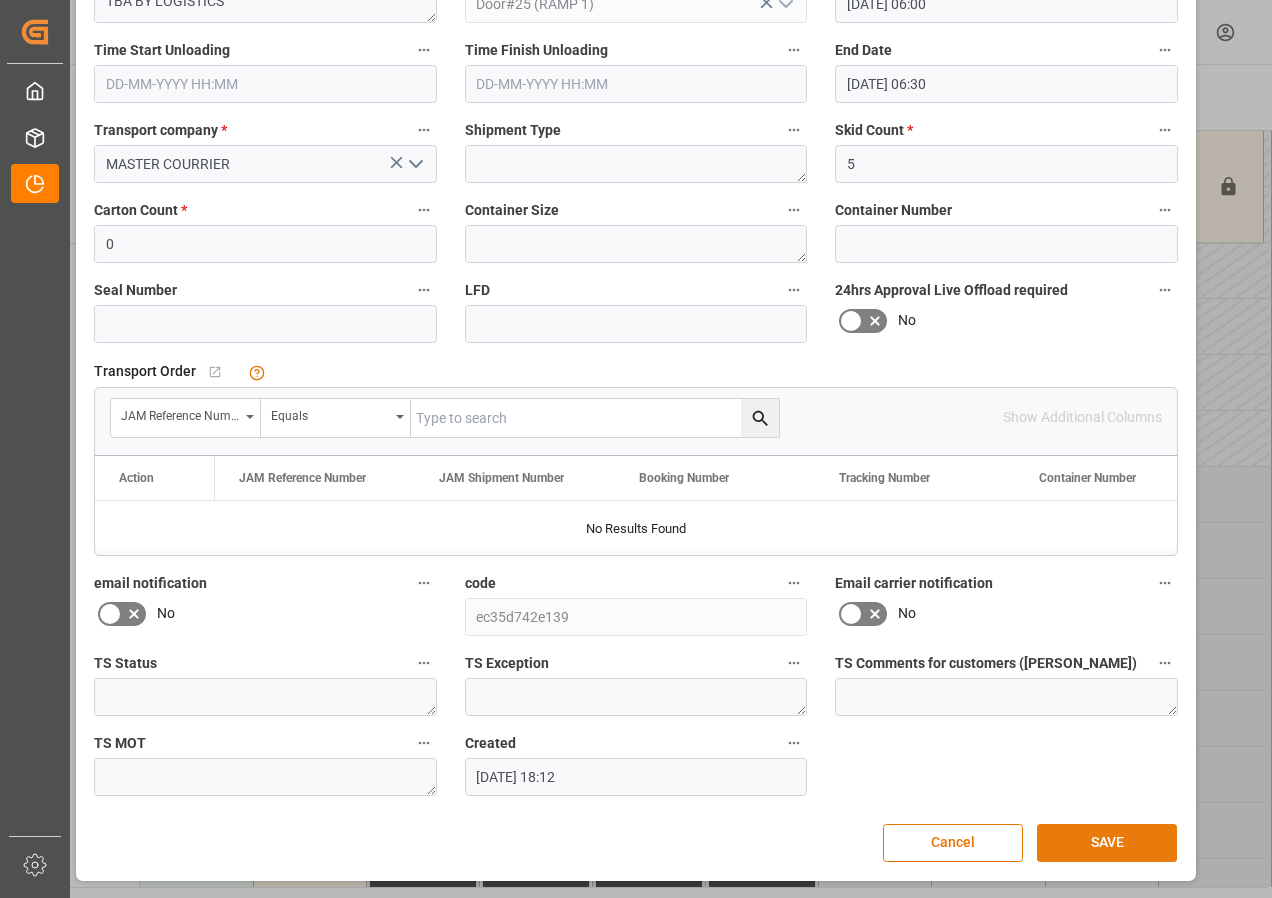 click on "SAVE" at bounding box center [1107, 843] 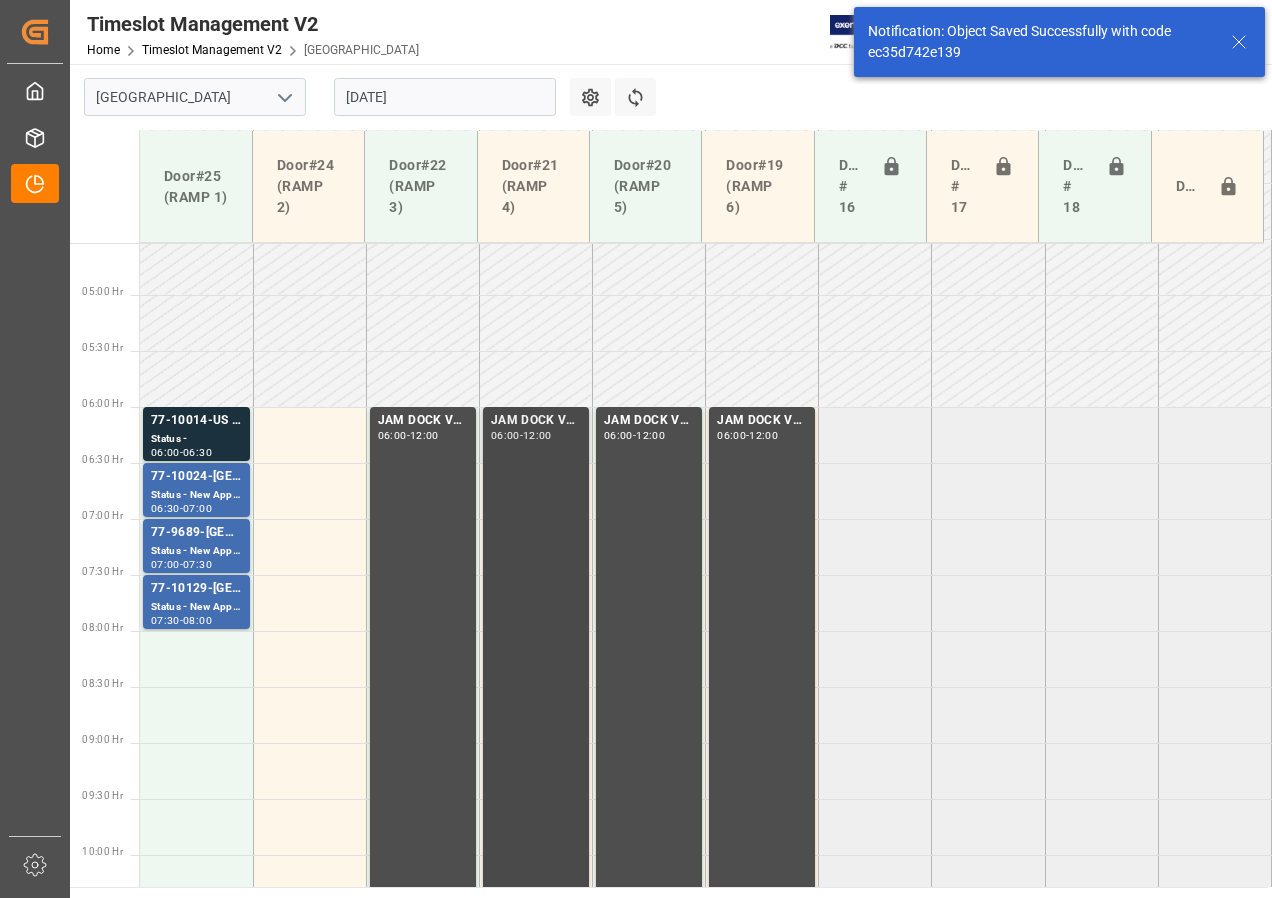 scroll, scrollTop: 589, scrollLeft: 0, axis: vertical 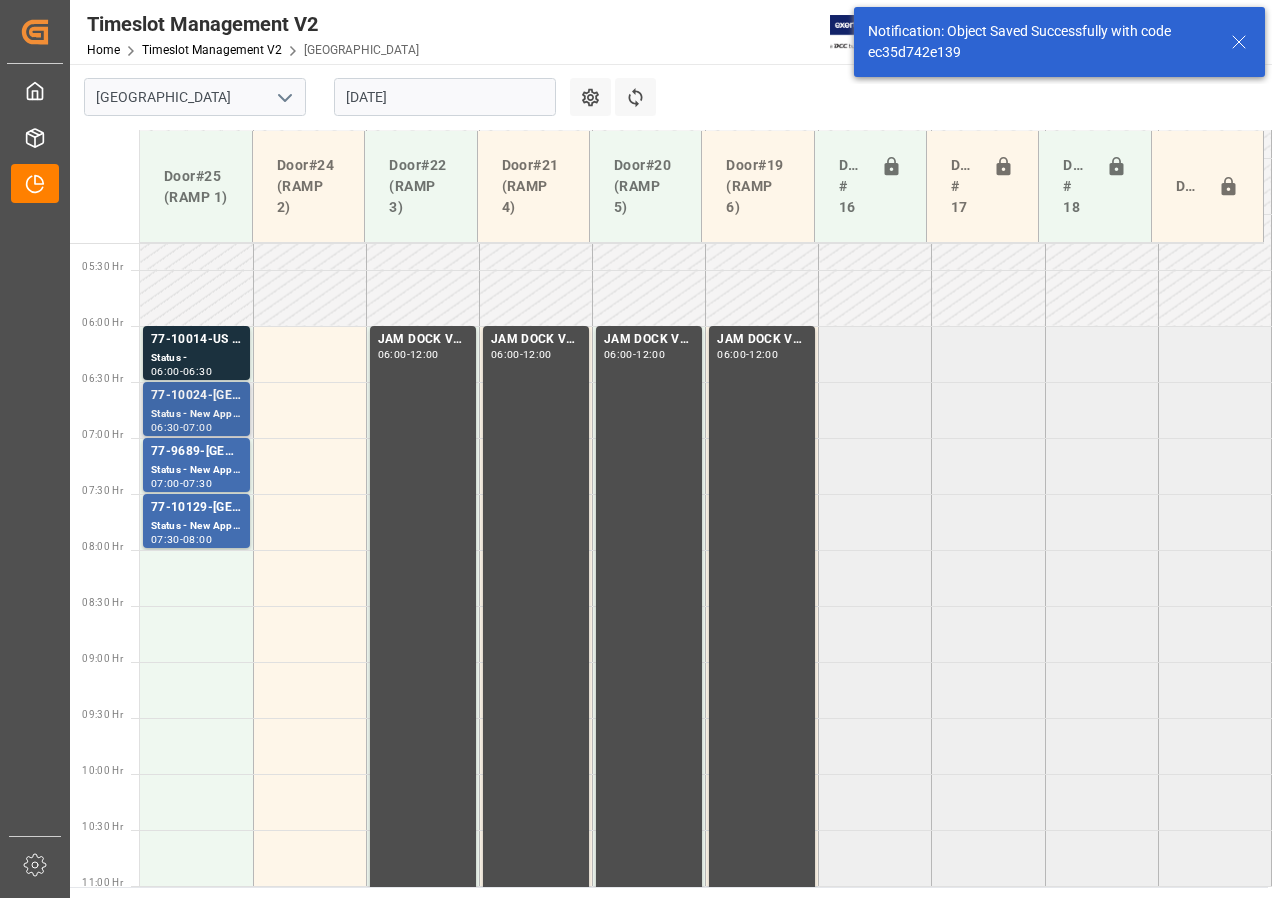click on "Status - New Appointment" at bounding box center [196, 414] 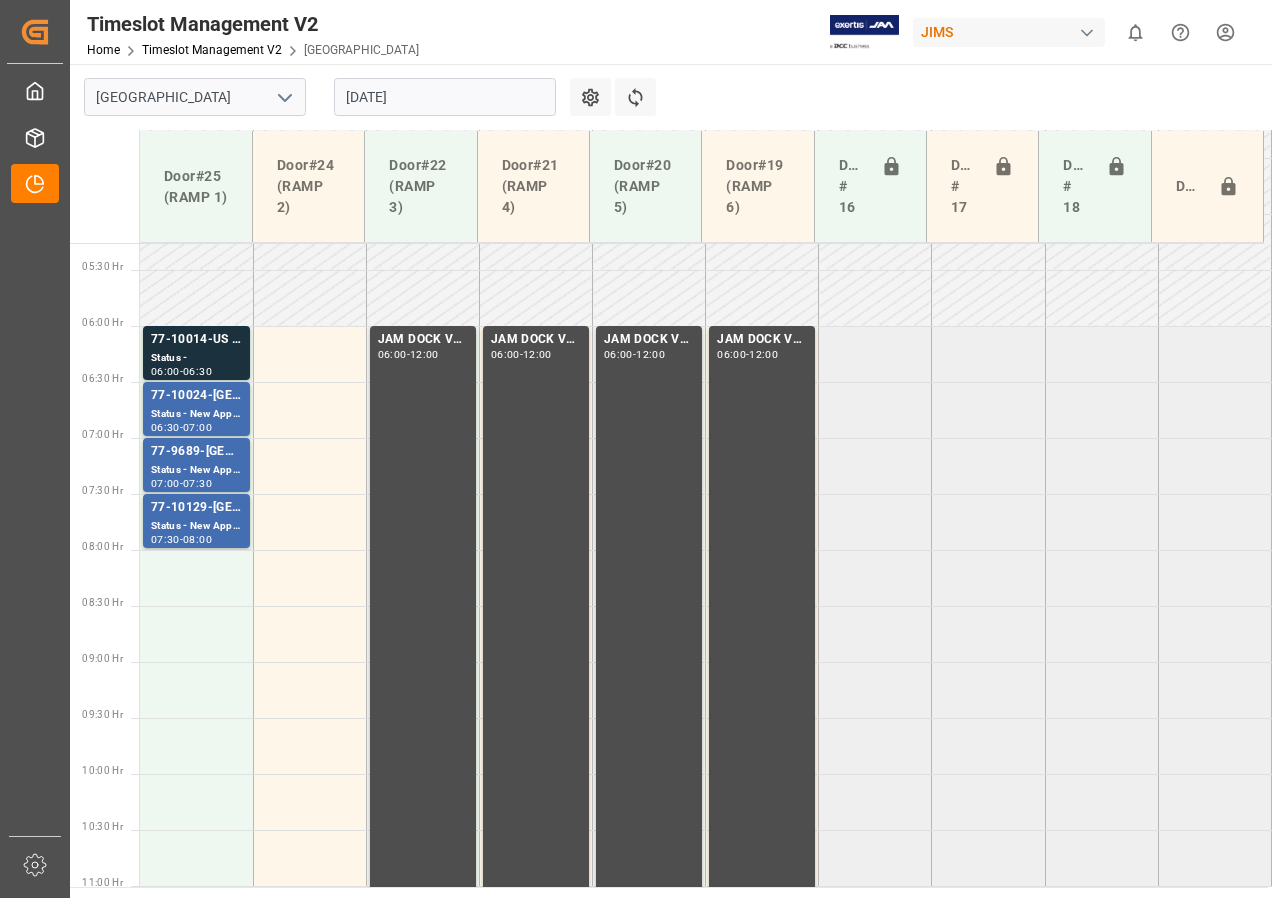 click on "Status - New Appointment" at bounding box center (196, 470) 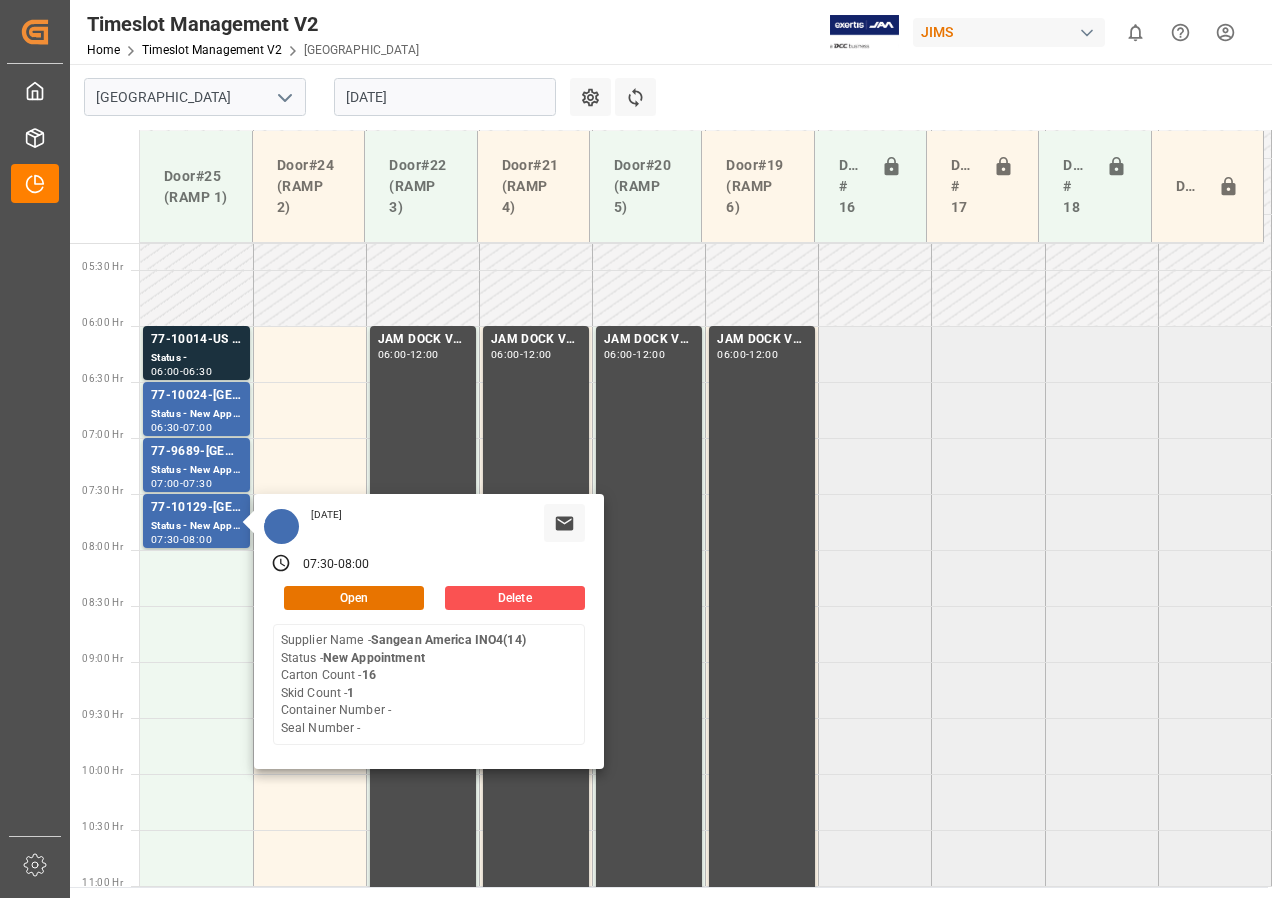 click on "77-10014-US SHIPM#/M Status -  06:00   -   06:30 JAM DOCK VOLUME CONTROL 06:00   -   12:00 JAM DOCK VOLUME CONTROL 06:00   -   12:00 JAM DOCK VOLUME CONTROL 06:00   -   12:00 JAM DOCK VOLUME CONTROL 06:00   -   12:00 77-10024-US Status - New Appointment 06:30   -   07:00 77-9689-US Status - New Appointment 07:00   -   07:30 77-10129-US Status - New Appointment 07:30   -   08:00 [DATE] 07:30   -   08:00 Open Delete Supplier Name -  Sangean America INO4(14)
Status -  New Appointment
Carton Count -  16
Skid Count -  1
Container Number -
Seal Number -" at bounding box center (706, 998) 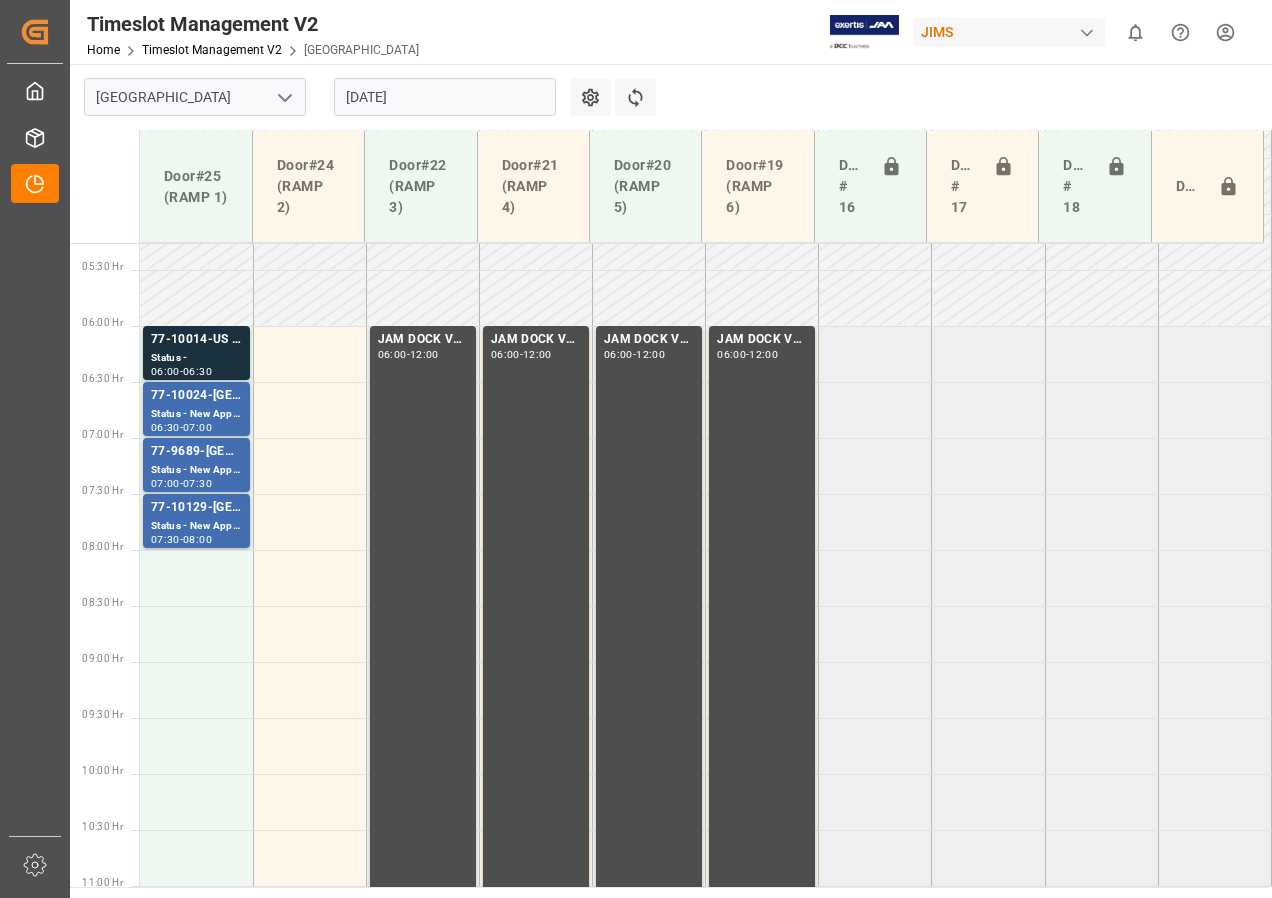 click on "[DATE]" at bounding box center (445, 97) 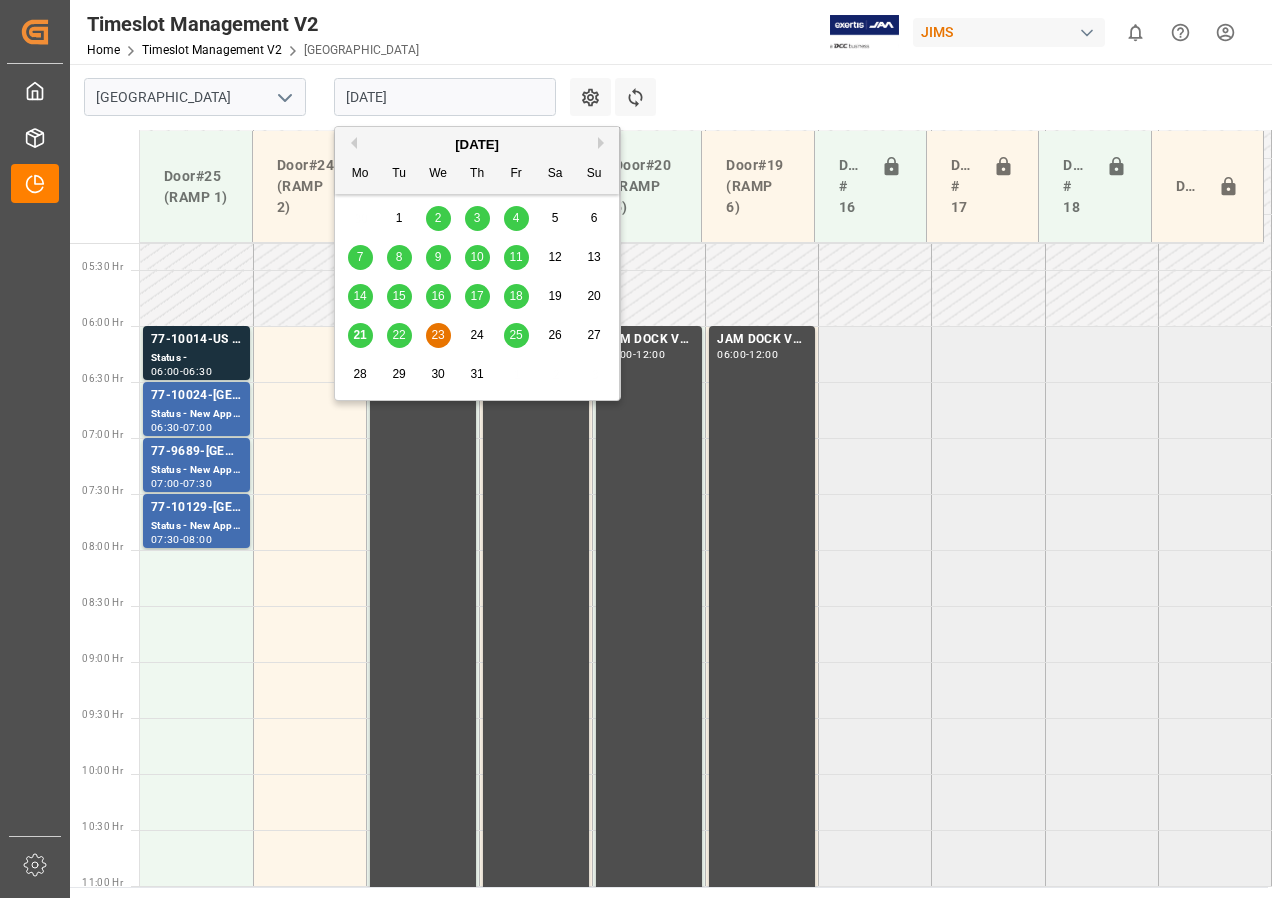click on "22" at bounding box center (399, 336) 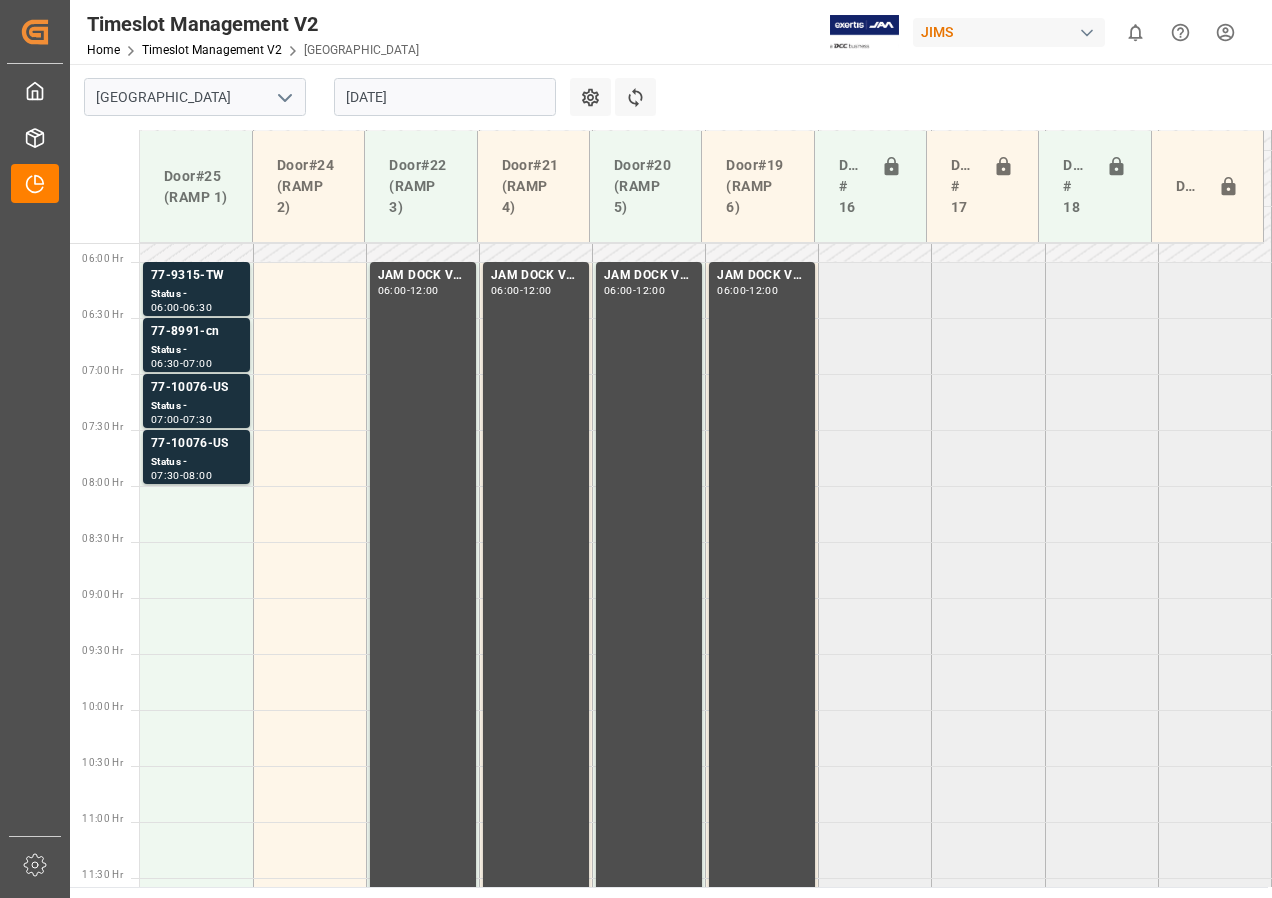 scroll, scrollTop: 537, scrollLeft: 0, axis: vertical 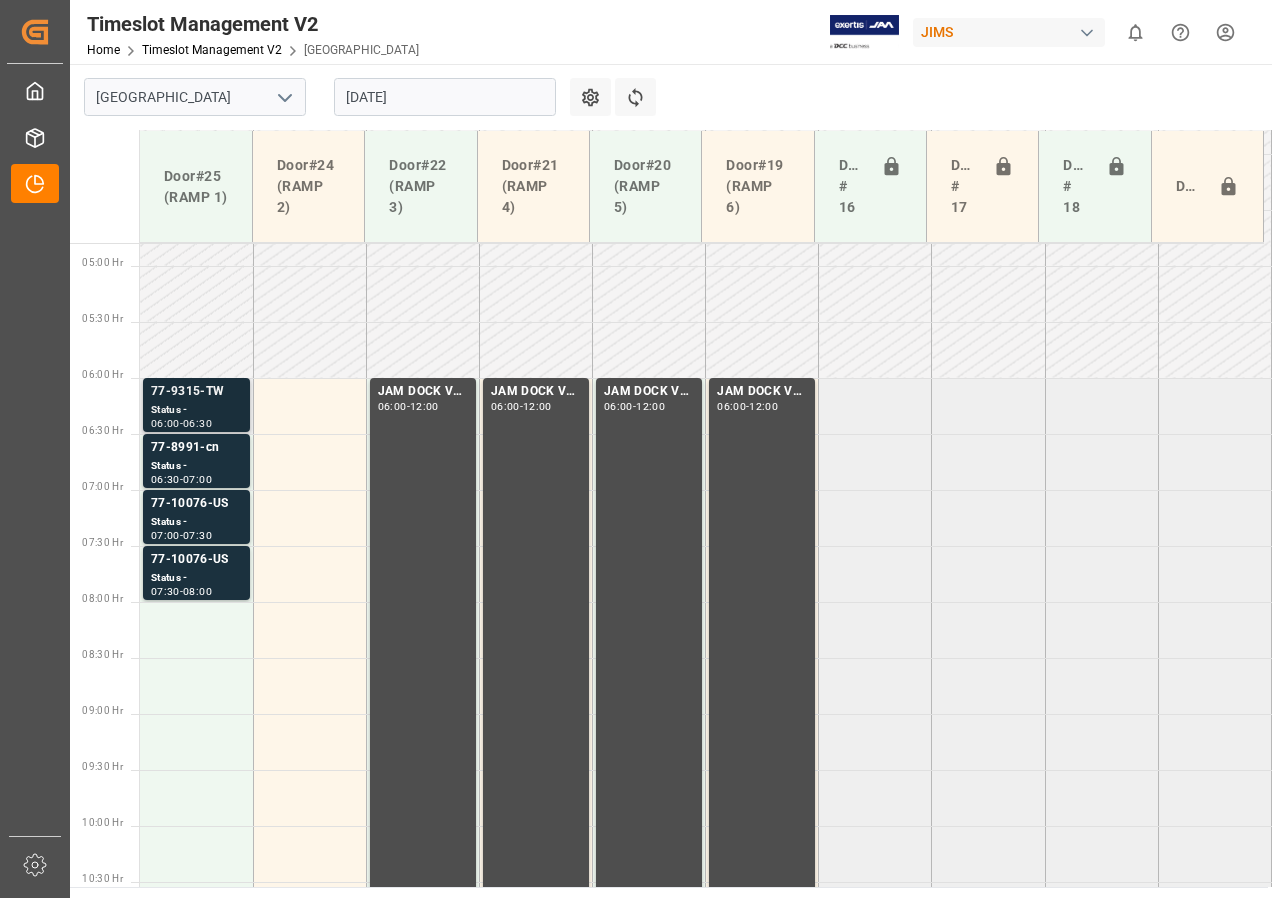 click on "Status -" at bounding box center (196, 410) 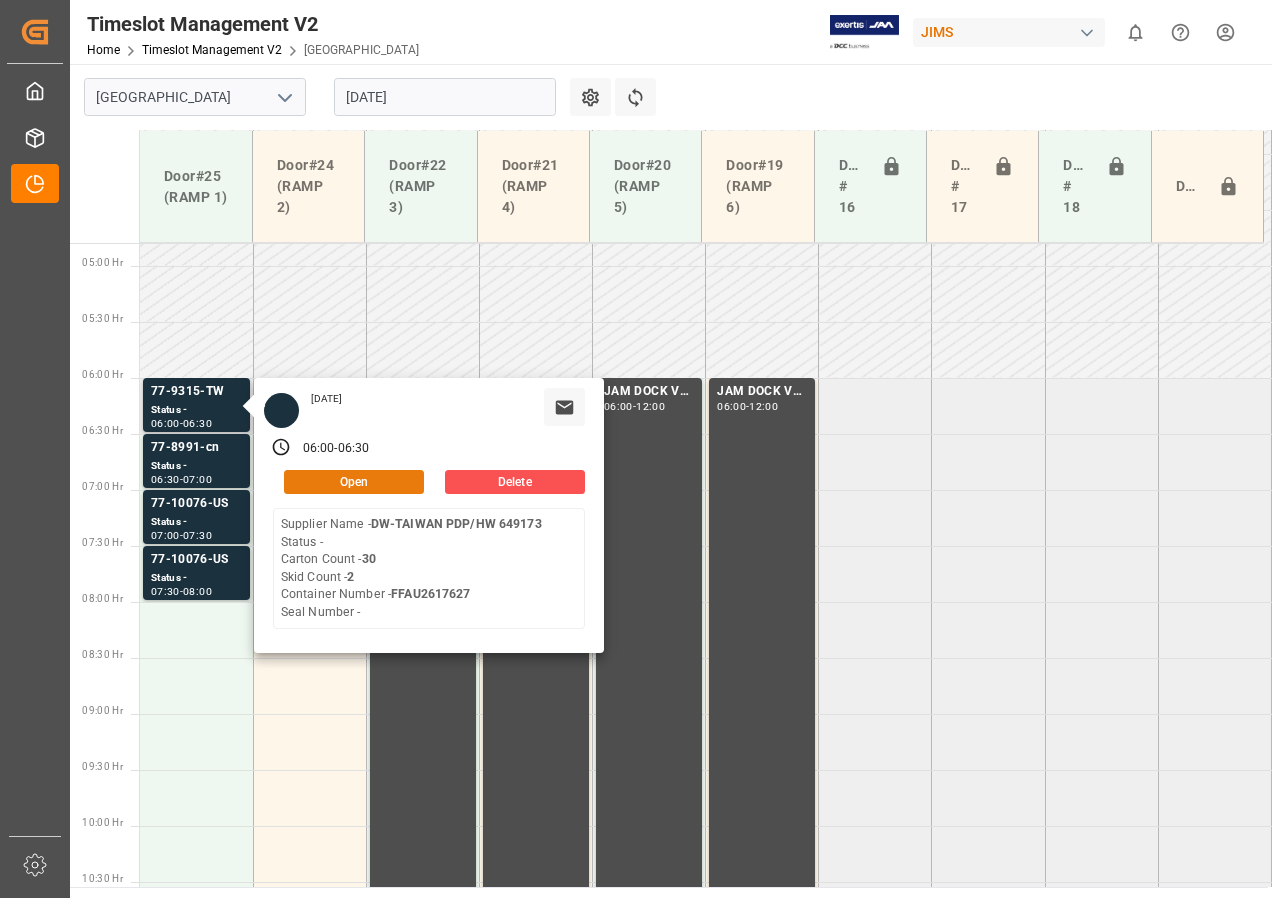 click on "Open" at bounding box center (354, 482) 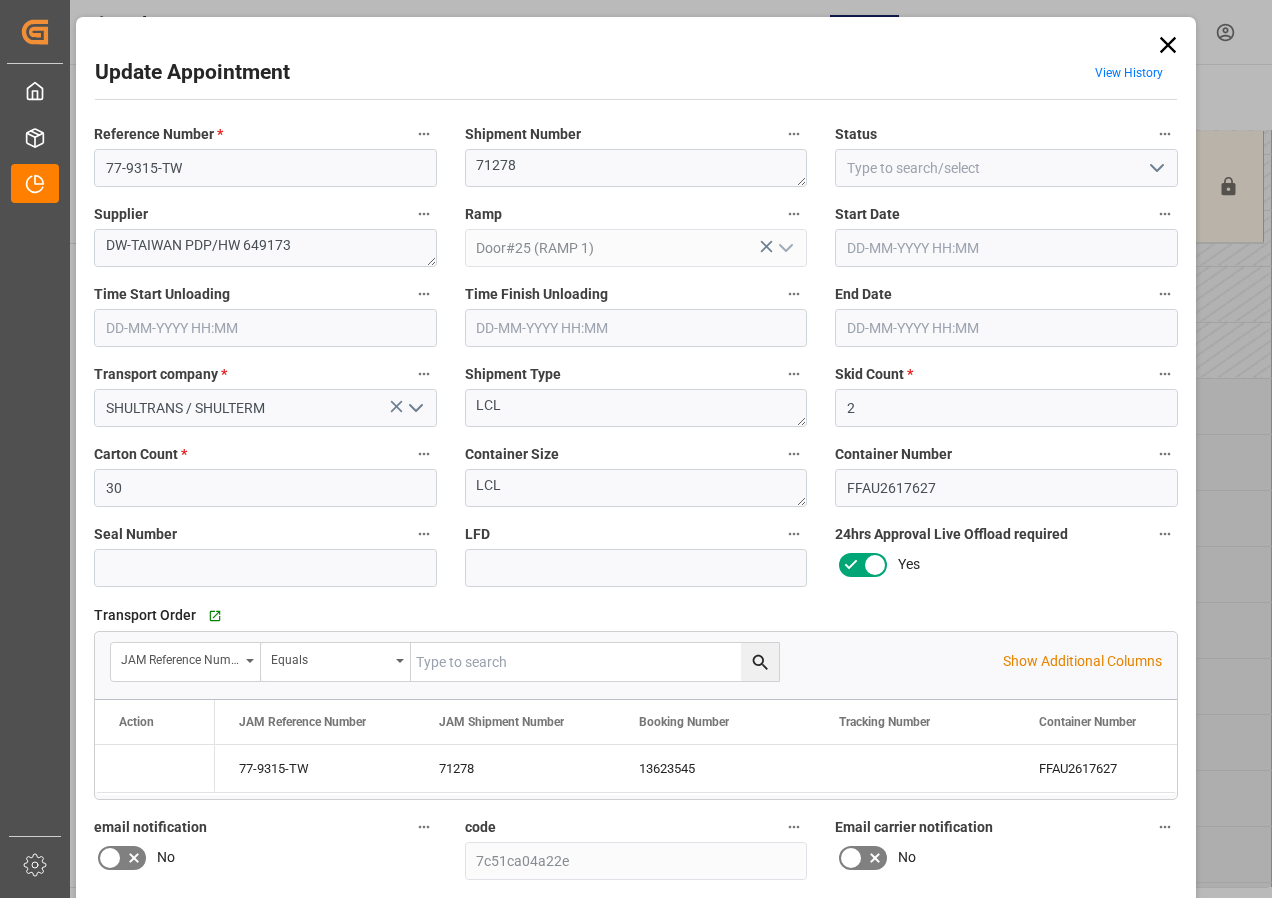 type on "[DATE] 06:00" 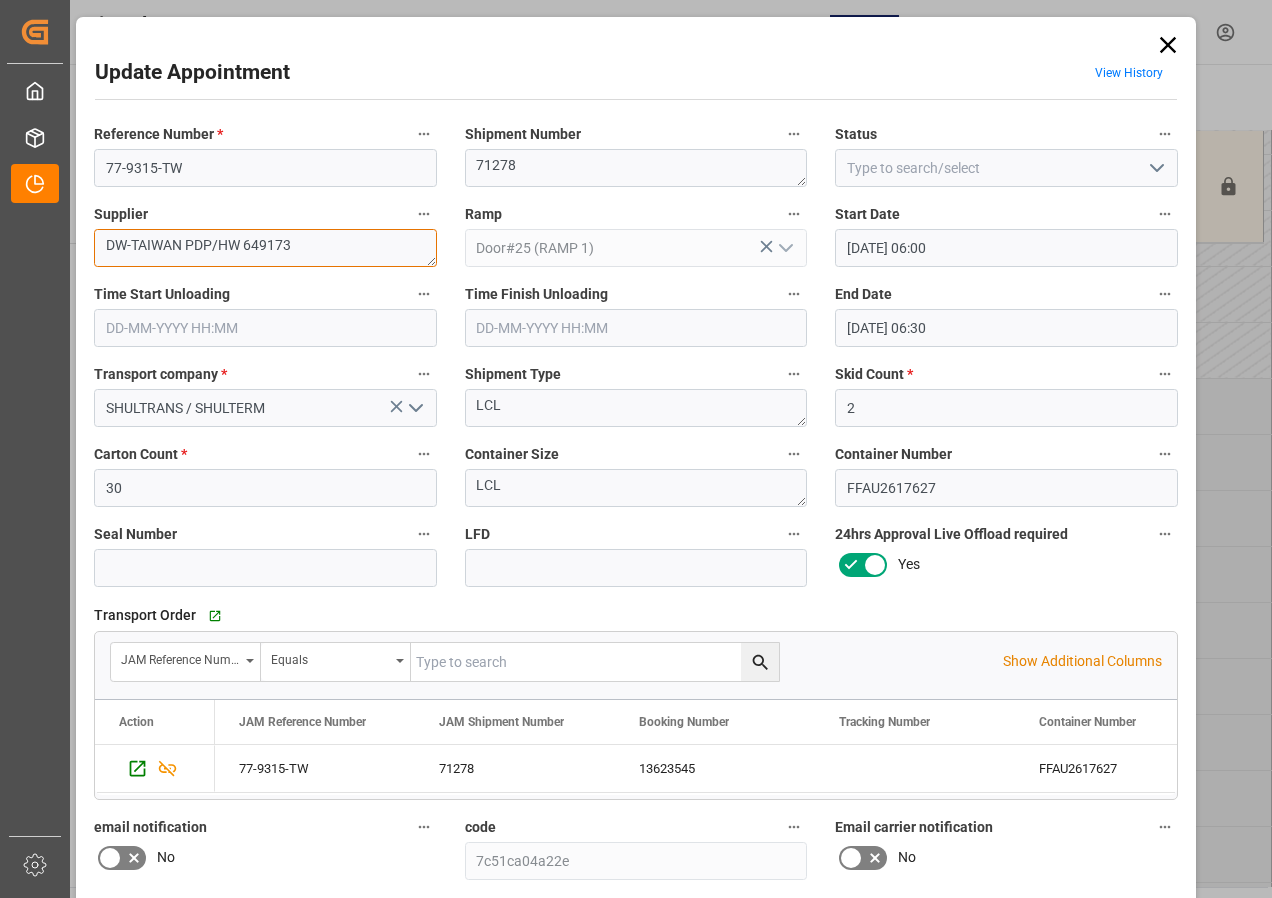 drag, startPoint x: 128, startPoint y: 242, endPoint x: 327, endPoint y: 244, distance: 199.01006 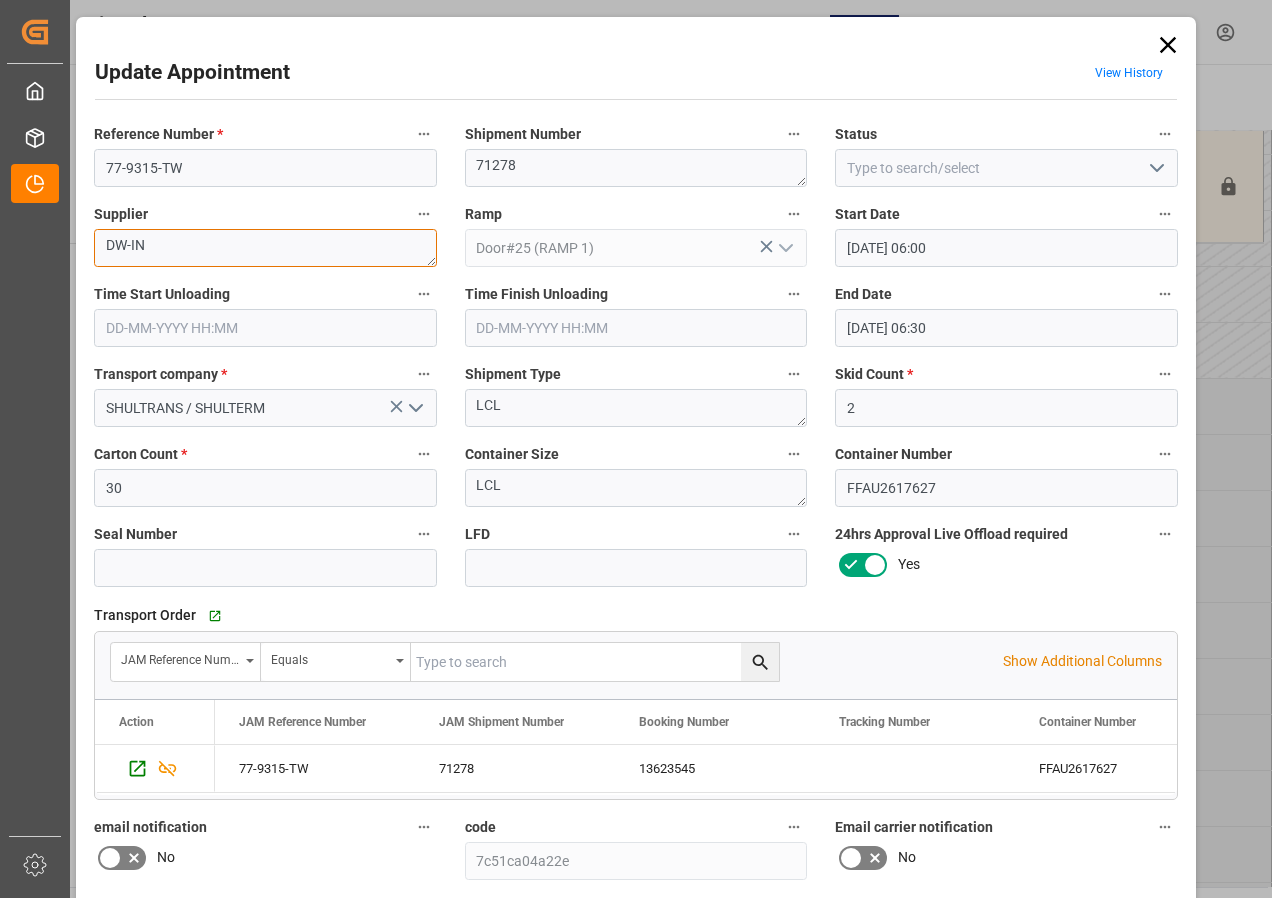 click on "DW-IN" at bounding box center [265, 248] 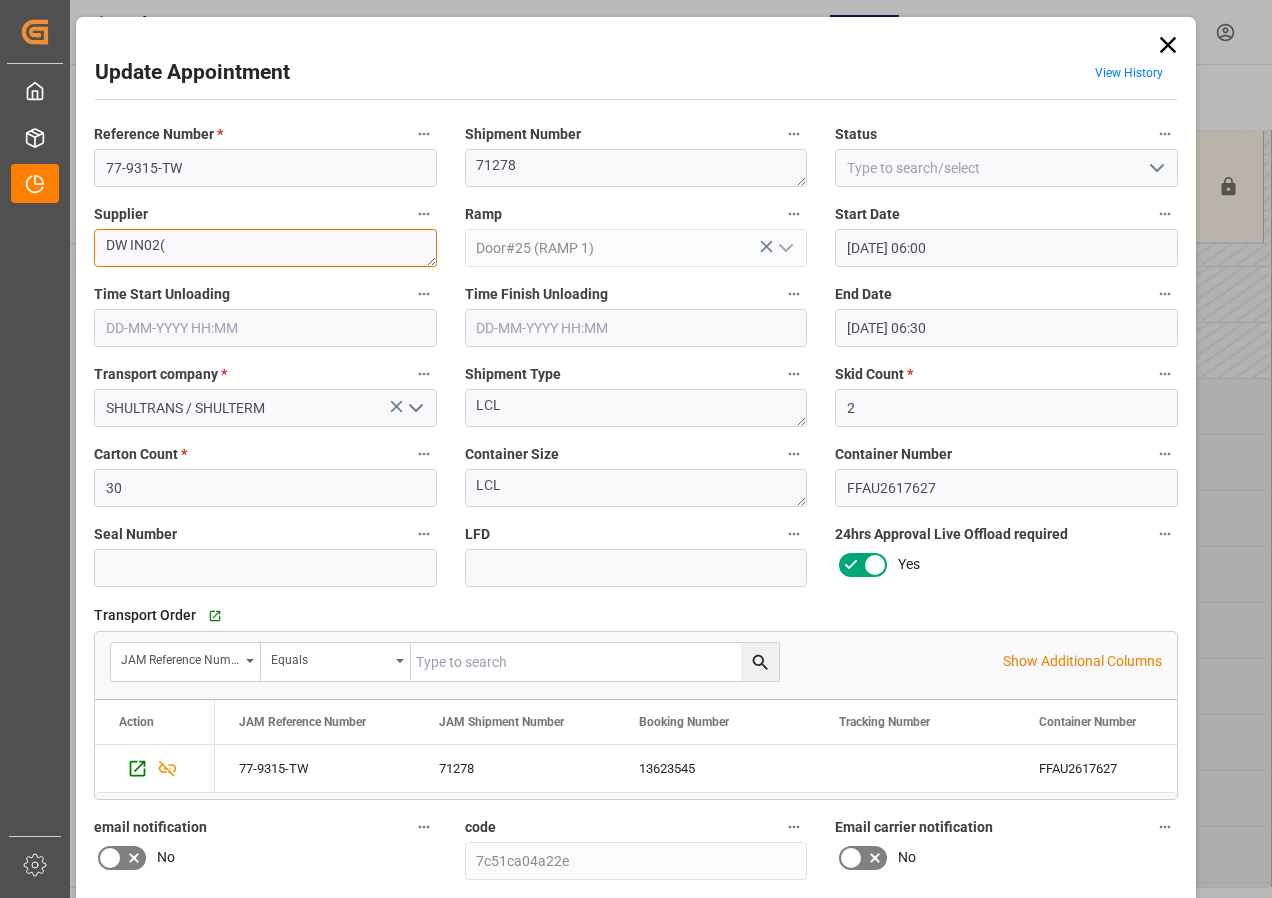 click on "DW IN02(" at bounding box center [265, 248] 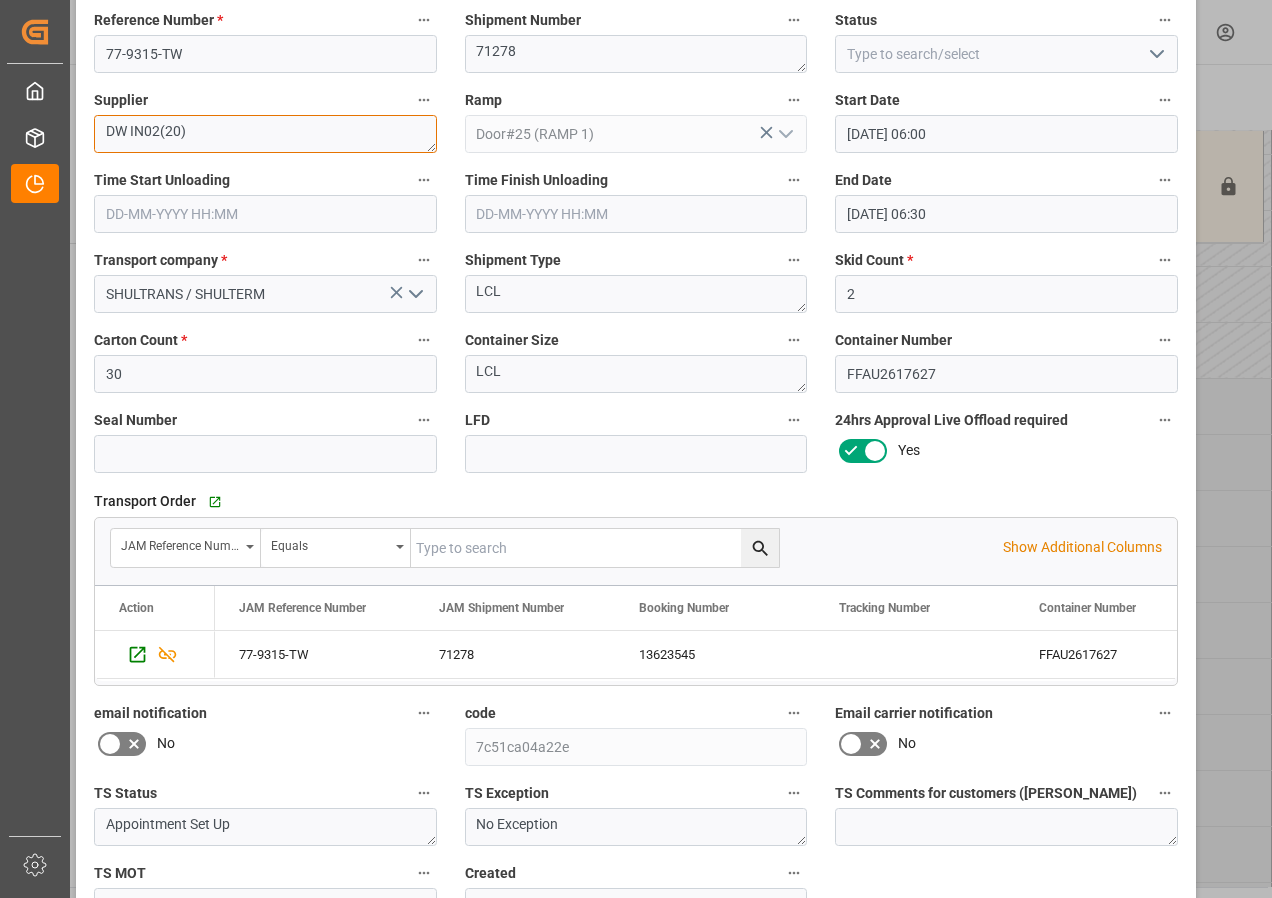 scroll, scrollTop: 244, scrollLeft: 0, axis: vertical 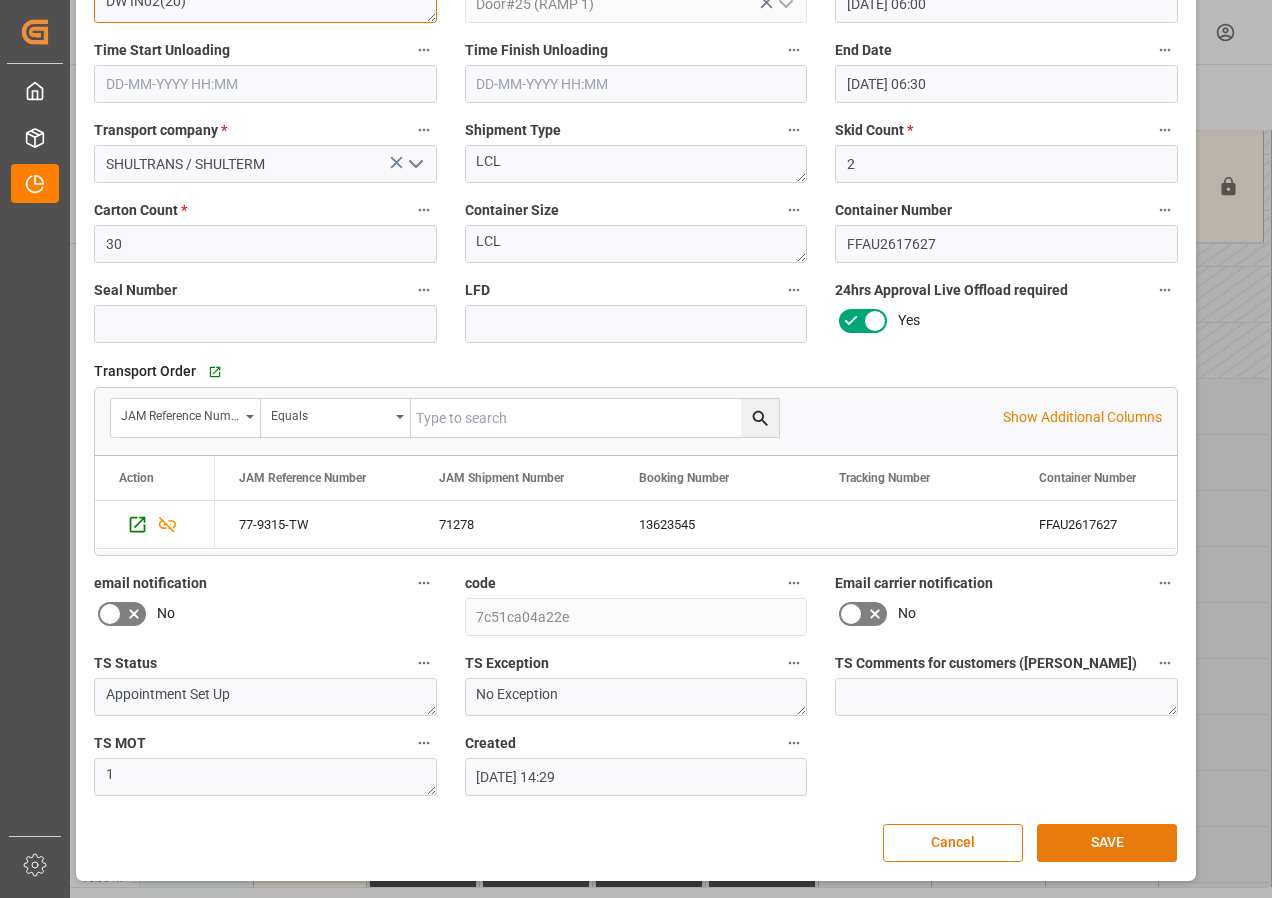 type on "DW IN02(20)" 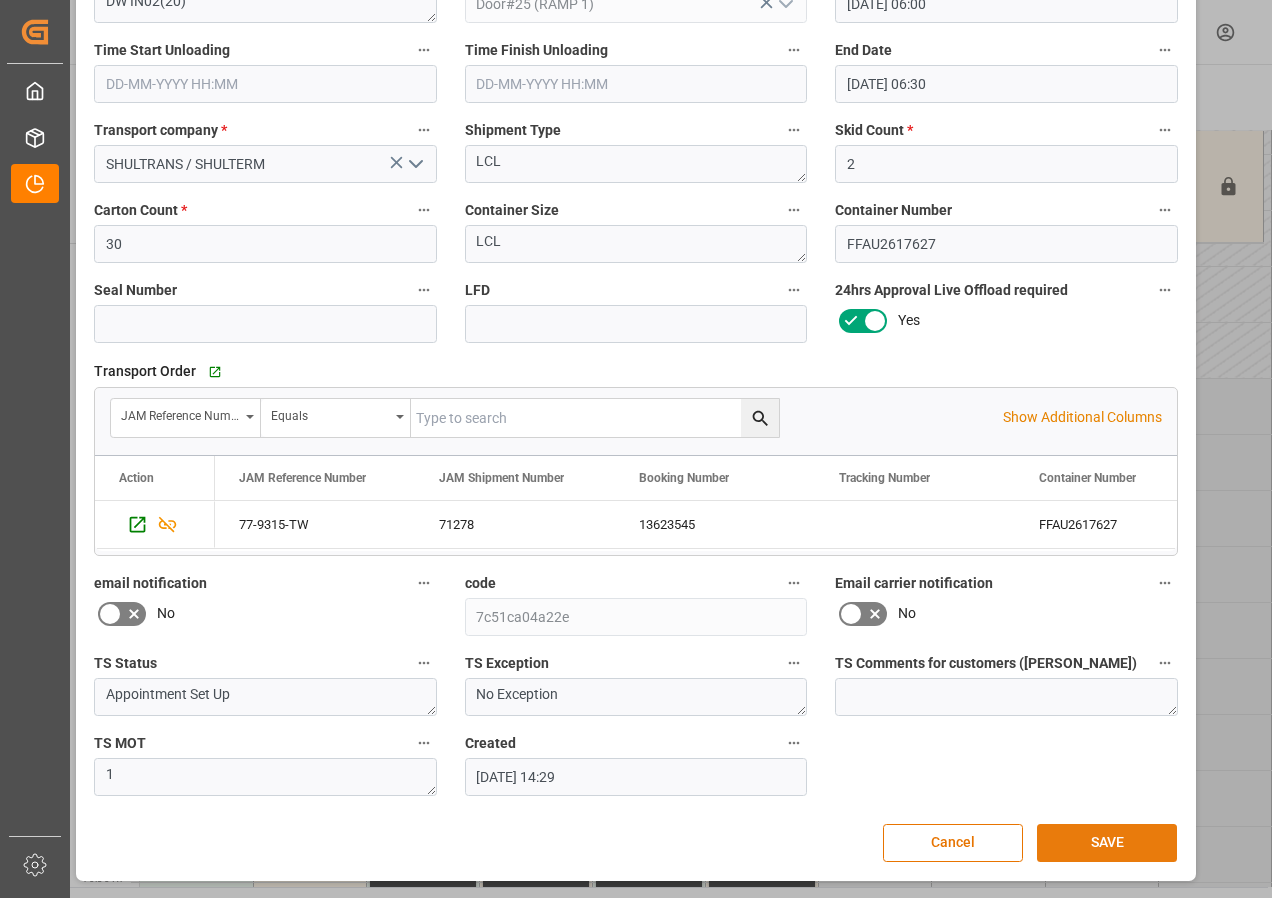 click on "SAVE" at bounding box center (1107, 843) 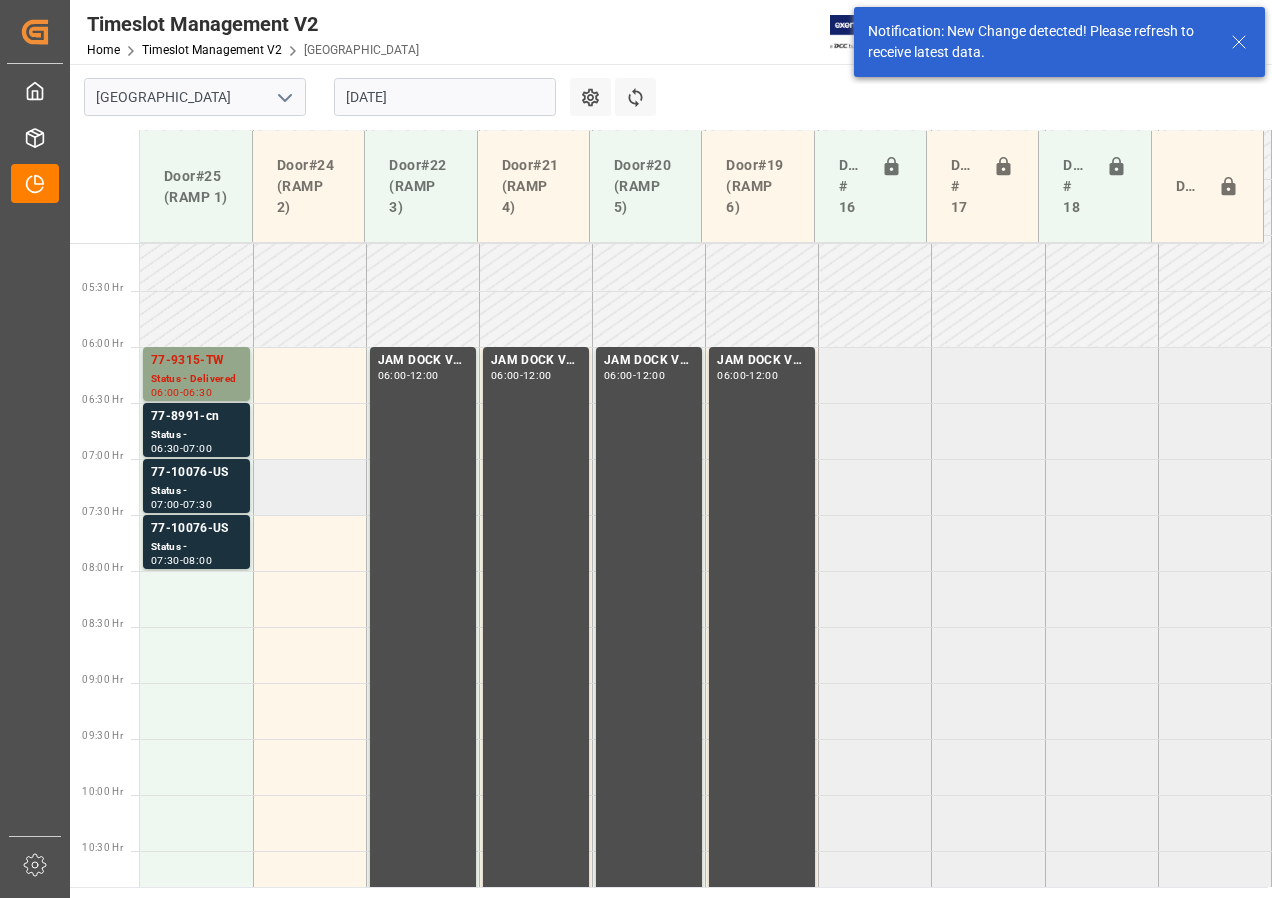 scroll, scrollTop: 589, scrollLeft: 0, axis: vertical 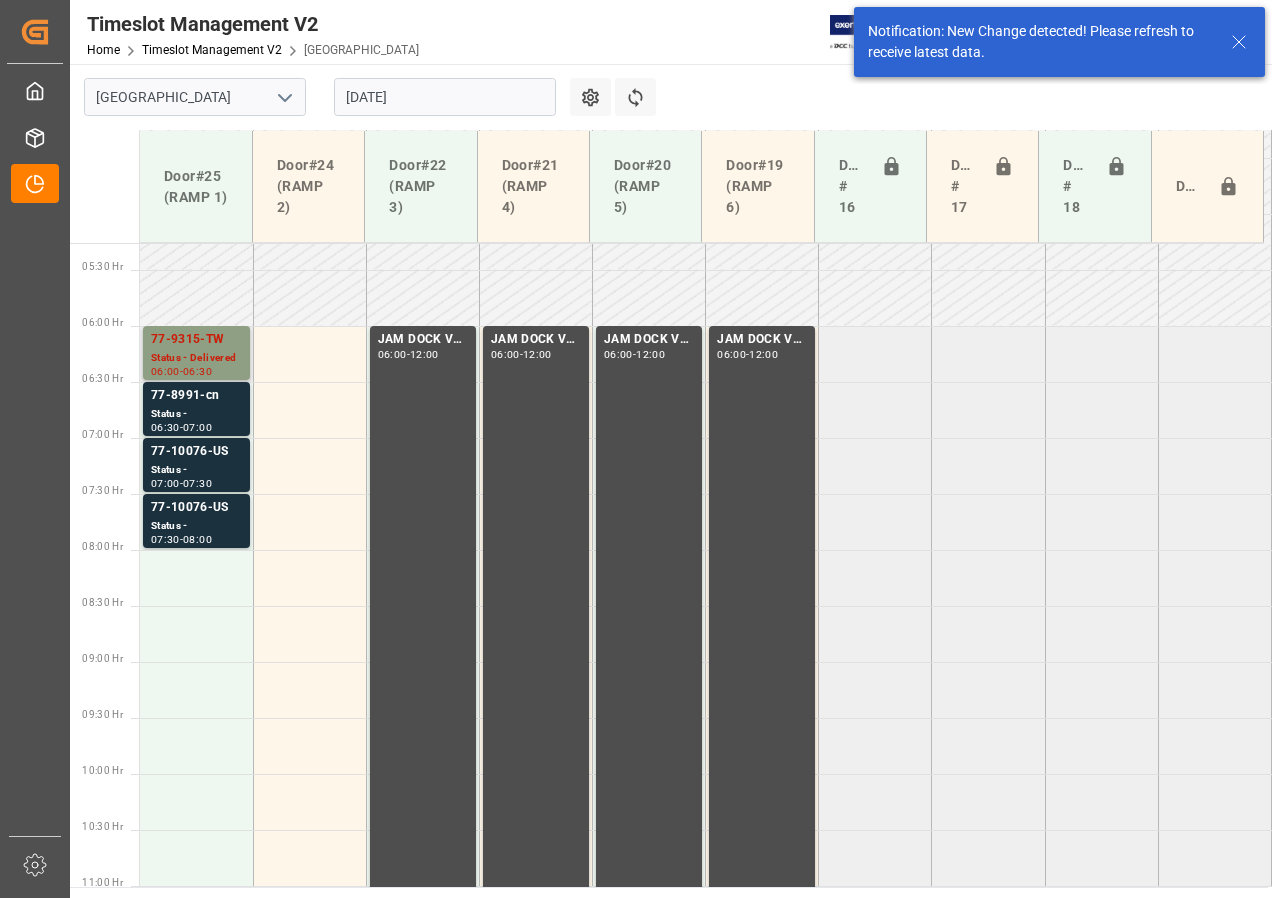 click on "77-9315-TW" at bounding box center (196, 340) 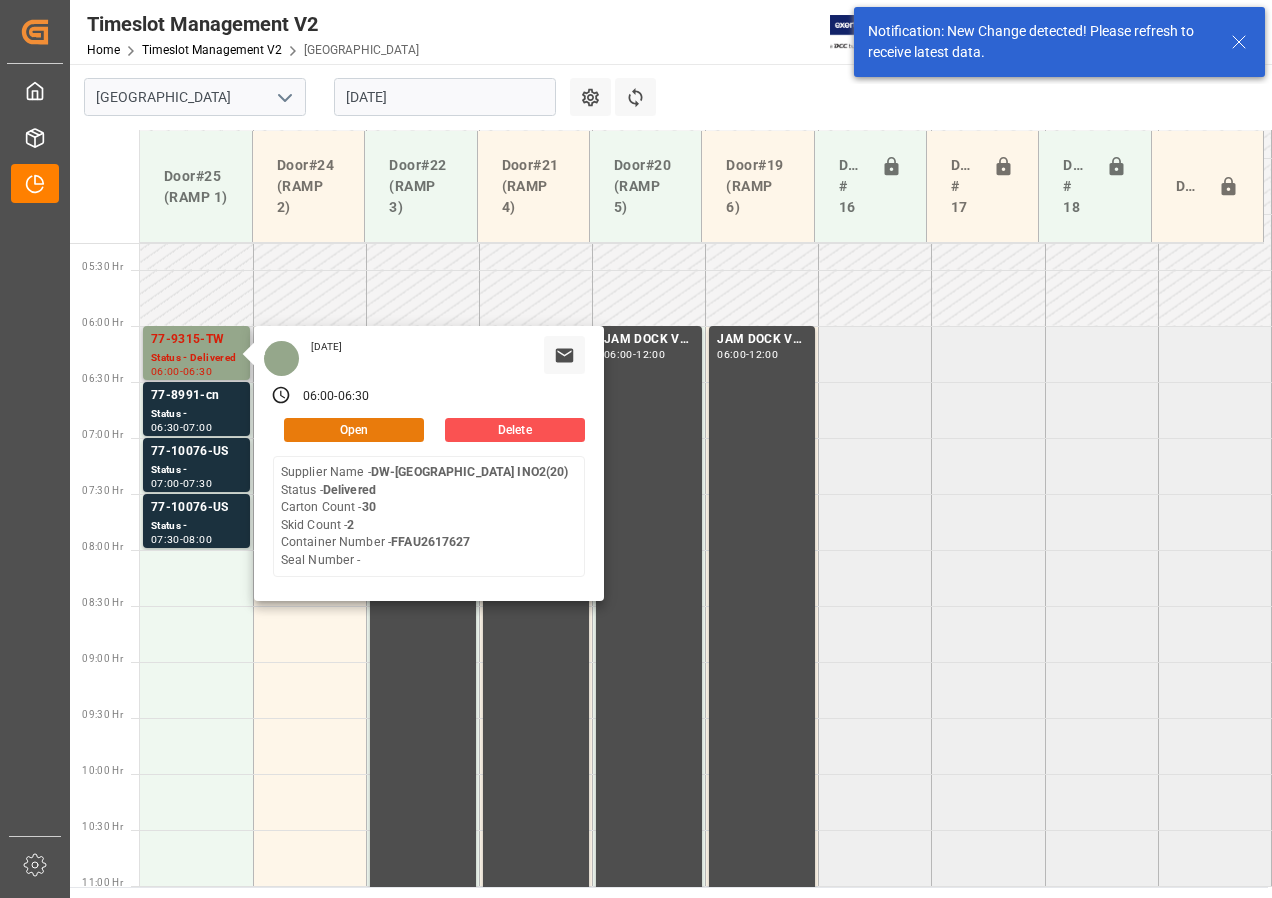 click on "Open" at bounding box center [354, 430] 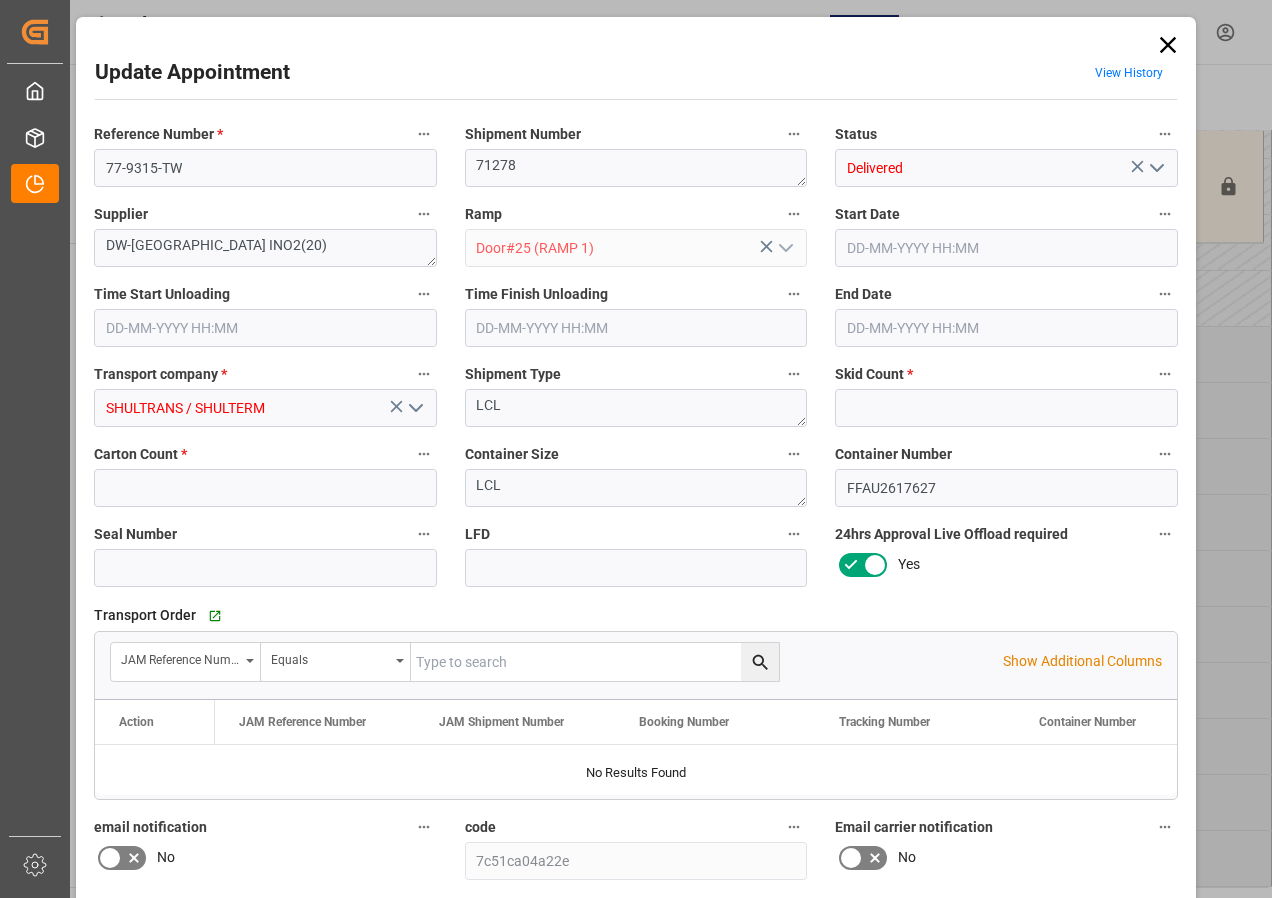 type on "2" 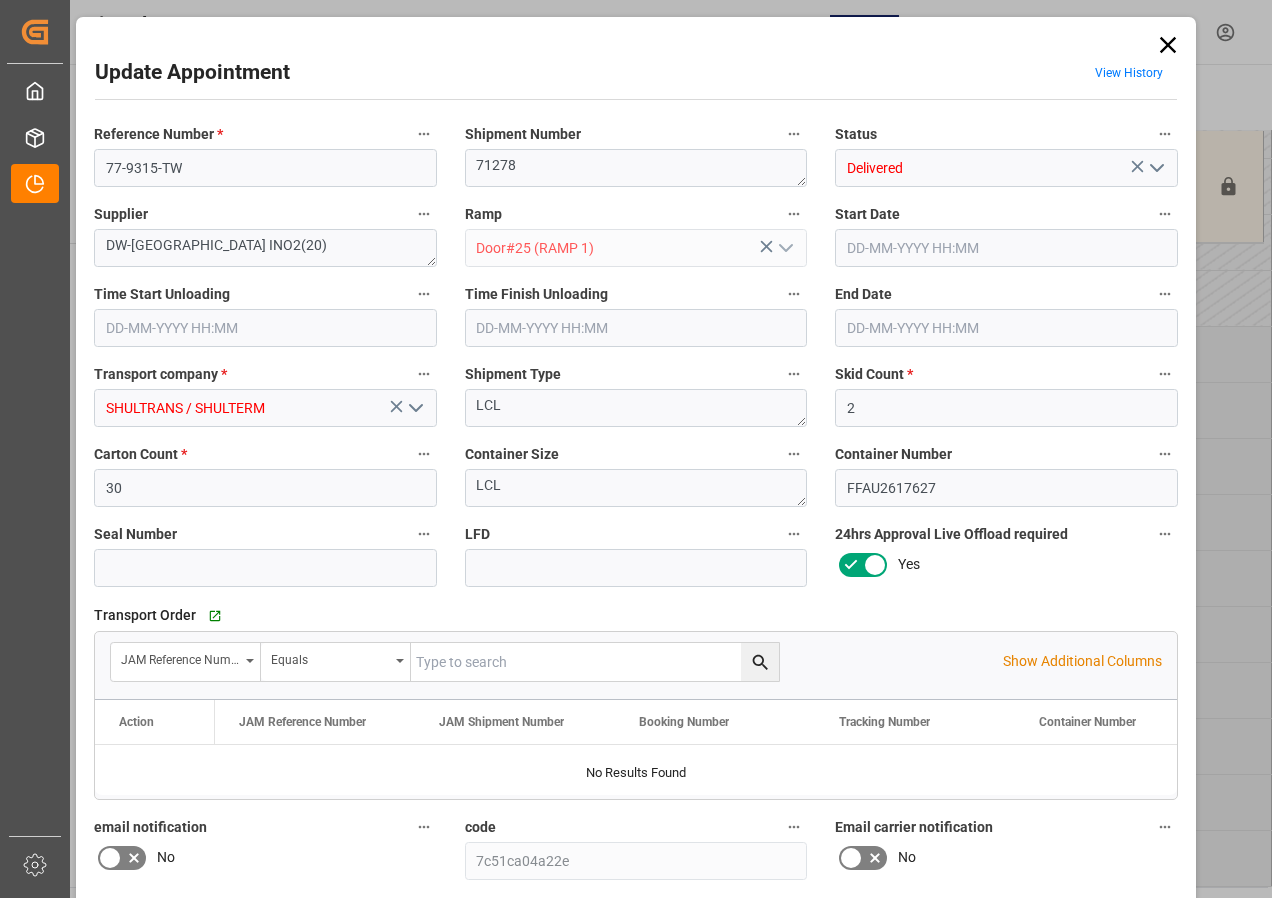 type on "[DATE] 06:00" 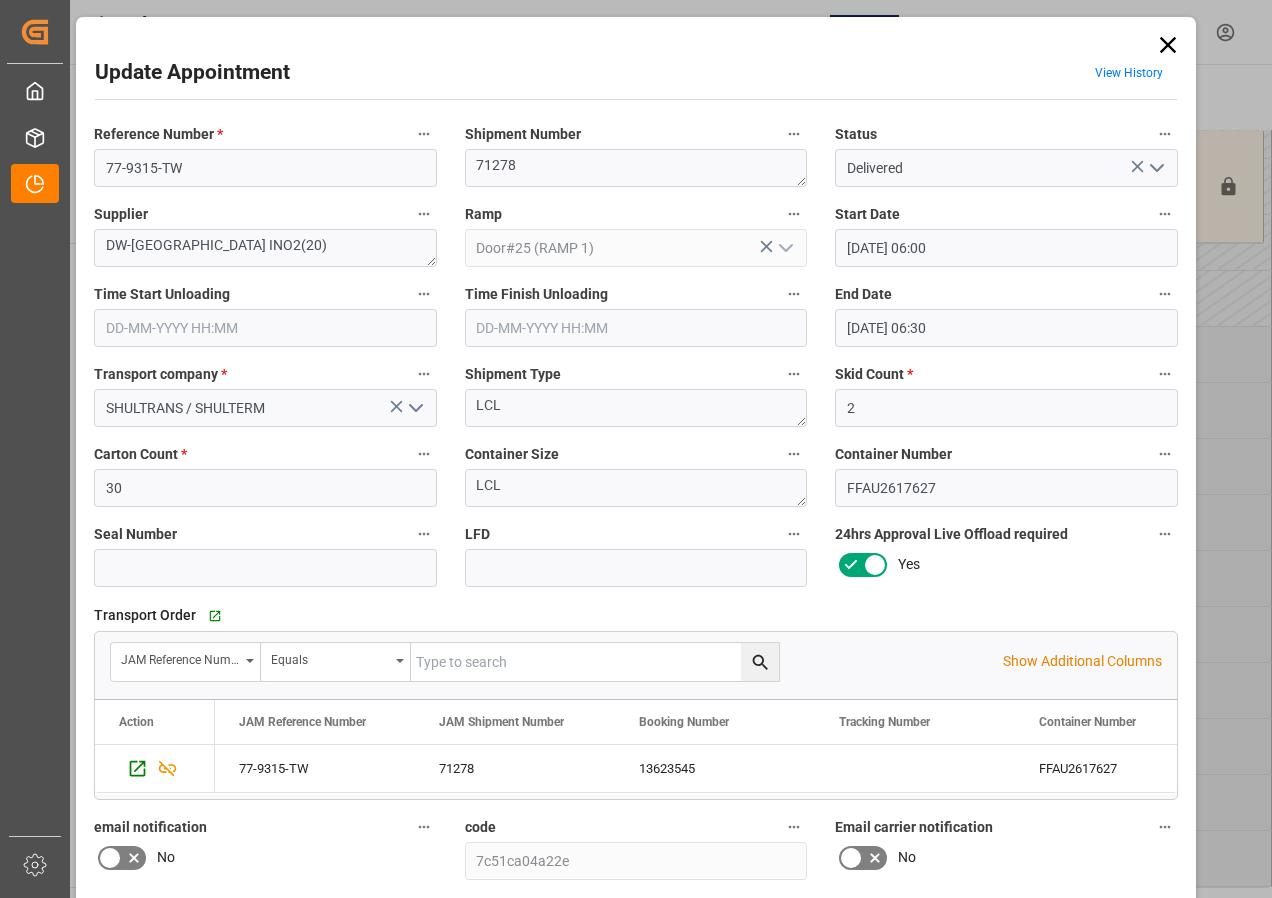 click 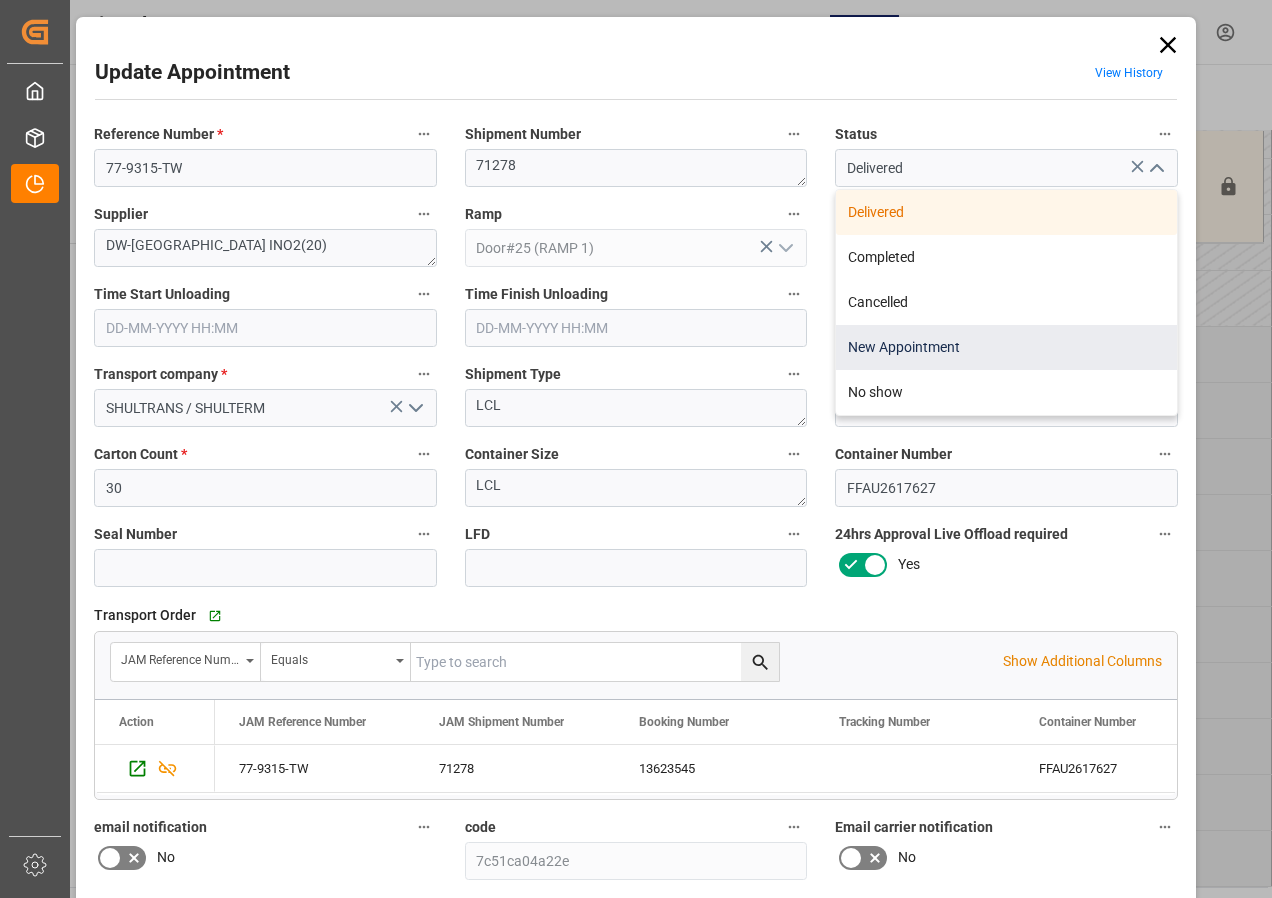 click on "New Appointment" at bounding box center [1006, 347] 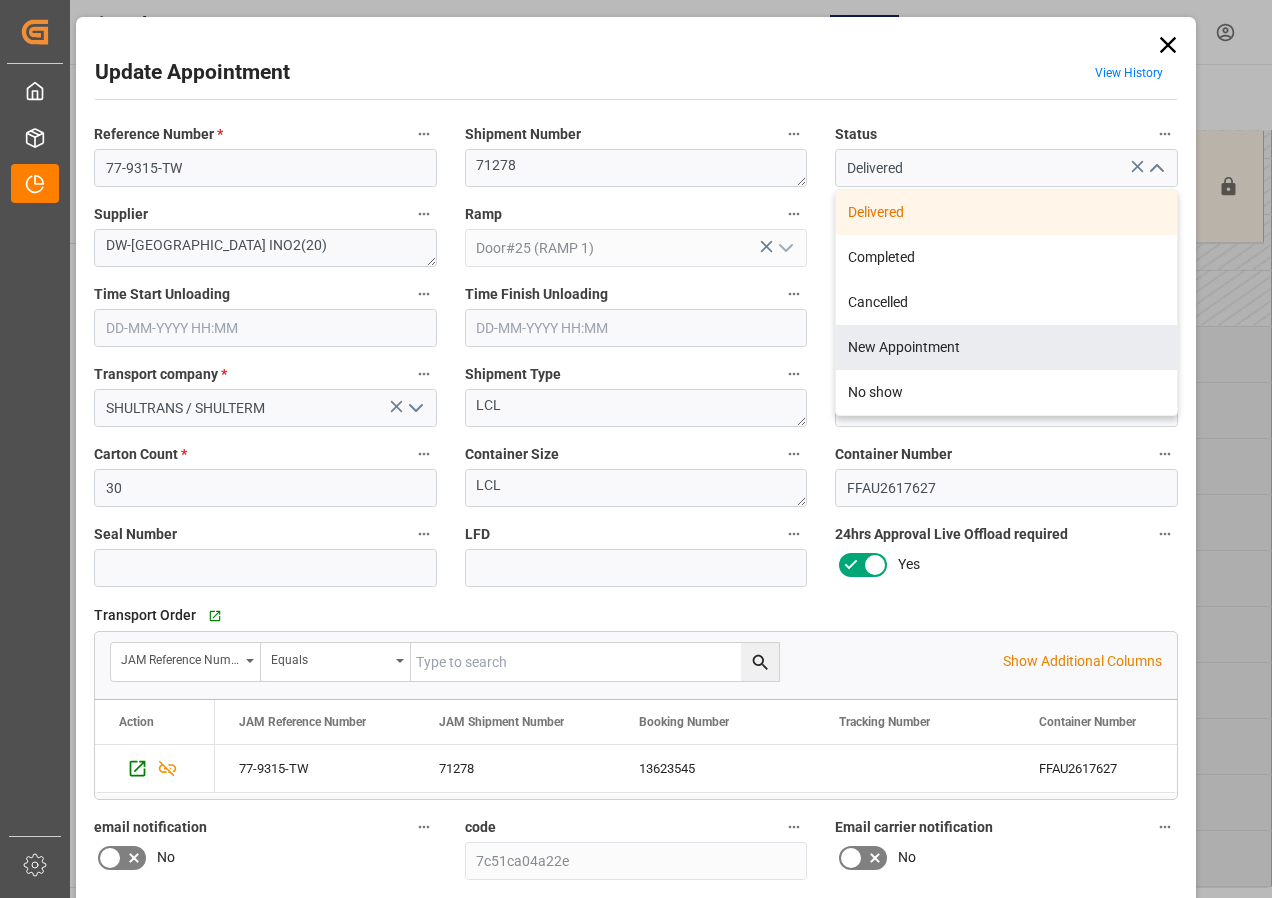 type on "New Appointment" 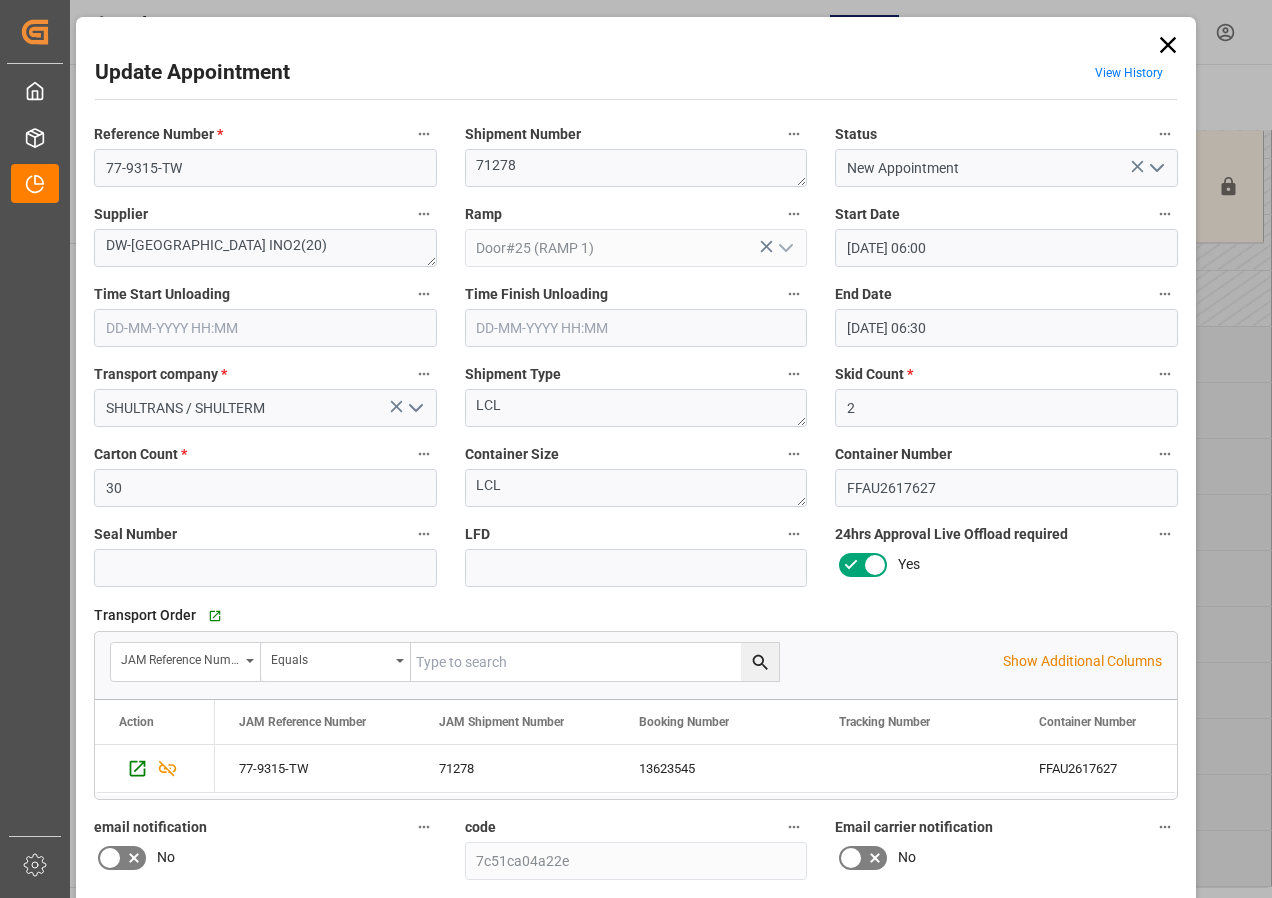 click 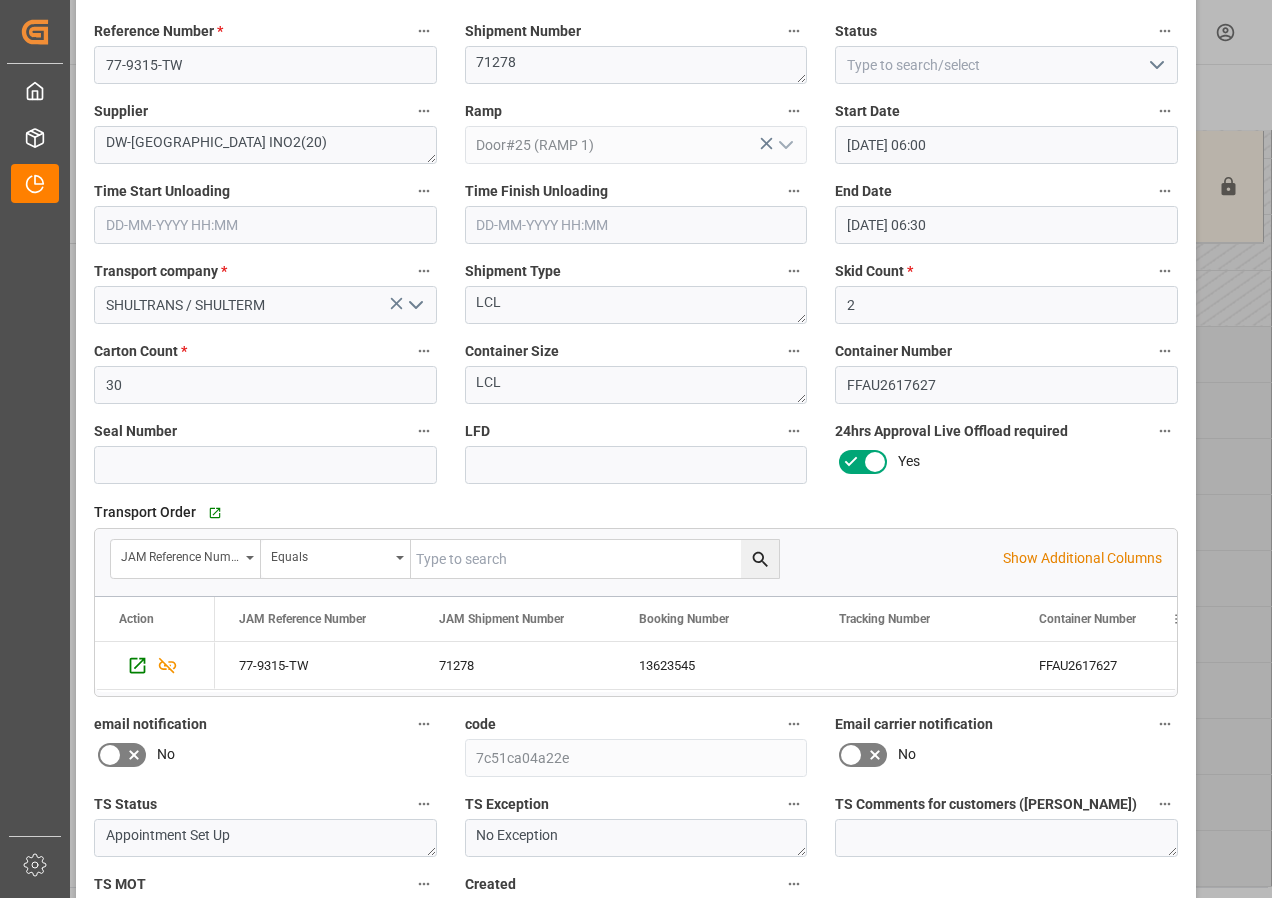 scroll, scrollTop: 244, scrollLeft: 0, axis: vertical 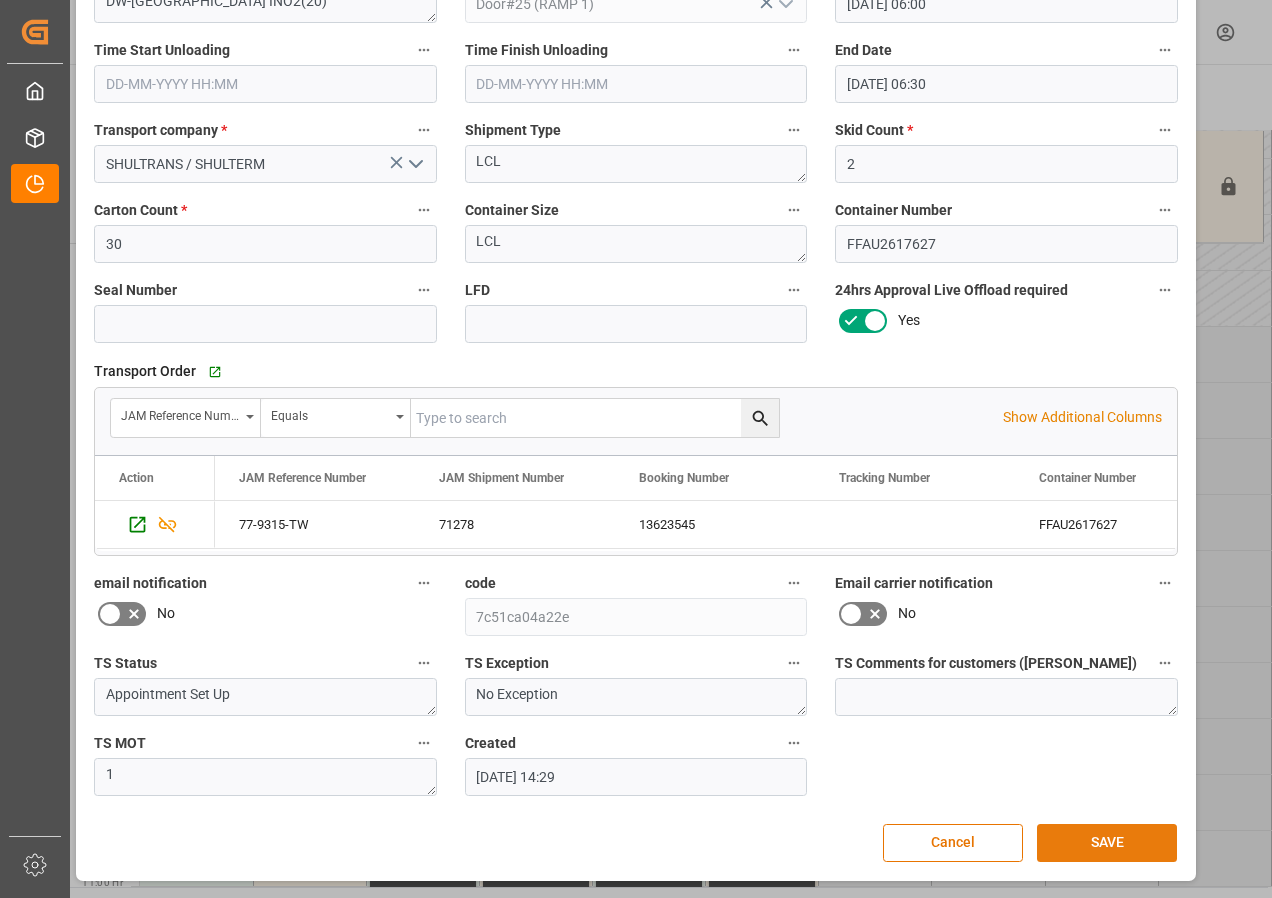 click on "SAVE" at bounding box center [1107, 843] 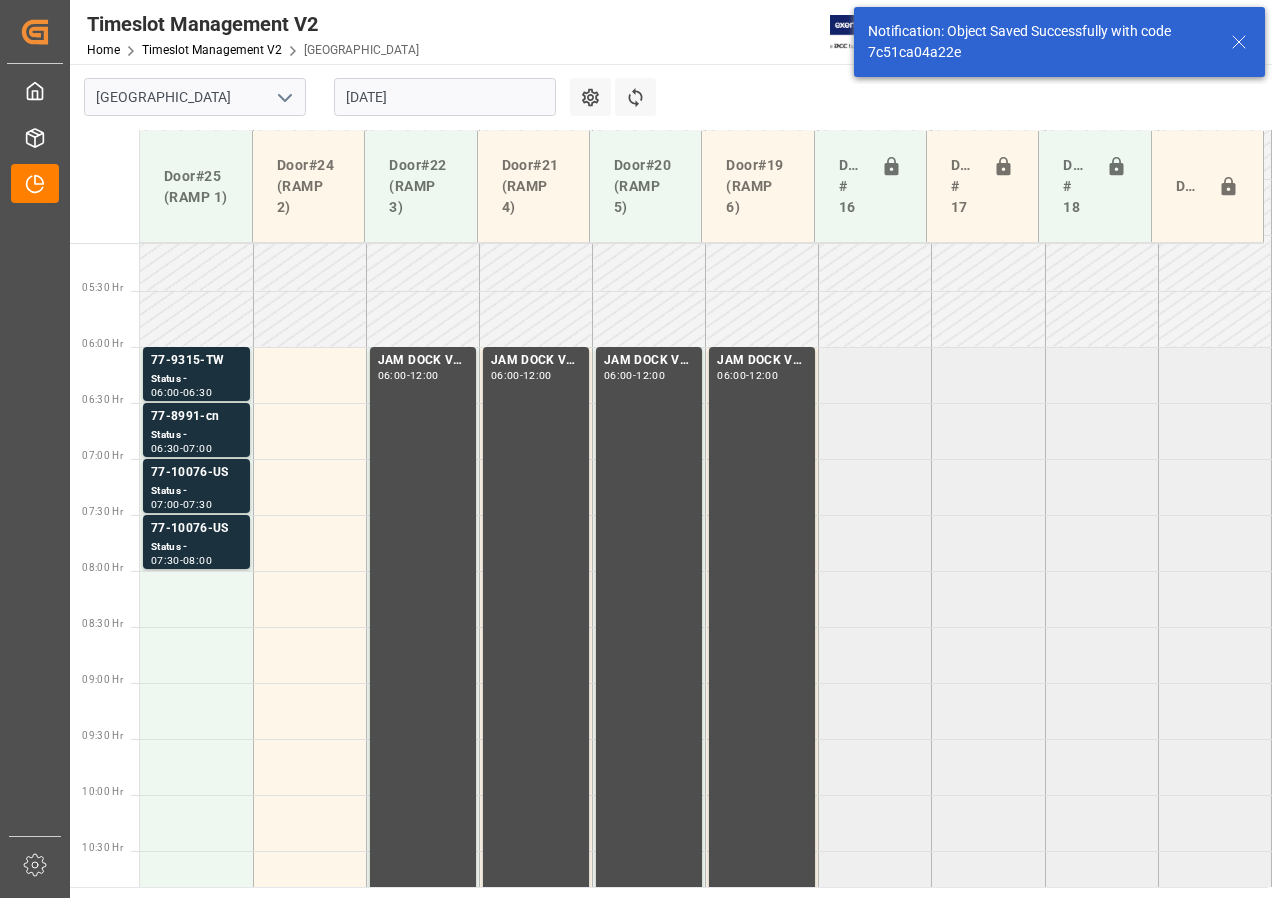 scroll, scrollTop: 589, scrollLeft: 0, axis: vertical 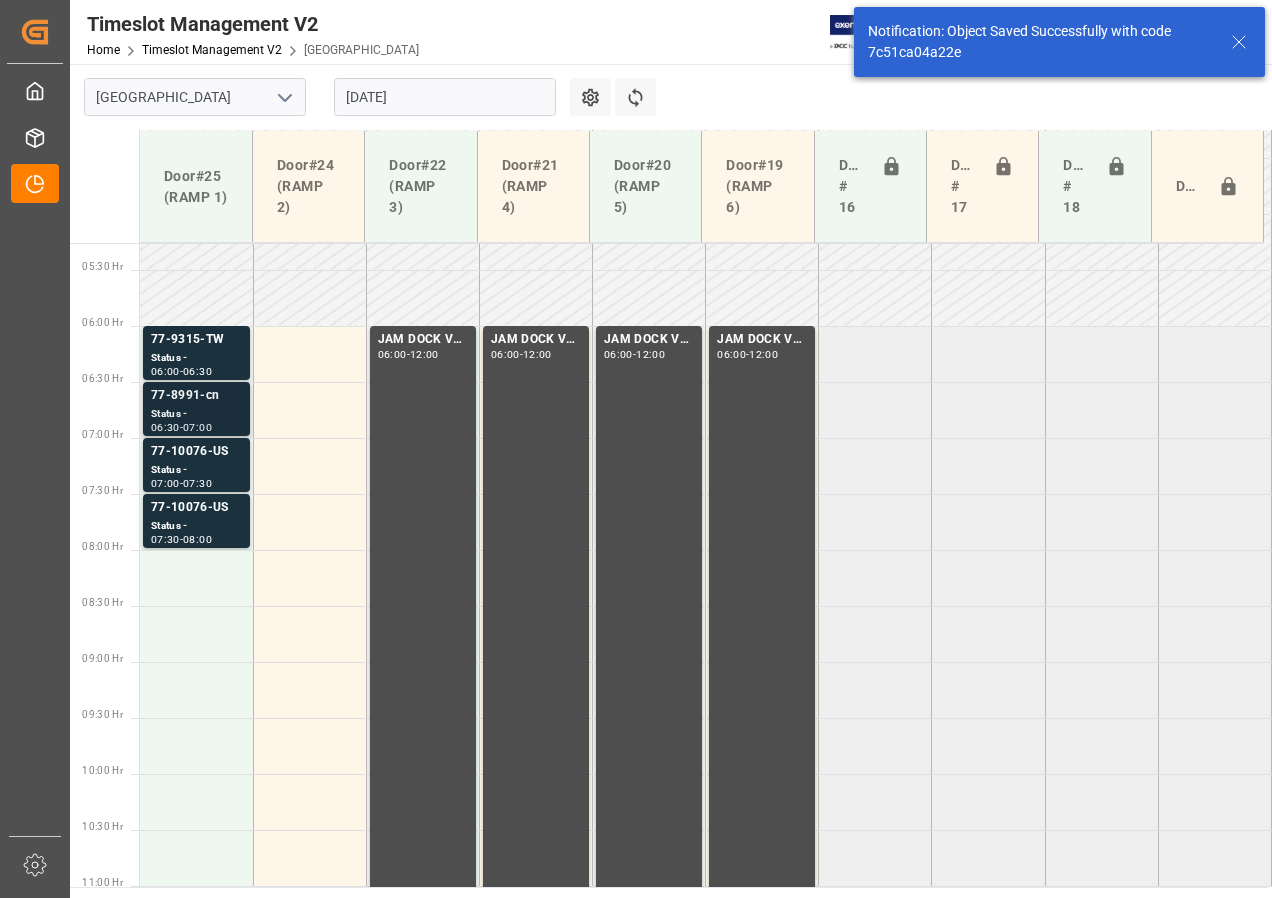click on "77-8991-cn" at bounding box center (196, 396) 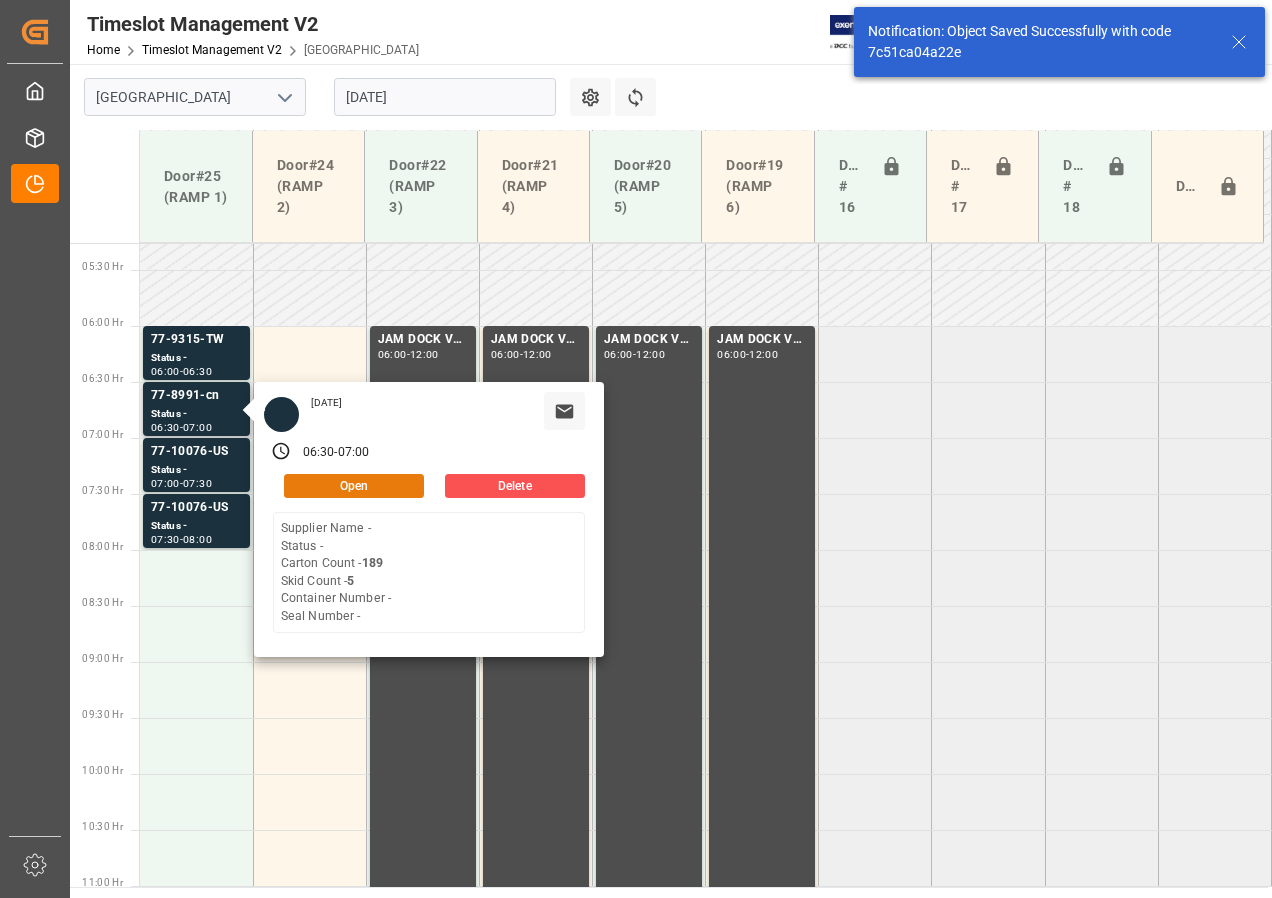 click on "Open" at bounding box center [354, 486] 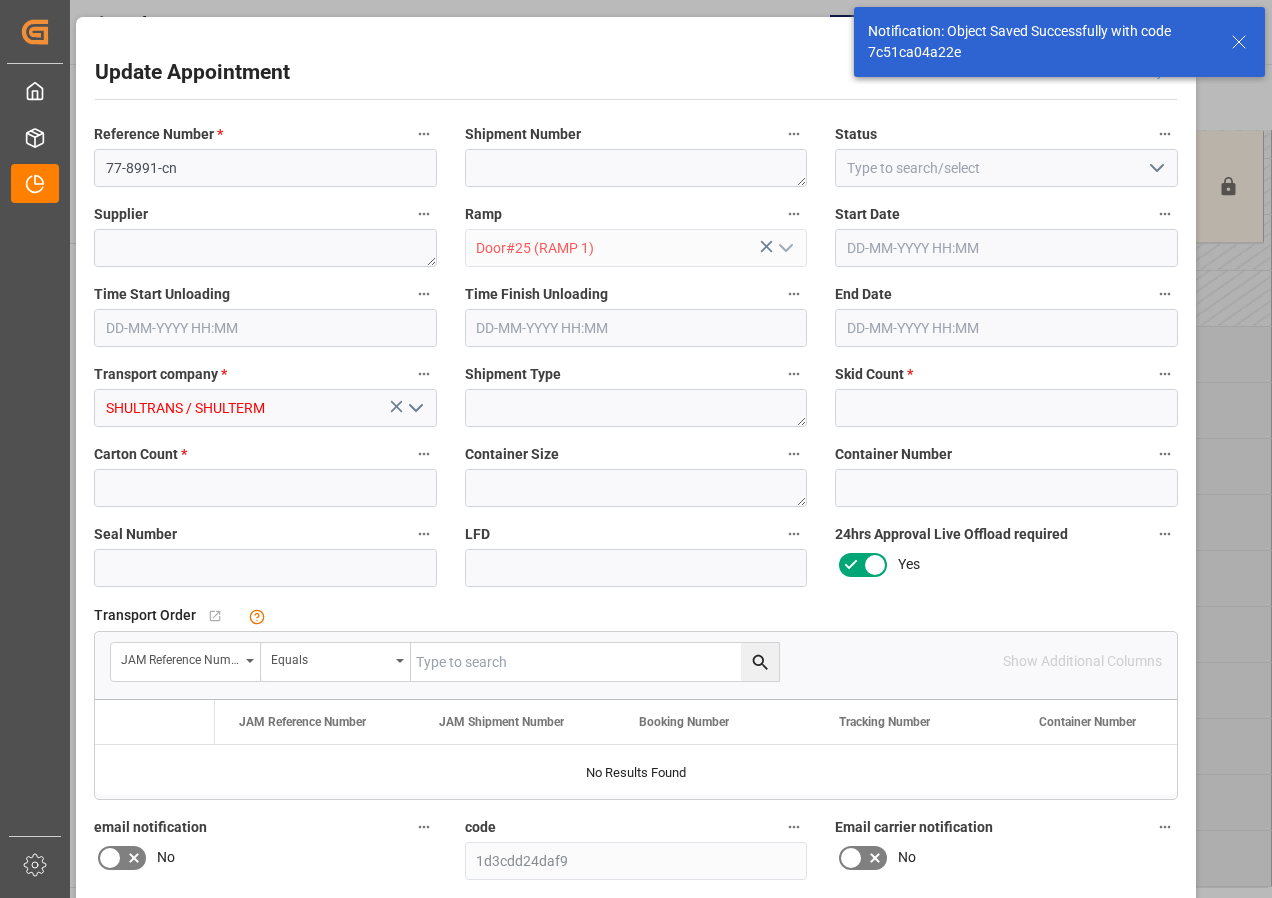 type on "5" 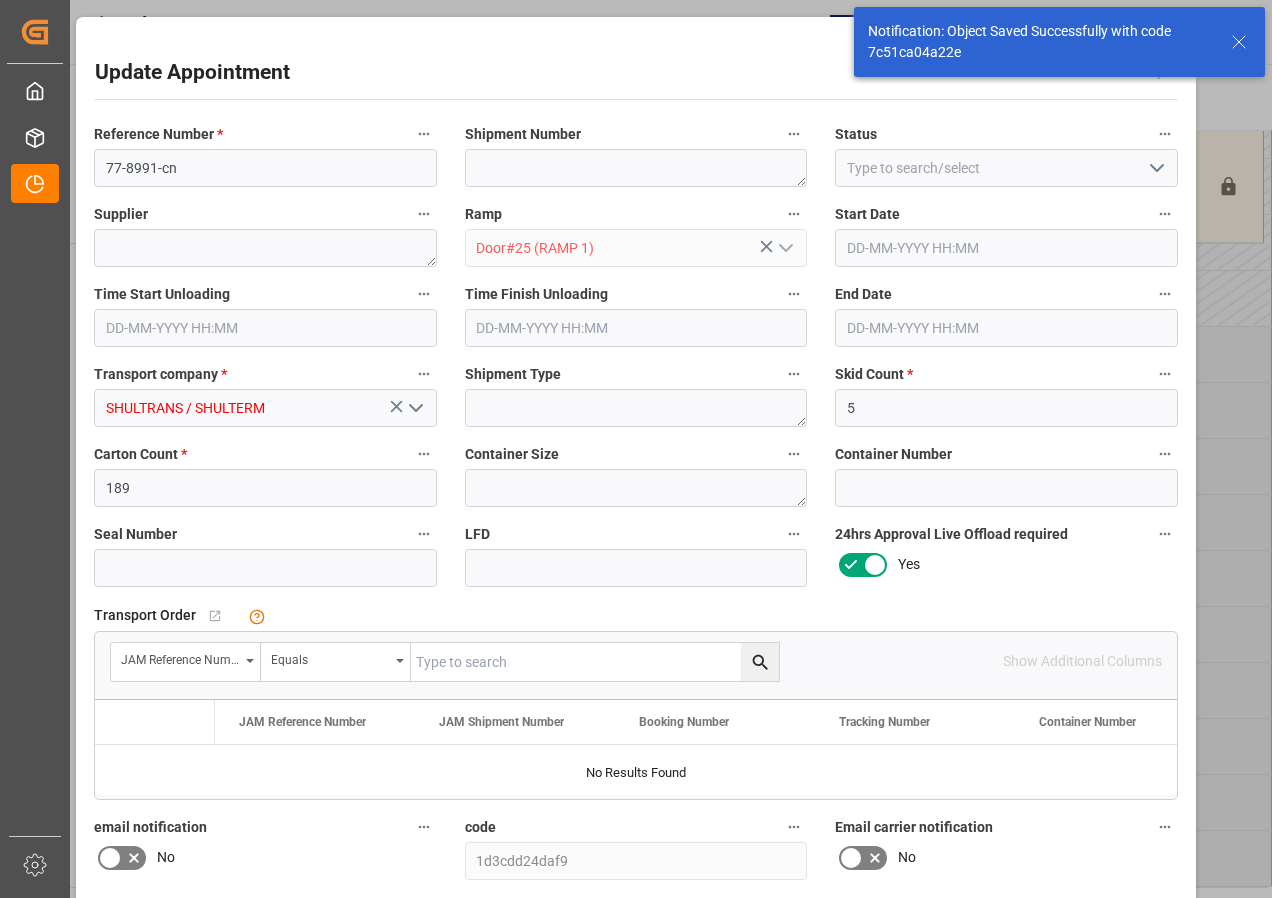 type on "[DATE] 06:30" 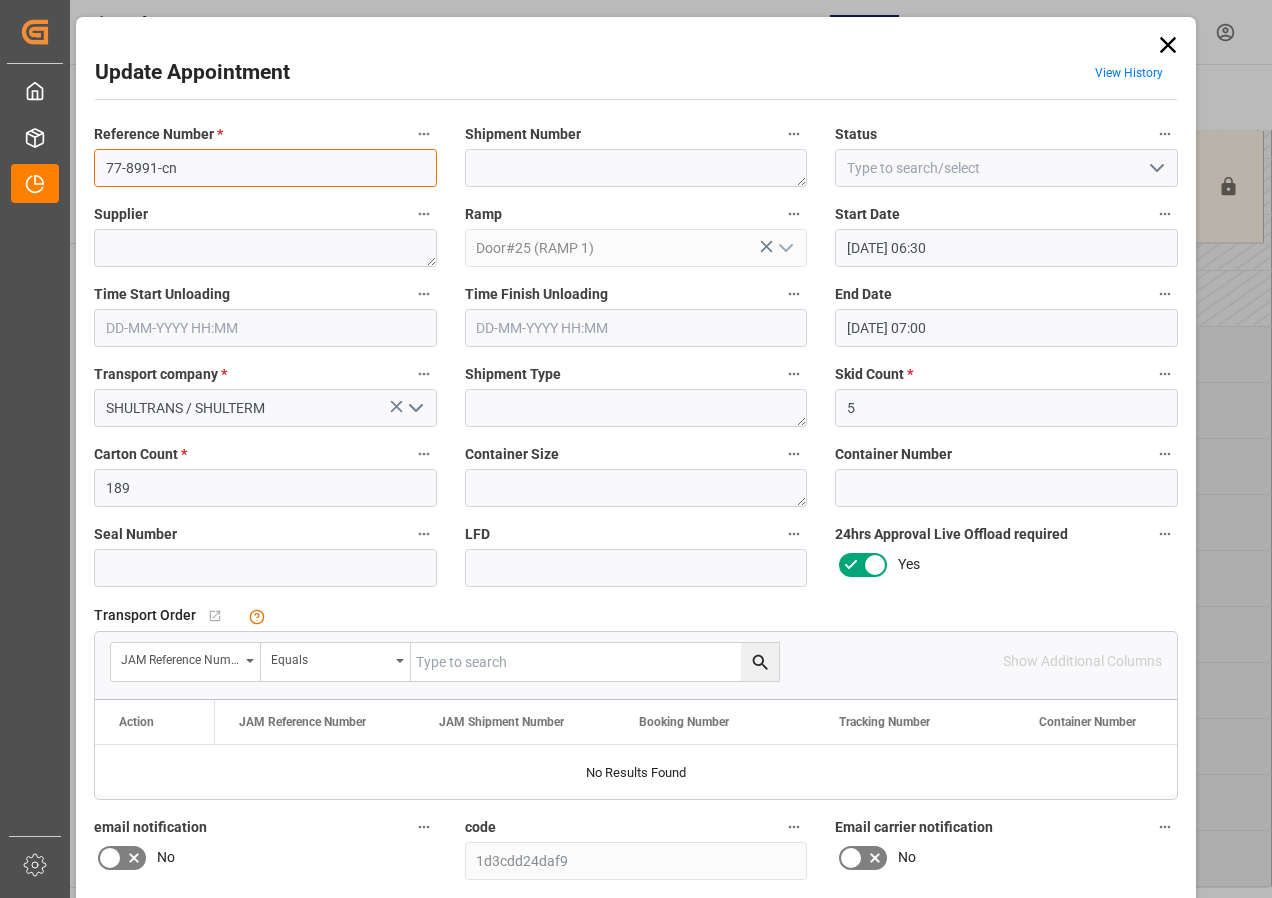 drag, startPoint x: 159, startPoint y: 166, endPoint x: 195, endPoint y: 163, distance: 36.124783 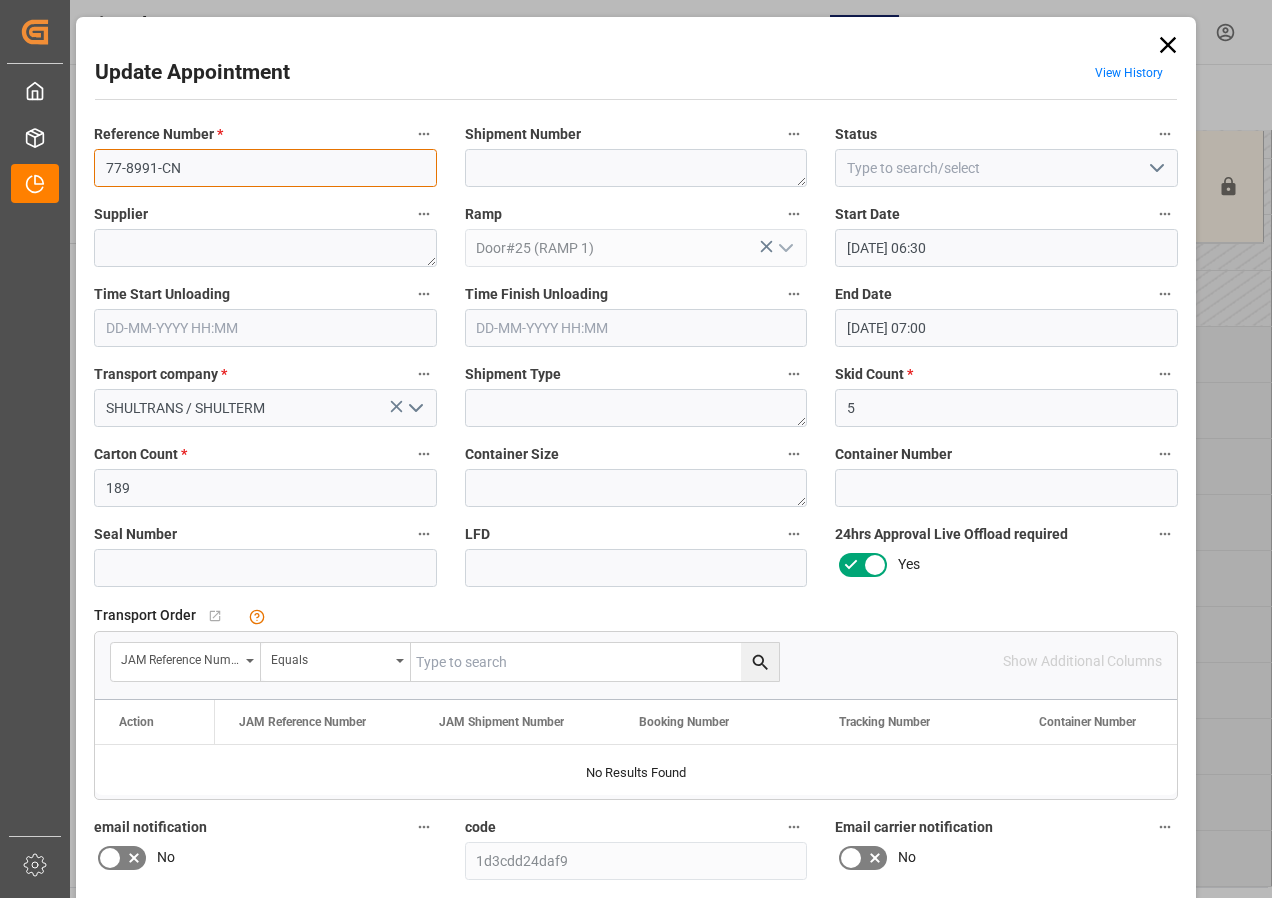 type on "77-8991-CN" 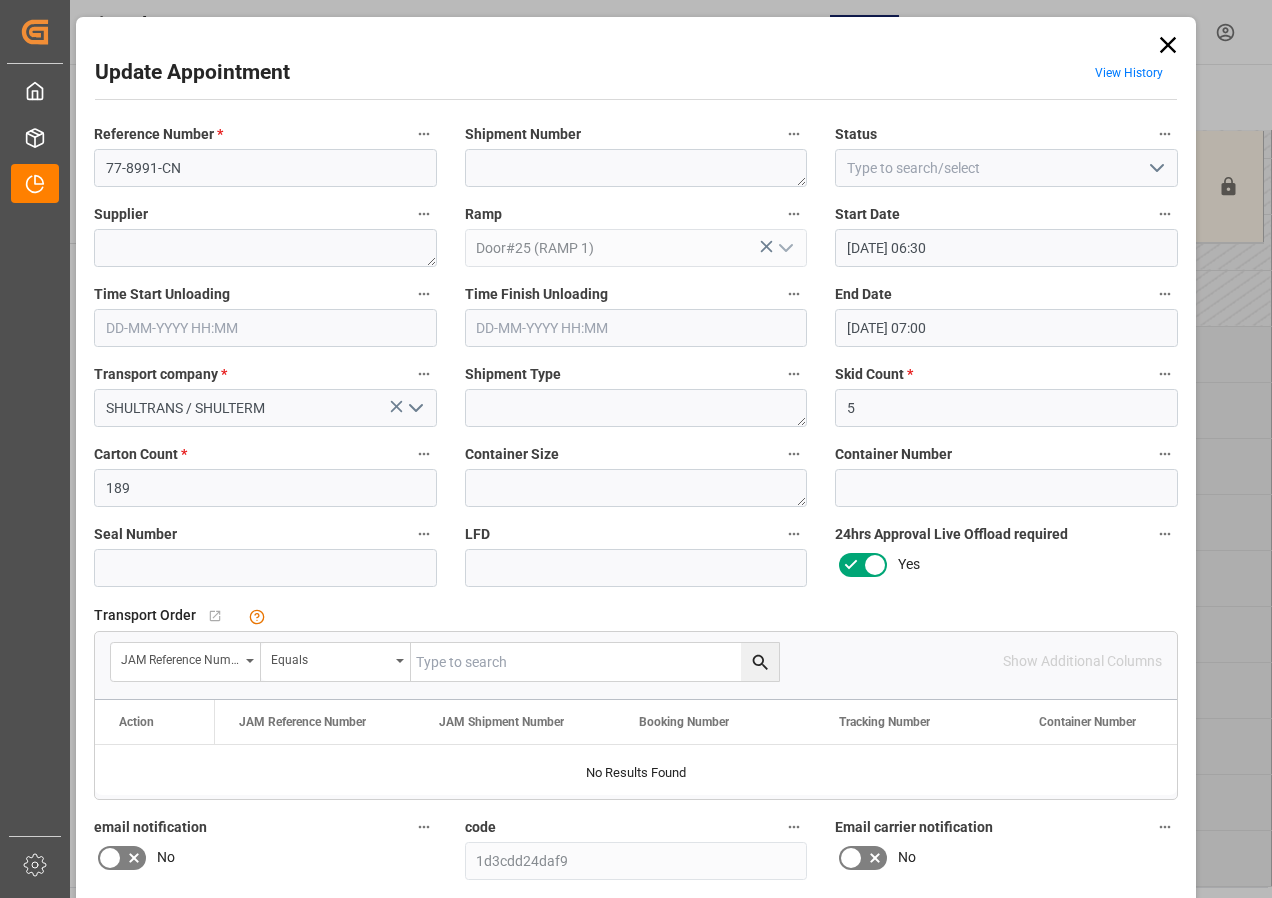 click at bounding box center [595, 662] 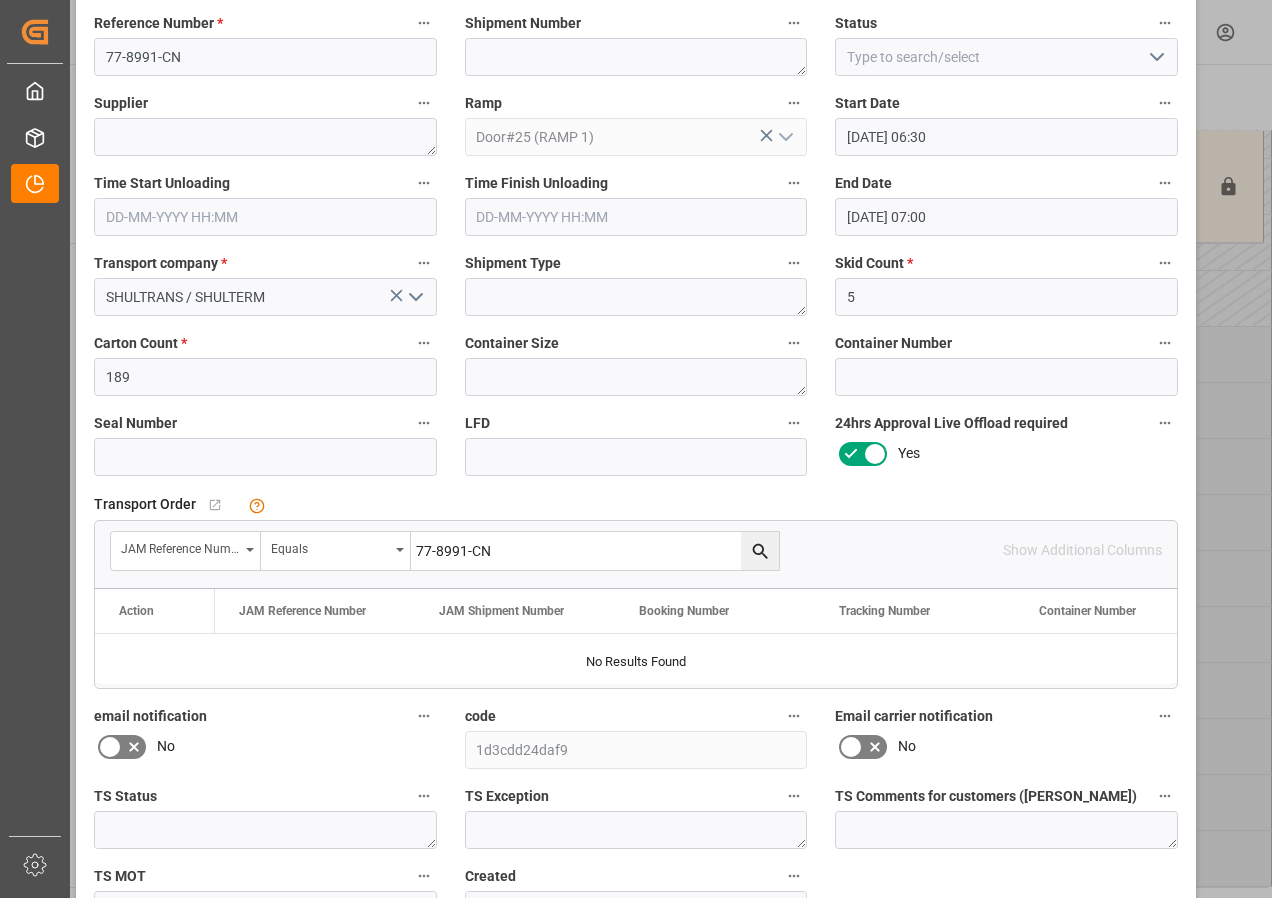 scroll, scrollTop: 244, scrollLeft: 0, axis: vertical 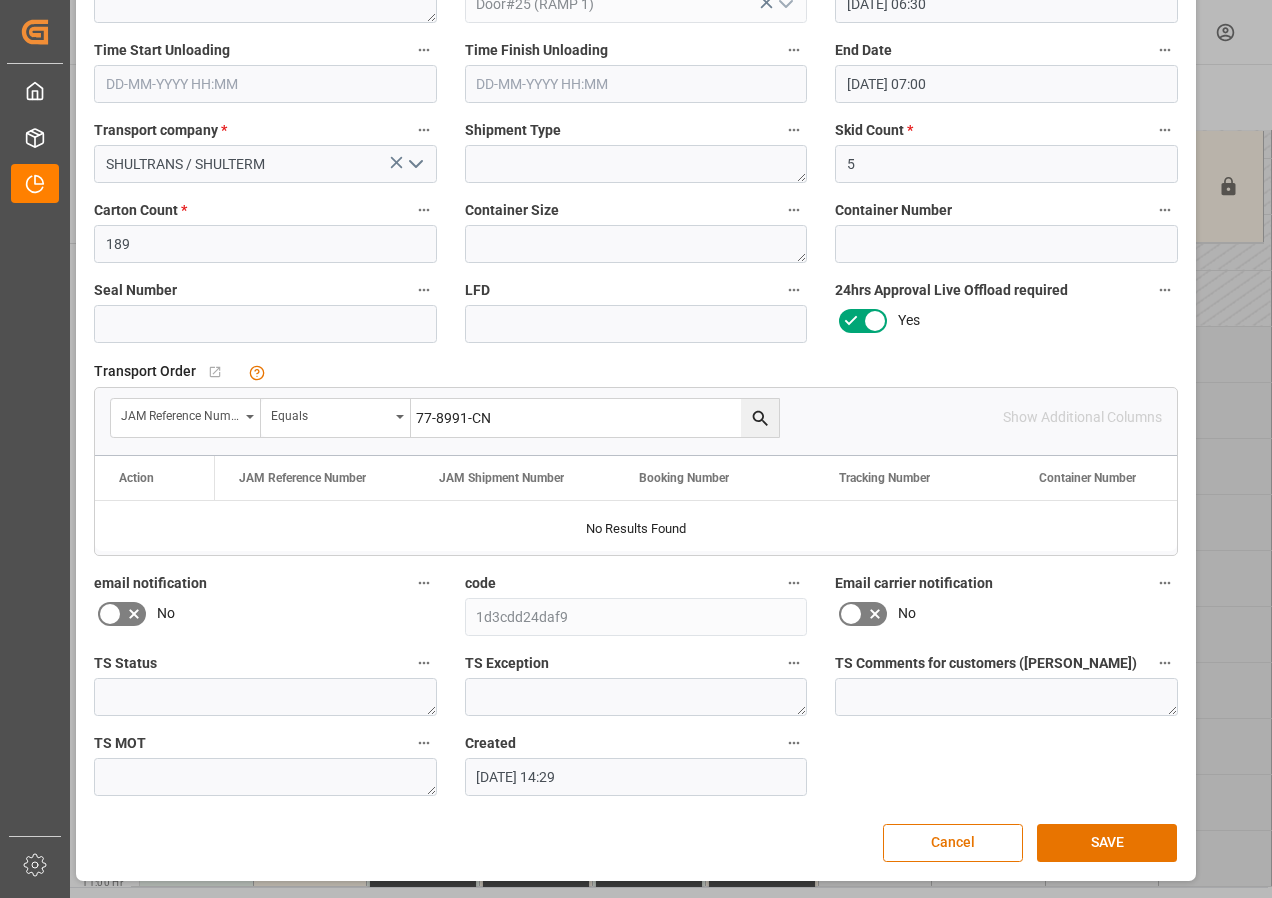 type on "77-8991-CN" 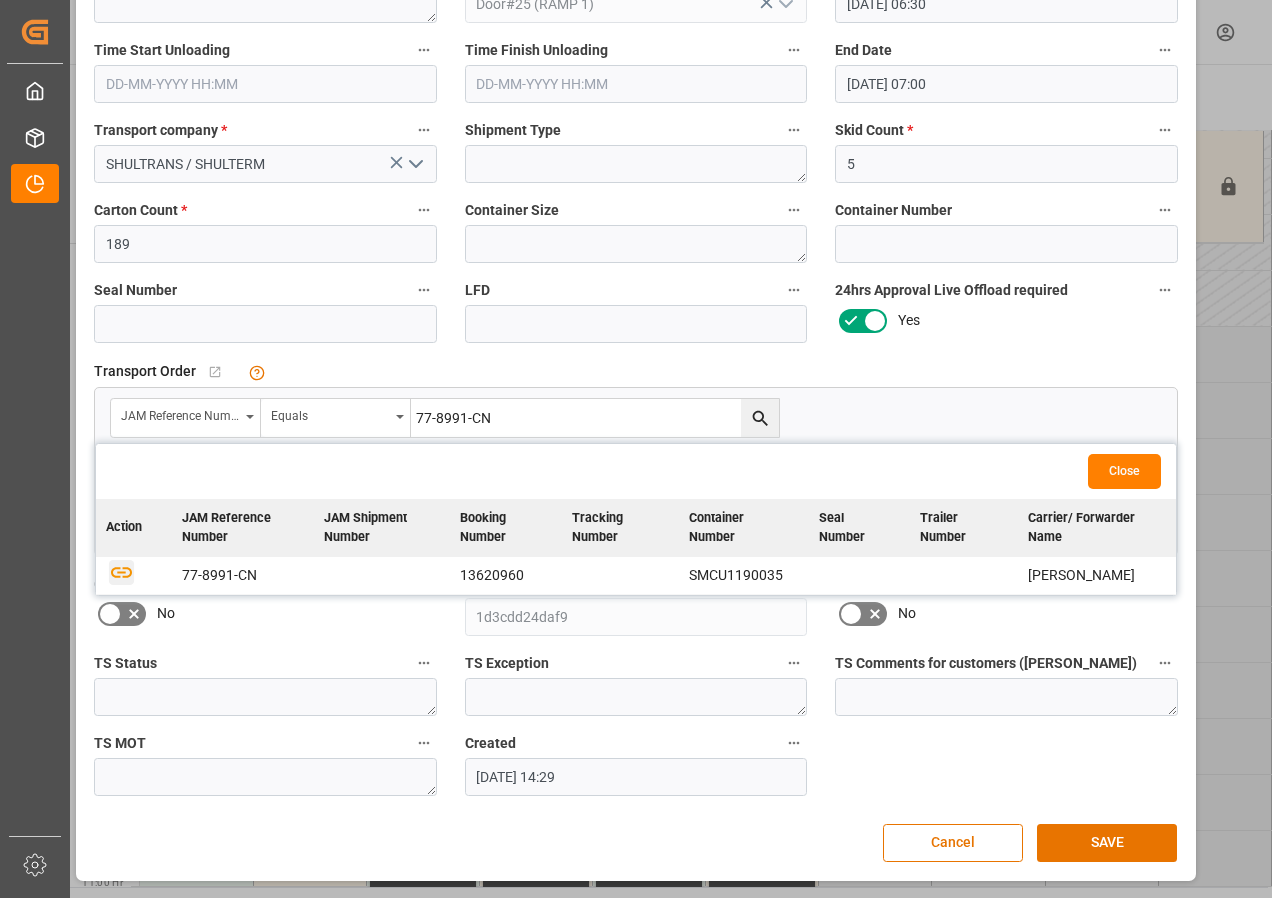 click 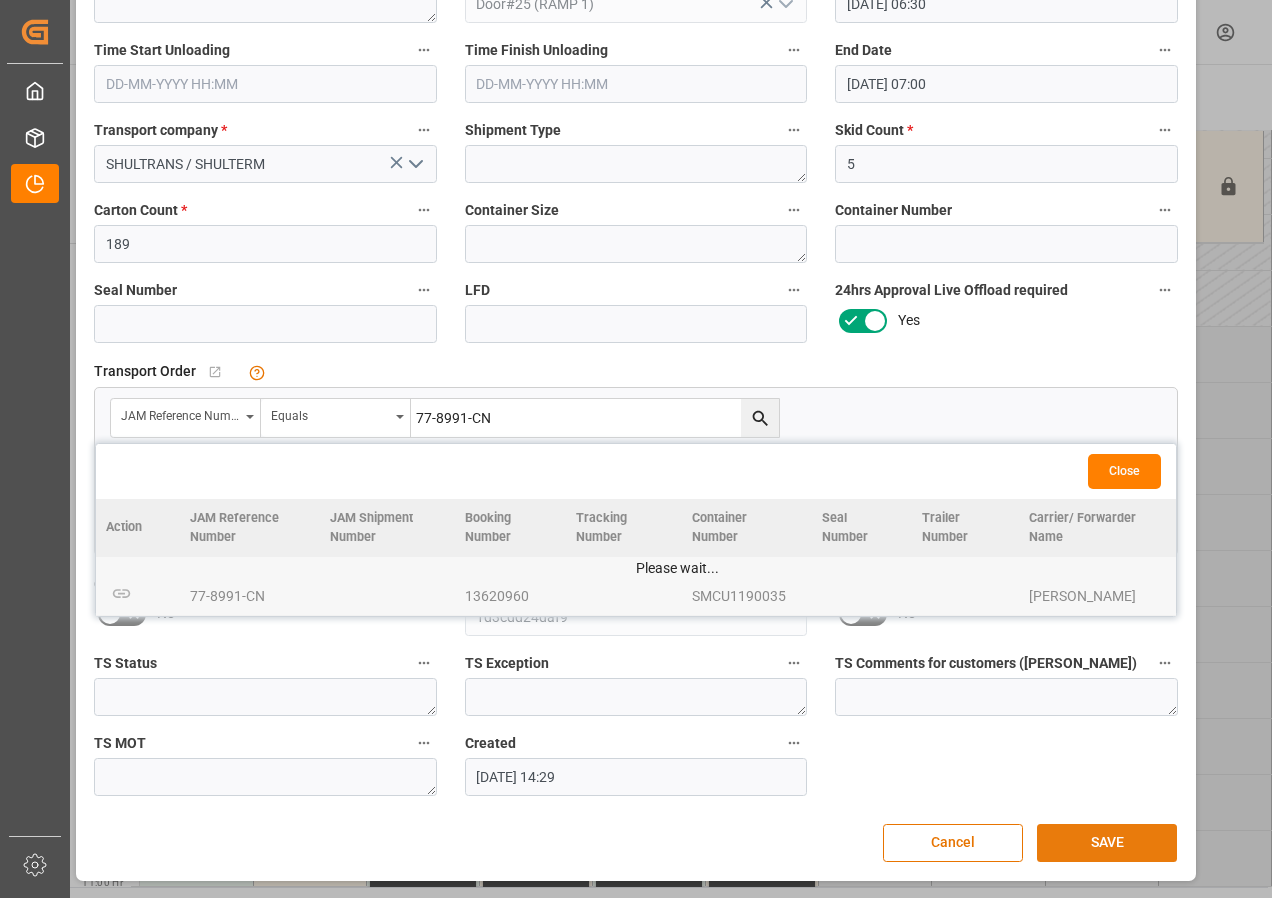click on "SAVE" at bounding box center [1107, 843] 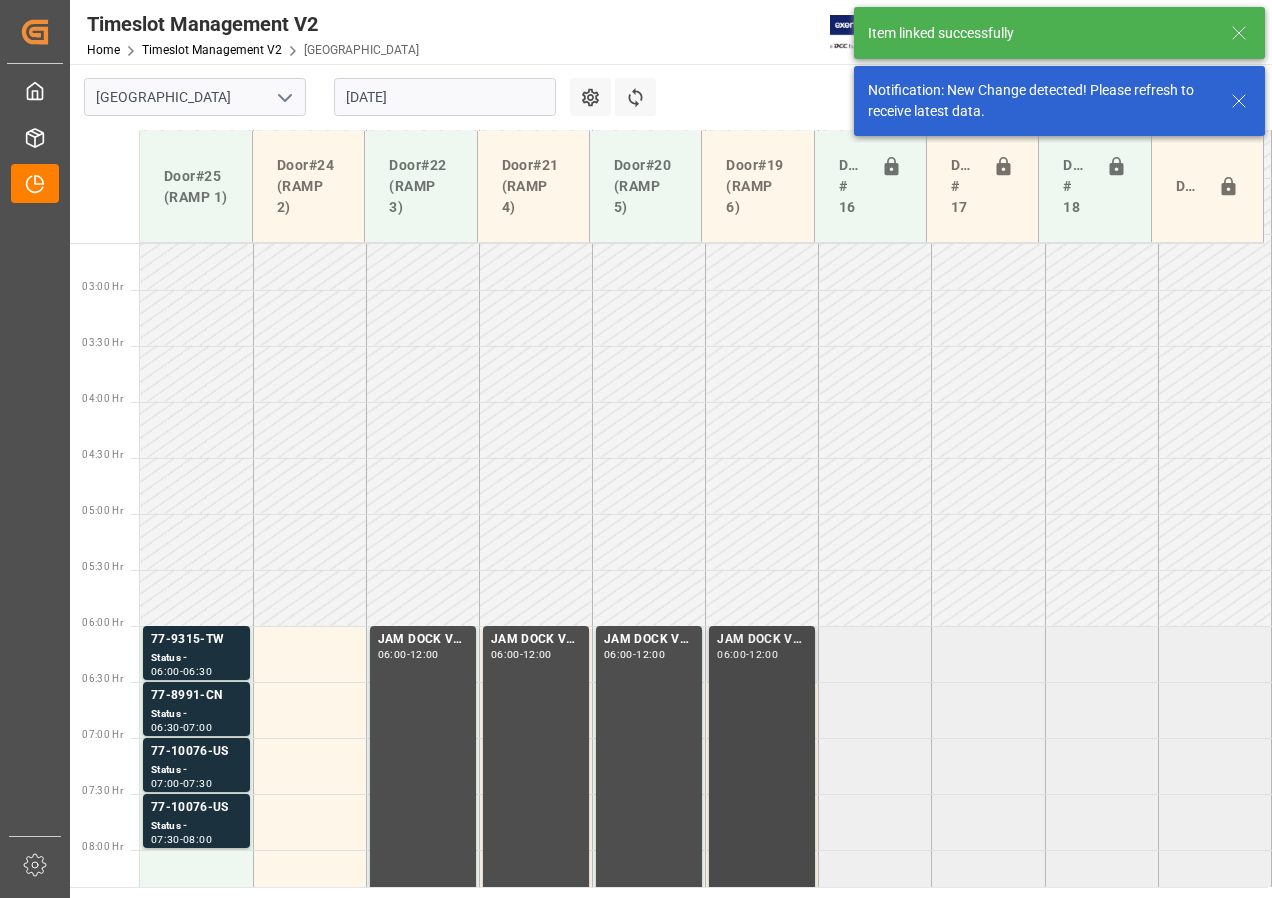 scroll, scrollTop: 589, scrollLeft: 0, axis: vertical 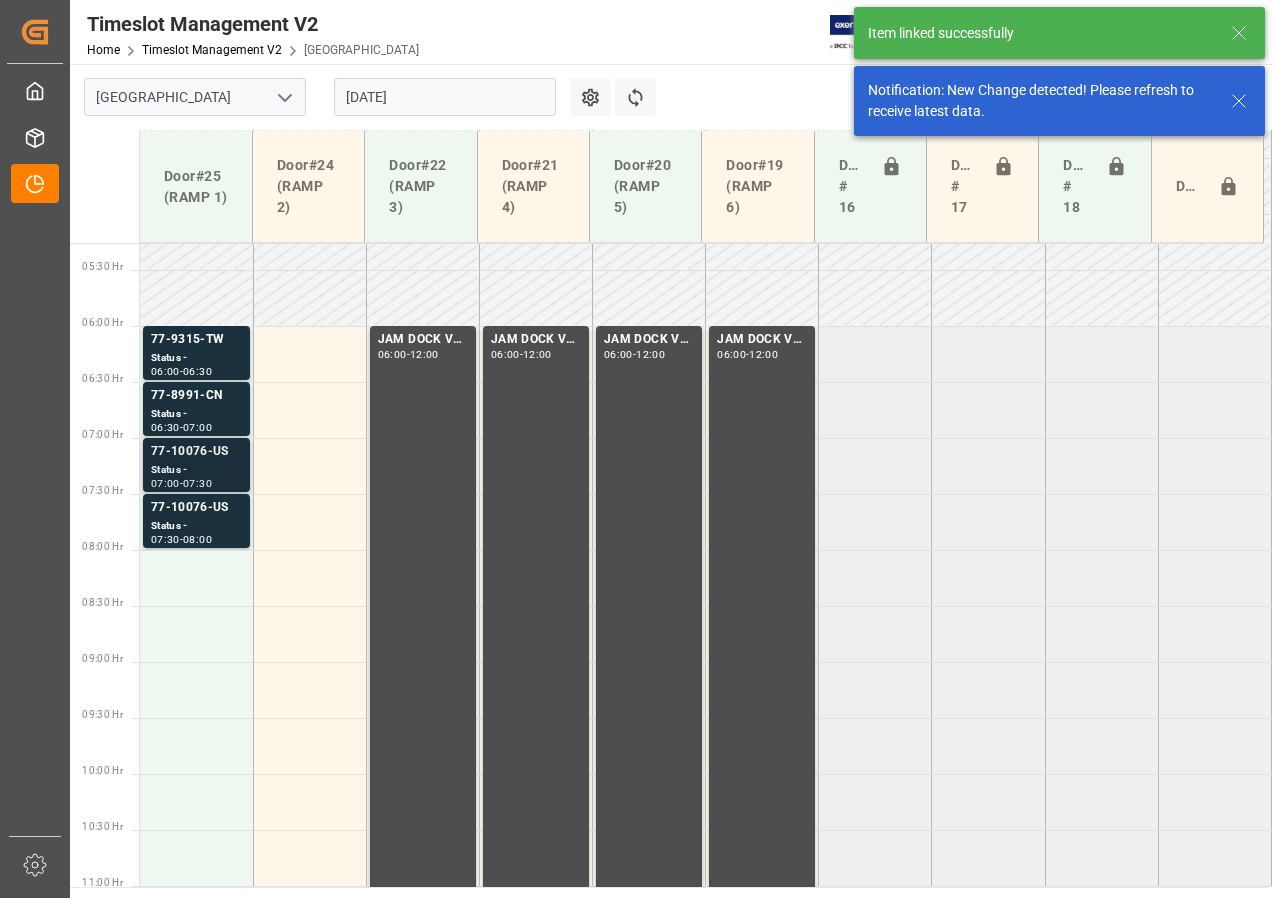 click on "Status -" at bounding box center (196, 470) 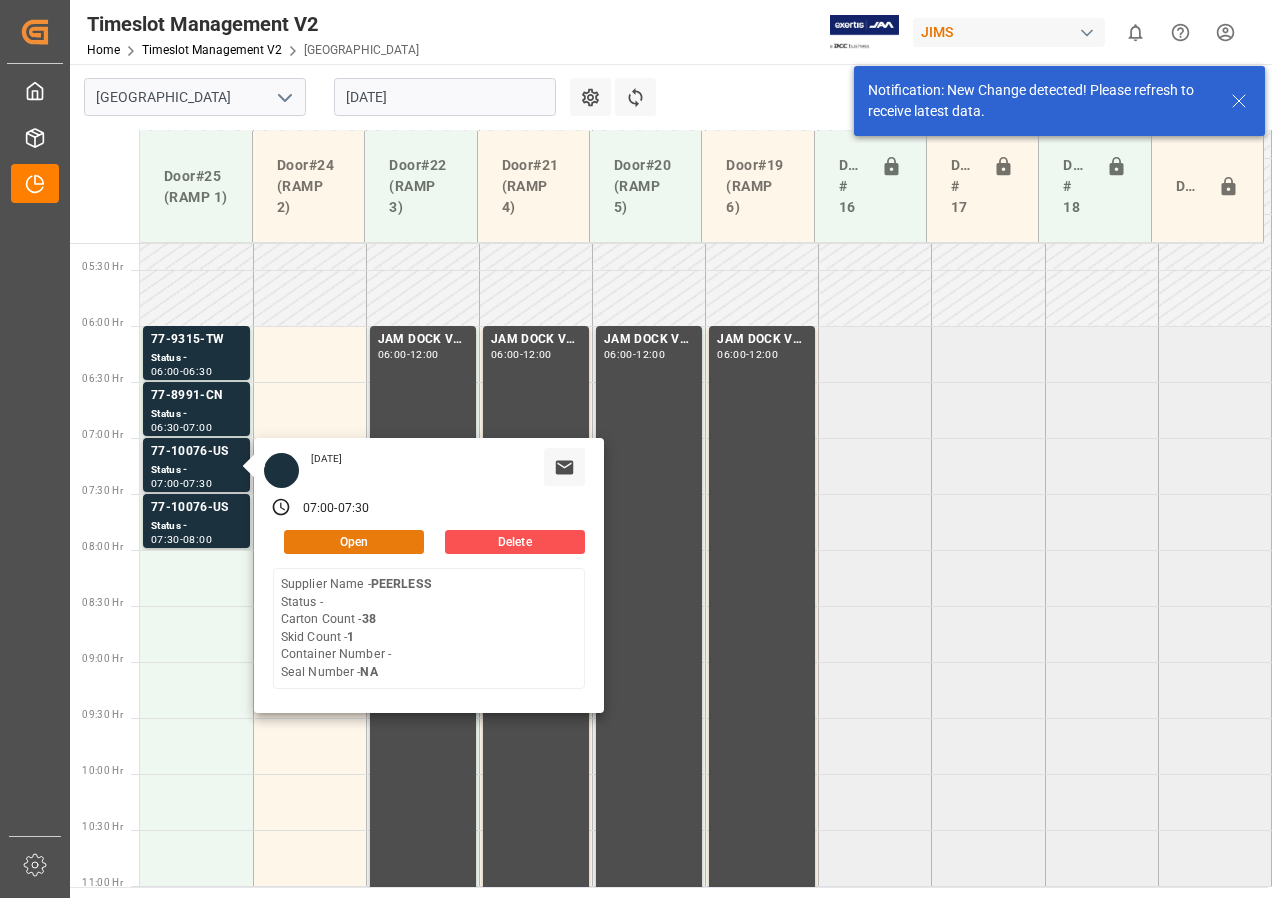 click on "Open" at bounding box center (354, 542) 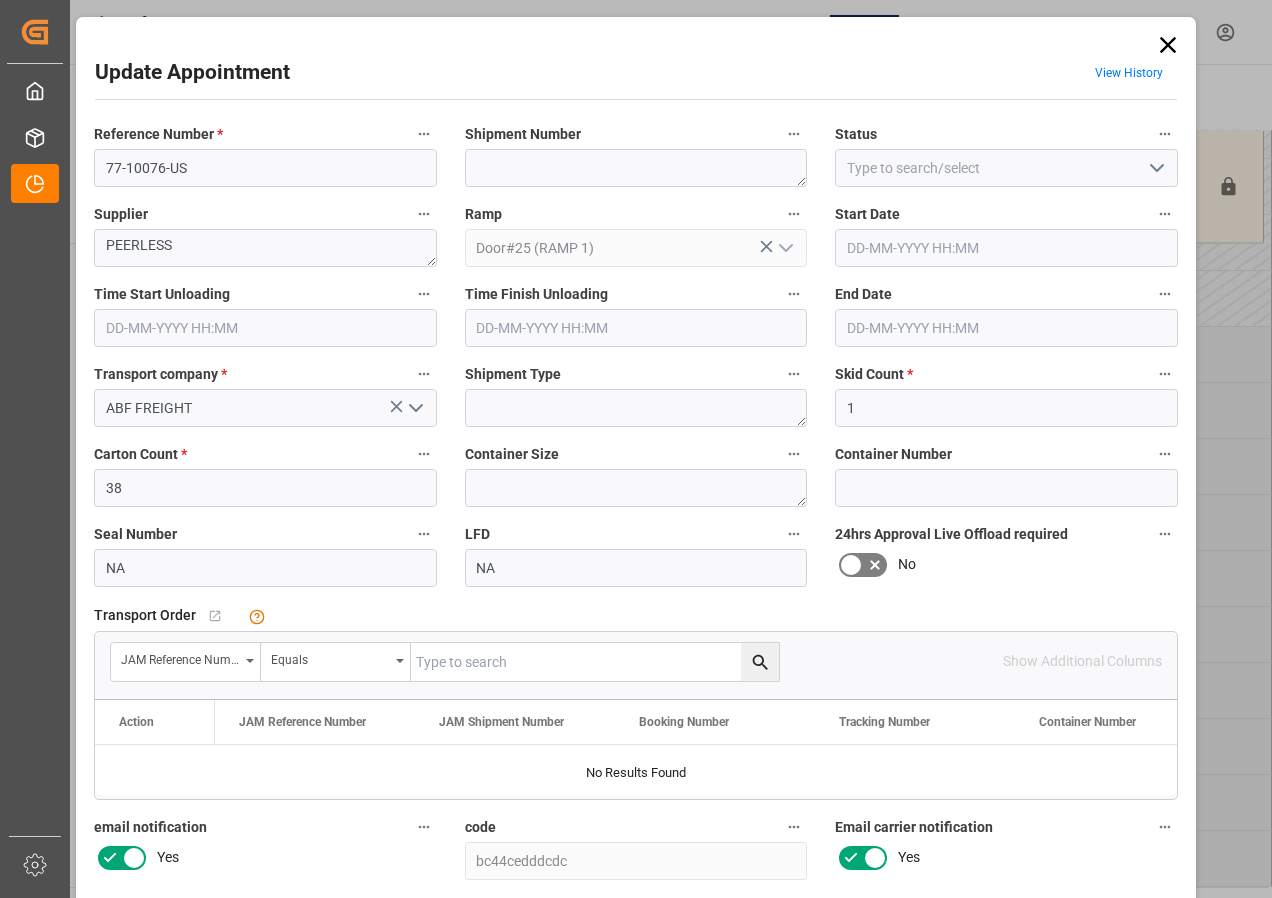type on "[DATE] 07:00" 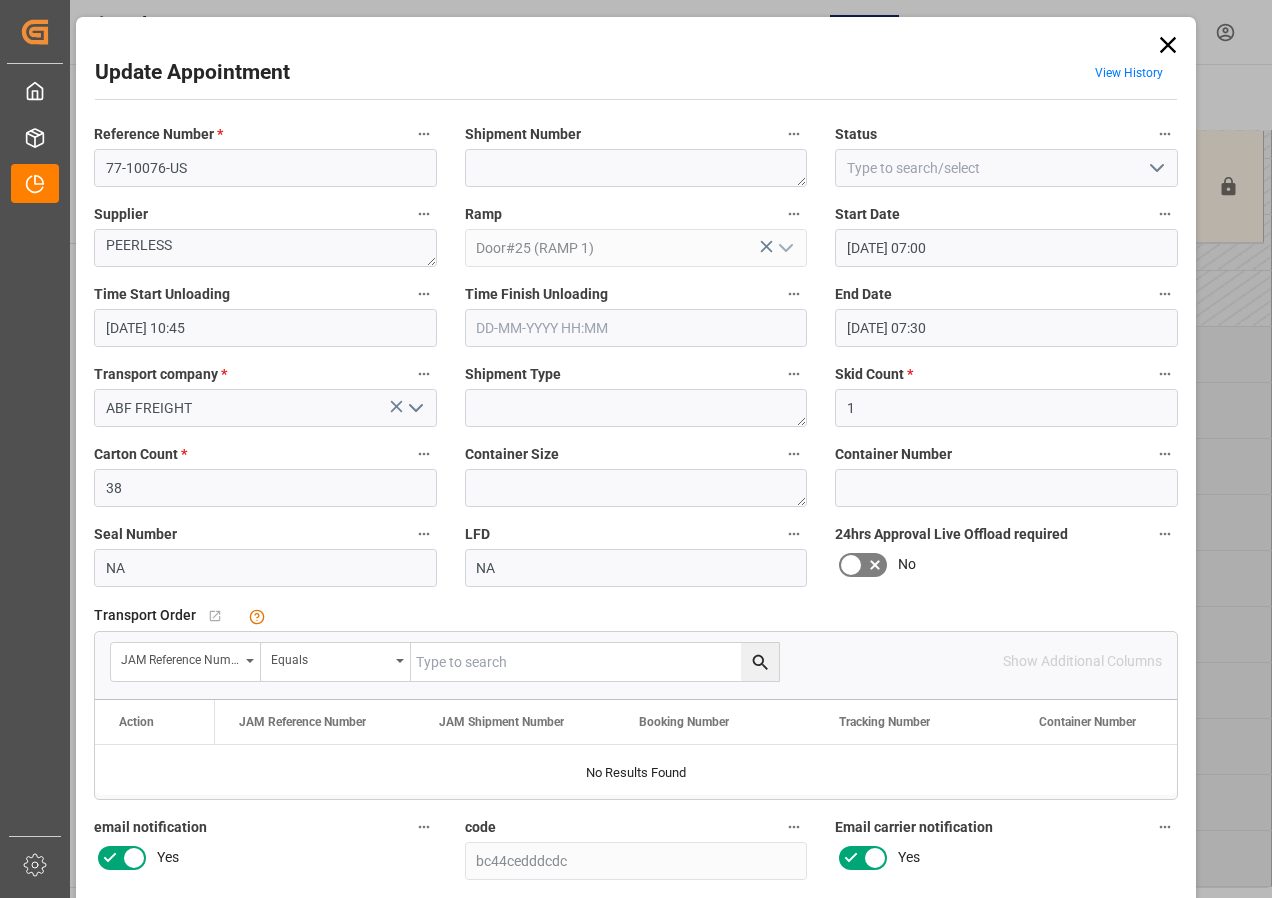click at bounding box center (595, 662) 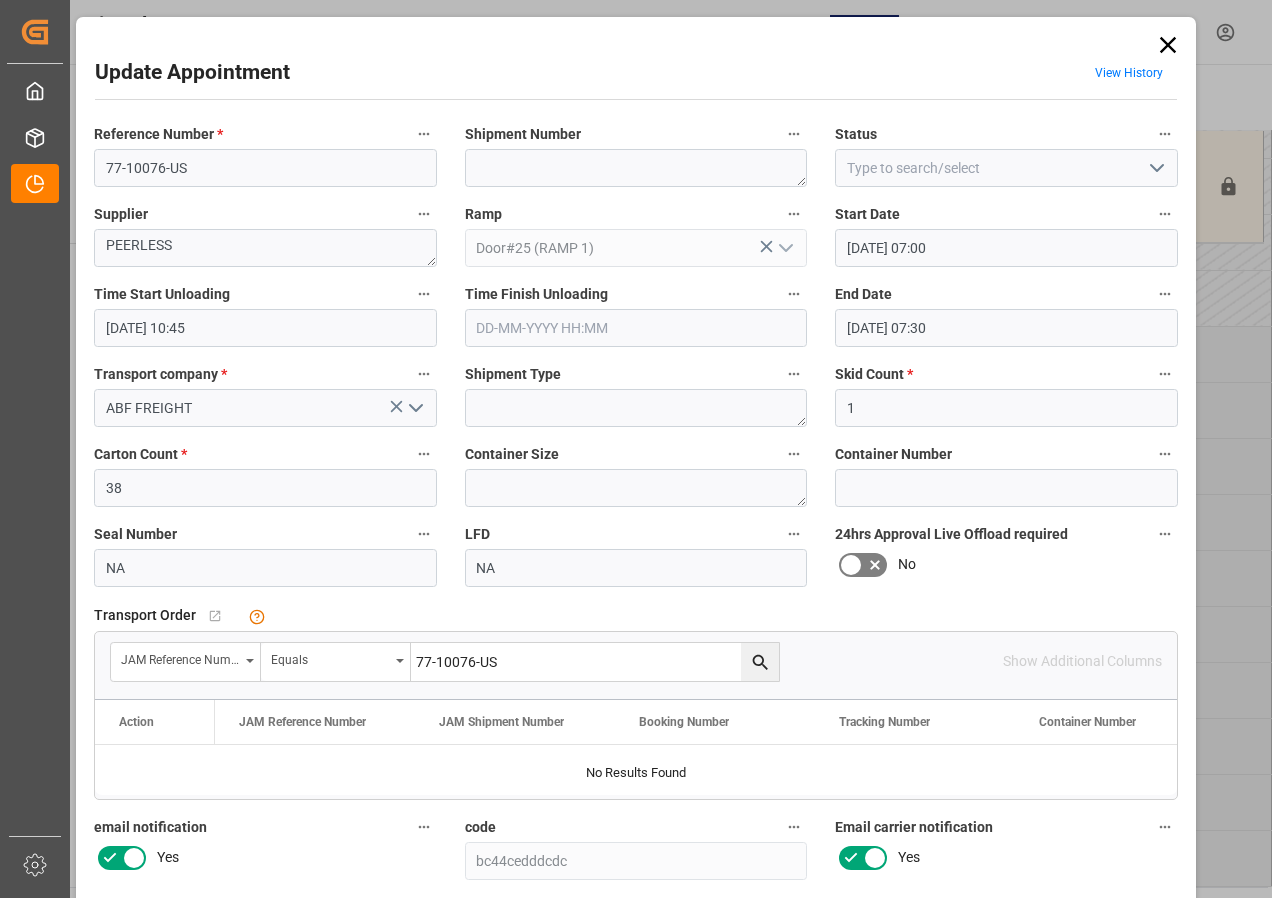 type on "77-10076-US" 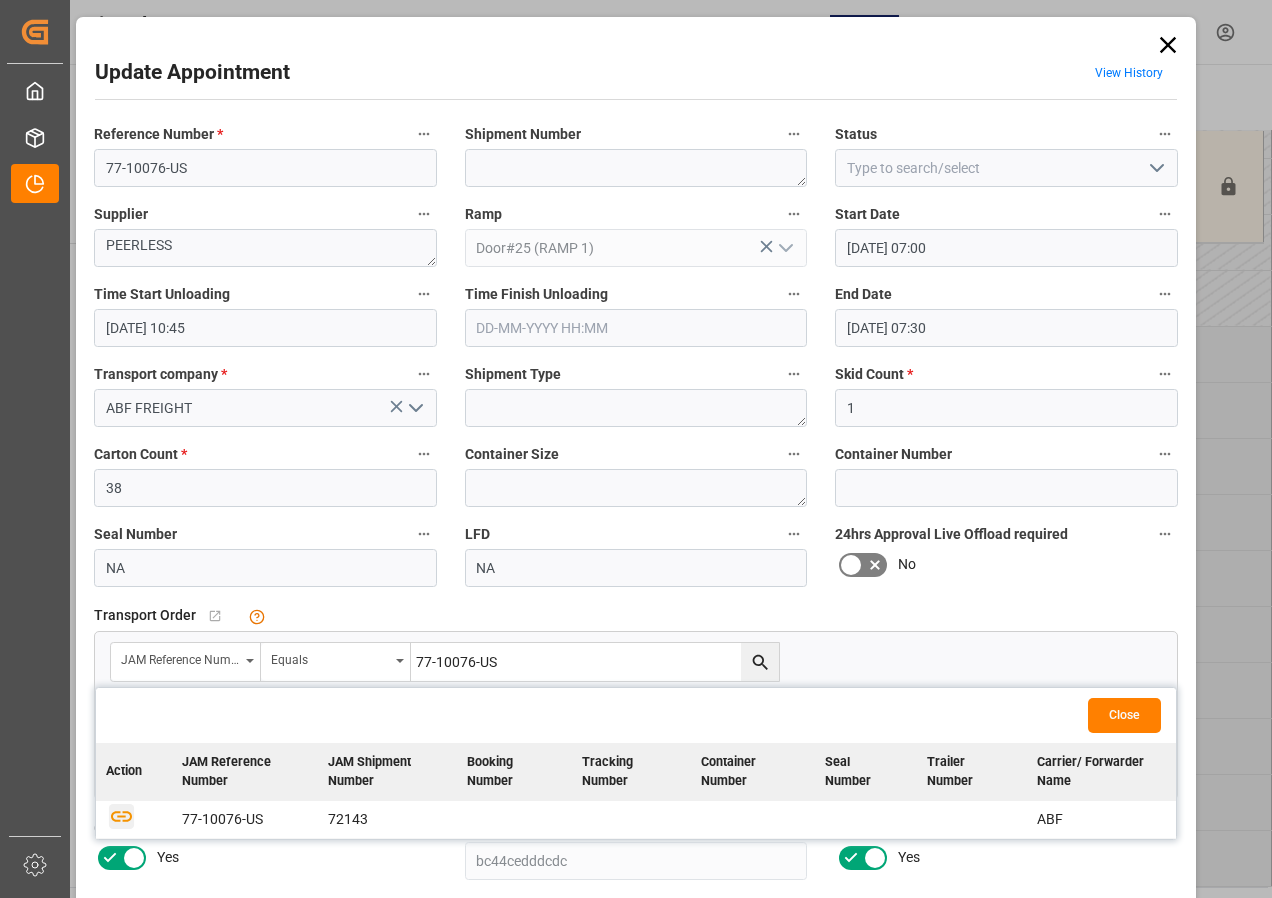 click 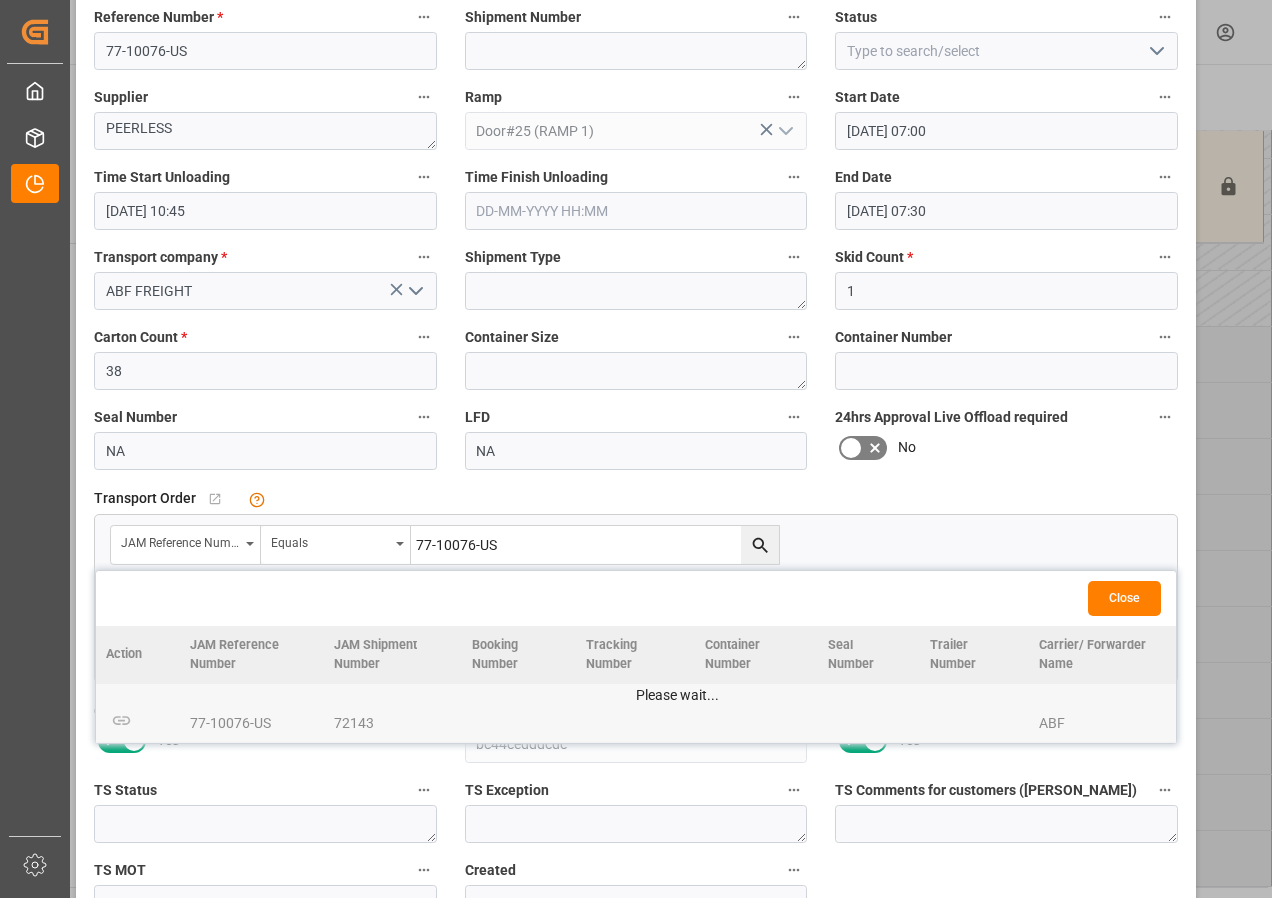 scroll, scrollTop: 244, scrollLeft: 0, axis: vertical 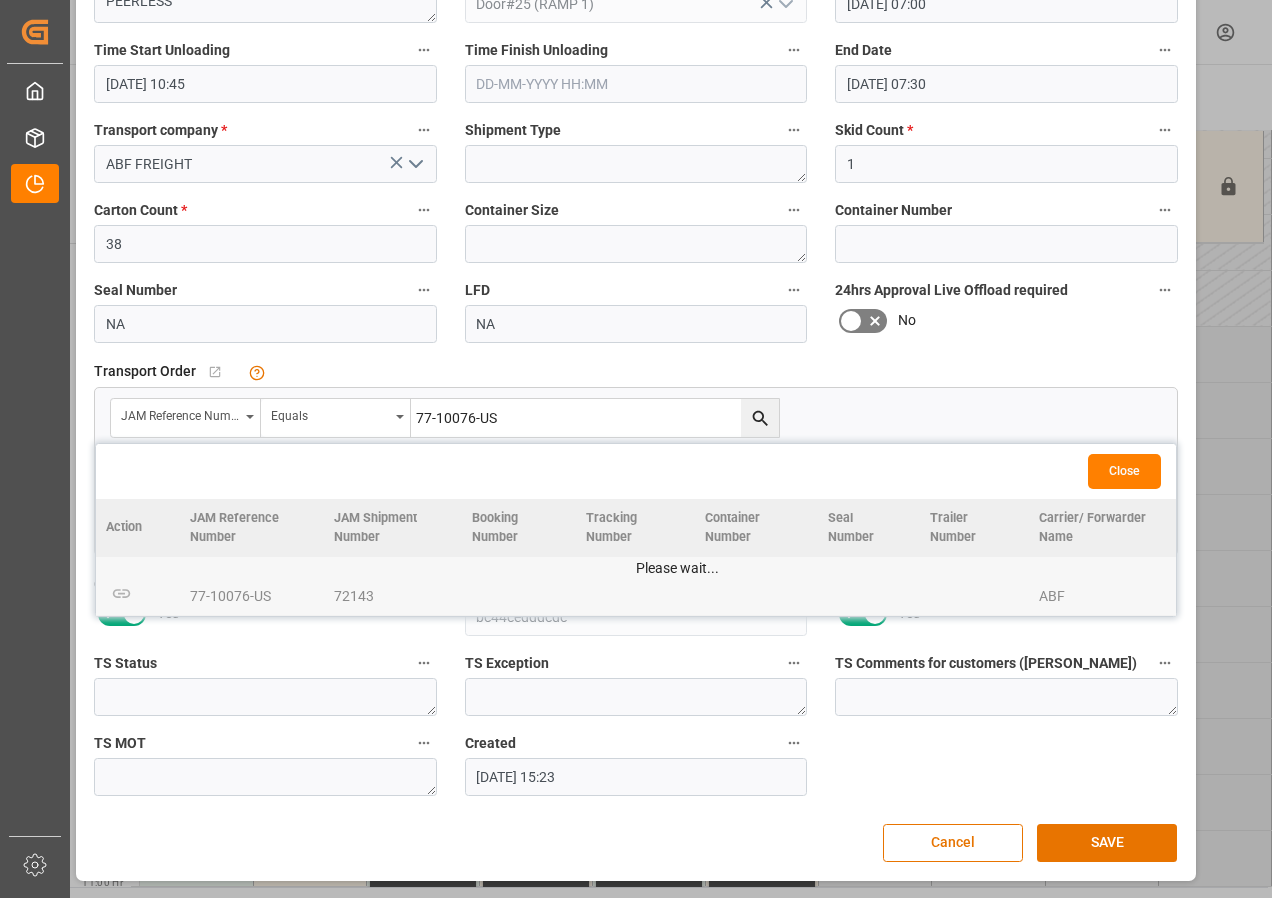 click on "SAVE" at bounding box center (1107, 843) 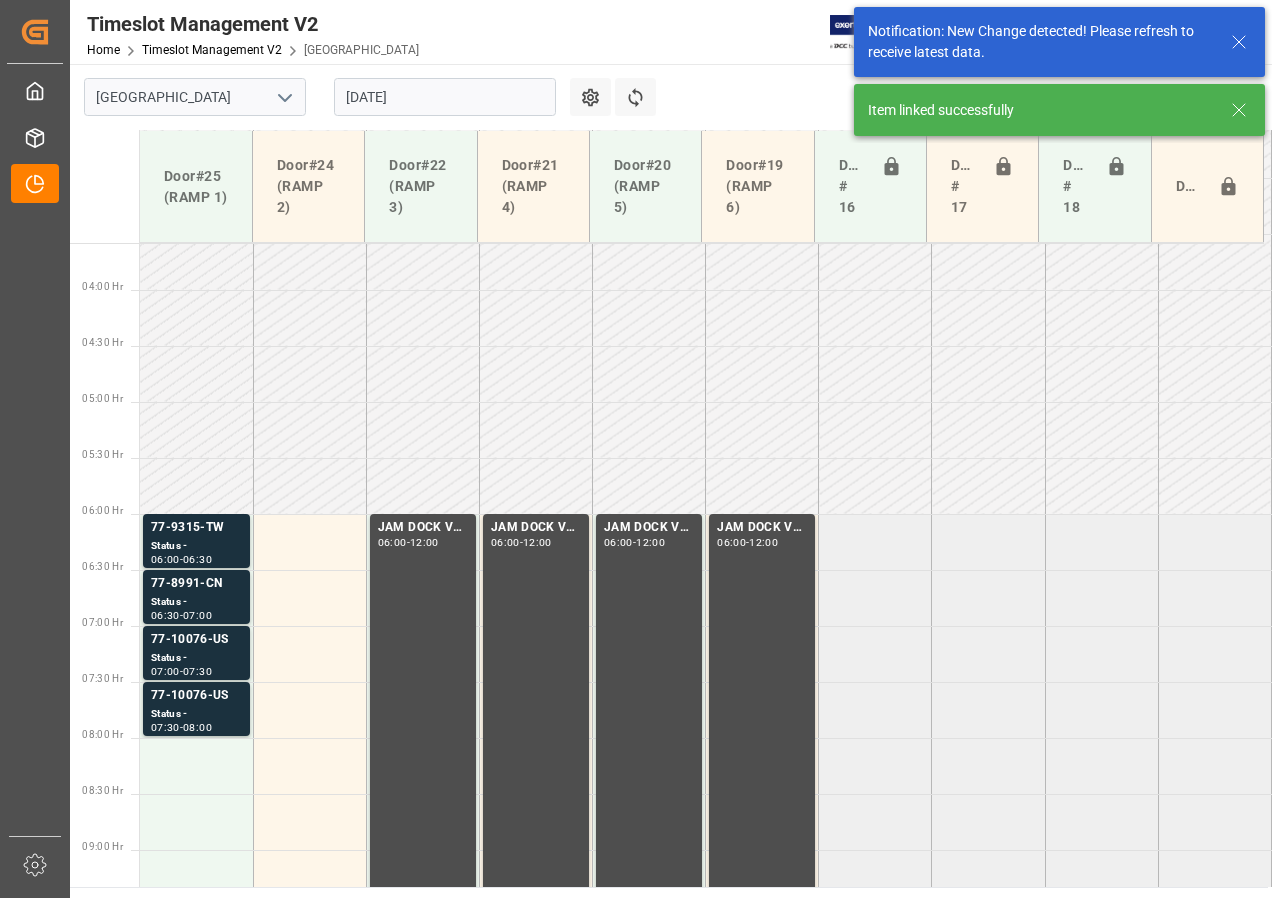 scroll, scrollTop: 501, scrollLeft: 0, axis: vertical 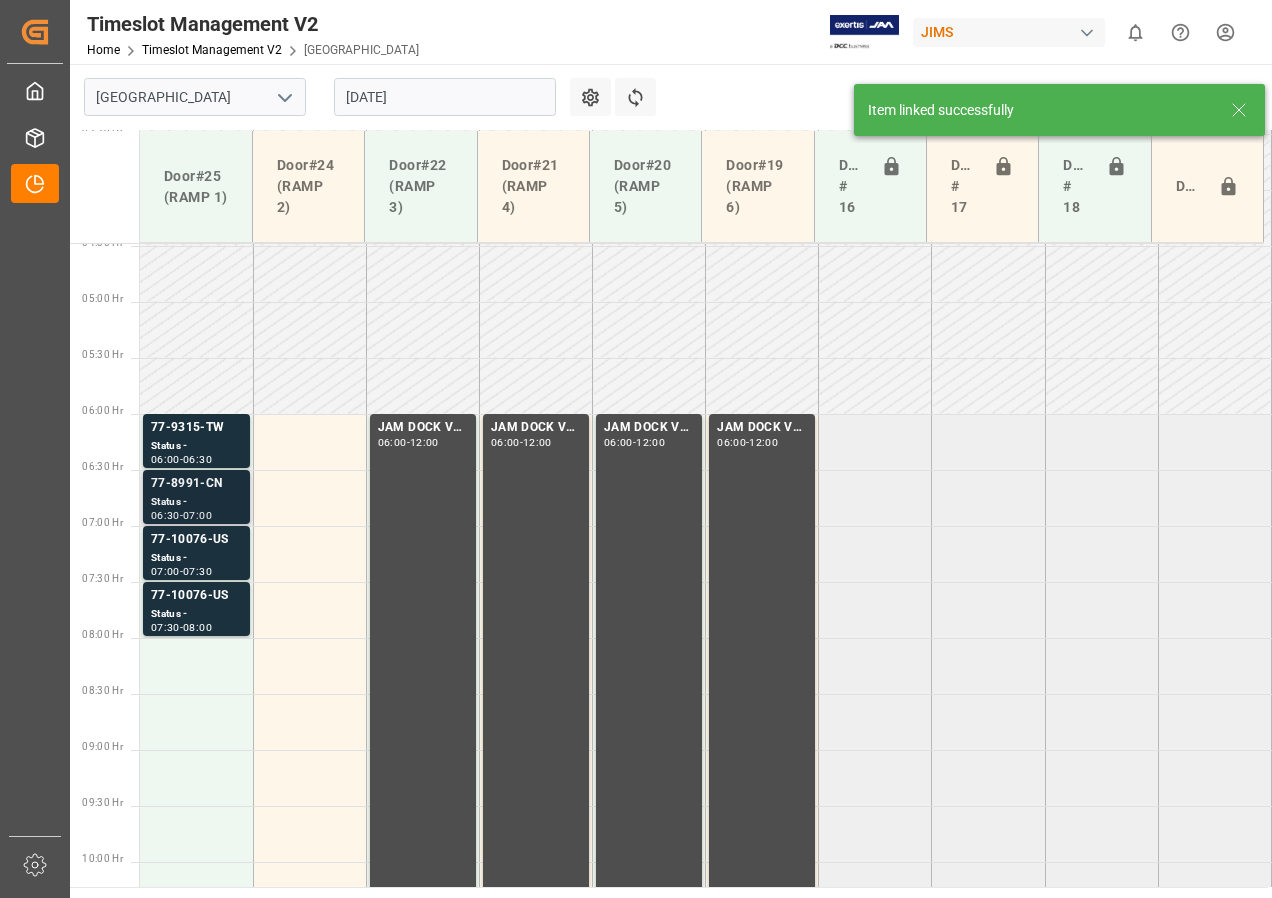 click on "Status -" at bounding box center [196, 502] 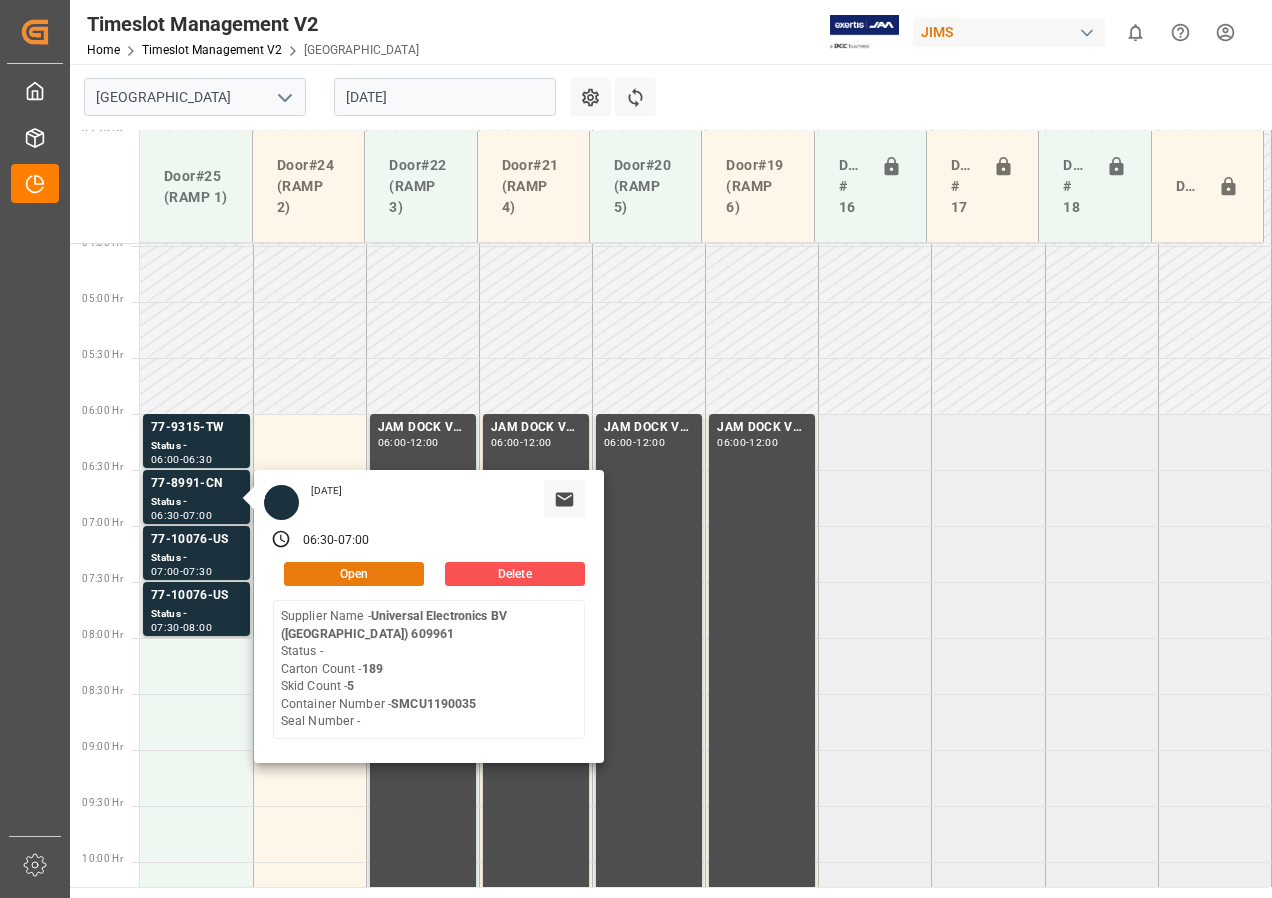 click on "Open" at bounding box center [354, 574] 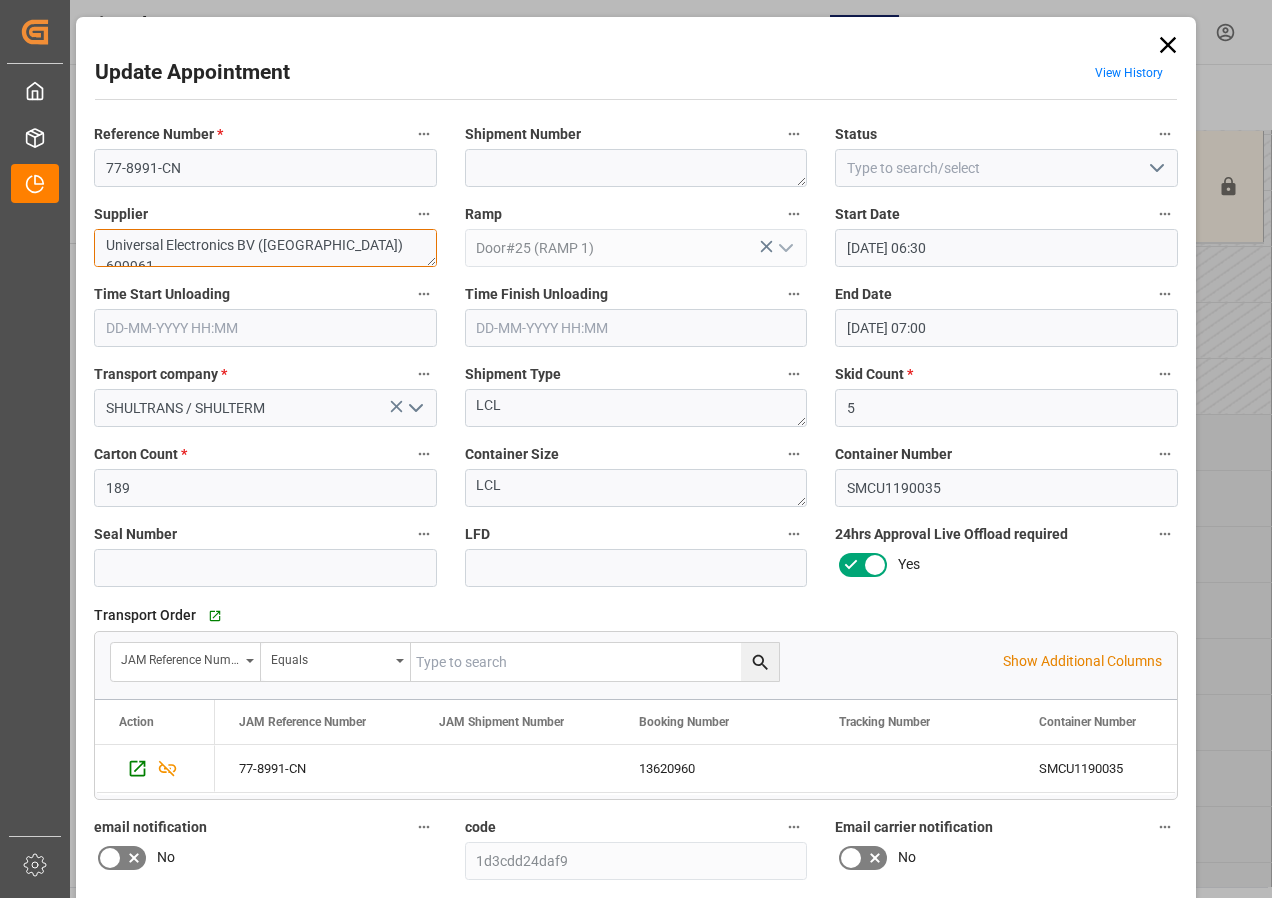 drag, startPoint x: 245, startPoint y: 239, endPoint x: 351, endPoint y: 237, distance: 106.01887 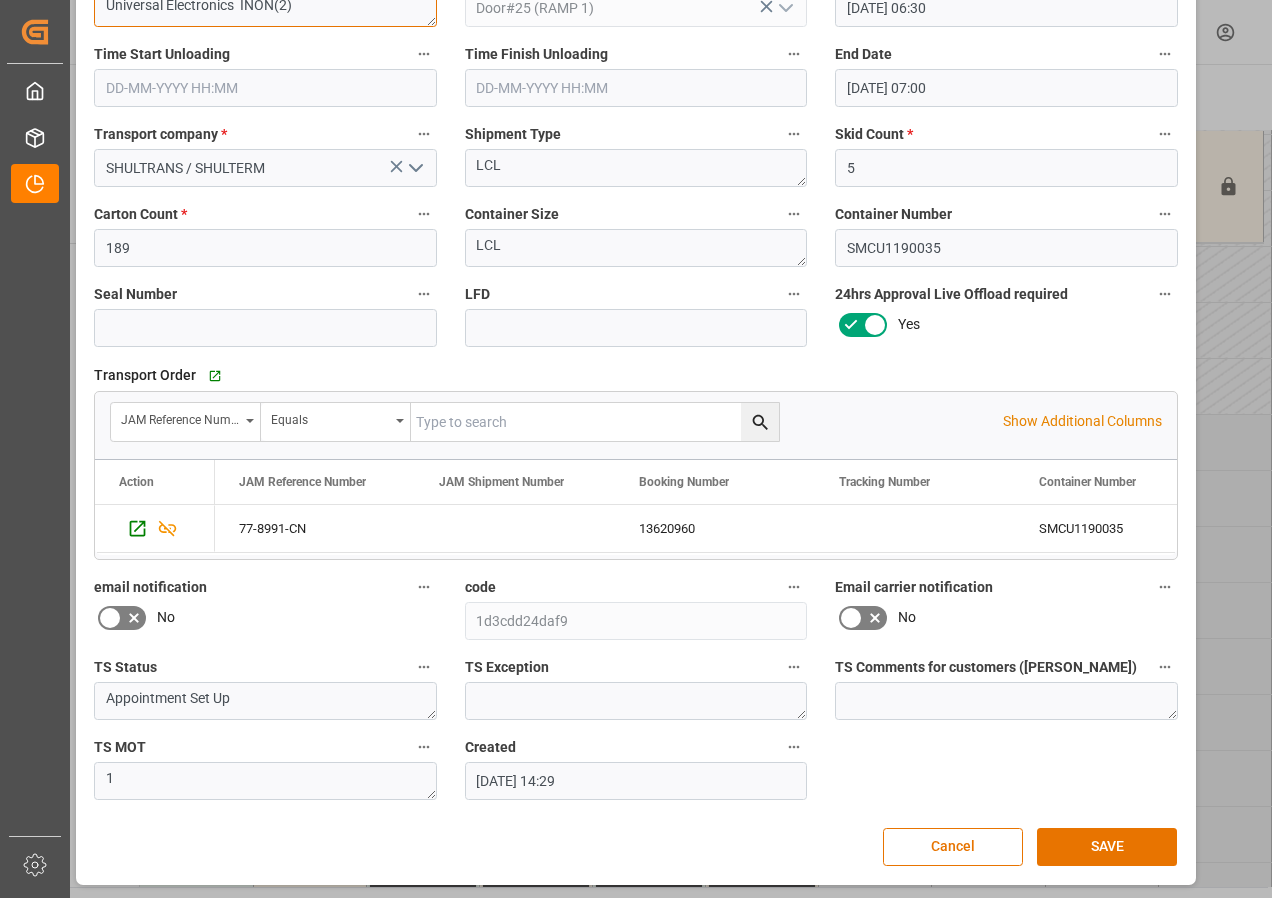 scroll, scrollTop: 244, scrollLeft: 0, axis: vertical 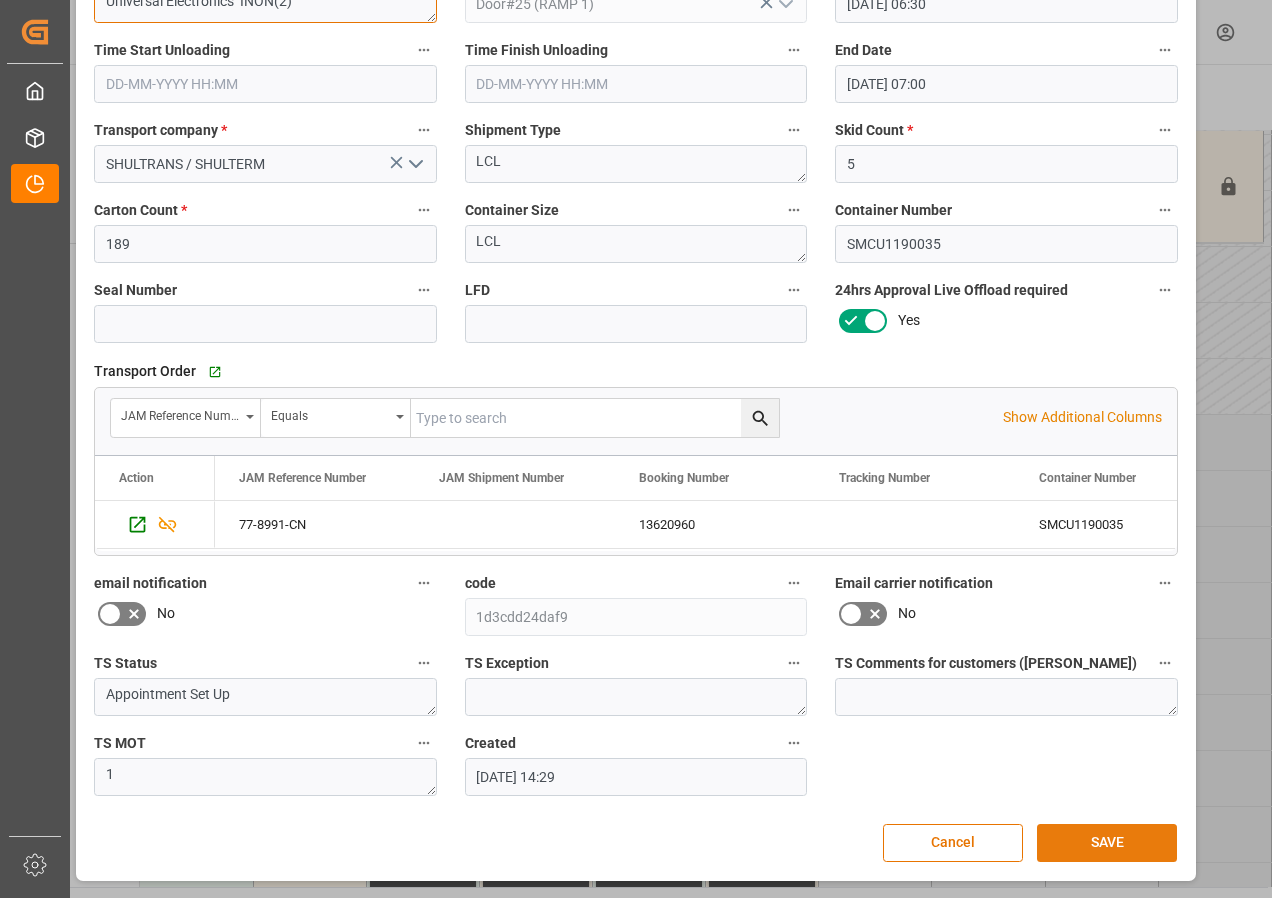 type on "Universal Electronics  INON(2)" 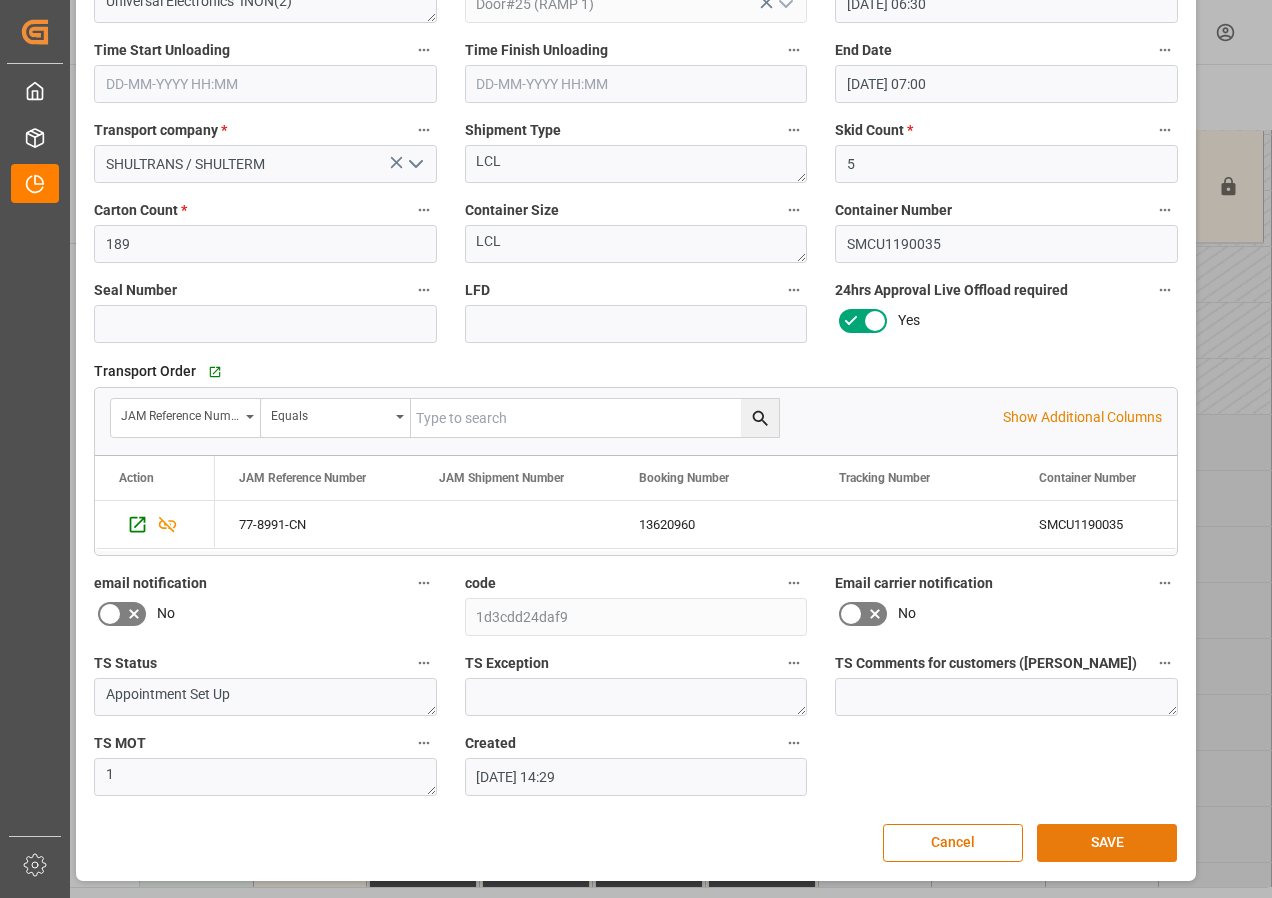 click on "SAVE" at bounding box center [1107, 843] 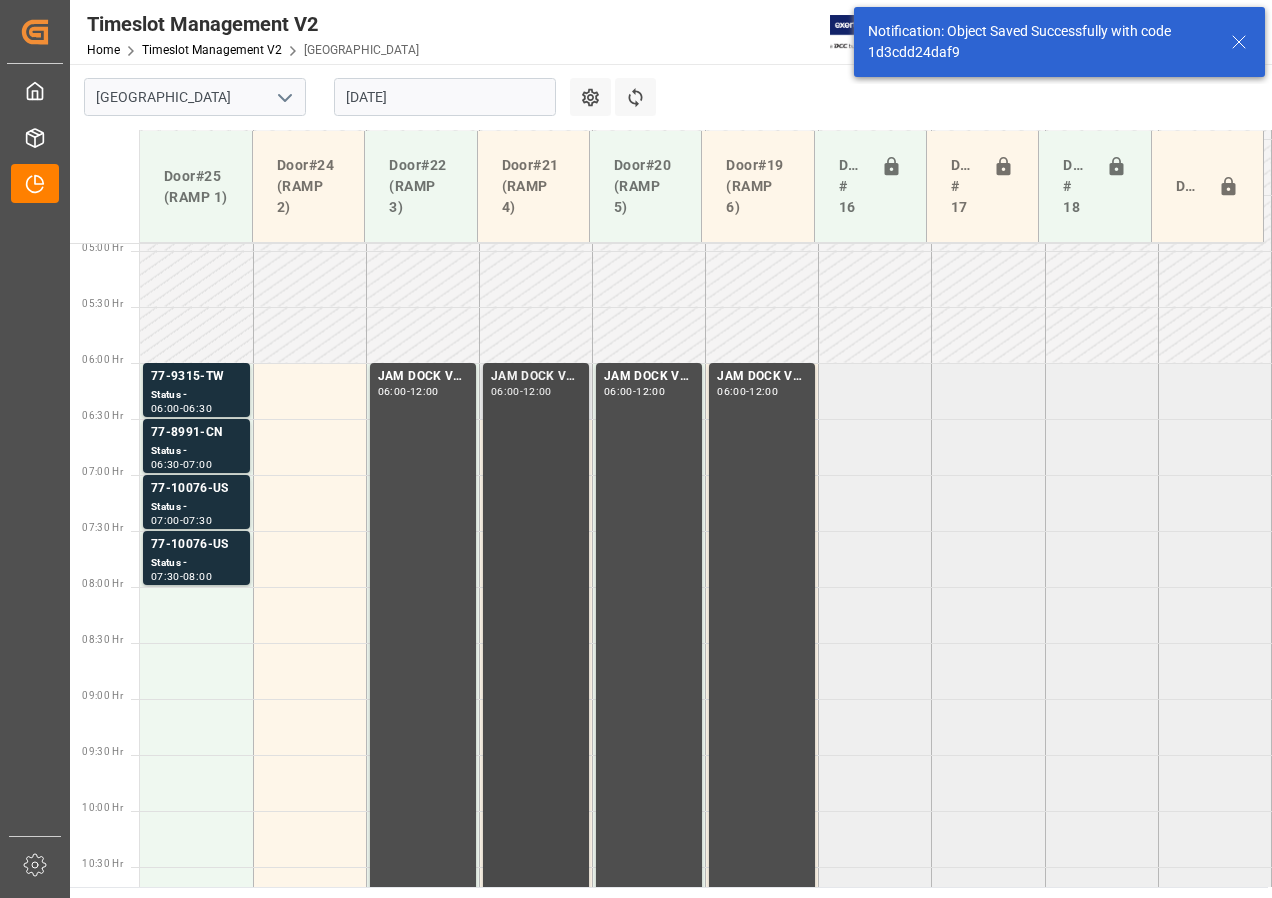 scroll, scrollTop: 589, scrollLeft: 0, axis: vertical 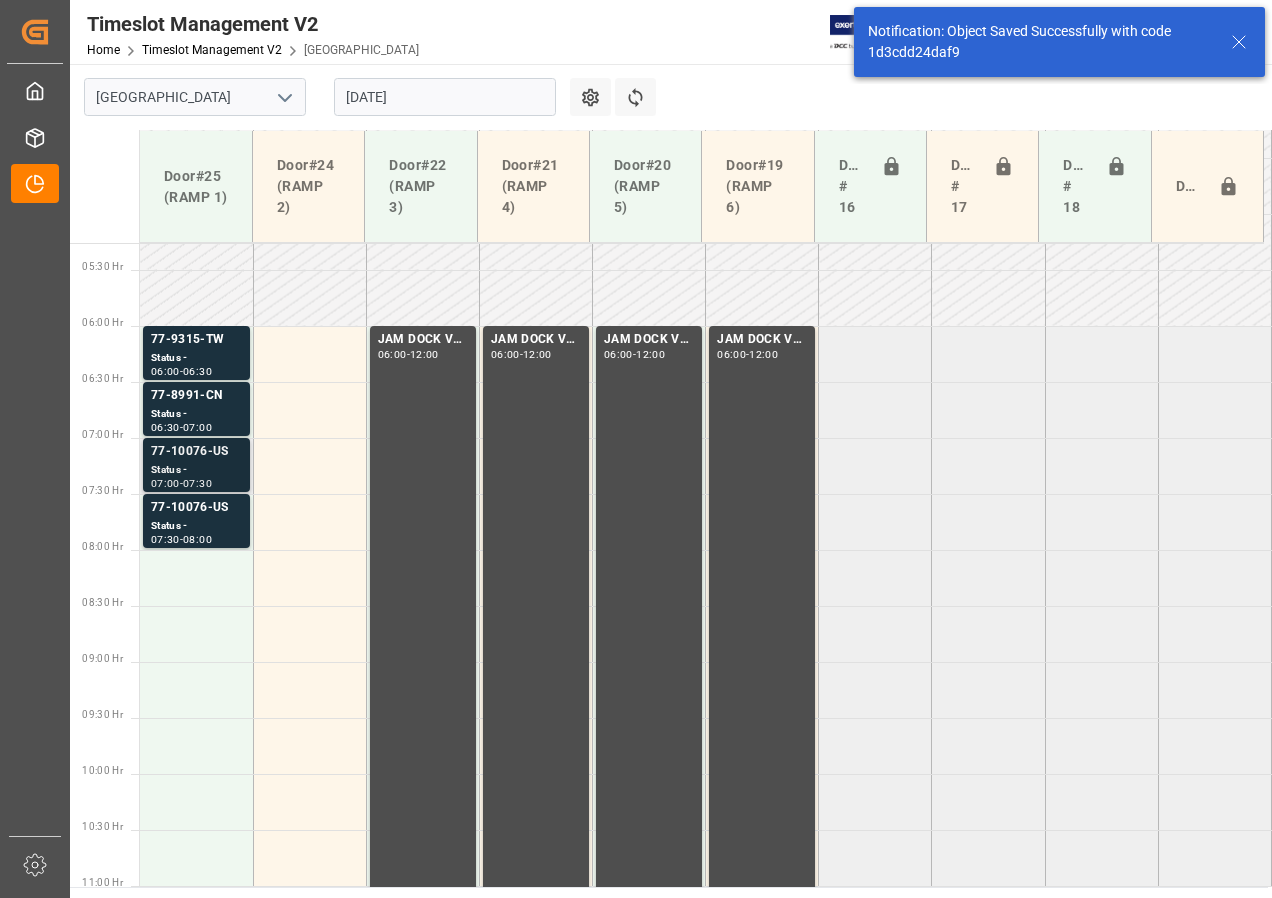click on "77-10076-US" at bounding box center (196, 452) 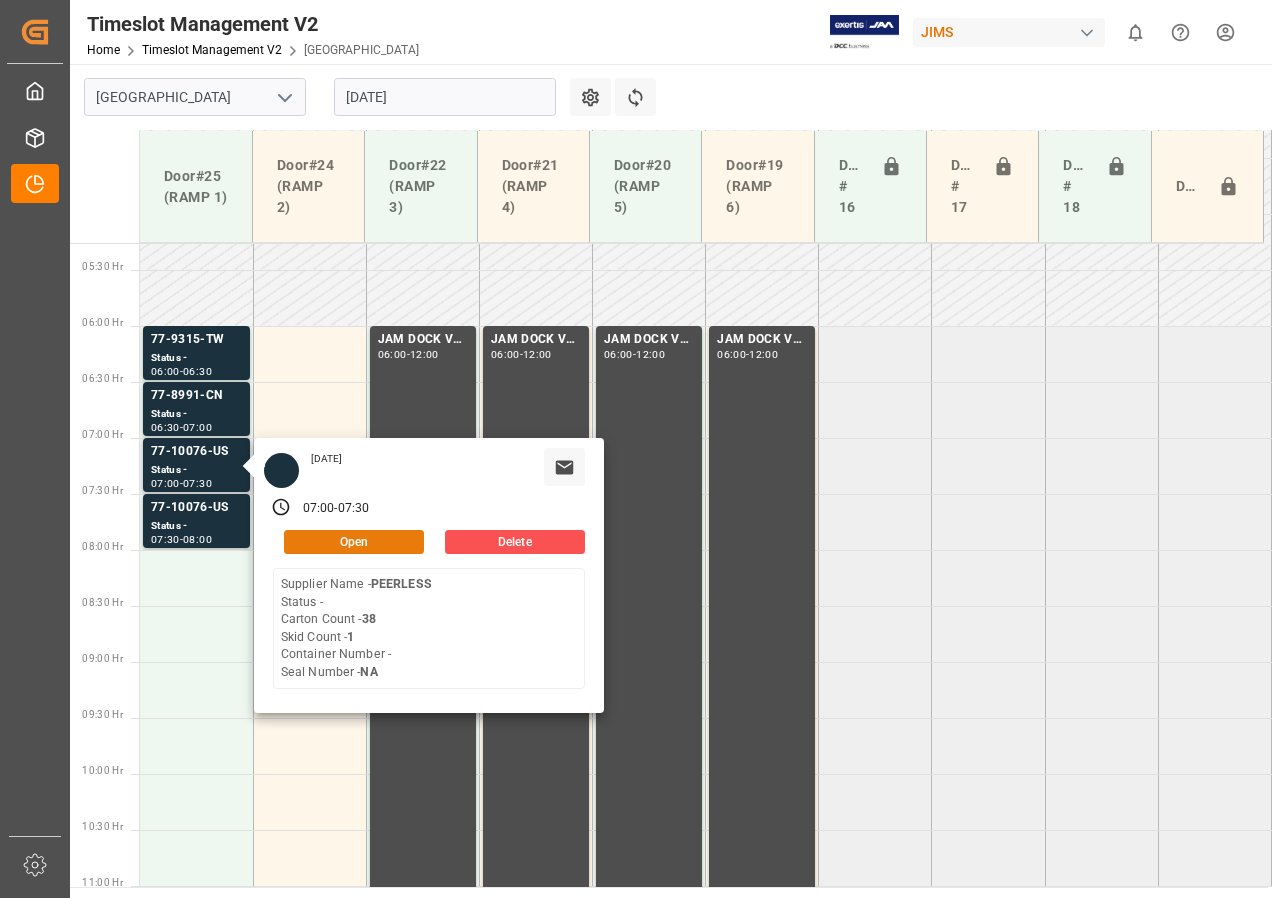 click on "Open" at bounding box center [354, 542] 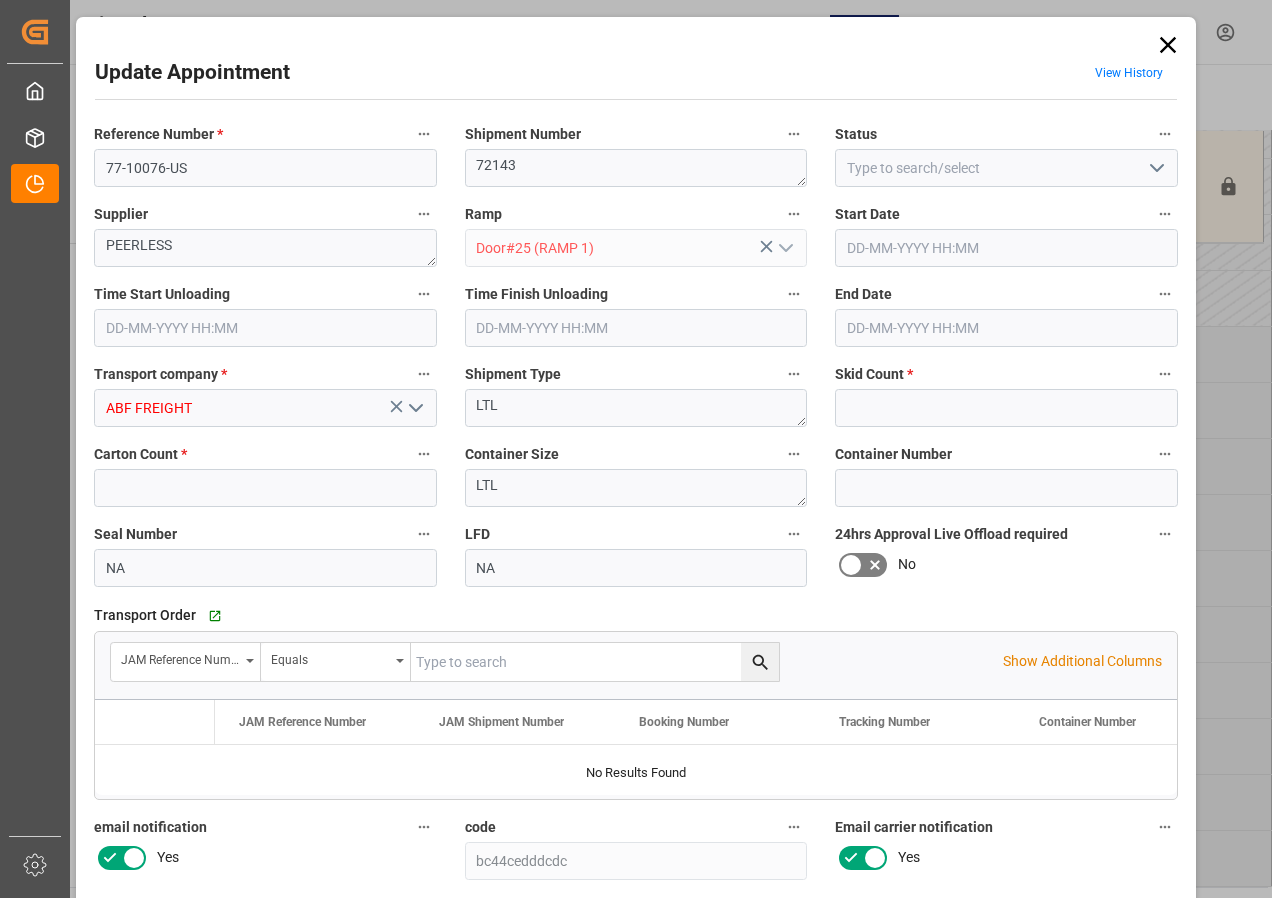 type on "1" 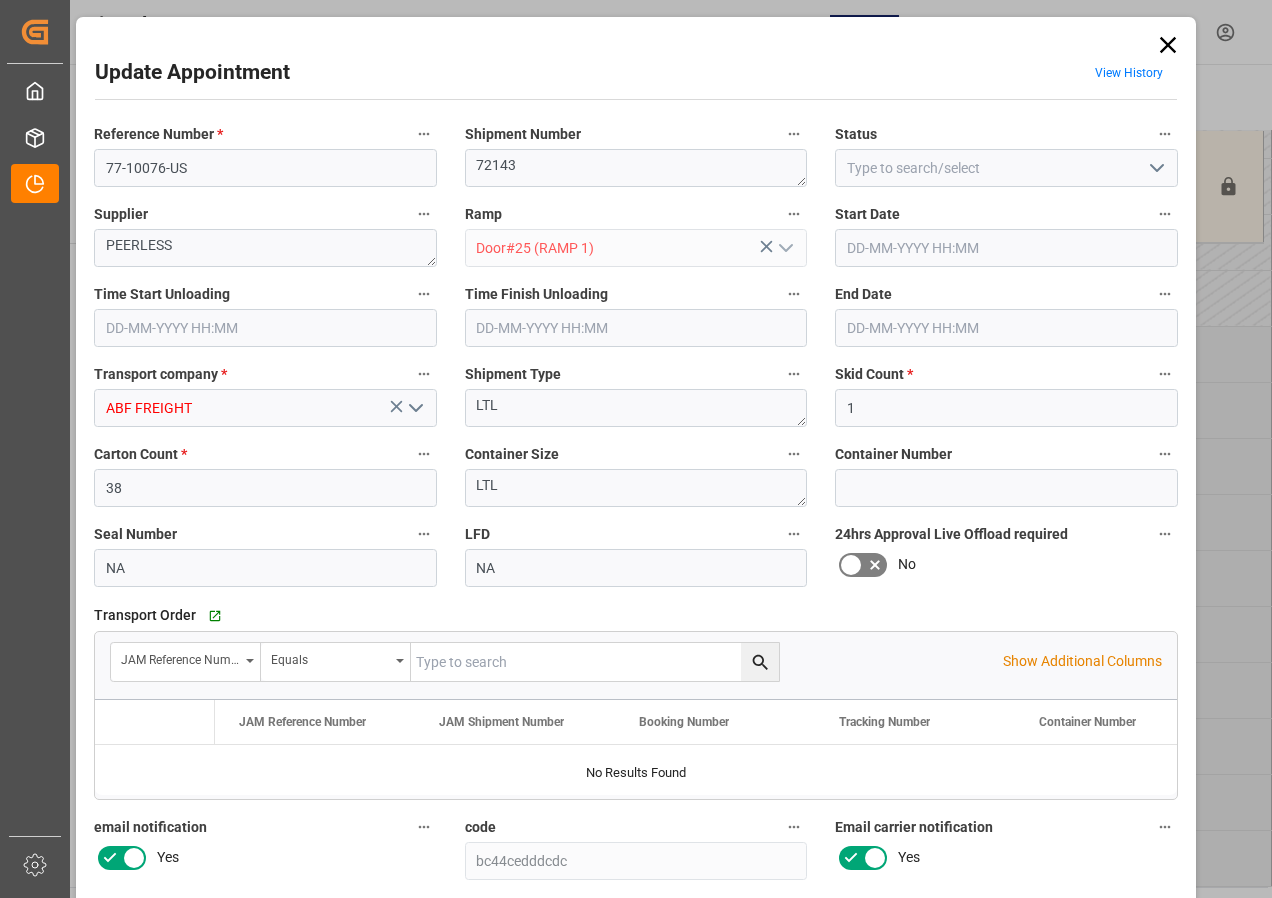 type on "[DATE] 07:00" 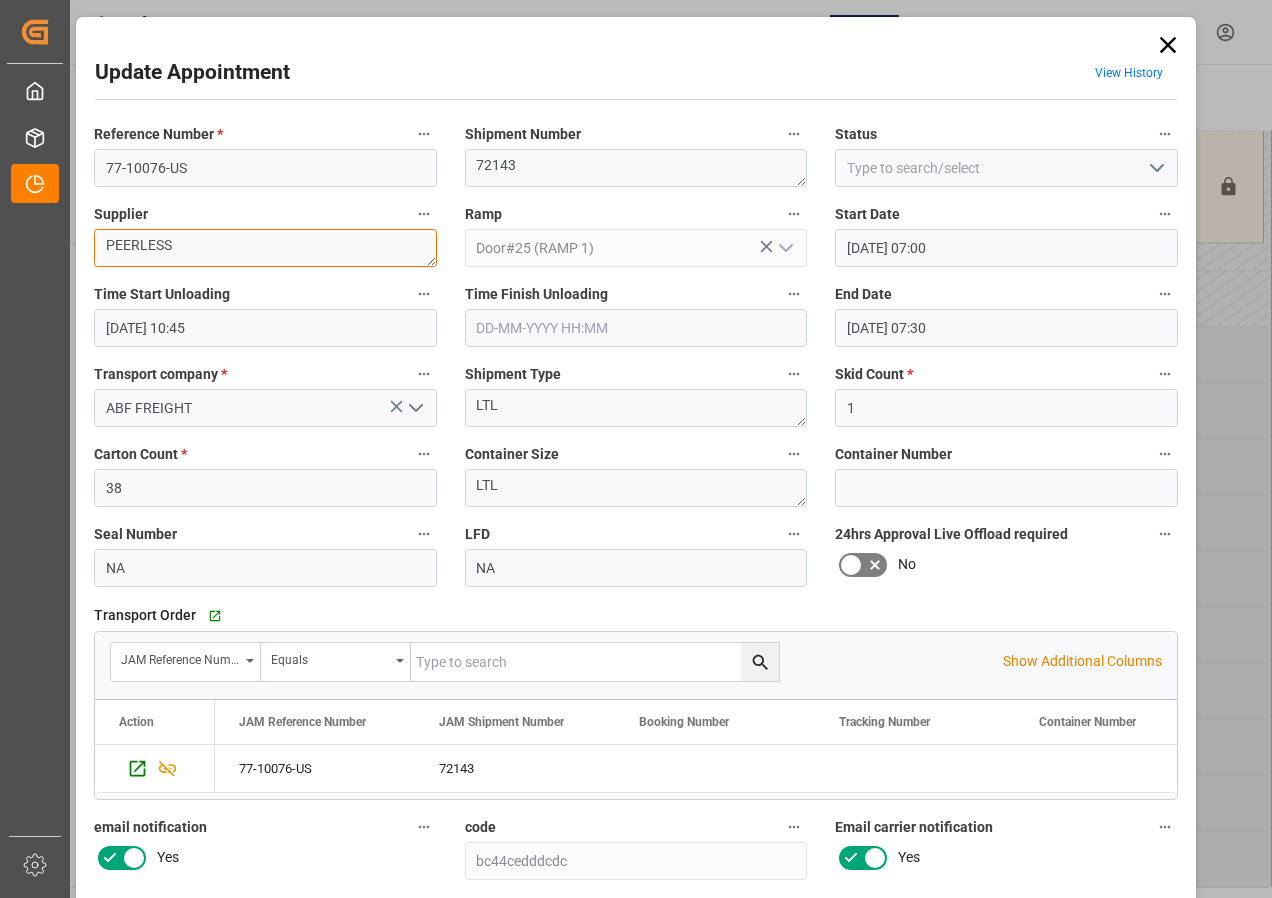 click on "PEERLESS" at bounding box center (265, 248) 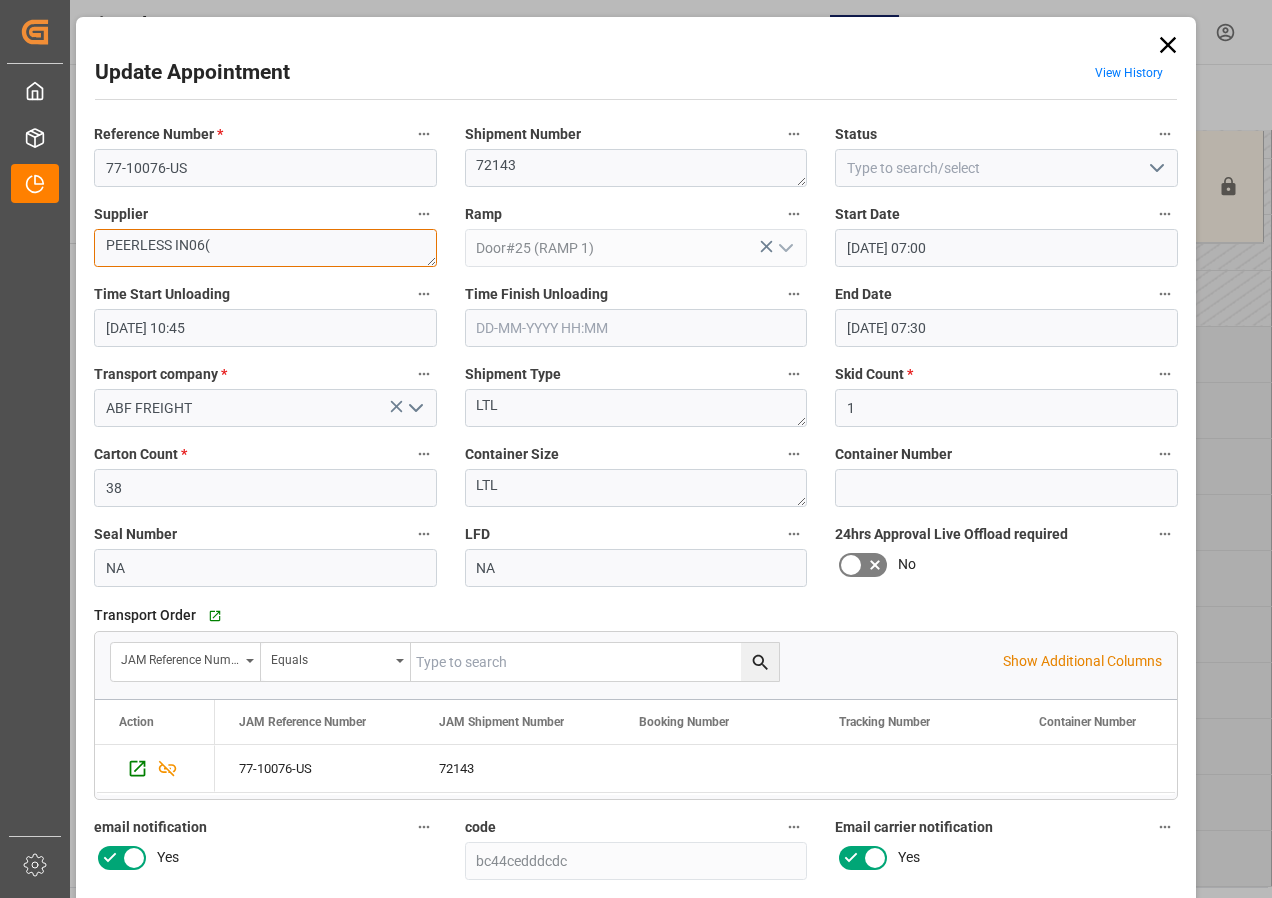 click on "PEERLESS IN06(" at bounding box center (265, 248) 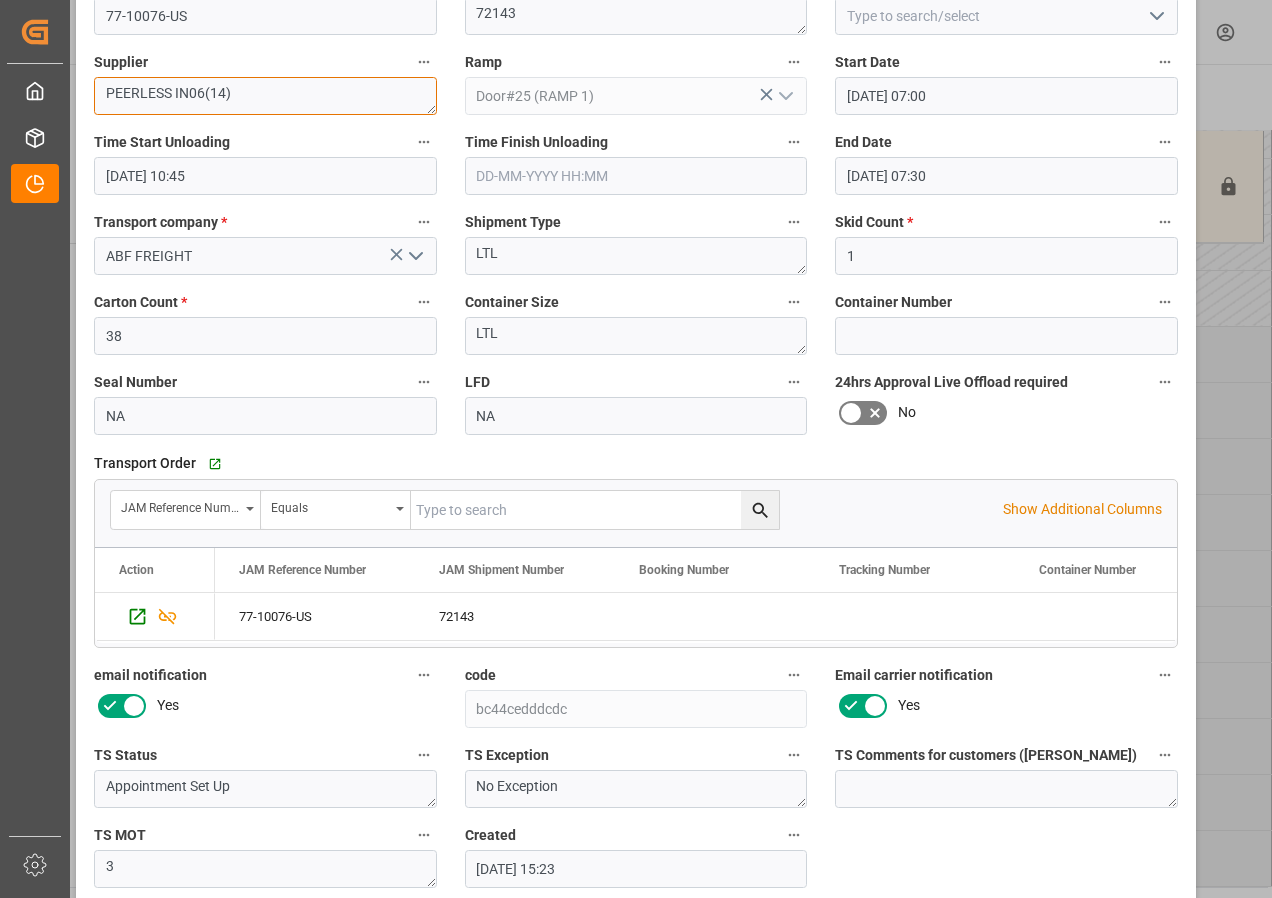 scroll, scrollTop: 244, scrollLeft: 0, axis: vertical 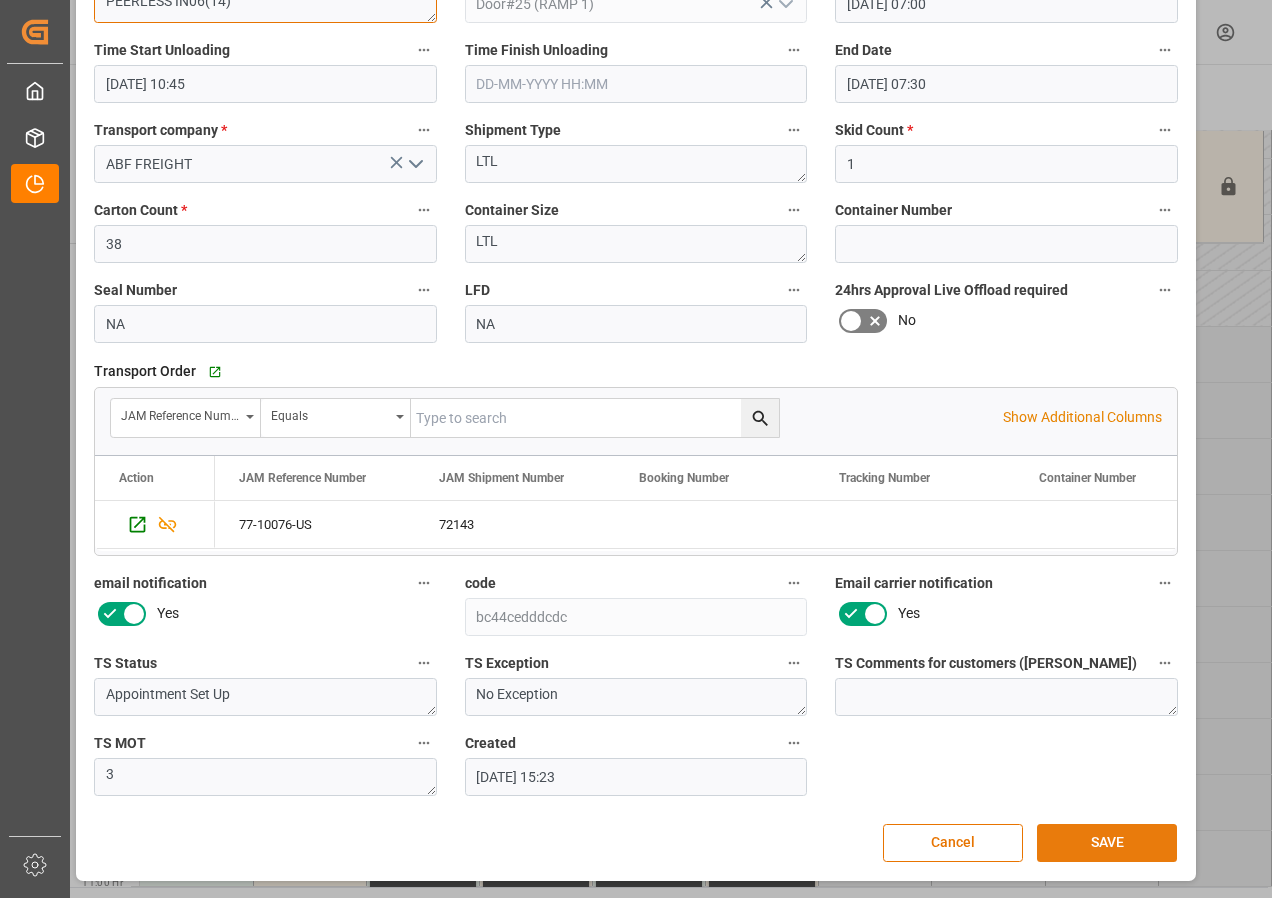 type on "PEERLESS IN06(14)" 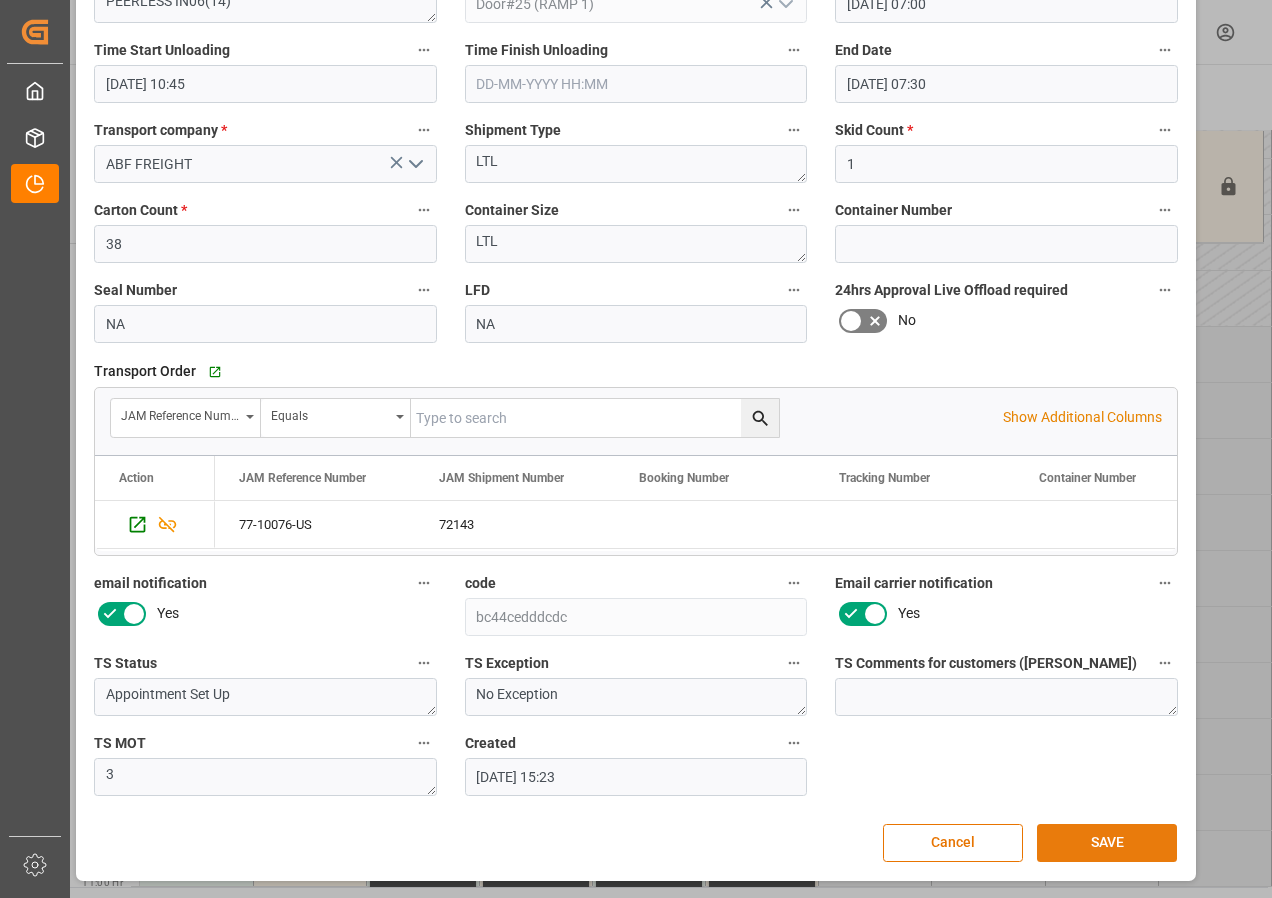 click on "SAVE" at bounding box center (1107, 843) 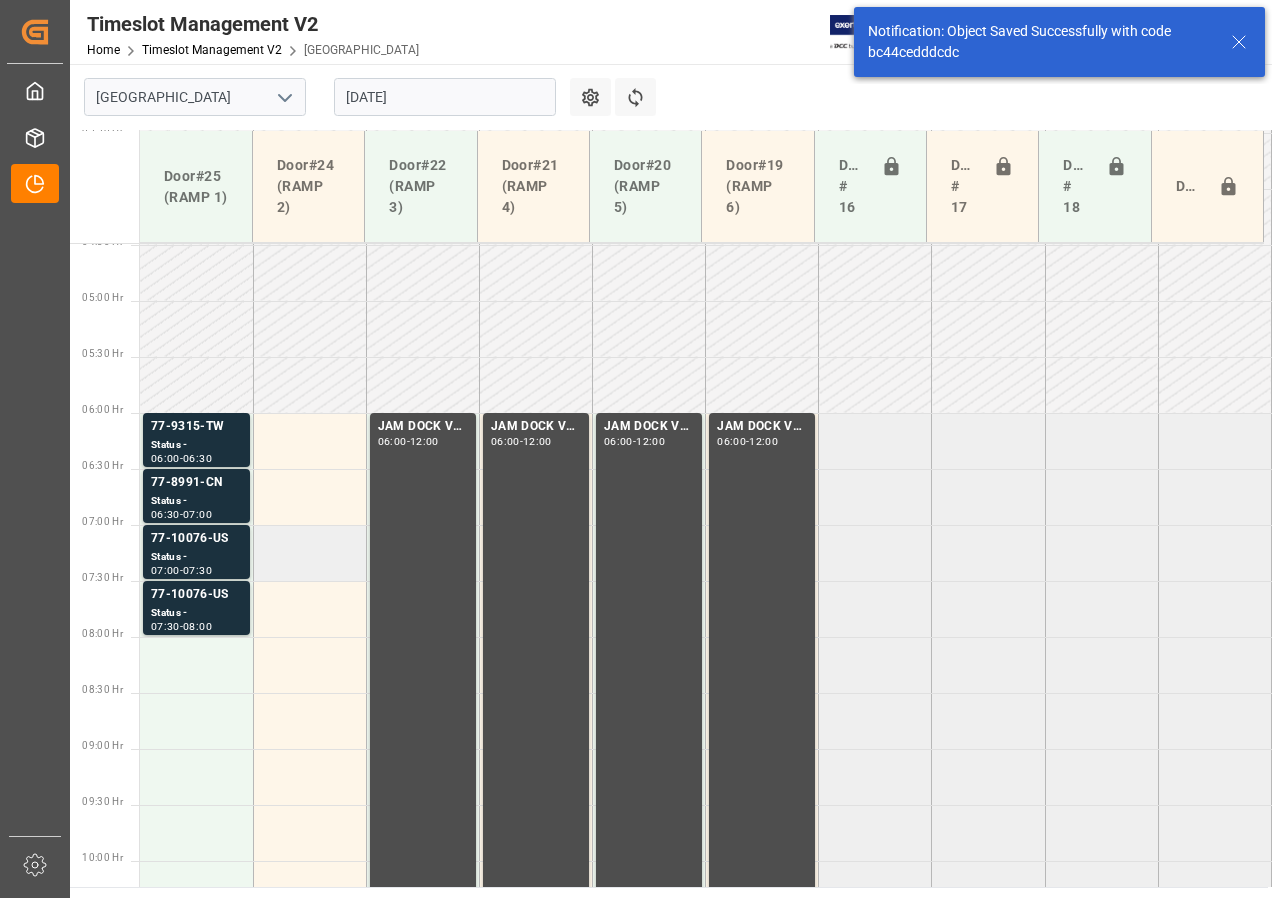 scroll, scrollTop: 501, scrollLeft: 0, axis: vertical 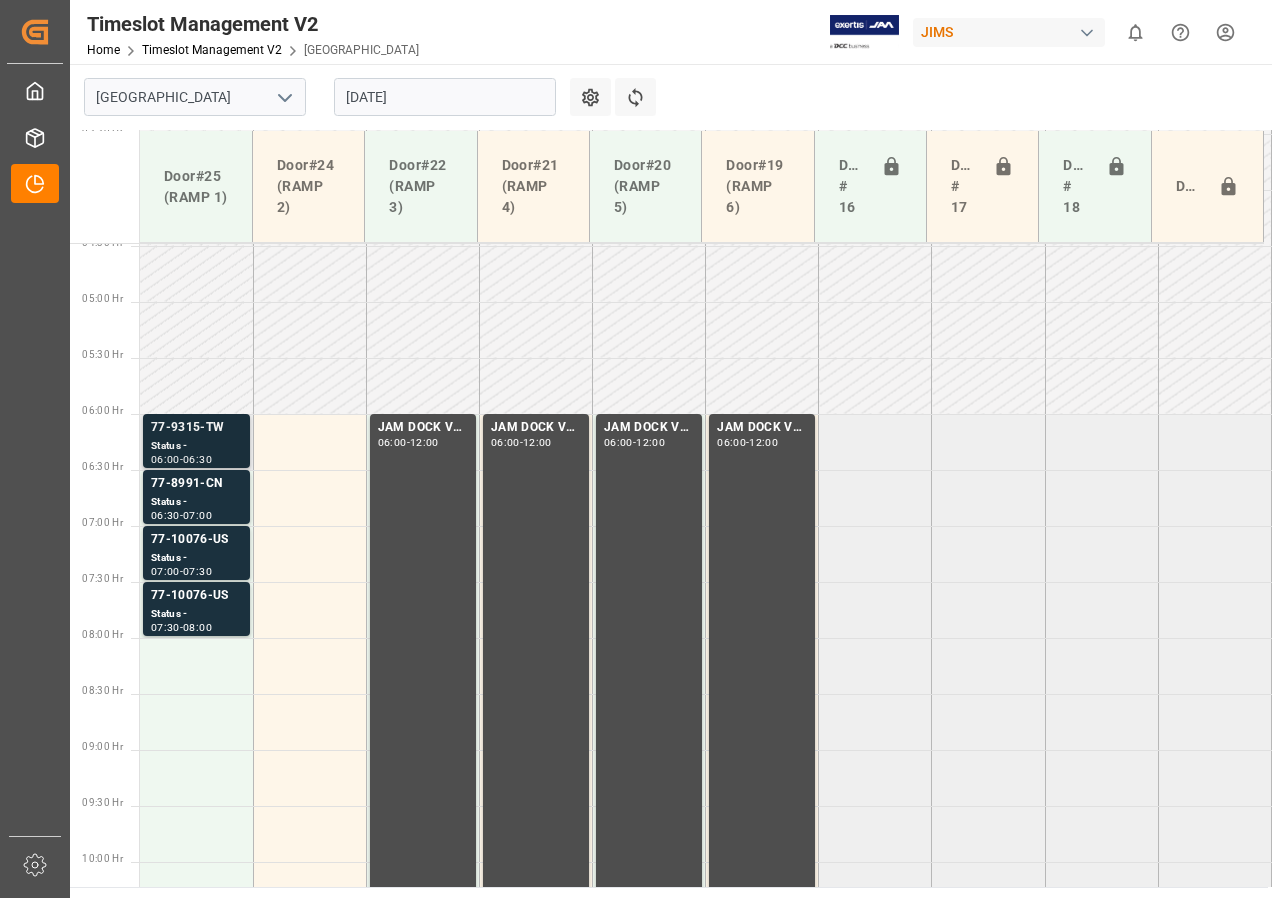 click on "77-9315-TW" at bounding box center (196, 428) 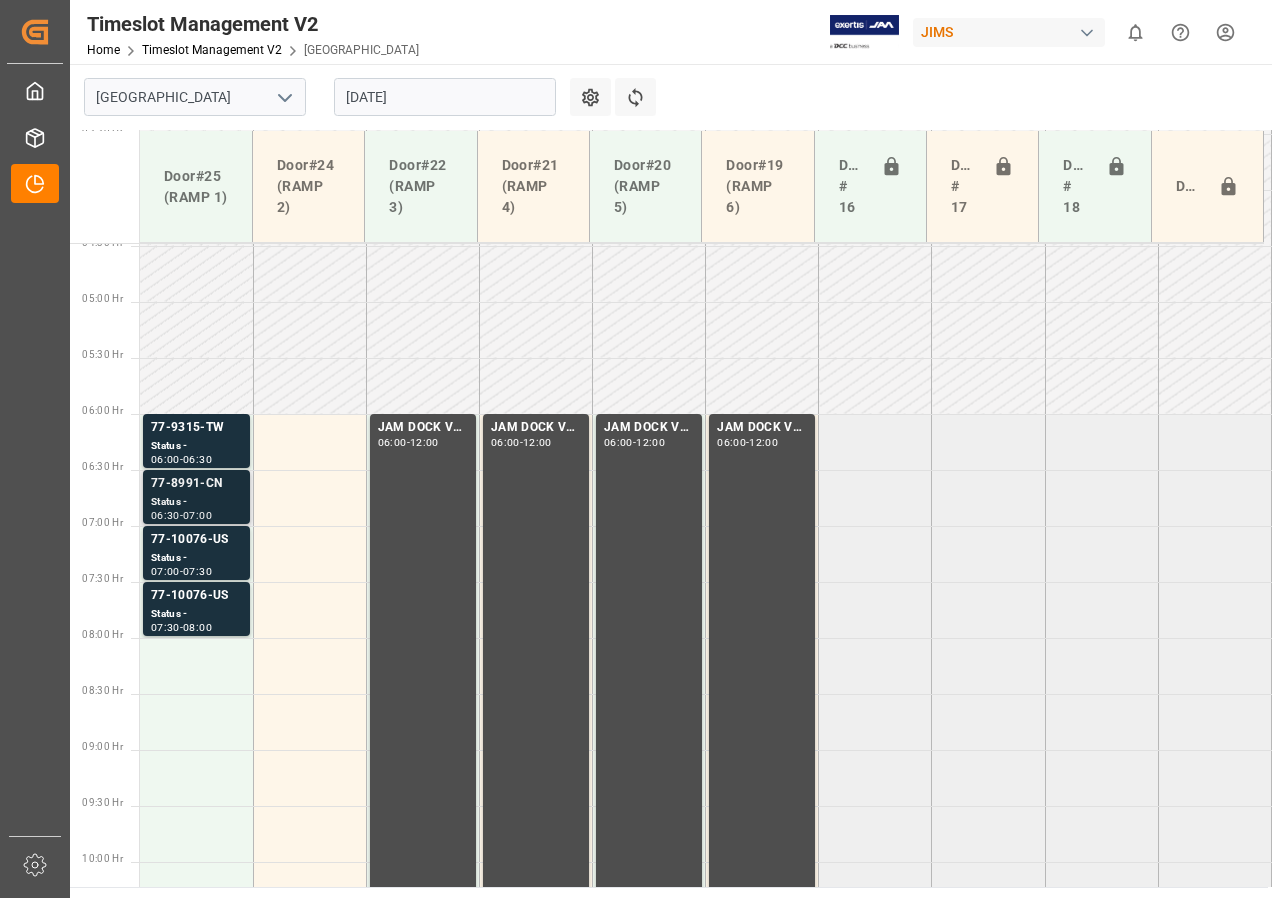 click on "Status -" at bounding box center [196, 502] 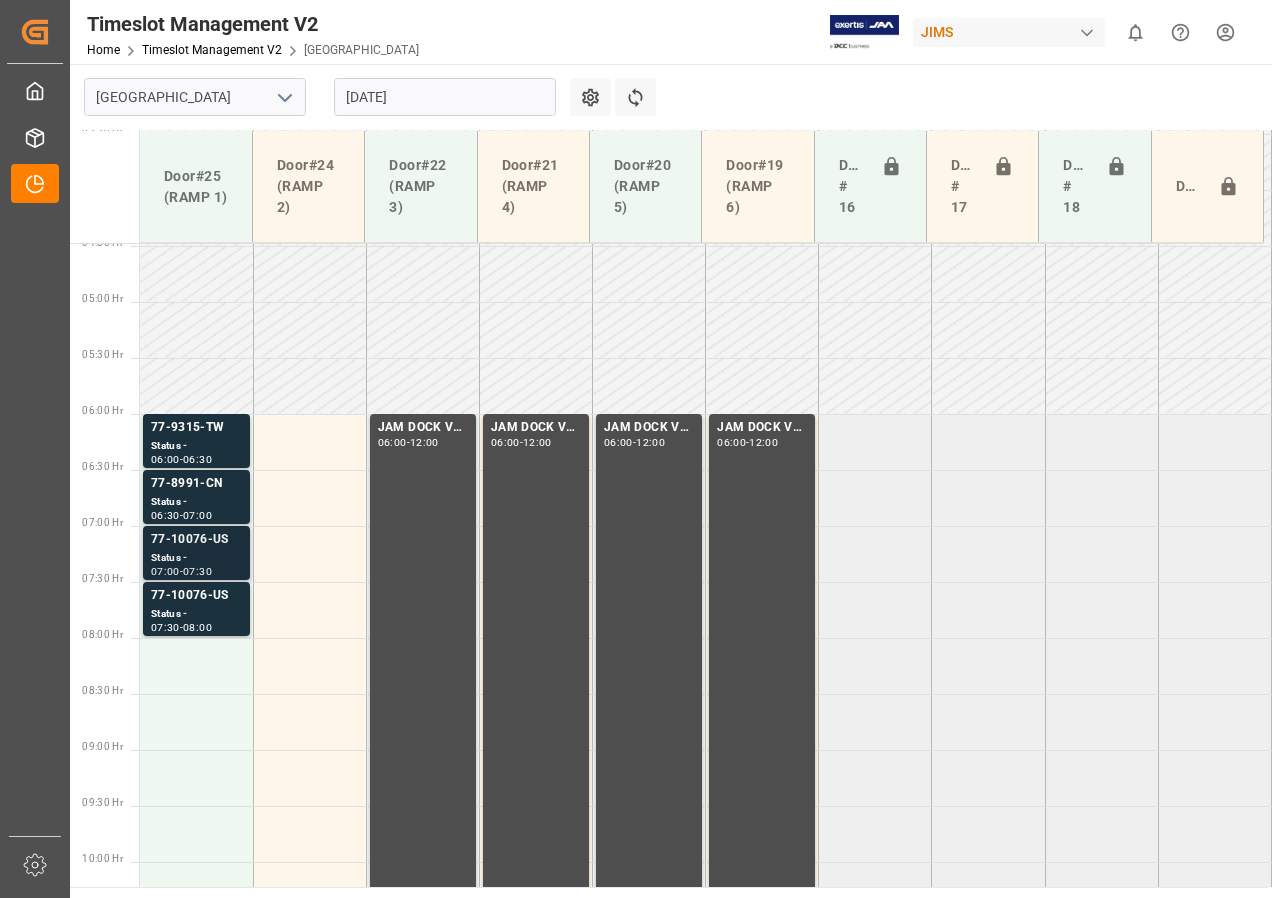 click on "77-10076-US" at bounding box center [196, 540] 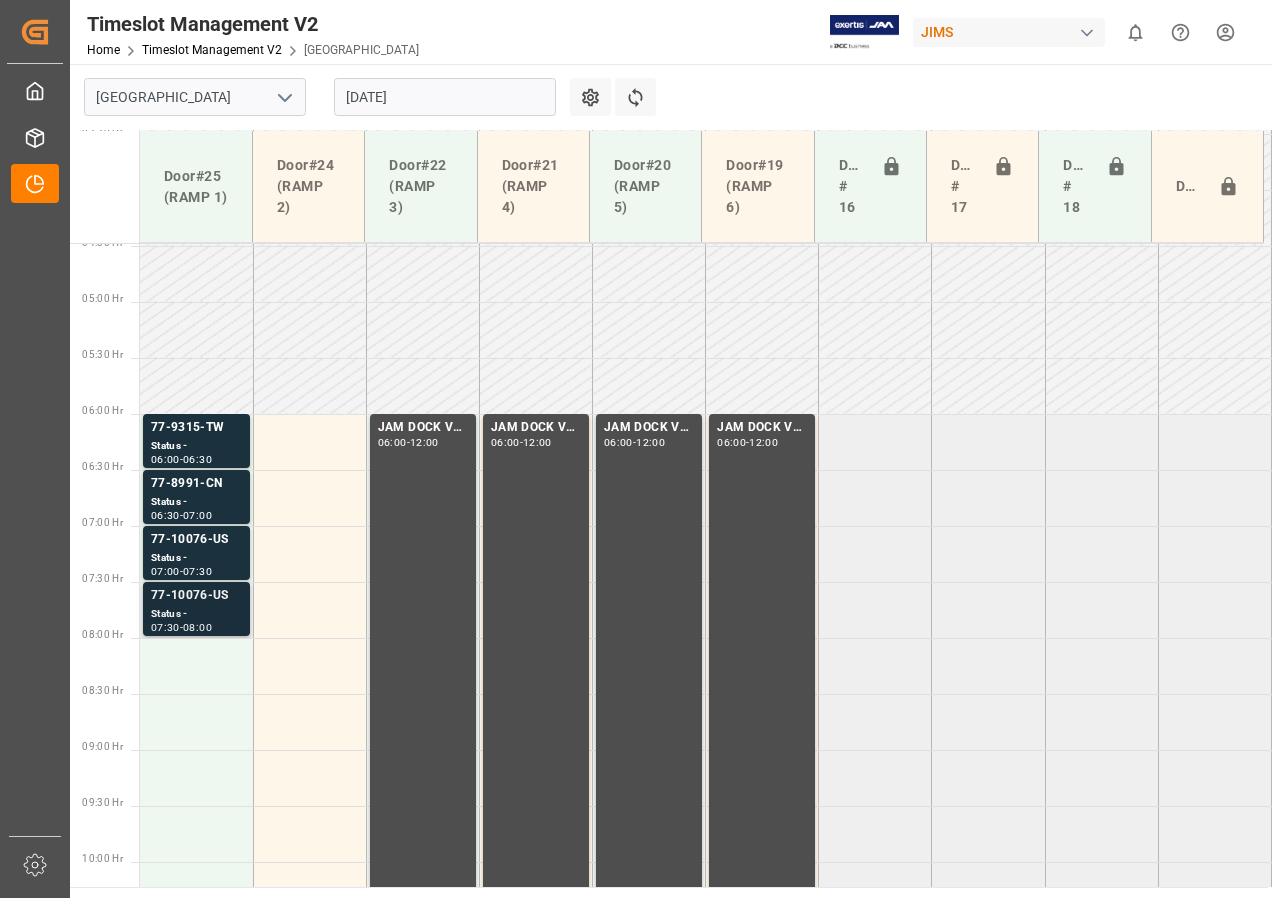 click on "Status -" at bounding box center [196, 614] 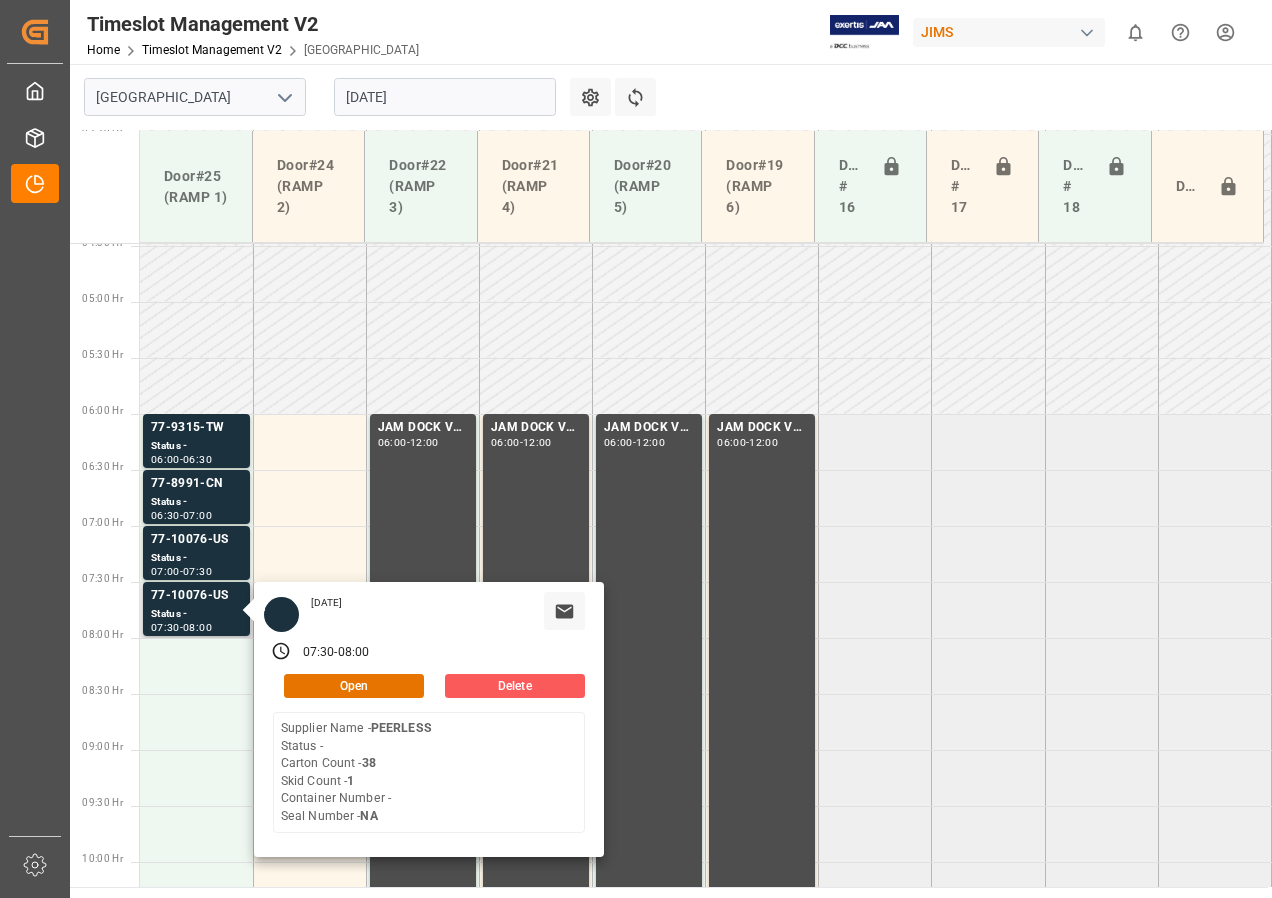 click on "Delete" at bounding box center (515, 686) 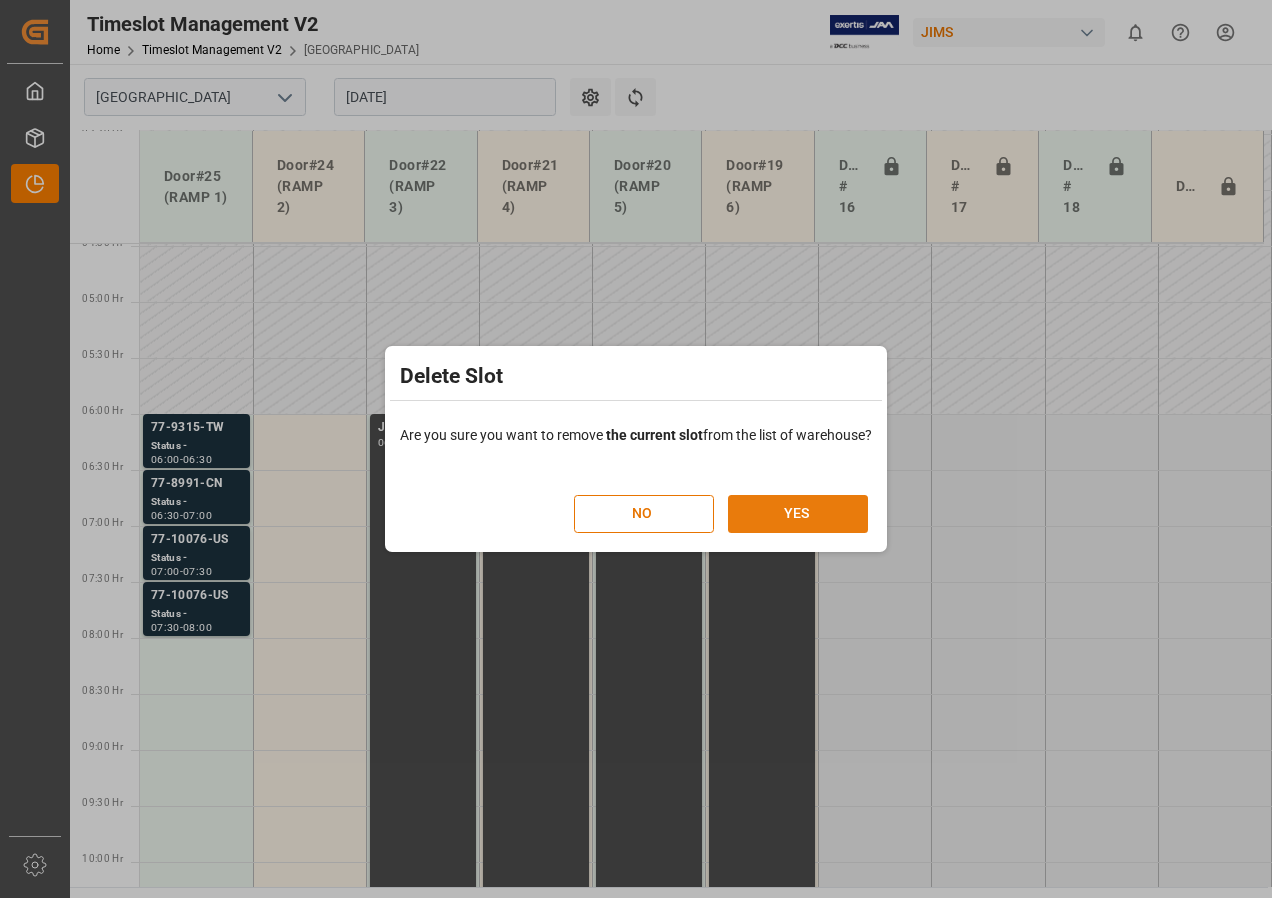 click on "YES" at bounding box center [798, 514] 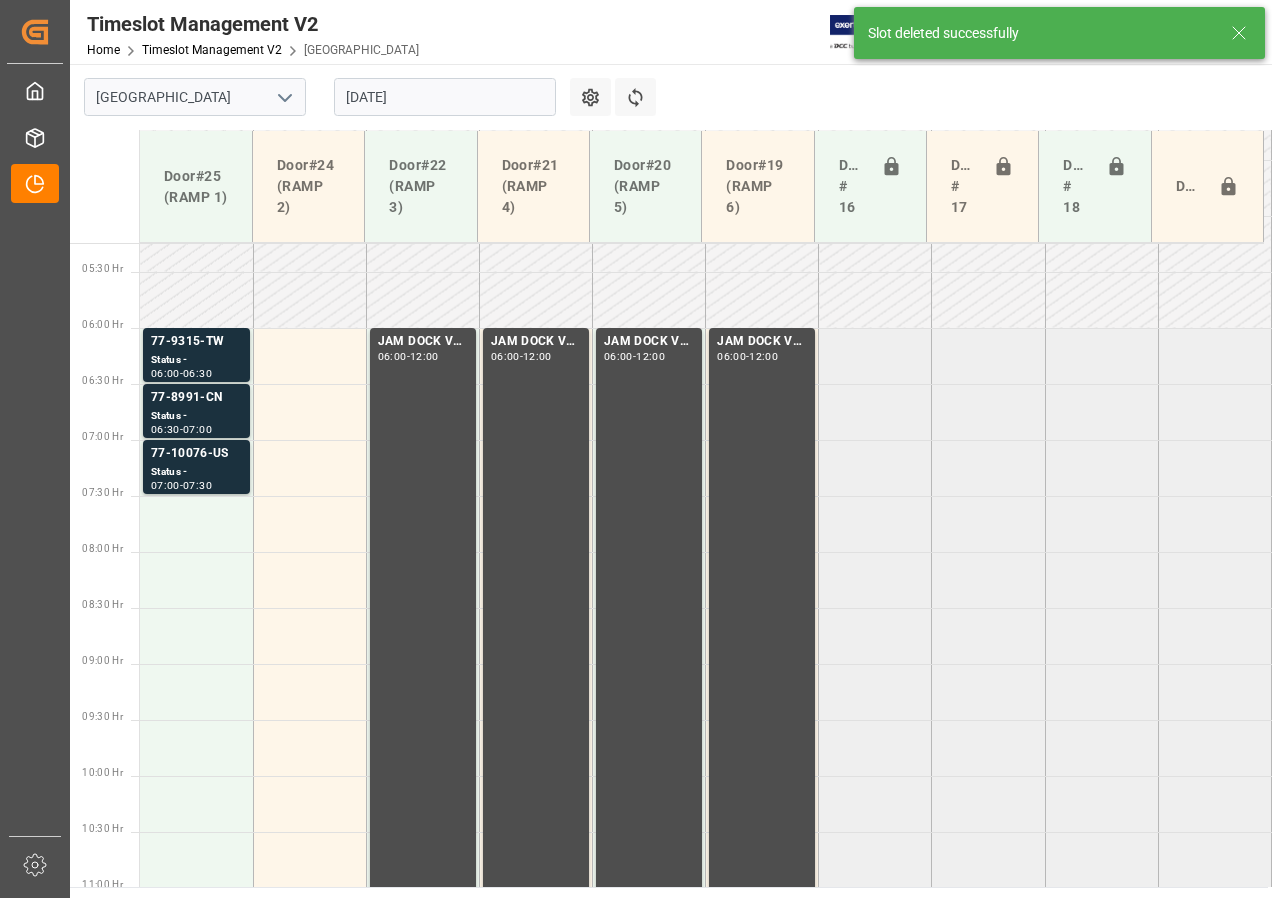 scroll, scrollTop: 701, scrollLeft: 0, axis: vertical 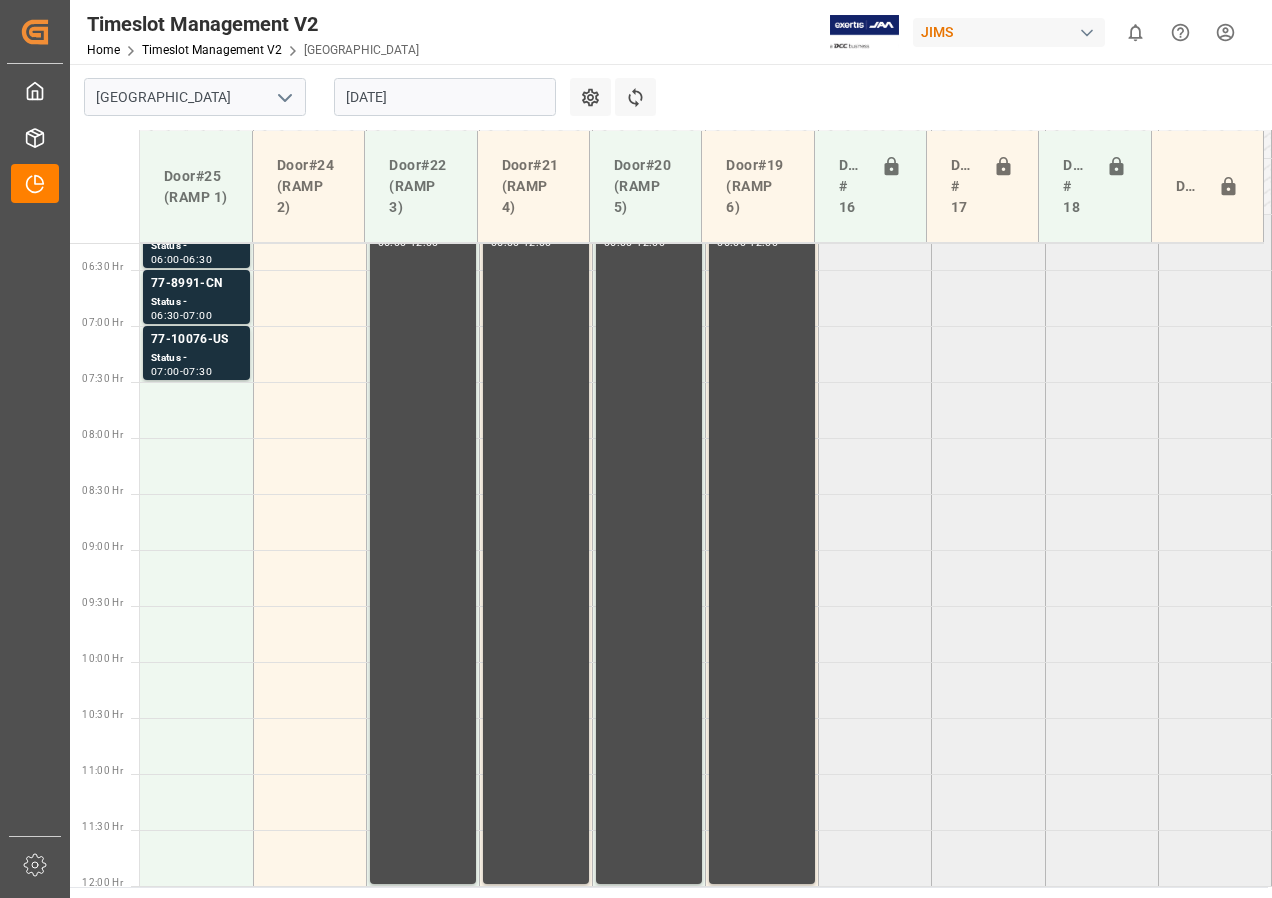 click on "[DATE]" at bounding box center [445, 97] 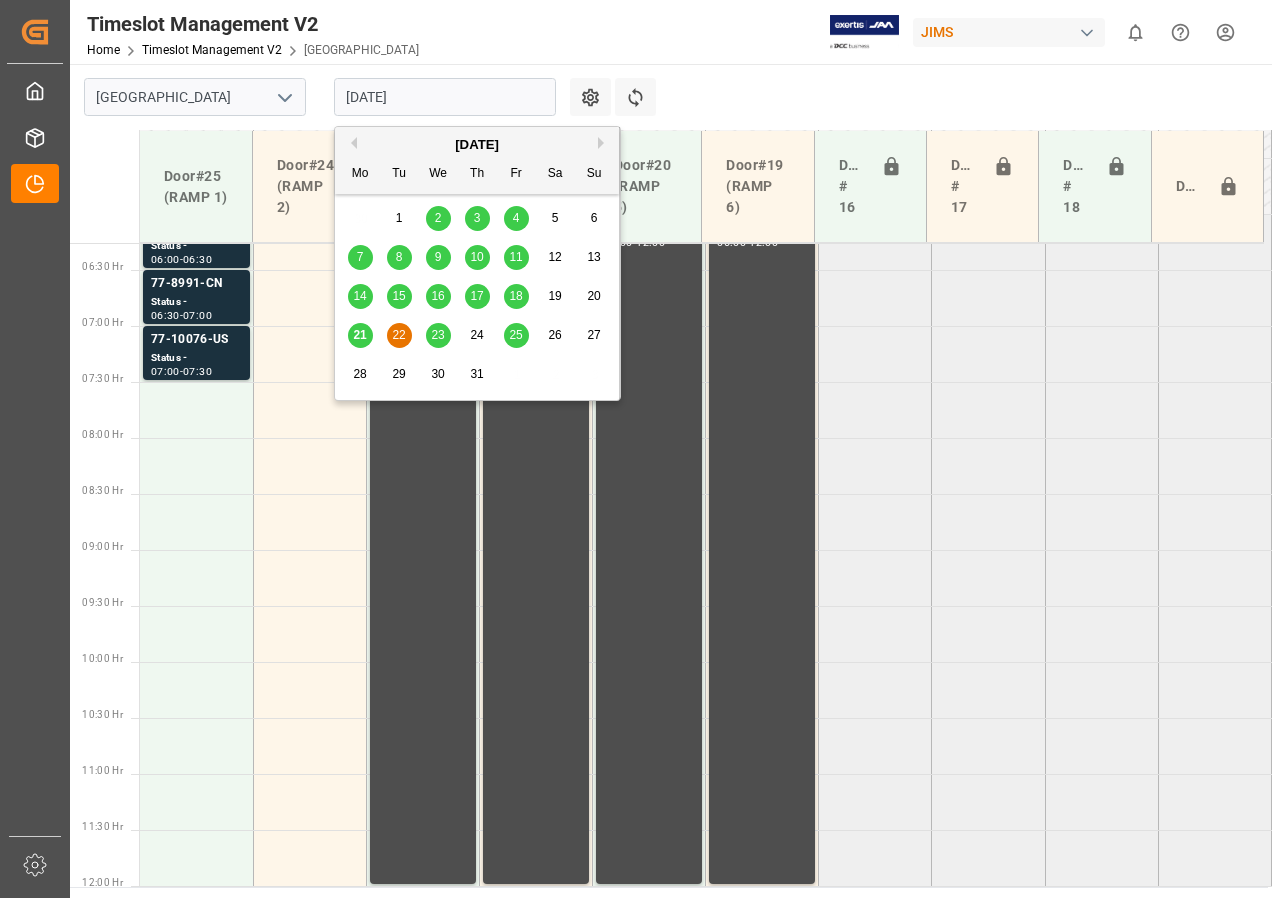 click on "23" at bounding box center (437, 335) 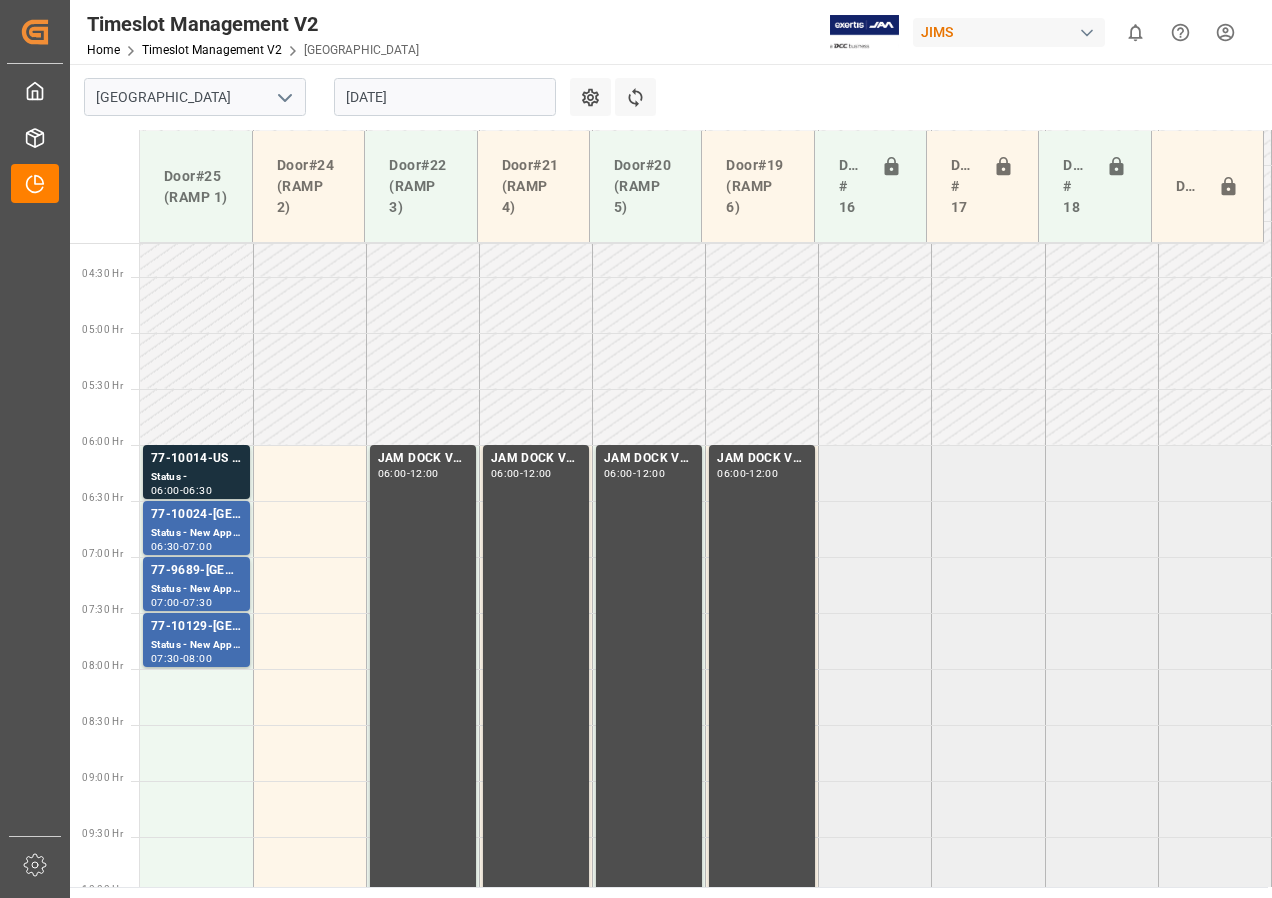 scroll, scrollTop: 449, scrollLeft: 0, axis: vertical 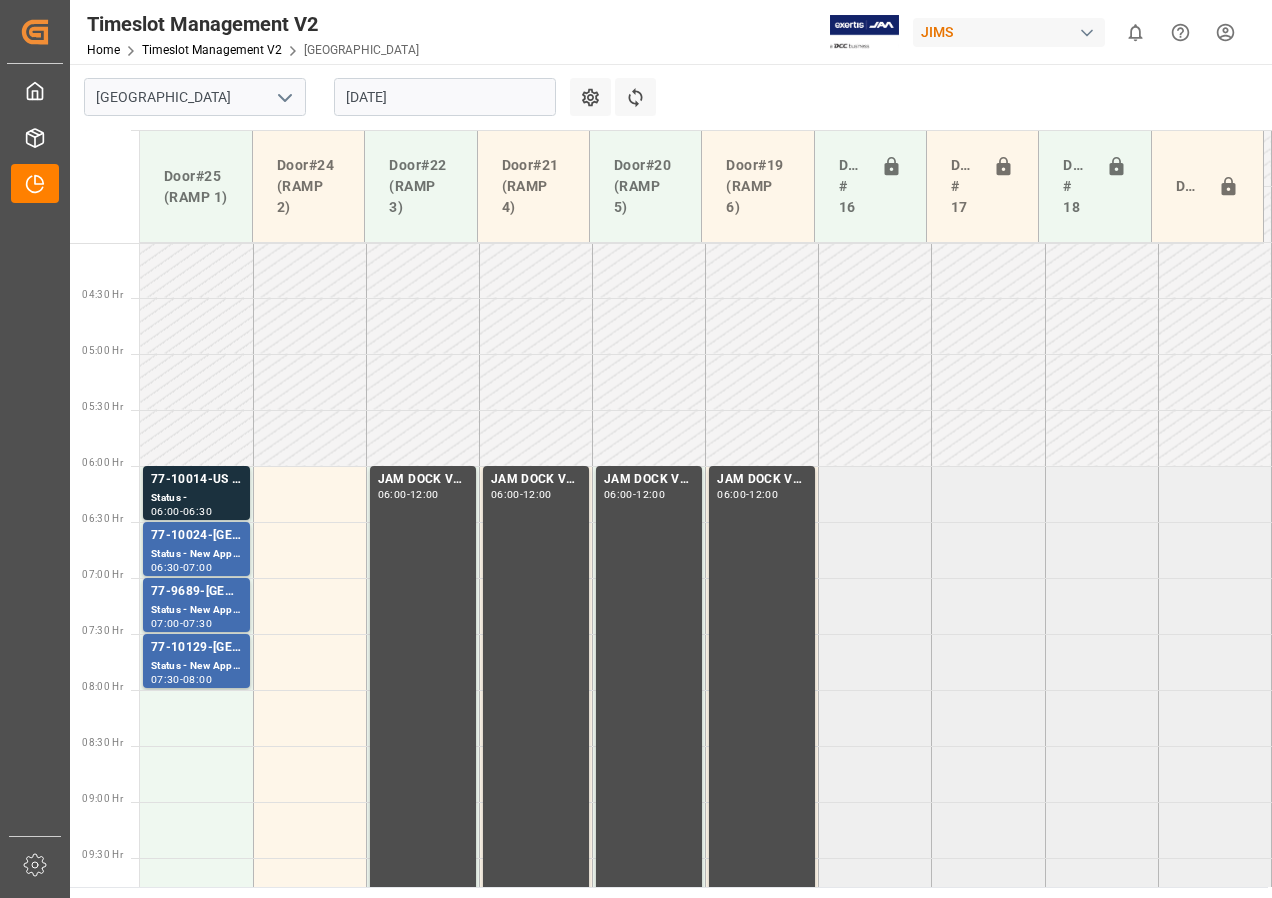 click on "[DATE]" at bounding box center (445, 97) 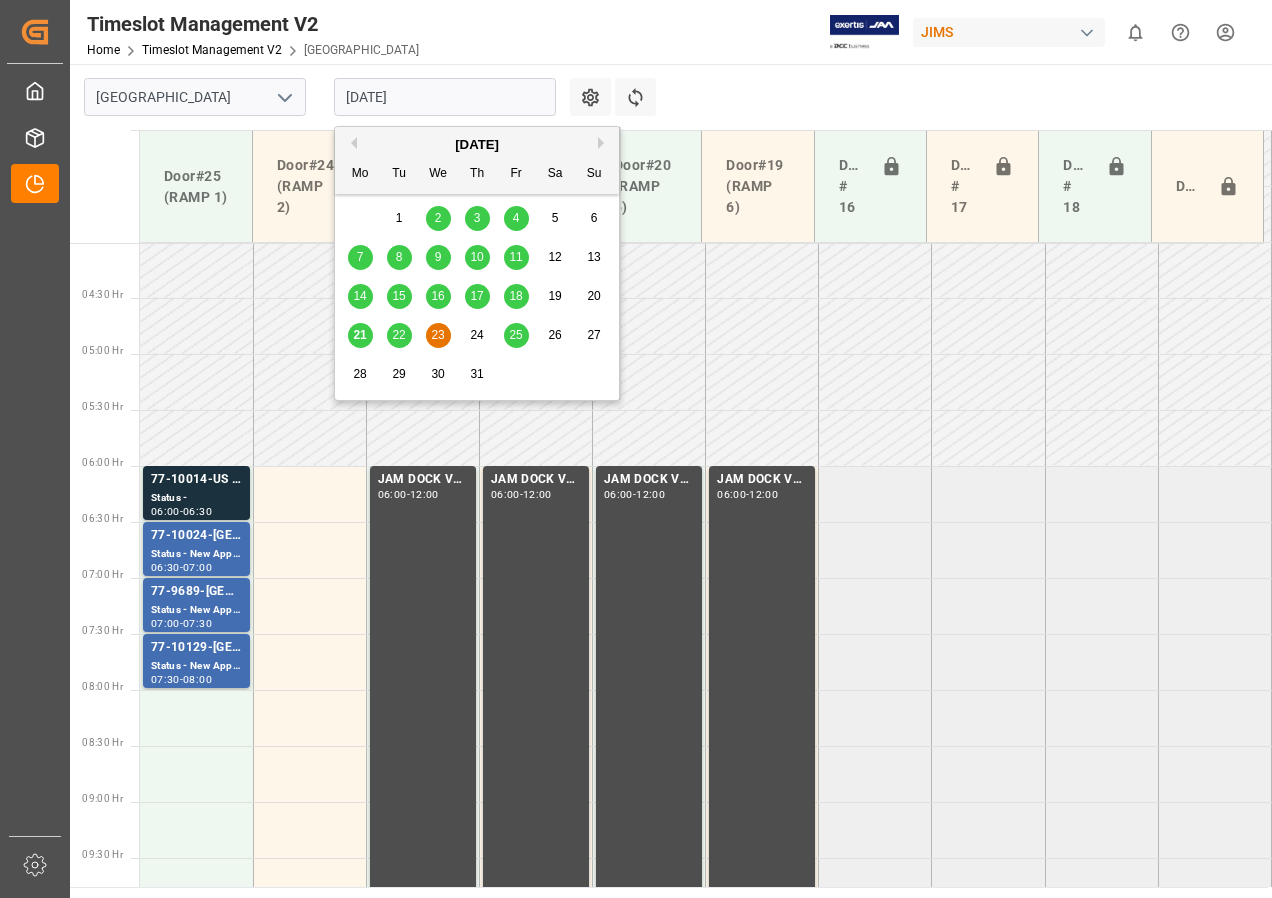 click on "22" at bounding box center (398, 335) 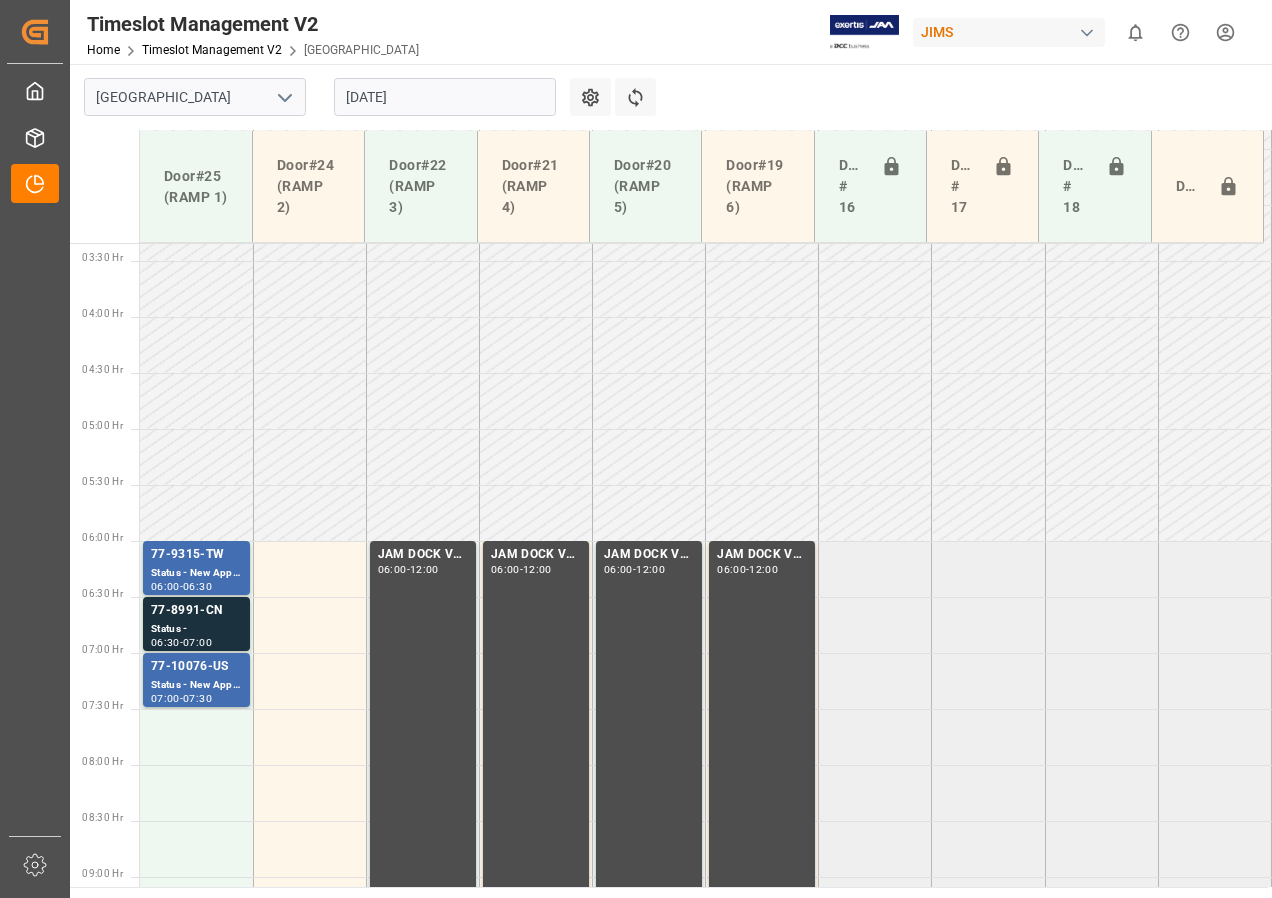 scroll, scrollTop: 574, scrollLeft: 0, axis: vertical 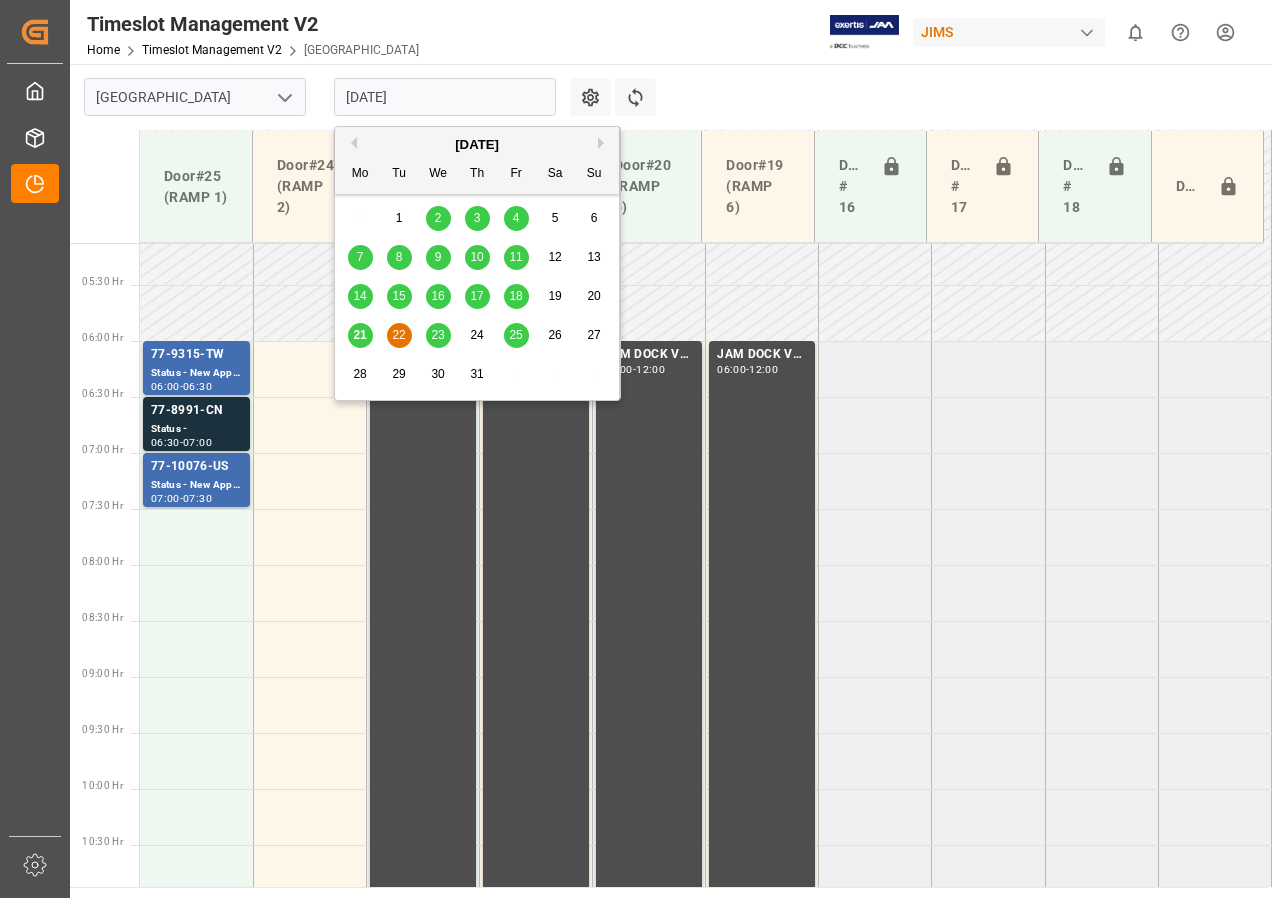 click on "[DATE]" at bounding box center [445, 97] 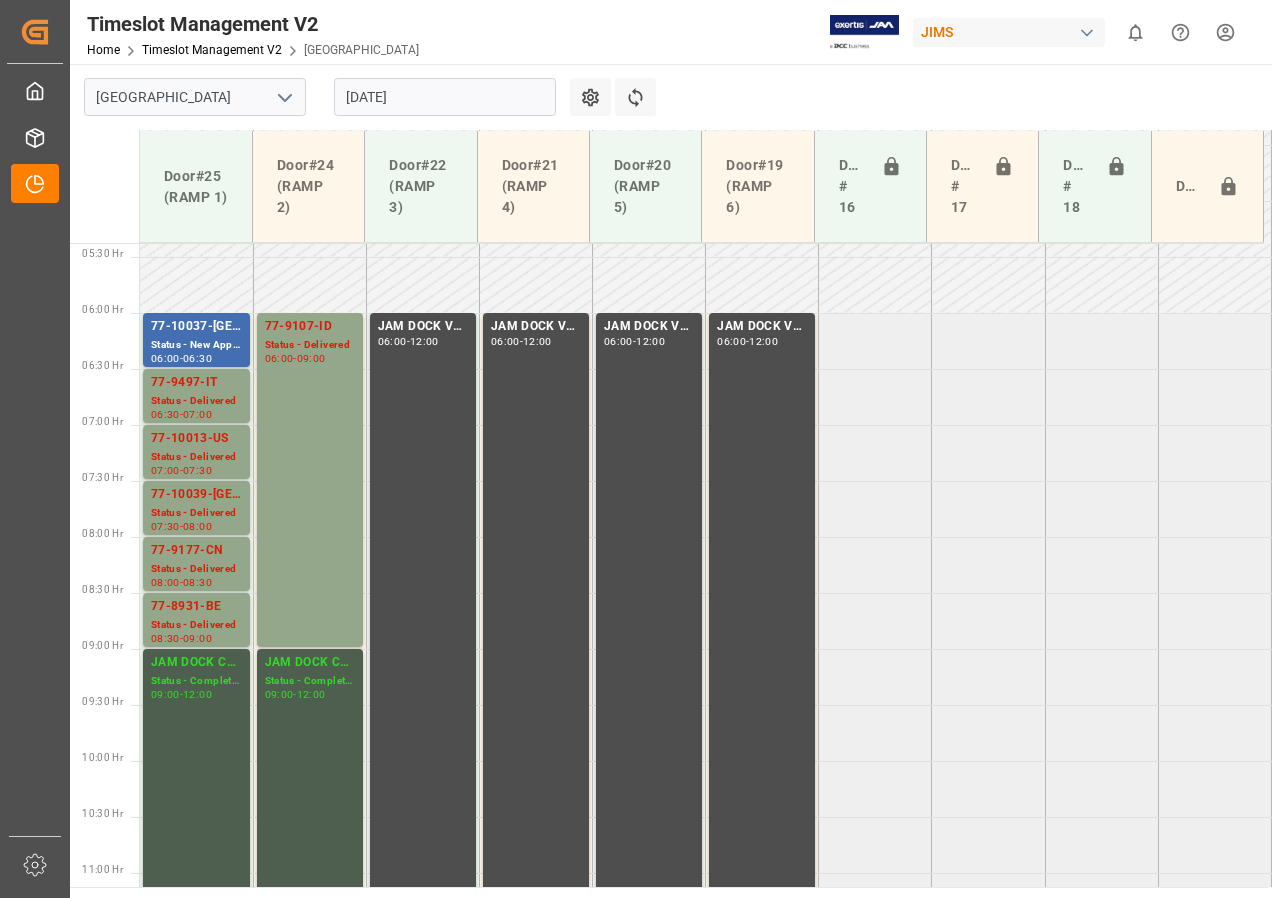 scroll, scrollTop: 649, scrollLeft: 0, axis: vertical 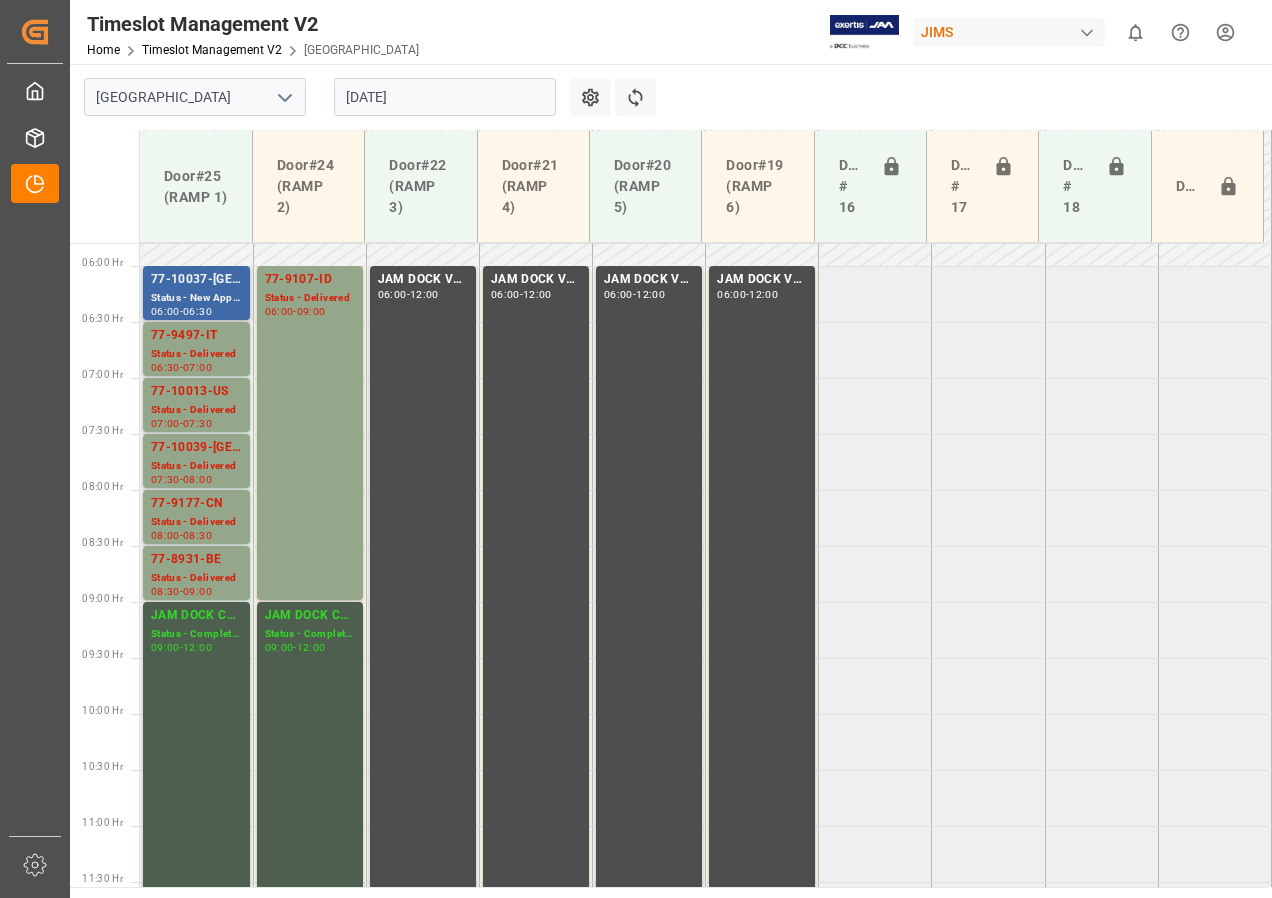 click on "77-10037-[GEOGRAPHIC_DATA]" at bounding box center [196, 280] 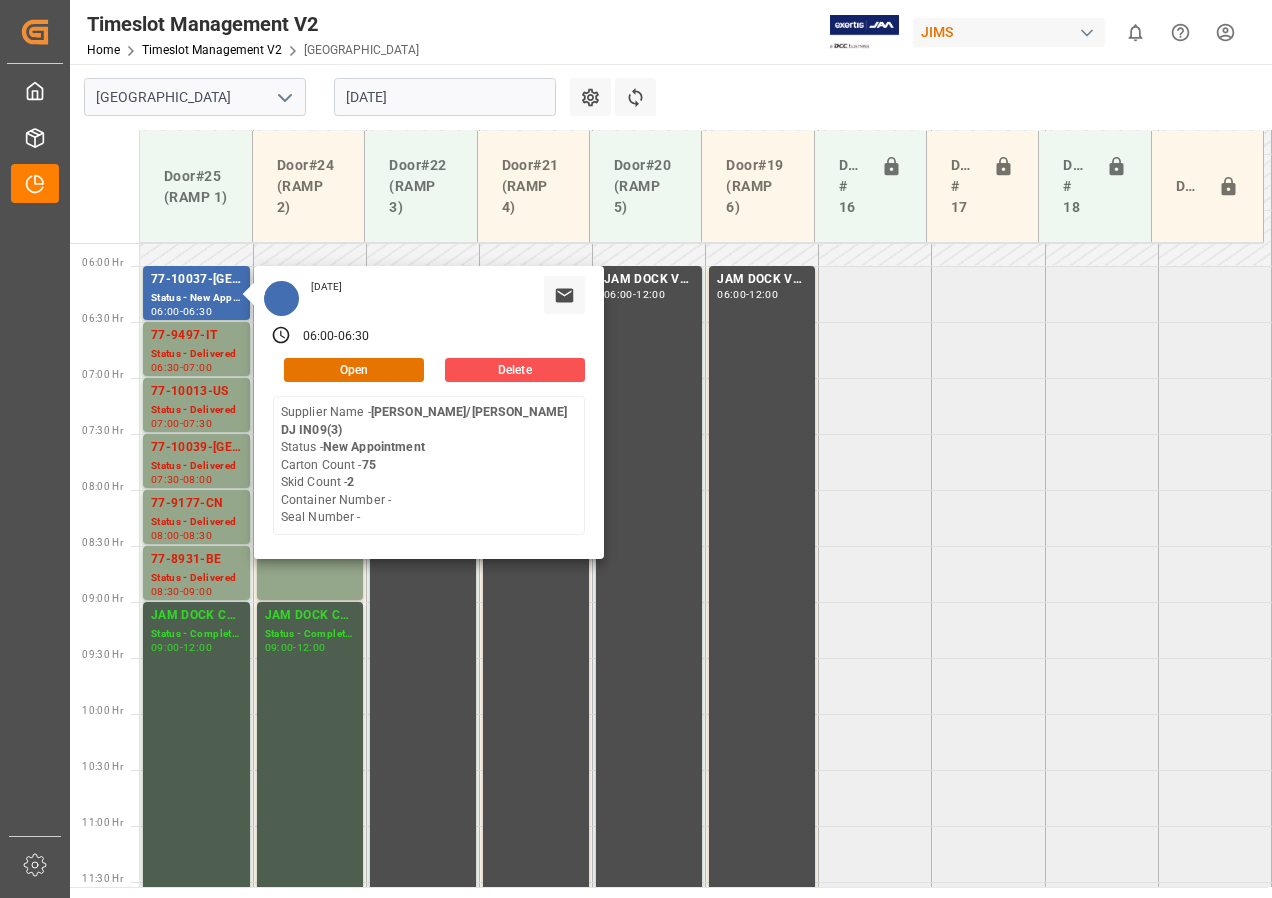 click on "[DATE]" at bounding box center (445, 97) 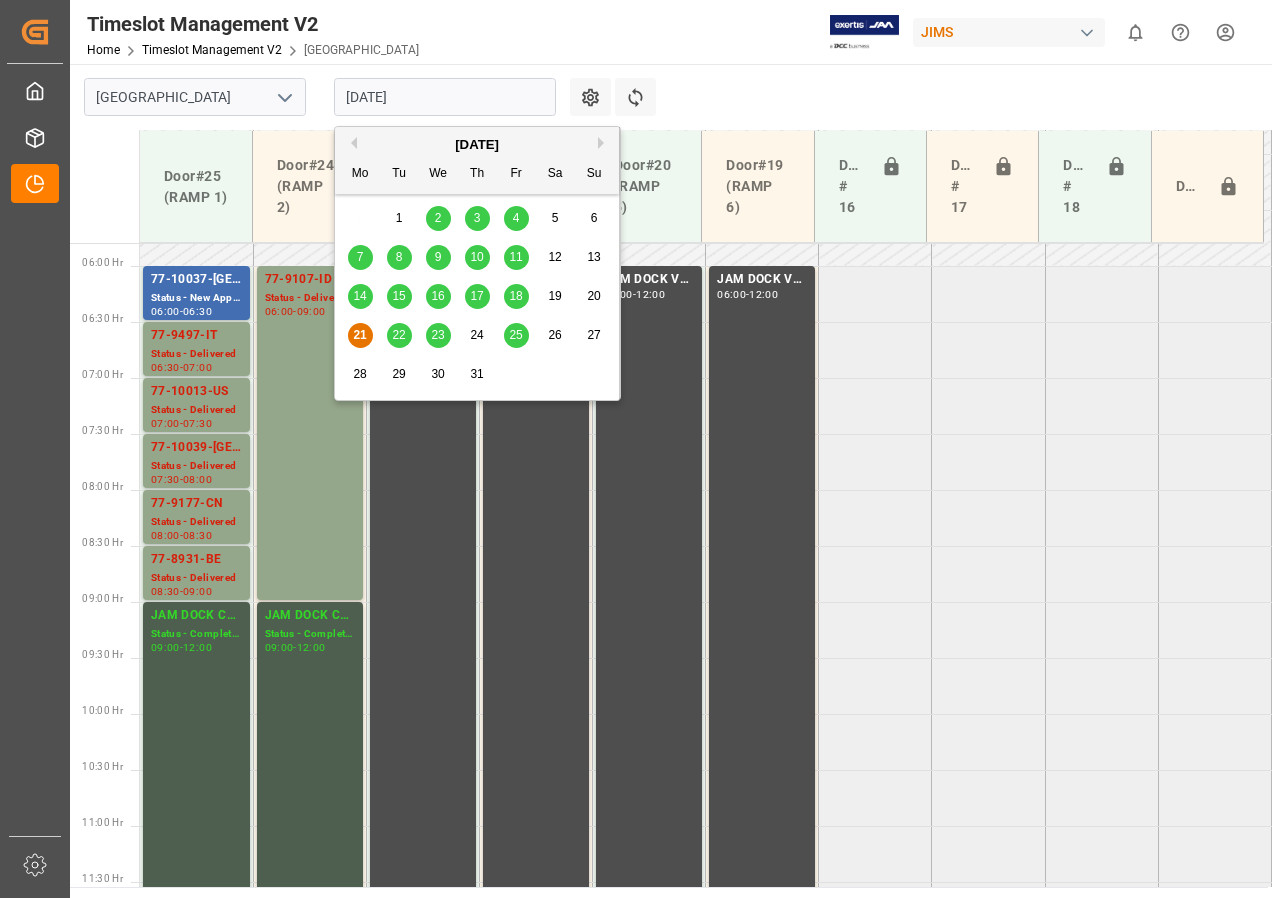 click on "23" at bounding box center (438, 336) 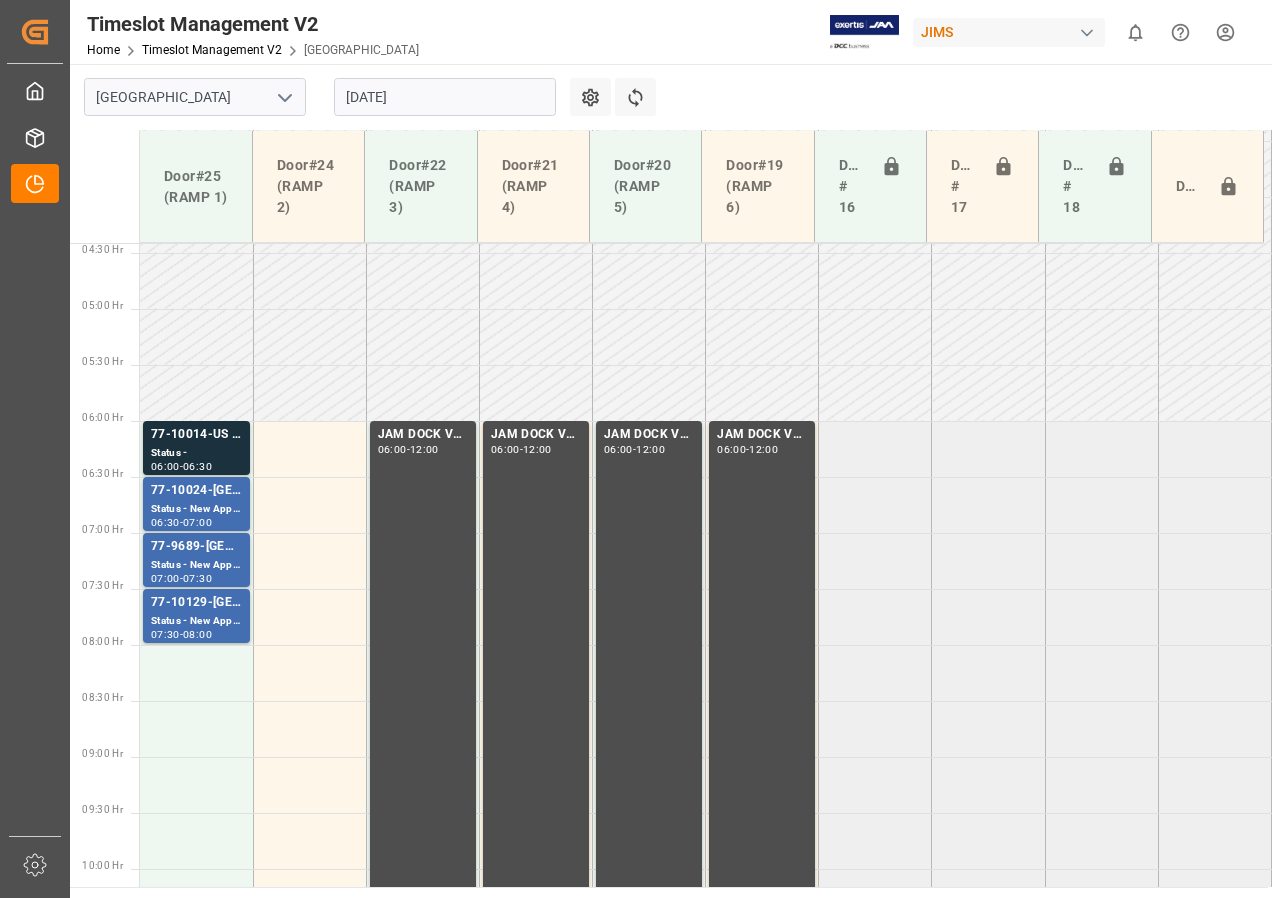 scroll, scrollTop: 465, scrollLeft: 0, axis: vertical 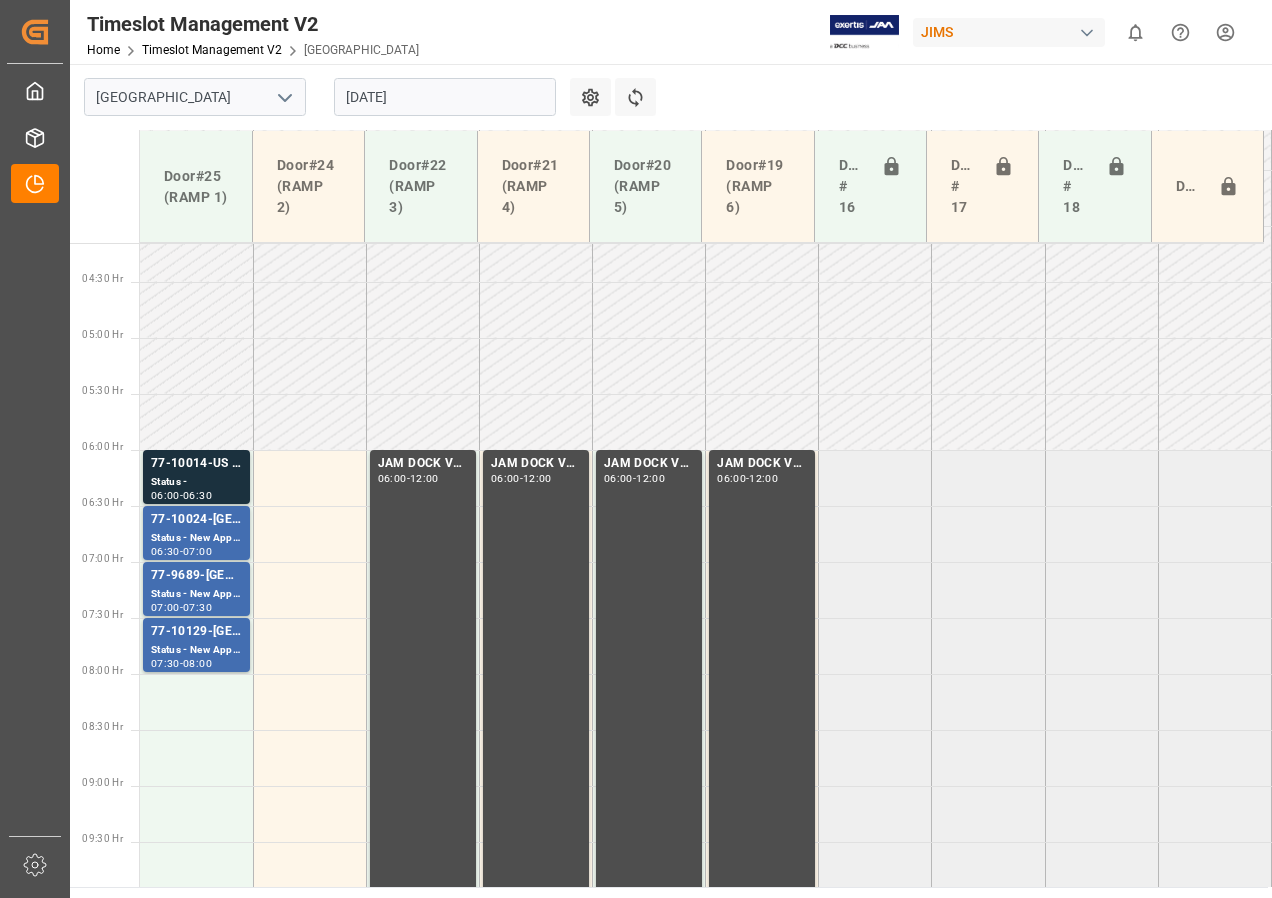 click on "[DATE]" at bounding box center (445, 97) 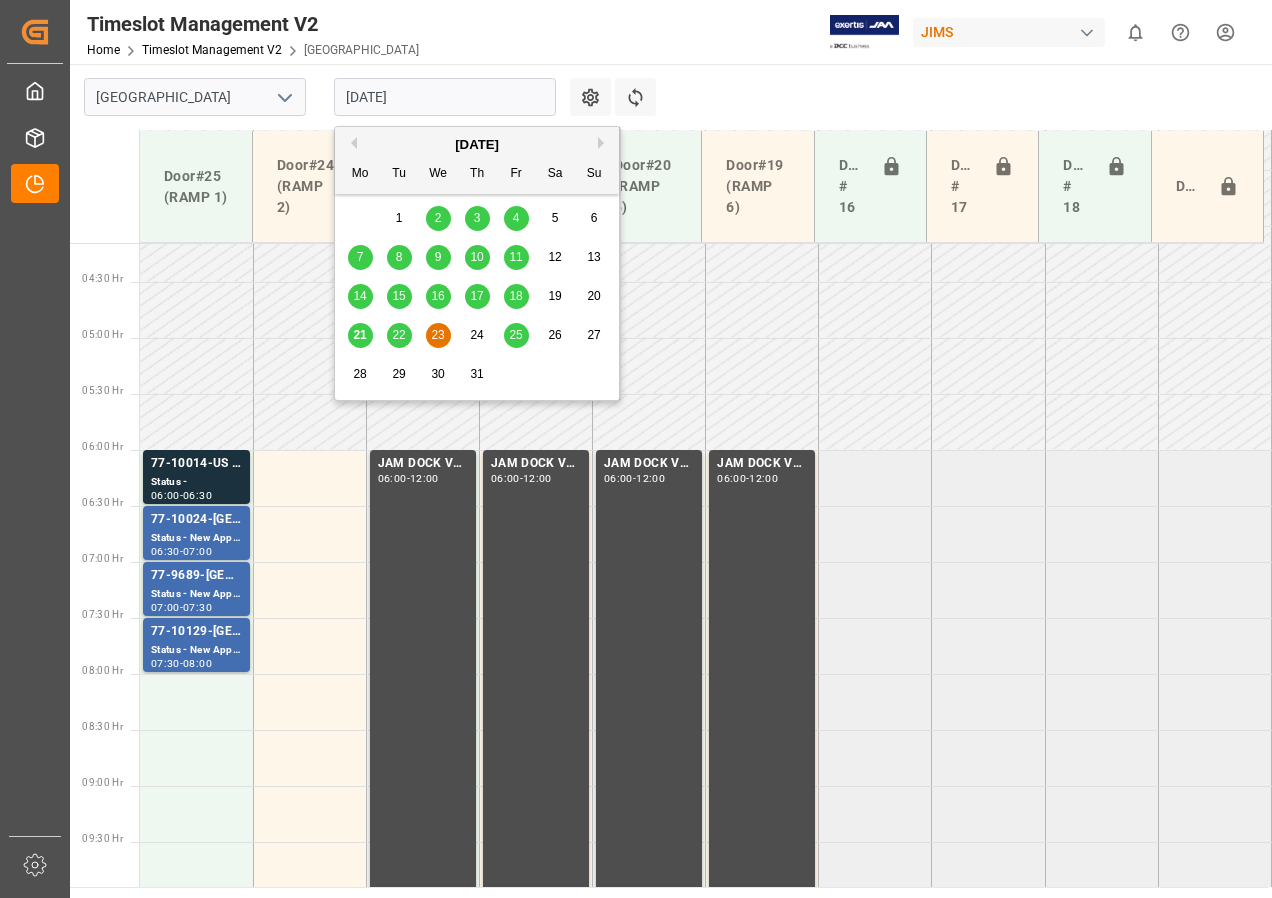 click on "22" at bounding box center [399, 336] 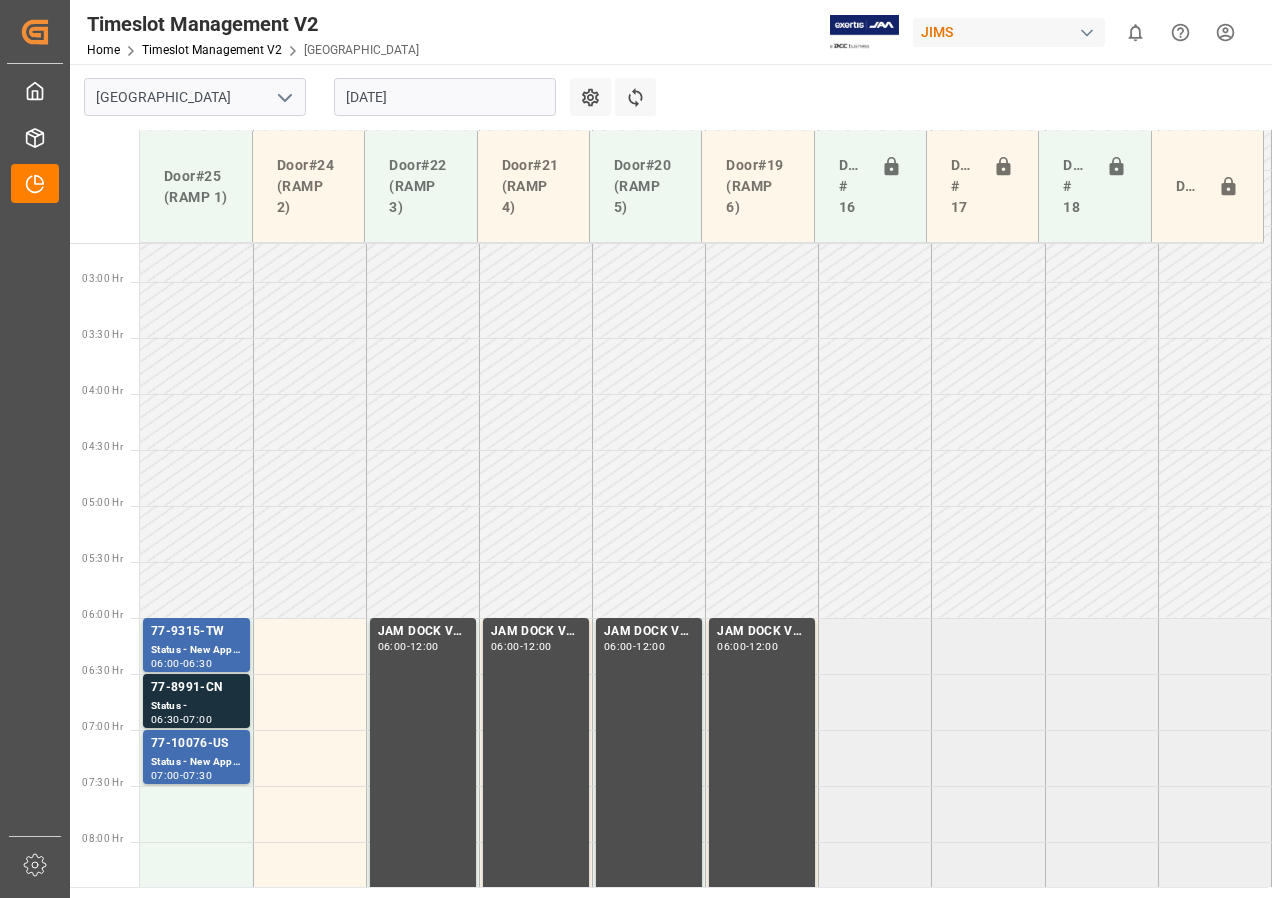 scroll, scrollTop: 473, scrollLeft: 0, axis: vertical 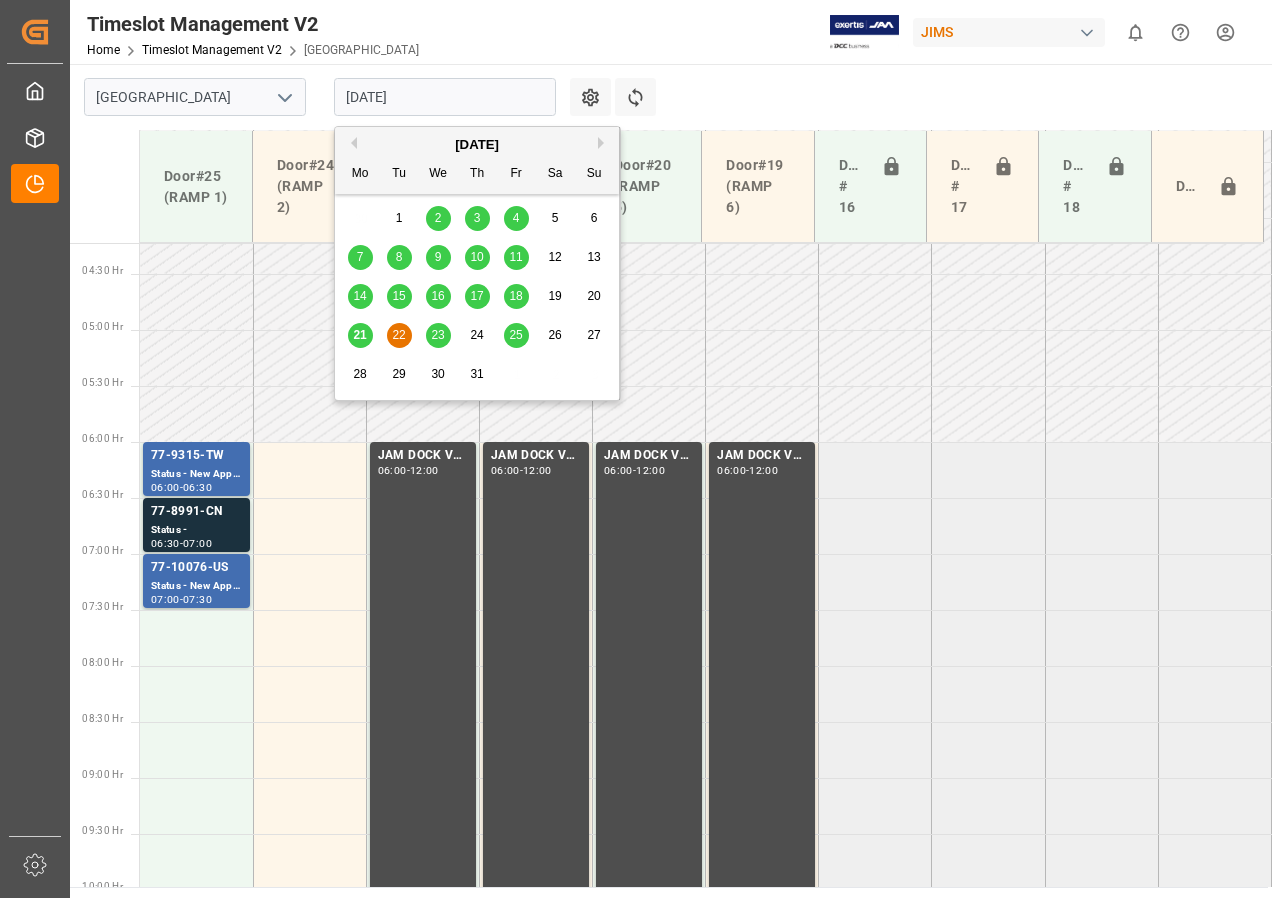 click on "[DATE]" at bounding box center [445, 97] 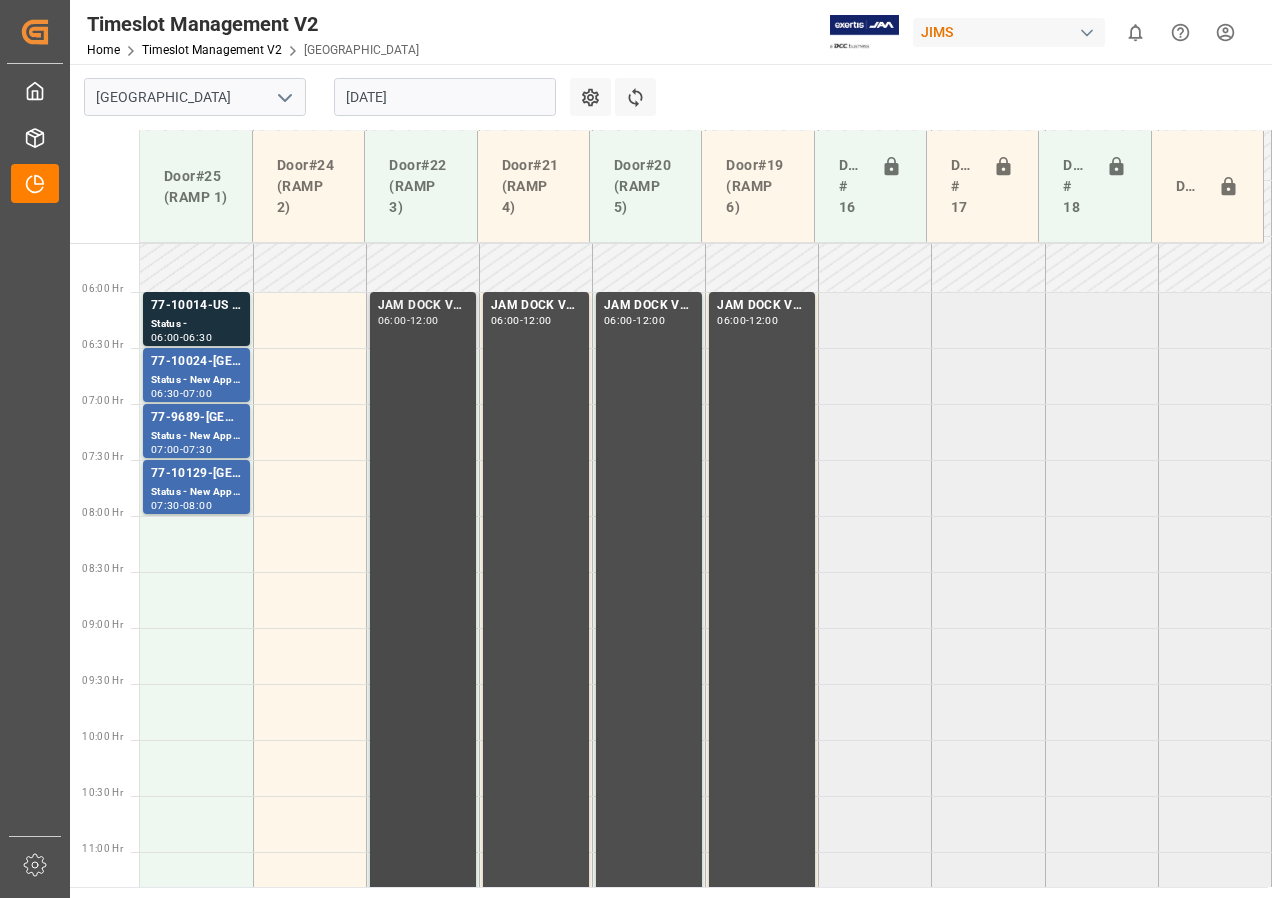 scroll, scrollTop: 573, scrollLeft: 0, axis: vertical 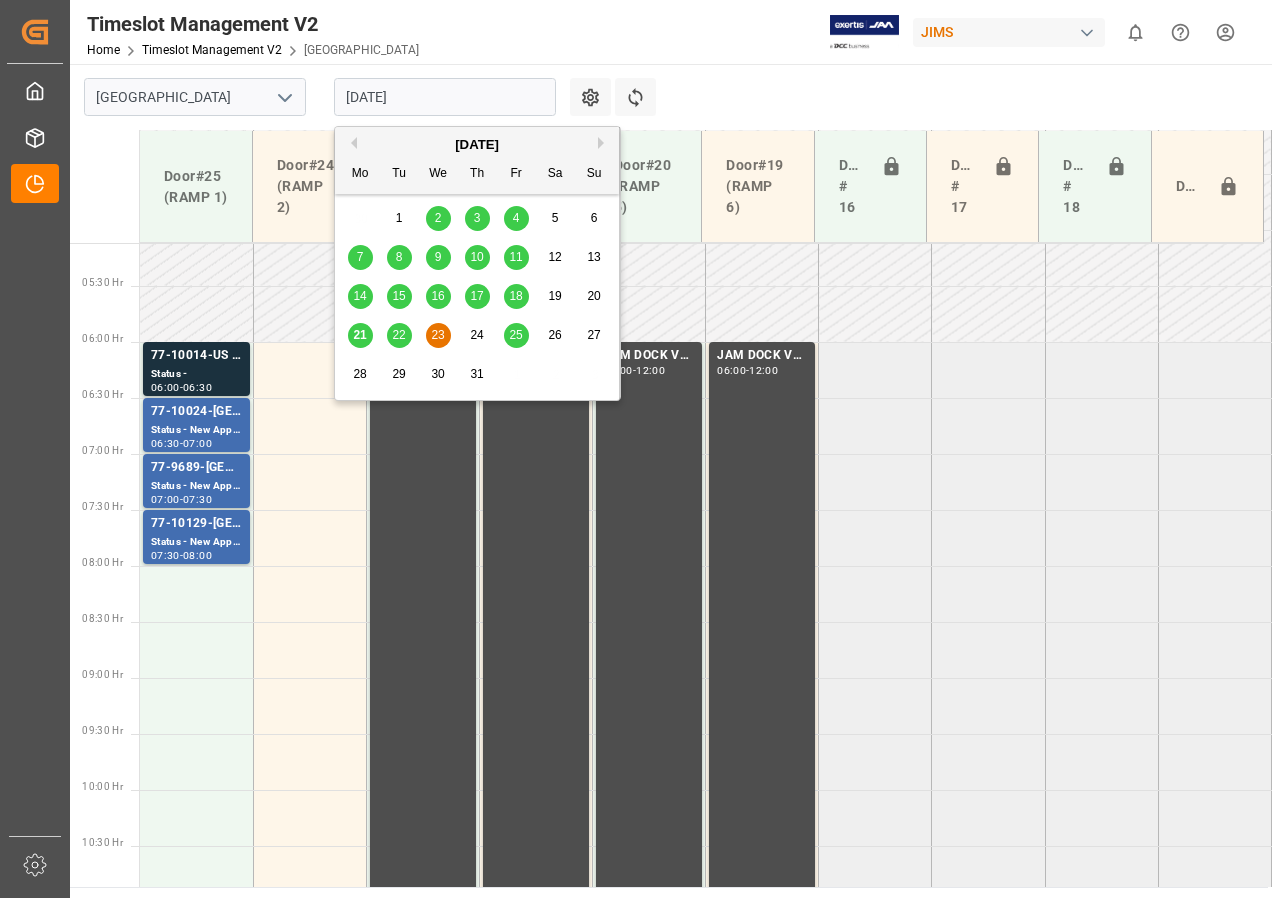 click on "[DATE]" at bounding box center [445, 97] 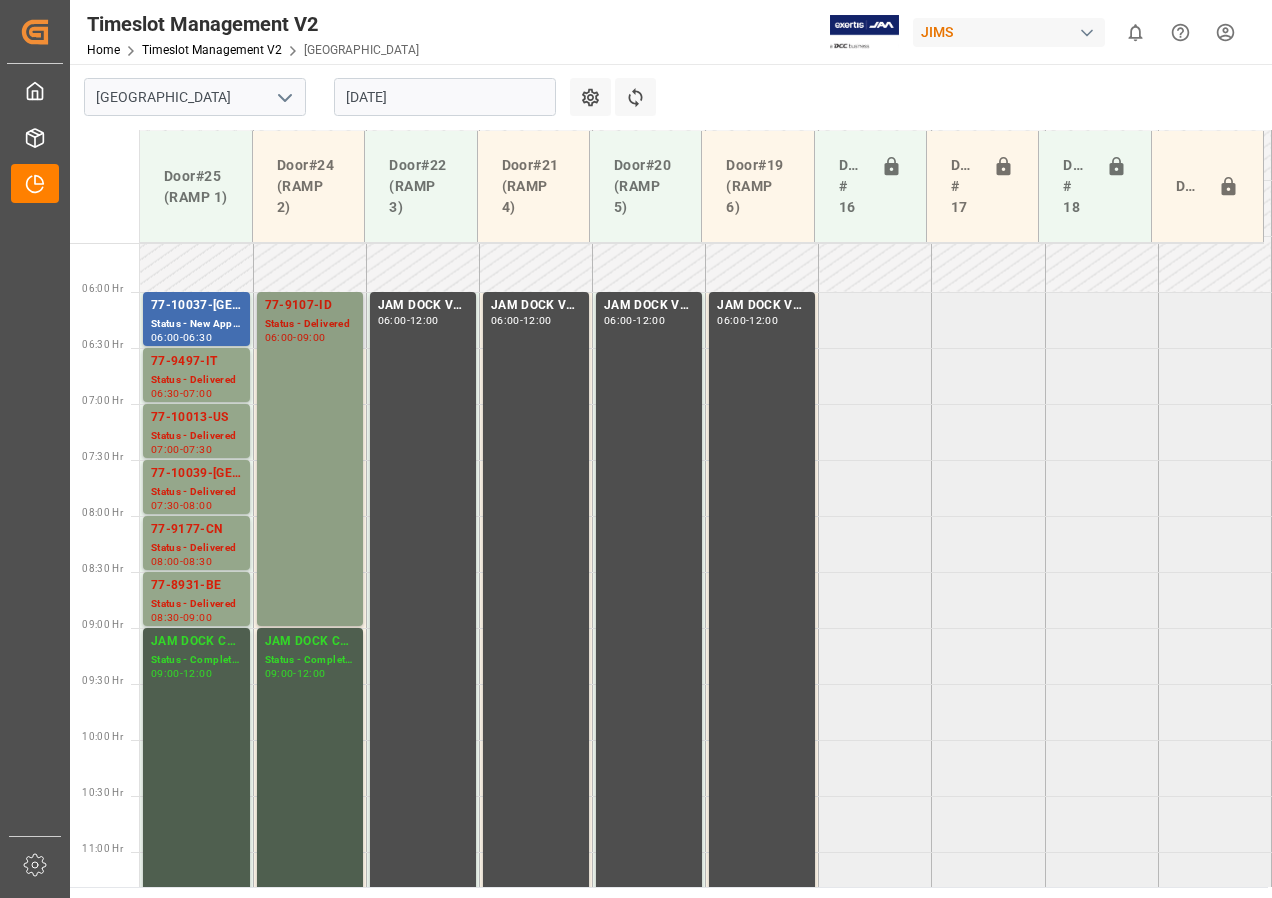 scroll, scrollTop: 573, scrollLeft: 0, axis: vertical 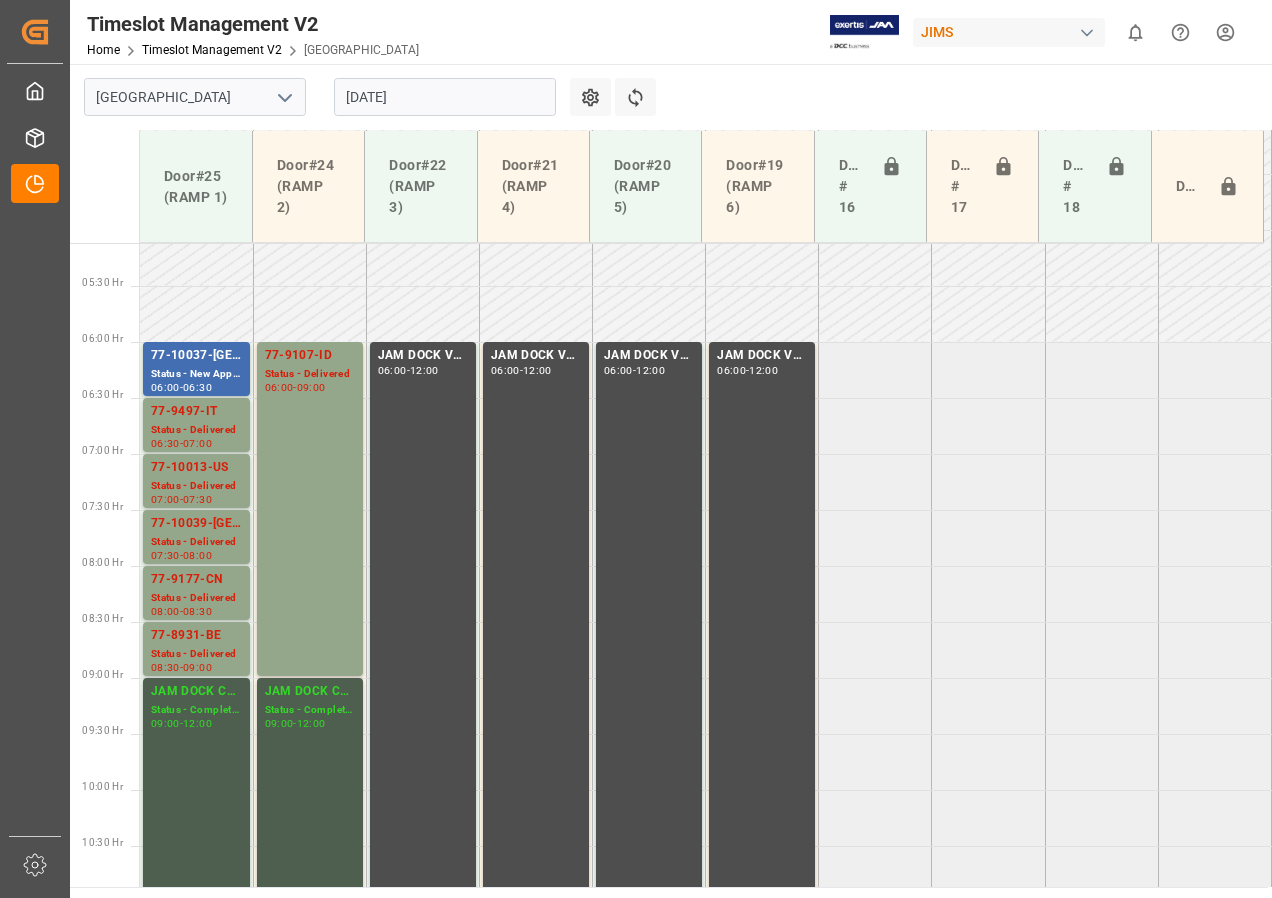 click on "[DATE]" at bounding box center [445, 97] 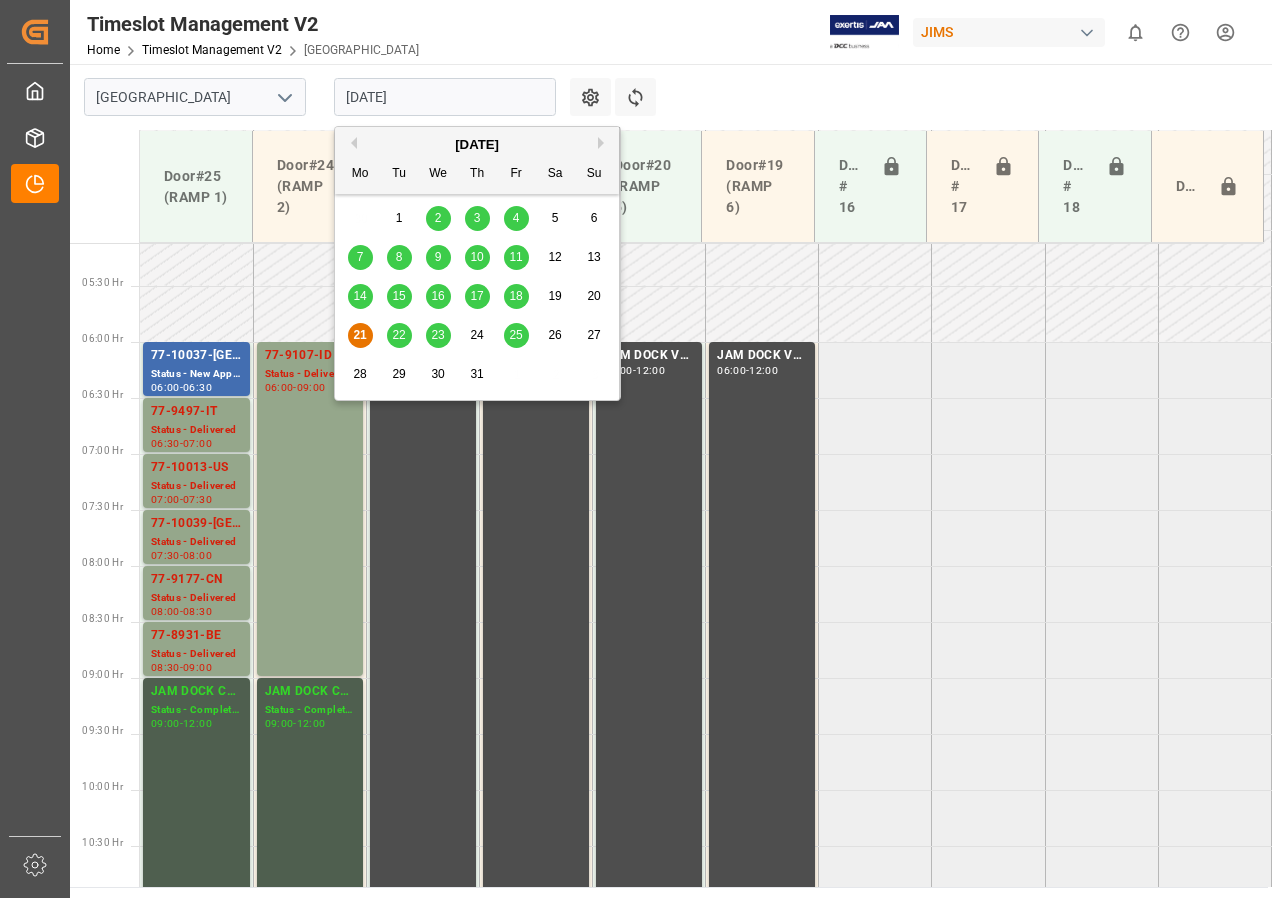 click on "22" at bounding box center [398, 335] 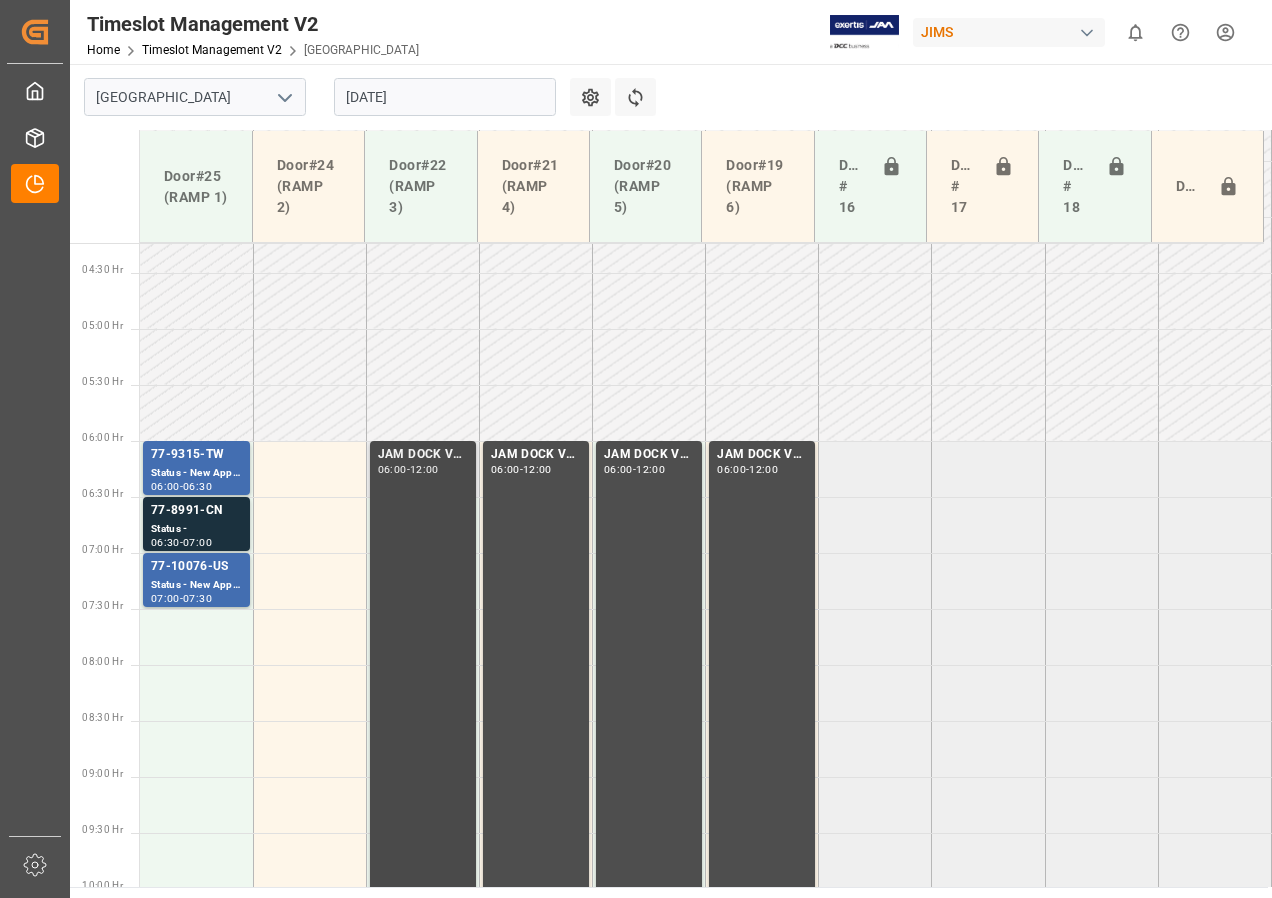 scroll, scrollTop: 473, scrollLeft: 0, axis: vertical 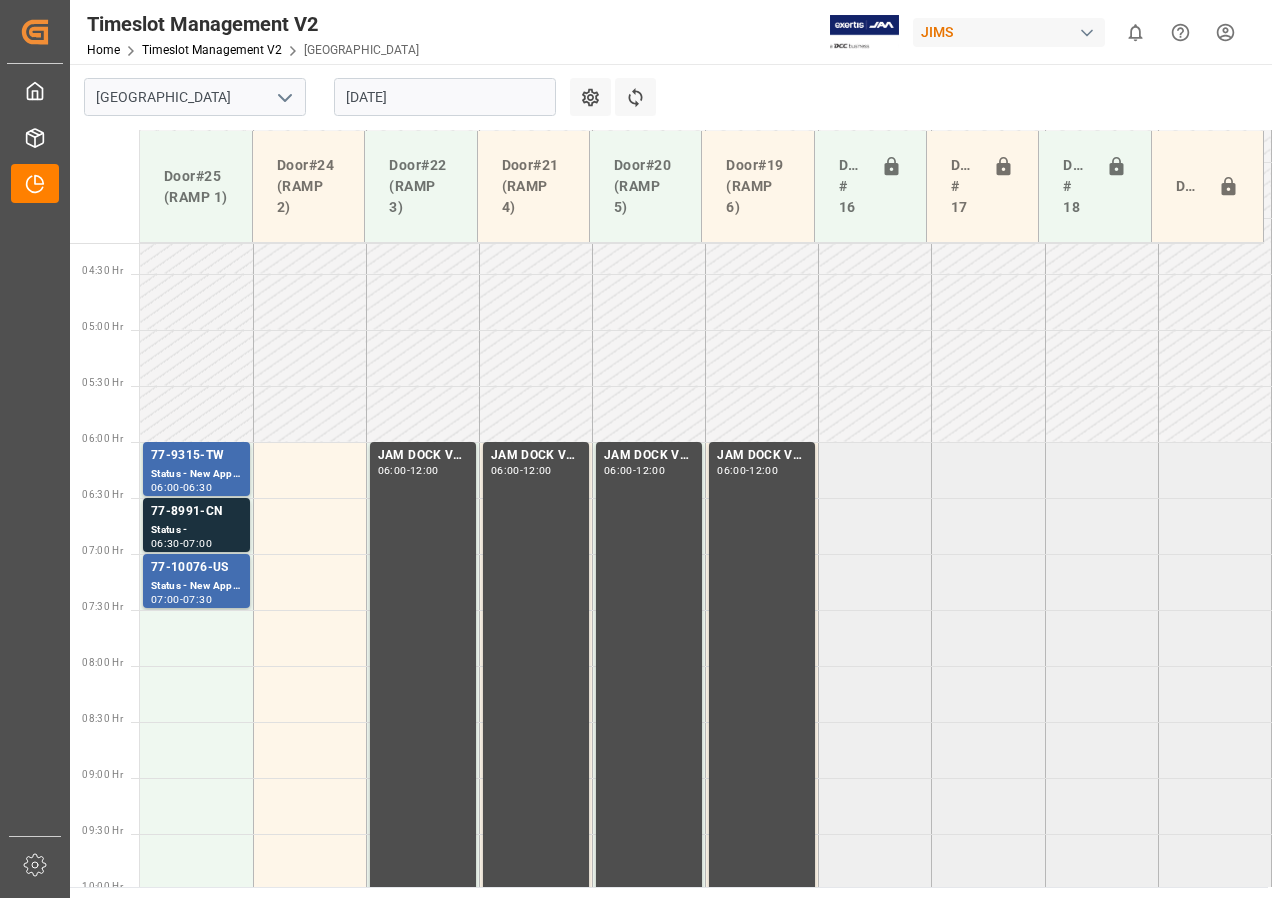 click on "[DATE]" at bounding box center (445, 97) 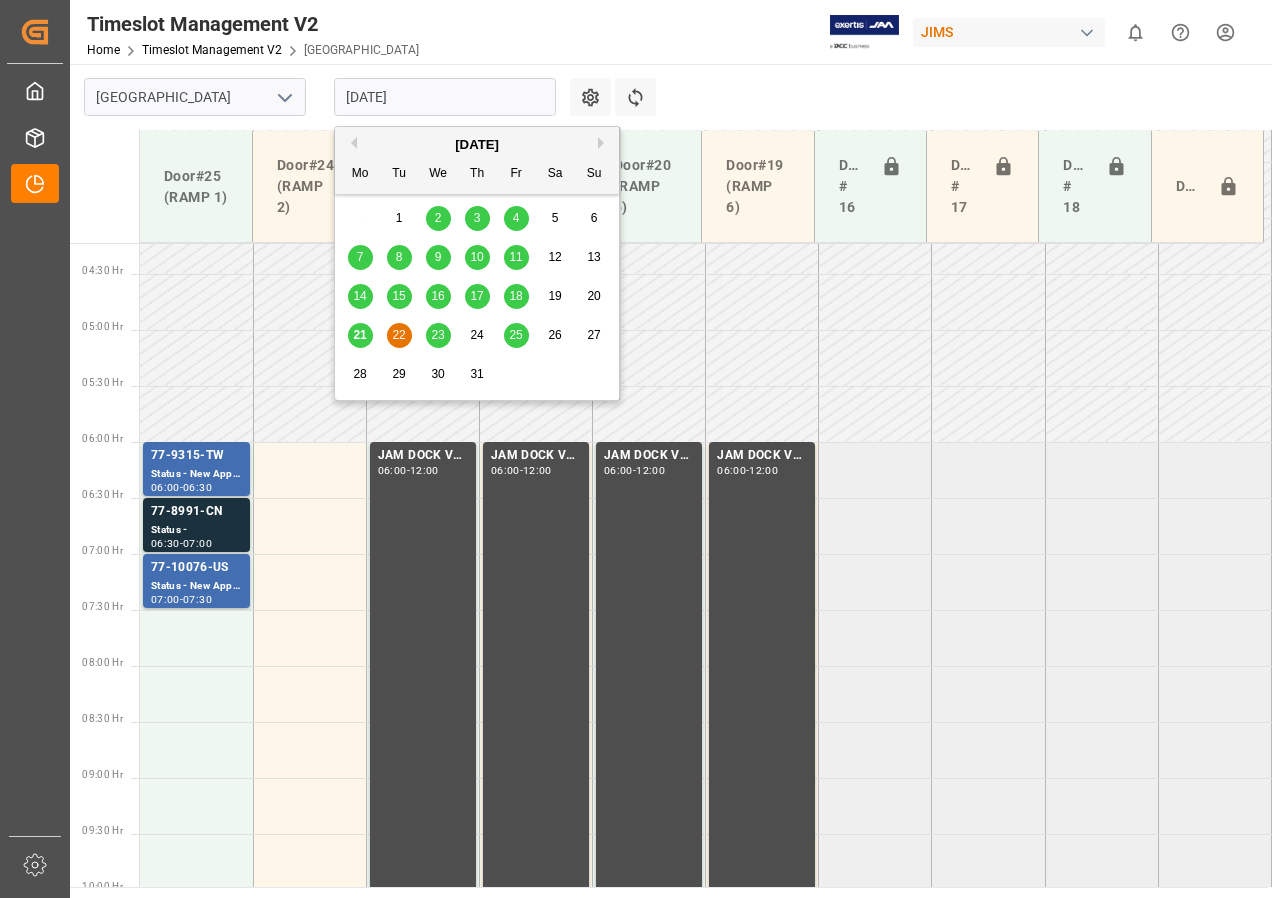 click on "23" at bounding box center (438, 336) 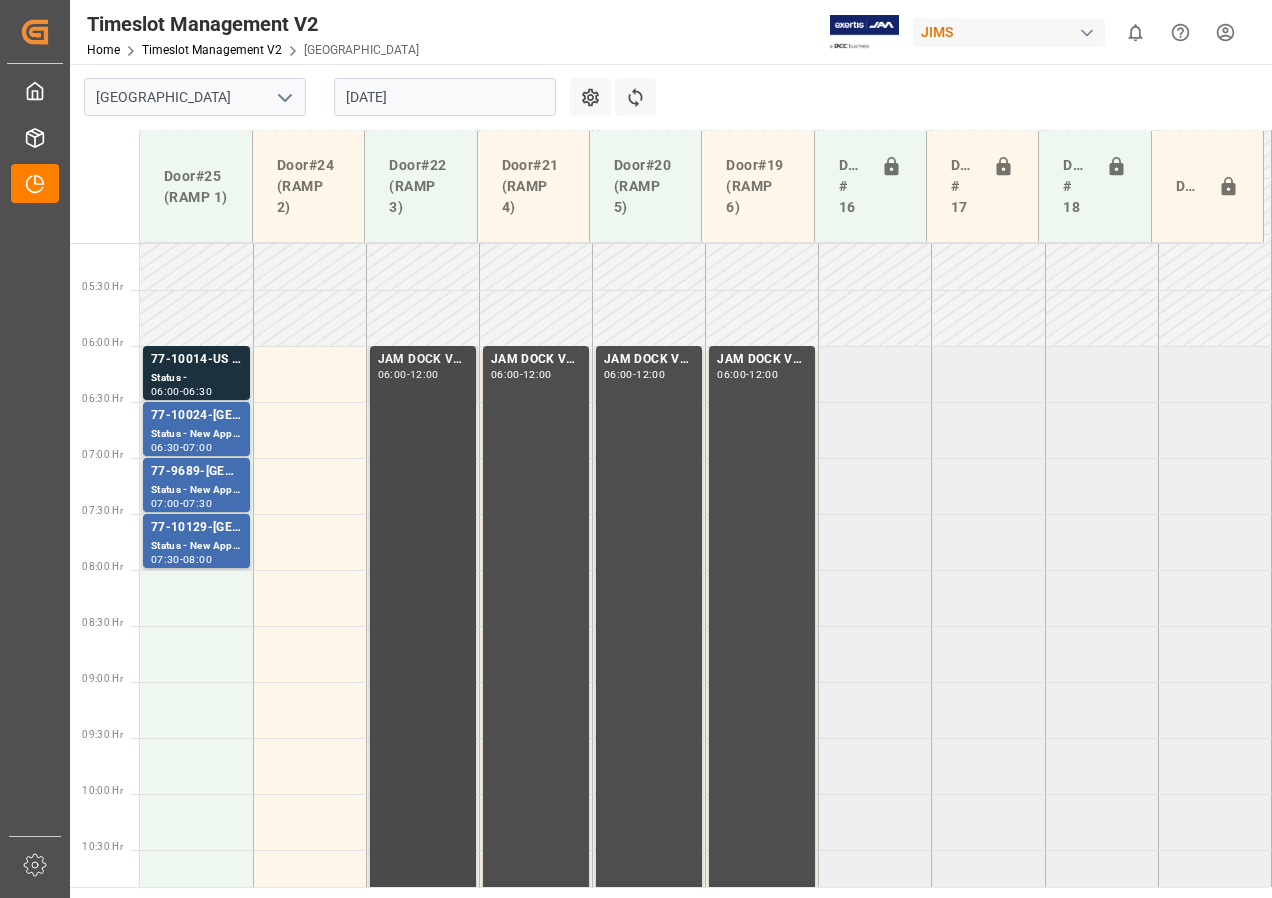 scroll, scrollTop: 573, scrollLeft: 0, axis: vertical 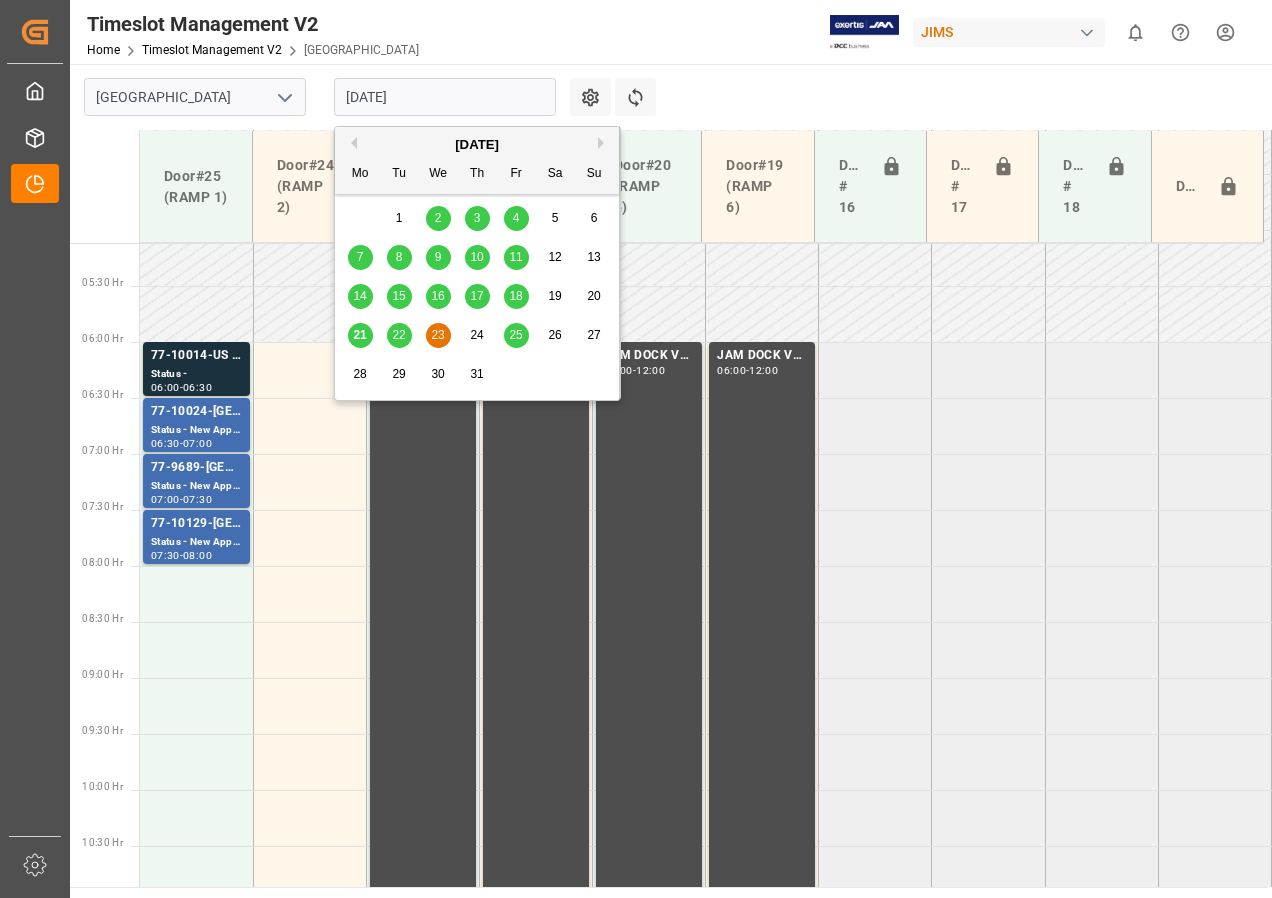 click on "[DATE]" at bounding box center (445, 97) 